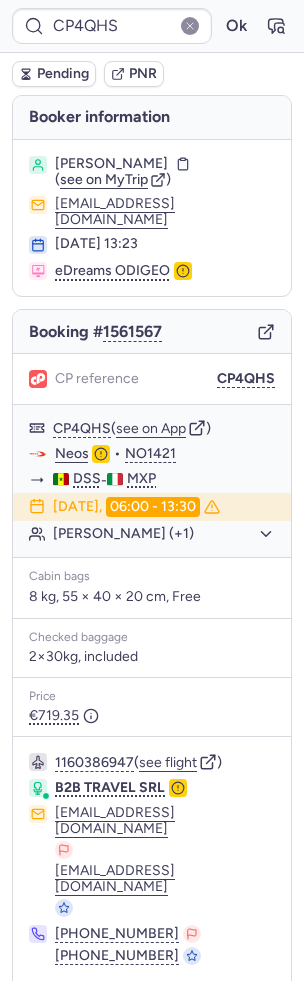 scroll, scrollTop: 0, scrollLeft: 0, axis: both 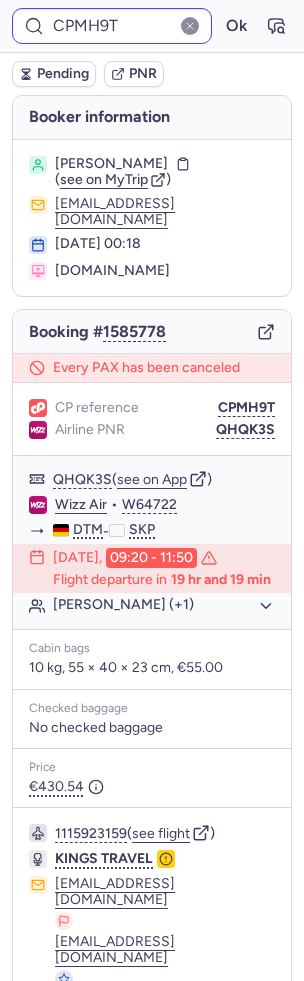 type on "CPHS2V" 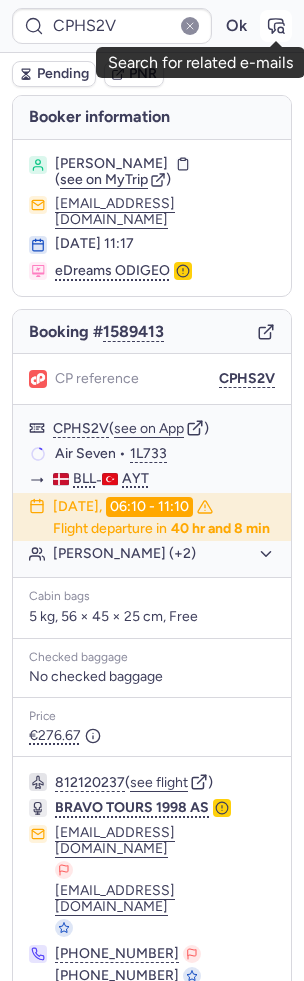click 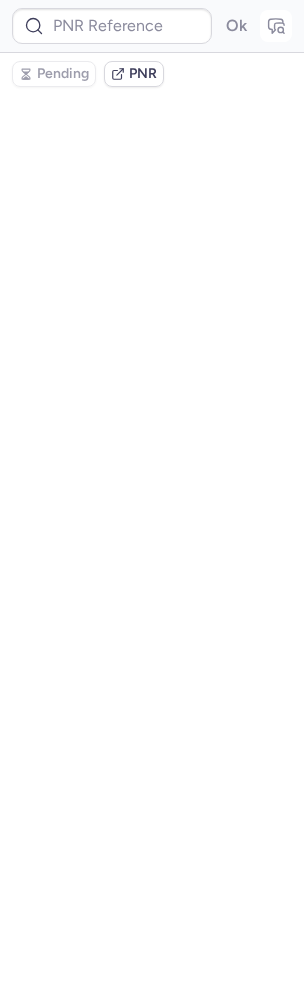type on "CPHS2V" 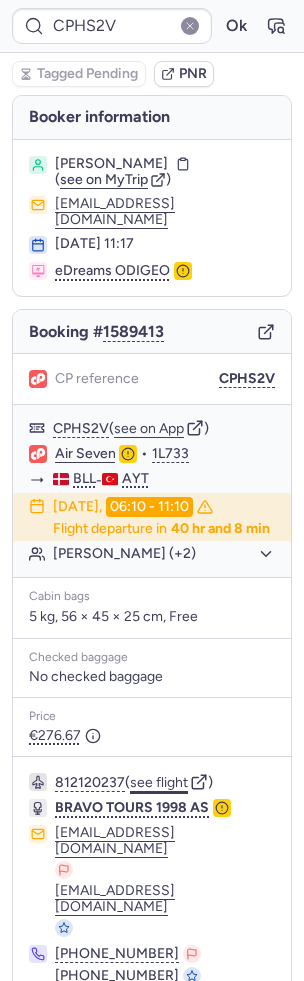 click on "see flight" 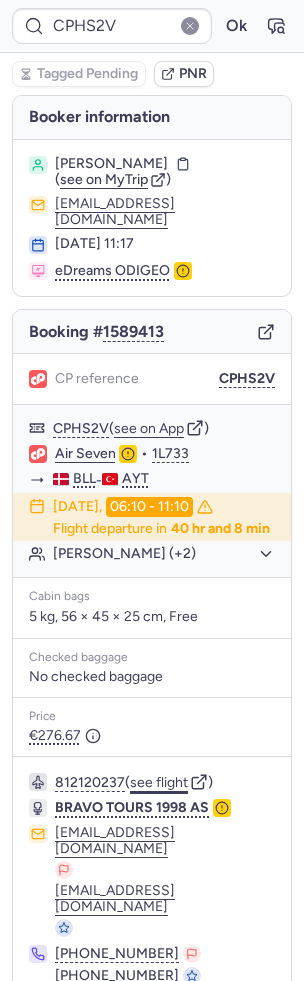 type 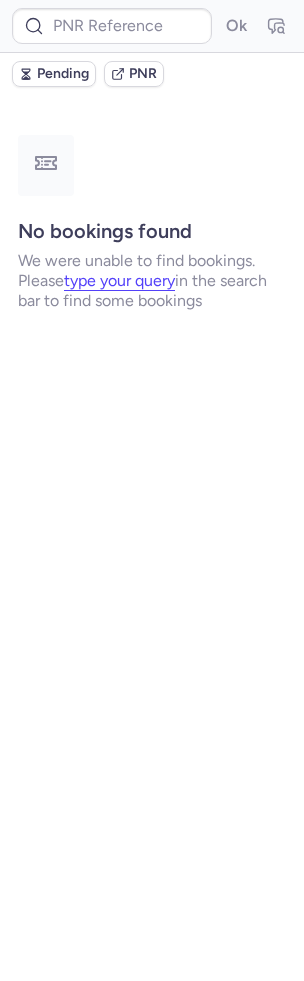 type on "CPMH9T" 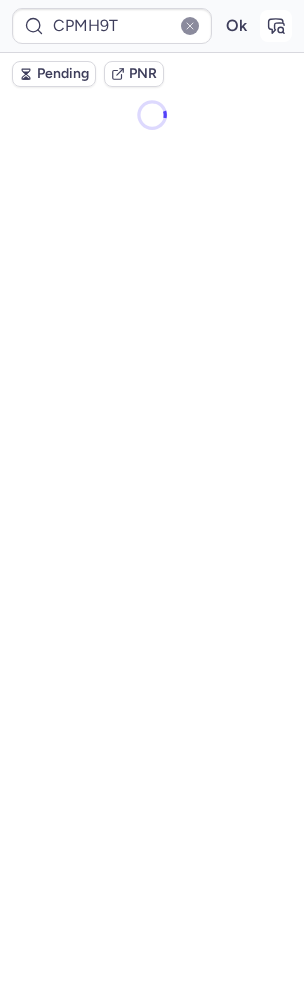click 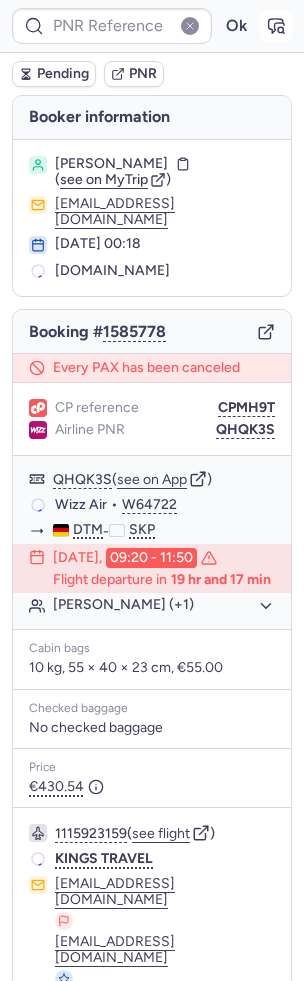 type on "CPMH9T" 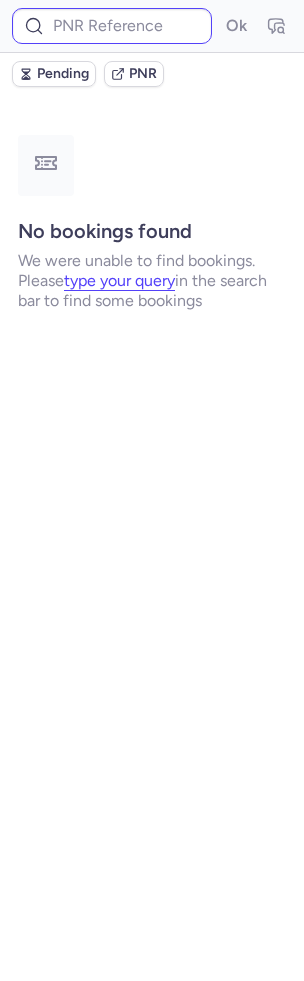 type on "CPGYTJ" 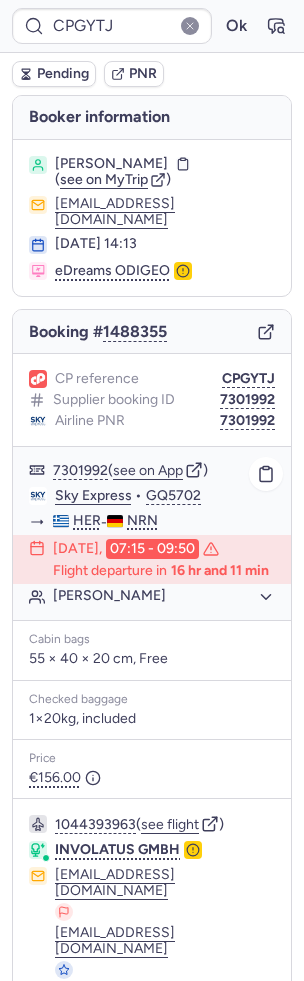 scroll, scrollTop: 102, scrollLeft: 0, axis: vertical 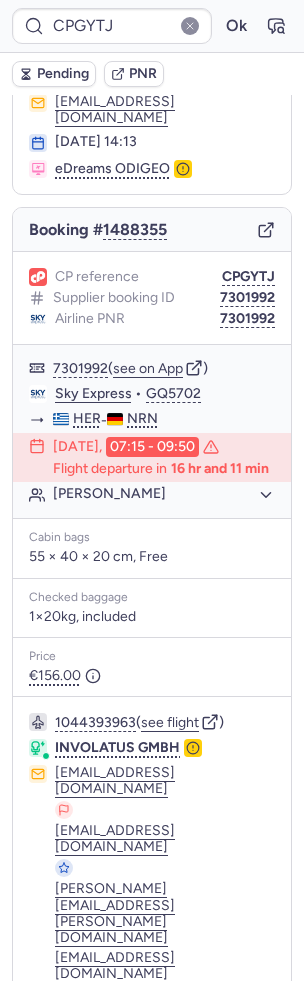 click at bounding box center [41, 1097] 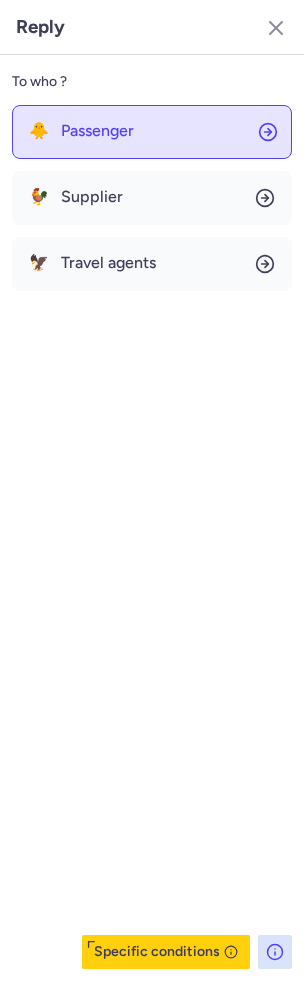 click on "🐥 Passenger" 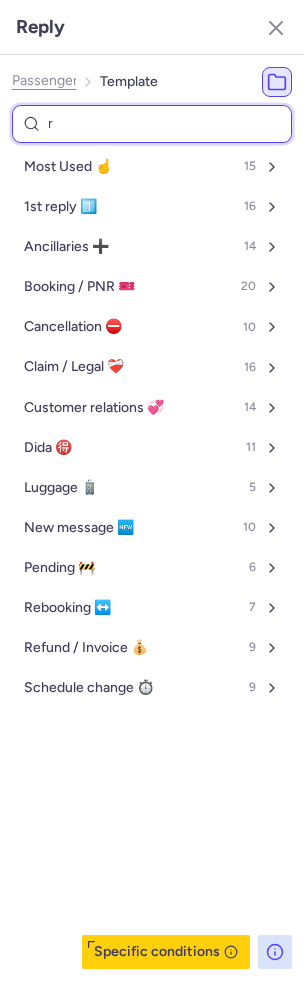type on "re" 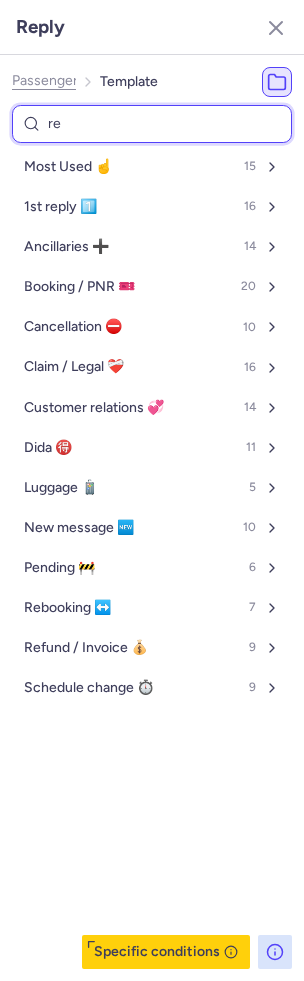 select on "en" 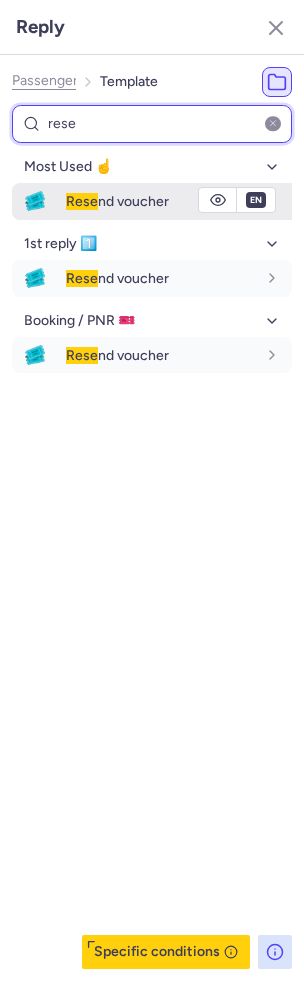 type on "rese" 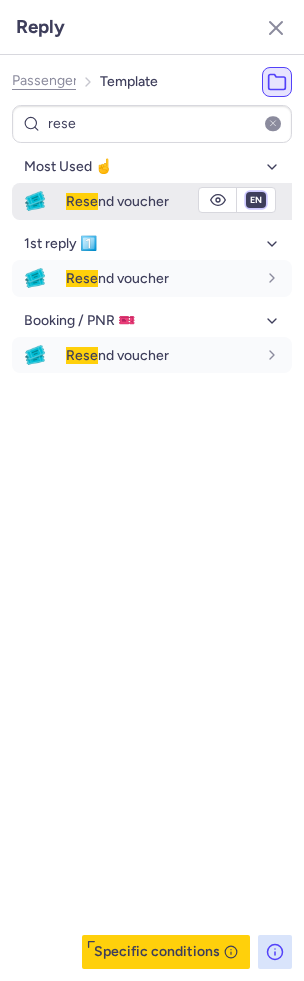 click on "fr en de nl pt es it ru" at bounding box center [256, 200] 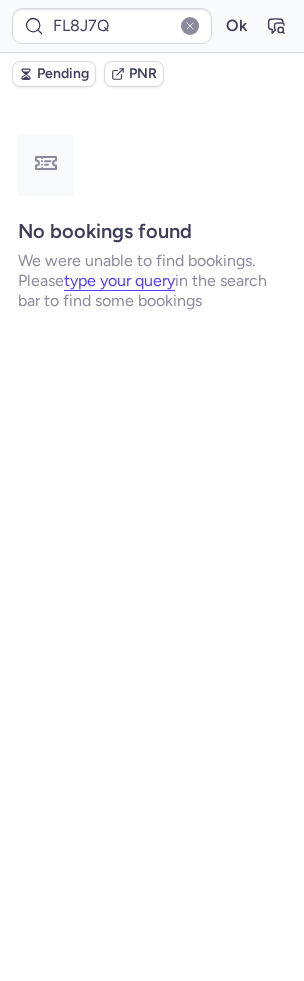 scroll, scrollTop: 0, scrollLeft: 0, axis: both 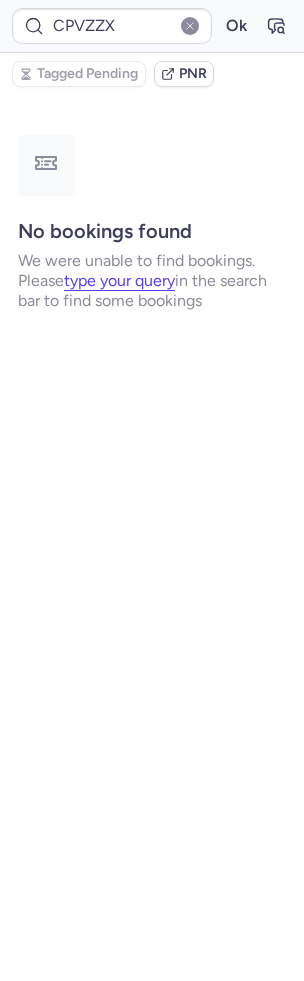 type on "CPP2H4" 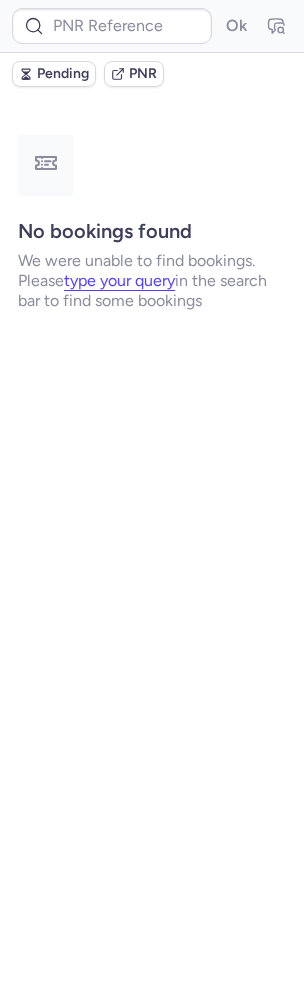 type on "CPRIVE" 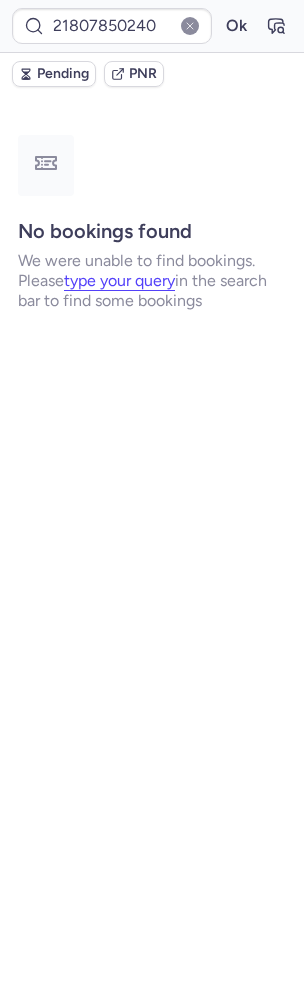 type on "CPUJQE" 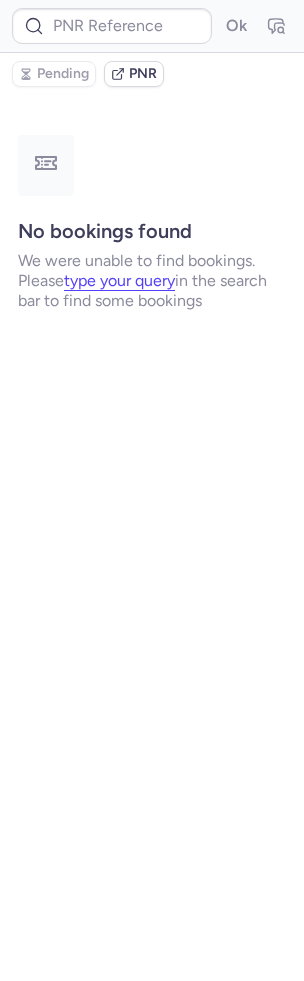 type on "CPT6FP" 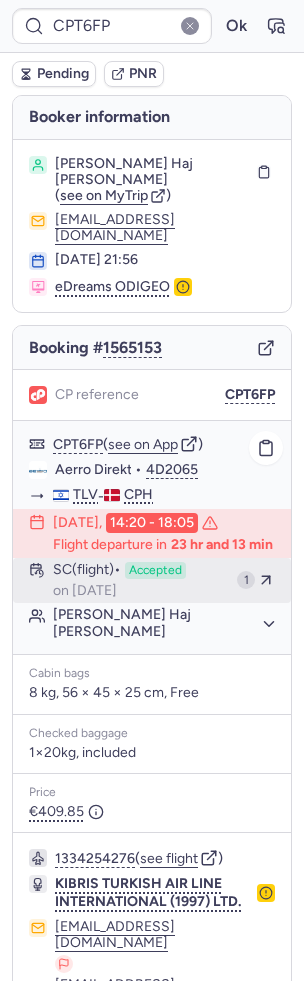 click on "SC   (flight)" at bounding box center [87, 571] 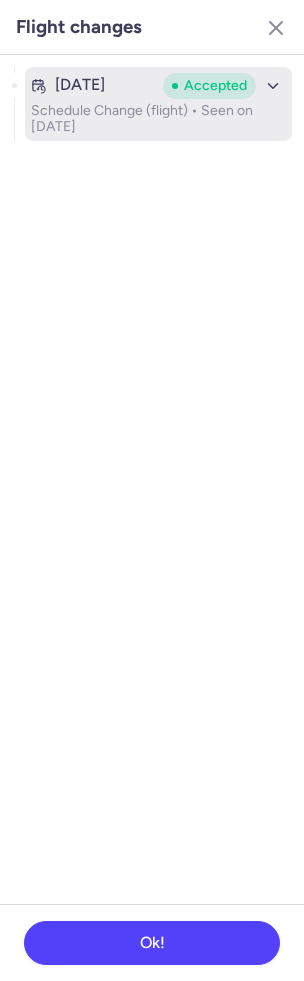 click on "Schedule Change (flight) •  Seen on Jul 18, 2025" at bounding box center [158, 119] 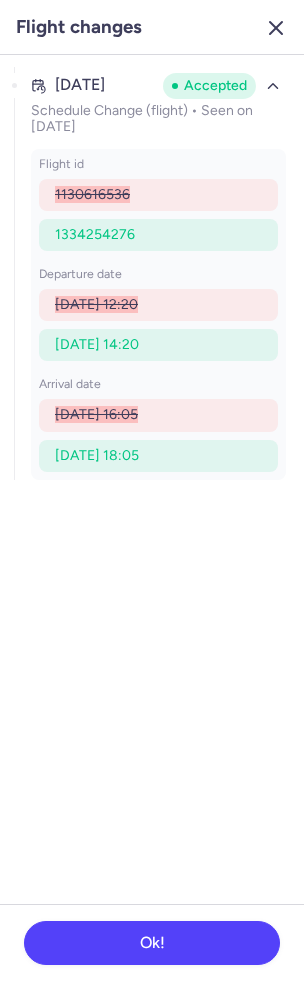 click 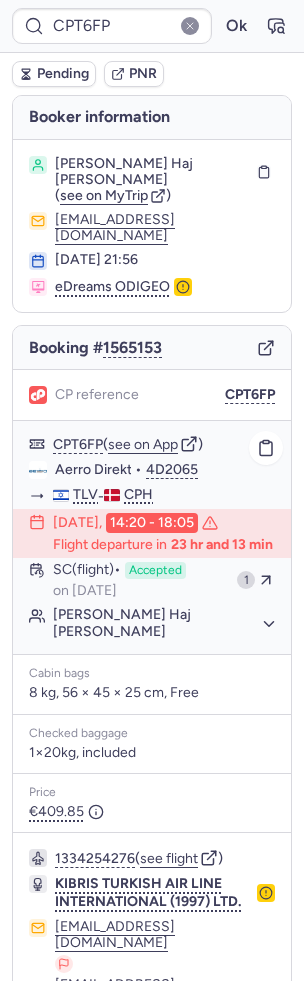 scroll, scrollTop: 156, scrollLeft: 0, axis: vertical 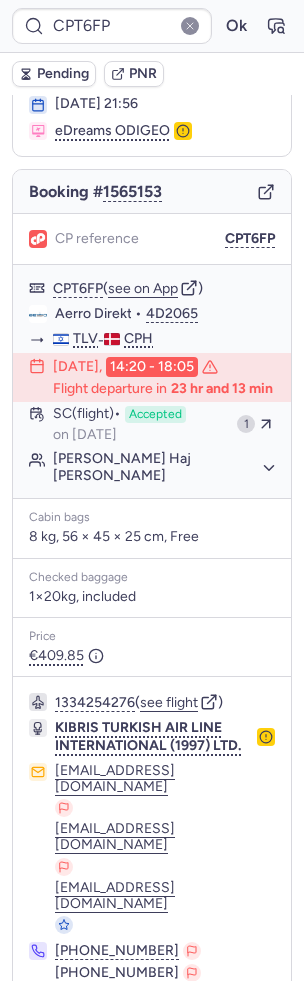 click 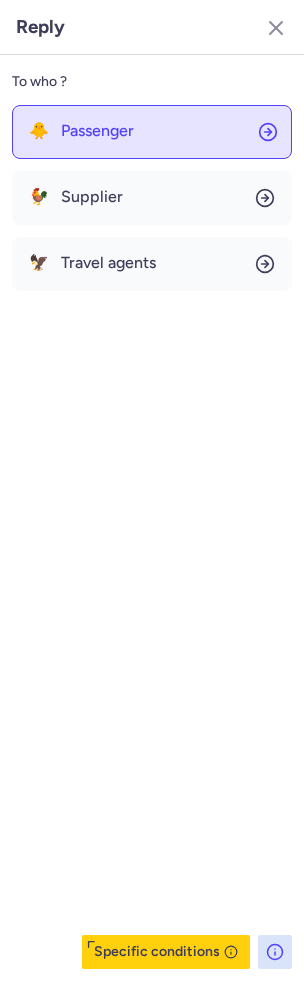 click on "🐥 Passenger" 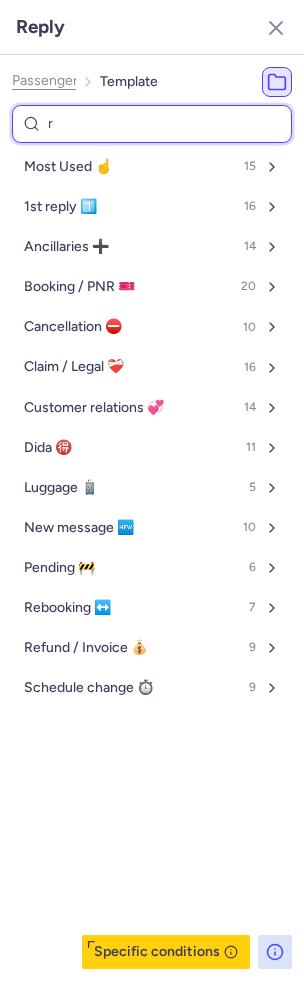 type on "re" 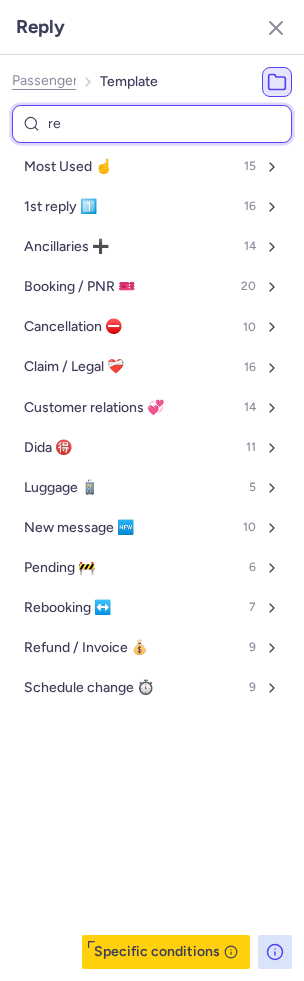 select on "en" 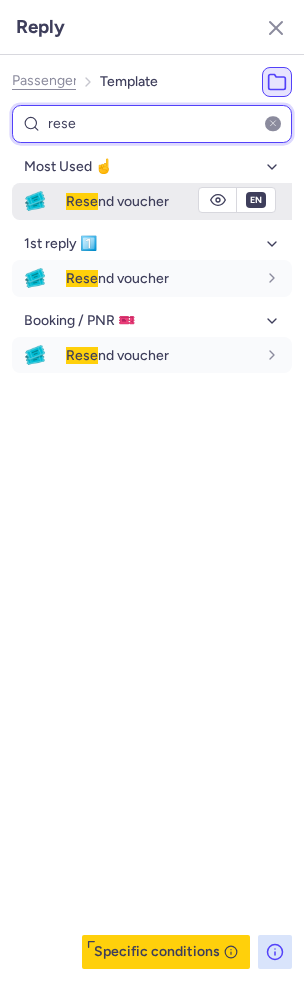 type on "rese" 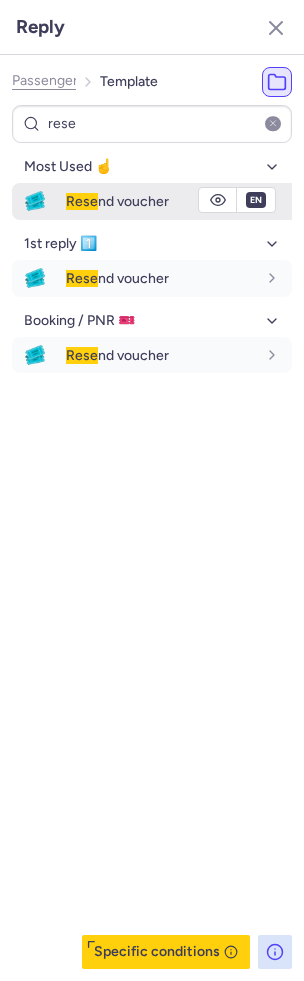 click on "Rese" at bounding box center [82, 201] 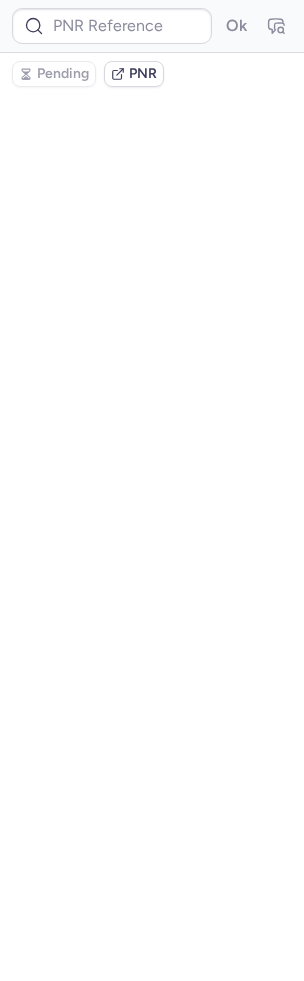 scroll, scrollTop: 0, scrollLeft: 0, axis: both 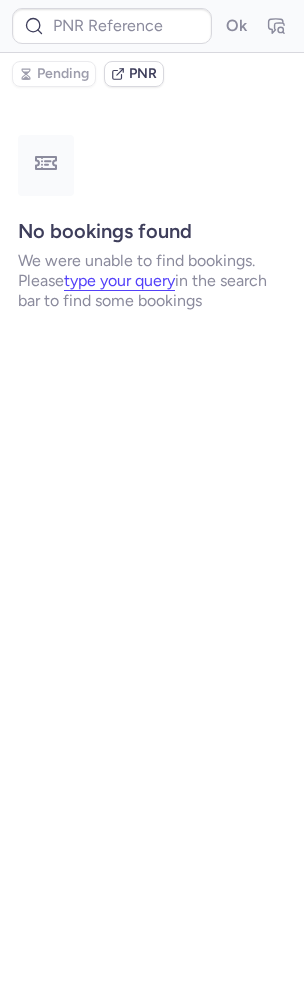 type on "CPHVVZ" 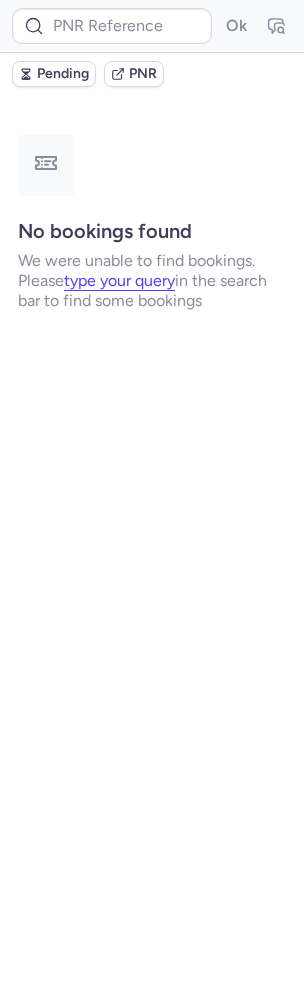type on "CPJGBP" 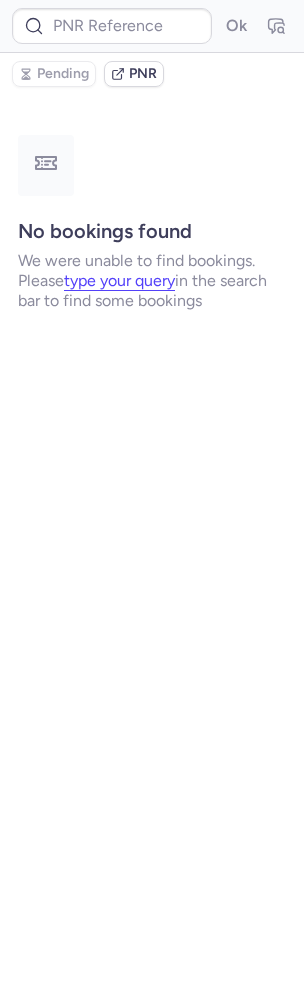 type on "CPJGBP" 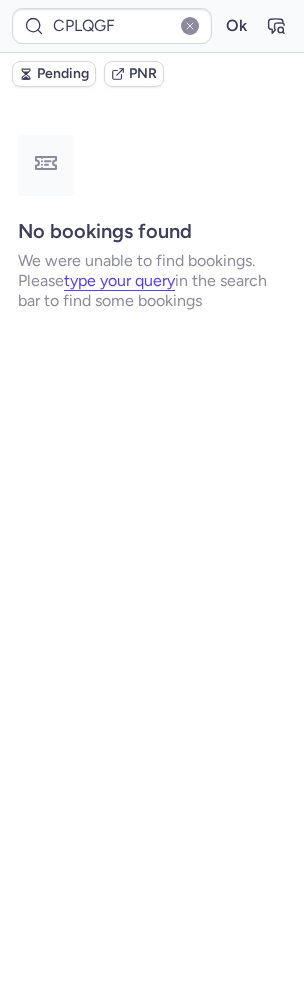 type on "CPHPWZ" 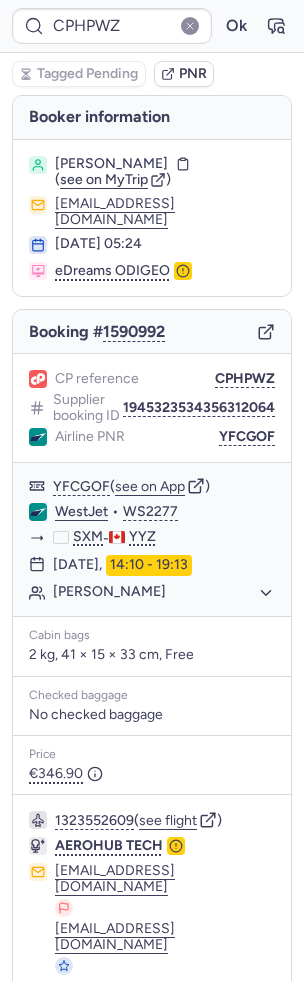 scroll, scrollTop: 14, scrollLeft: 0, axis: vertical 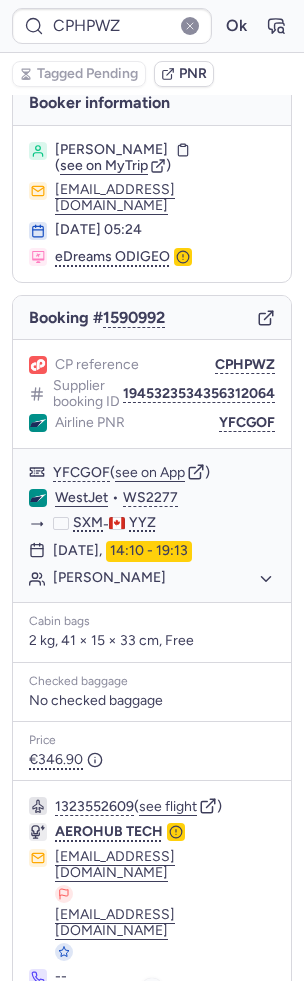 click on "Specific conditions" at bounding box center (160, 1033) 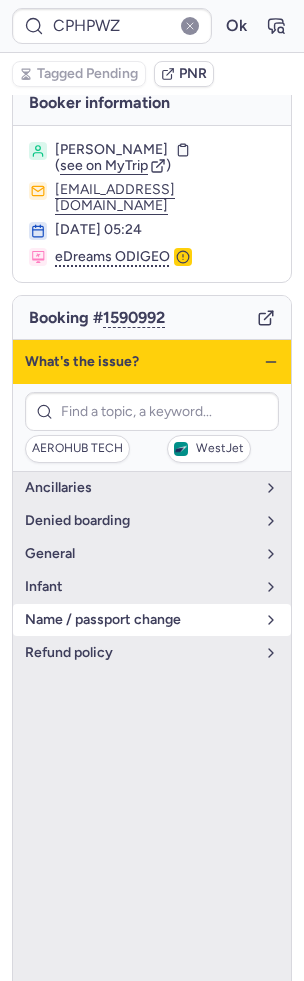 click on "name / passport change" at bounding box center (140, 620) 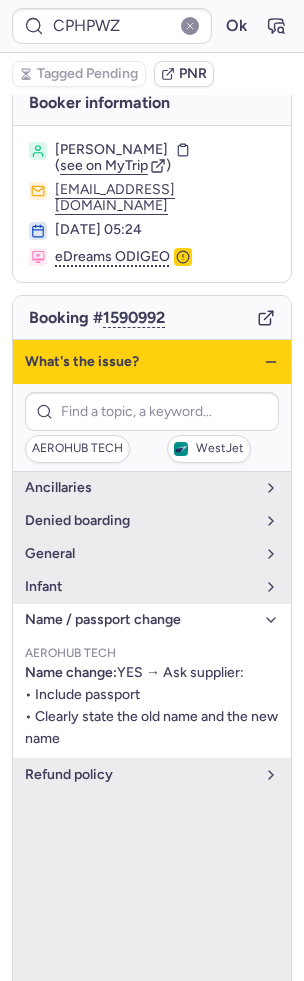 type 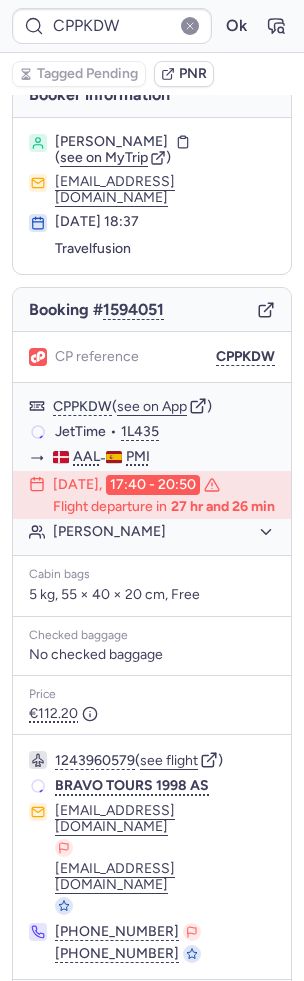 scroll, scrollTop: 18, scrollLeft: 0, axis: vertical 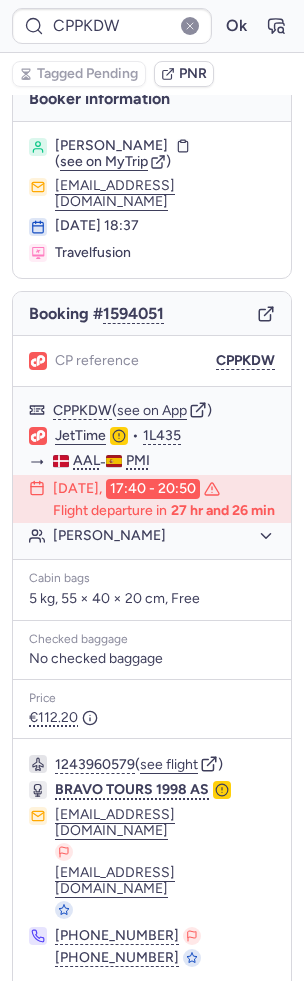 type on "CPP9ES" 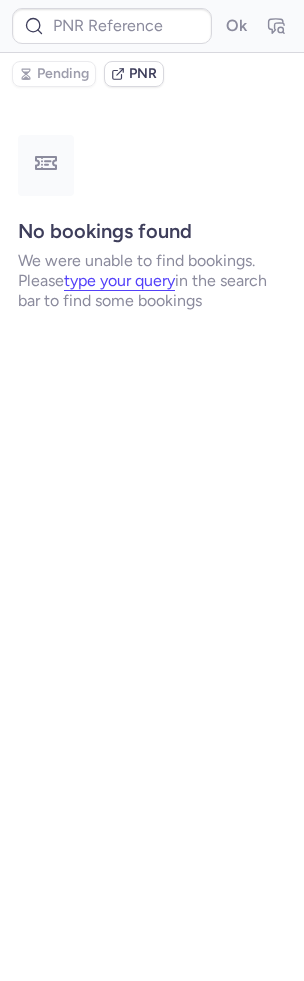 scroll, scrollTop: 0, scrollLeft: 0, axis: both 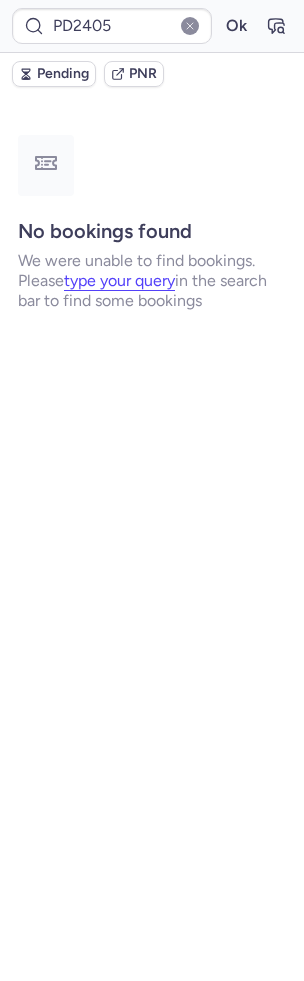 type on "CPQ3OE" 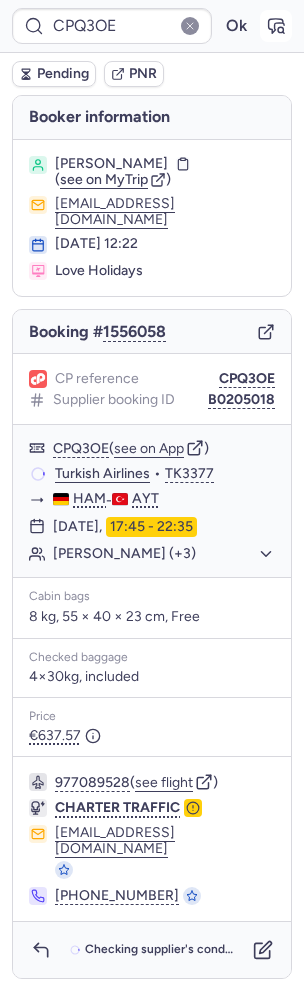 click 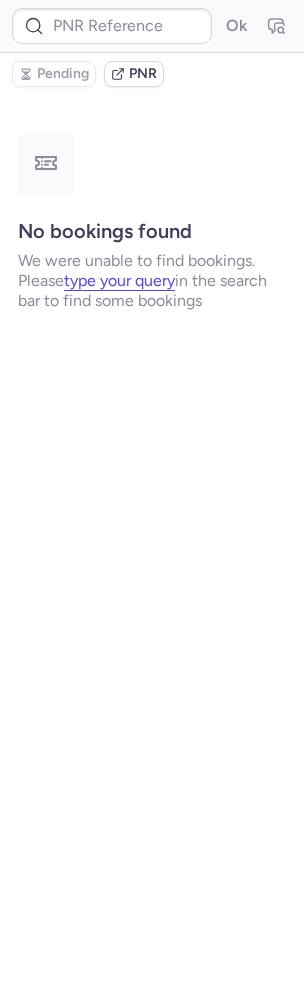 type on "CPQ3OE" 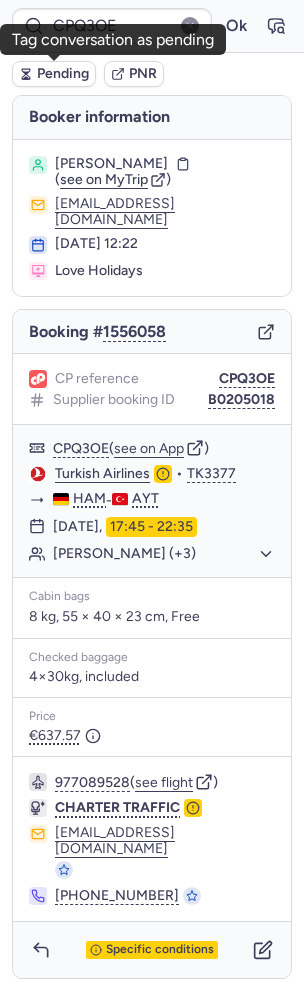 click 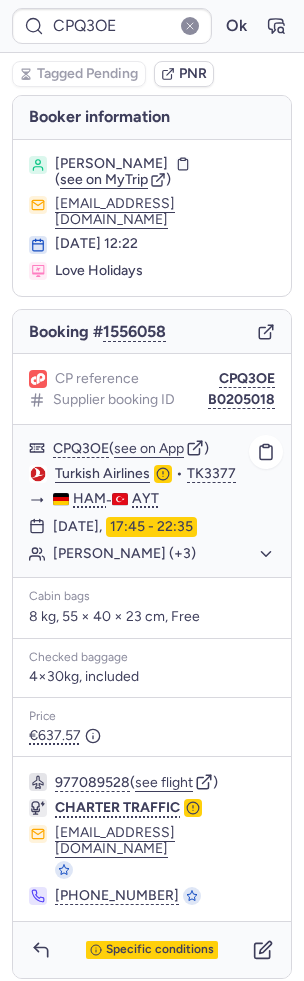 click on "[PERSON_NAME] (+3)" 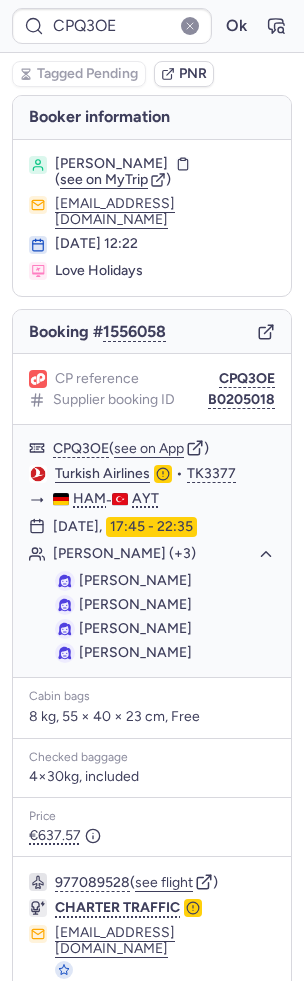 scroll, scrollTop: 54, scrollLeft: 0, axis: vertical 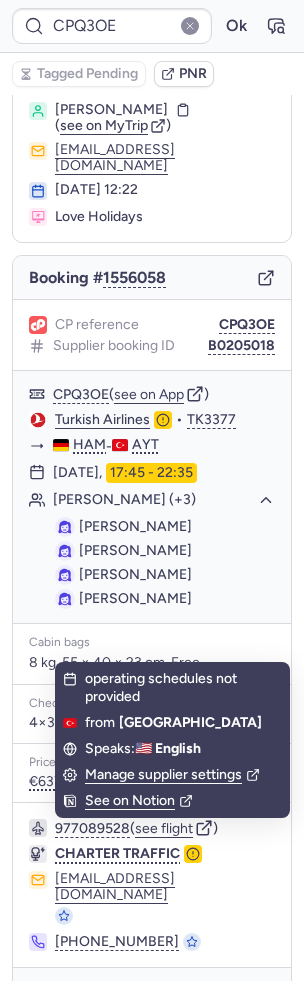 click on "Specific conditions" at bounding box center (152, 996) 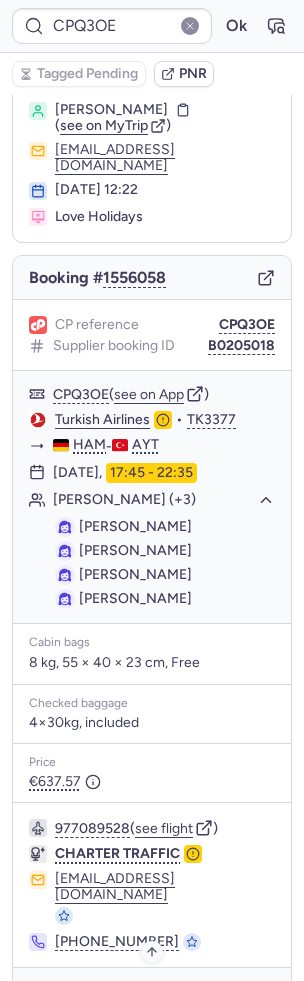 click on "Specific conditions" at bounding box center (160, 996) 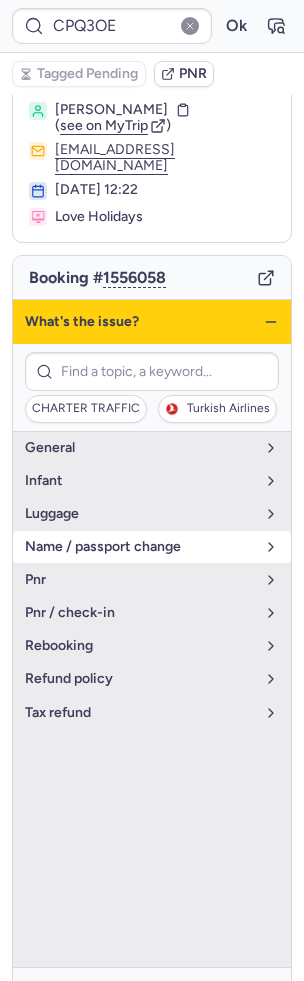 click on "name / passport change" at bounding box center (152, 547) 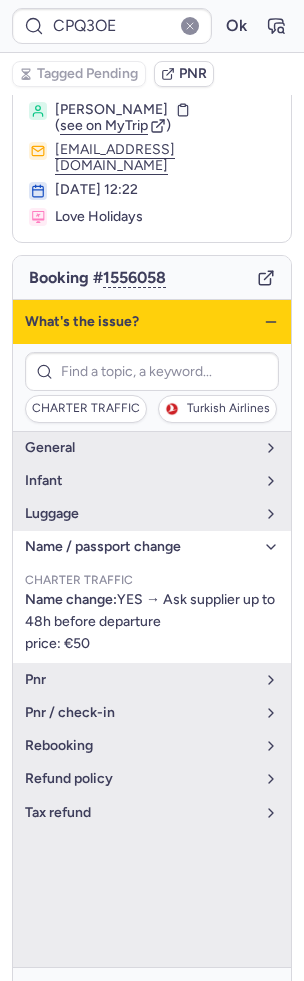 click 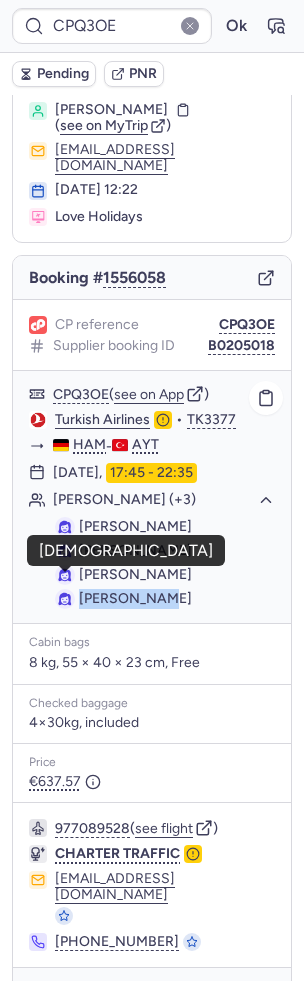 drag, startPoint x: 171, startPoint y: 585, endPoint x: 65, endPoint y: 585, distance: 106 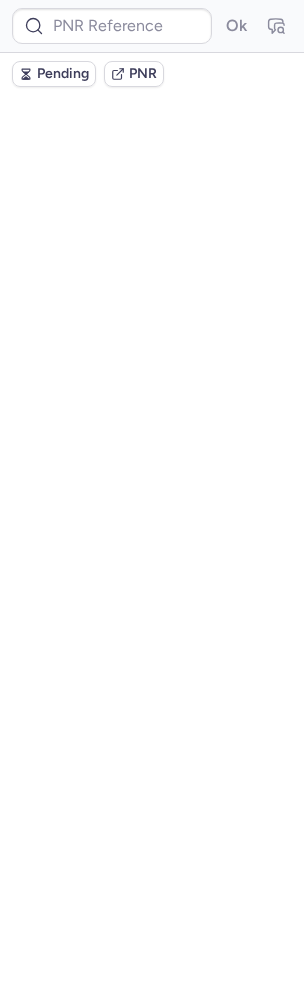 scroll, scrollTop: 0, scrollLeft: 0, axis: both 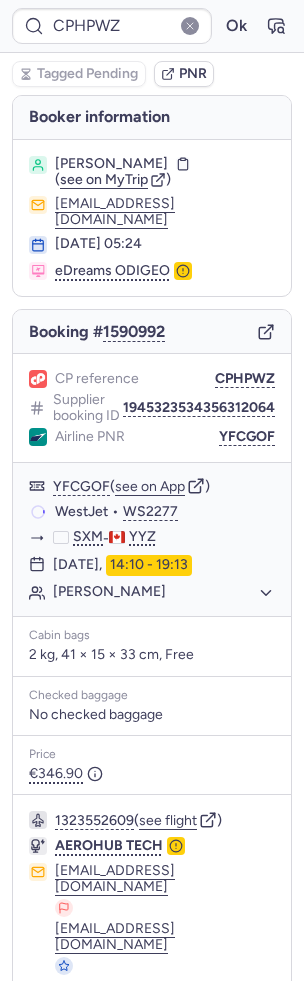 type on "CPJGBP" 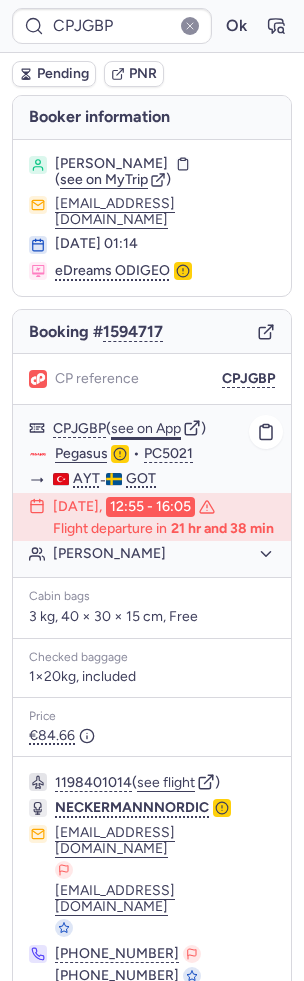 click on "see on App" 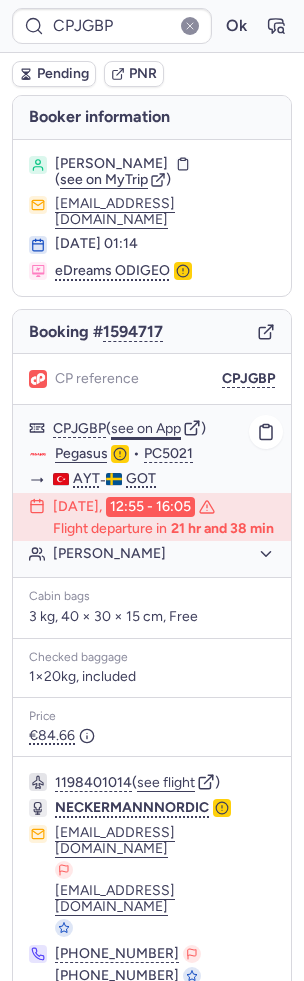 type 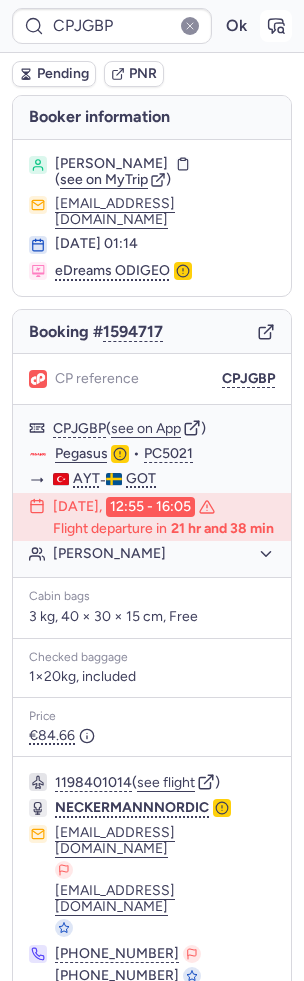 click 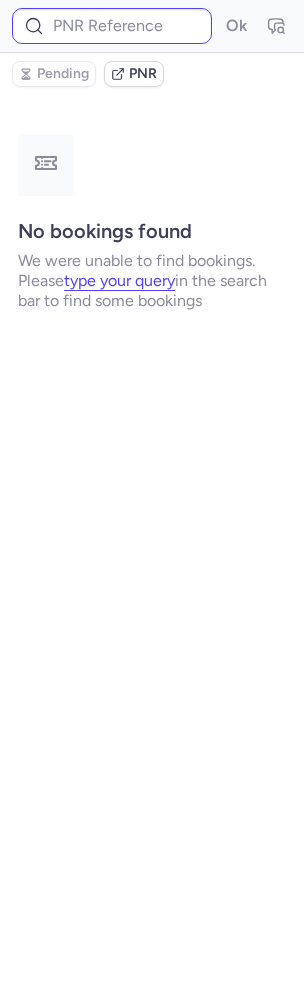 type on "CPJGBP" 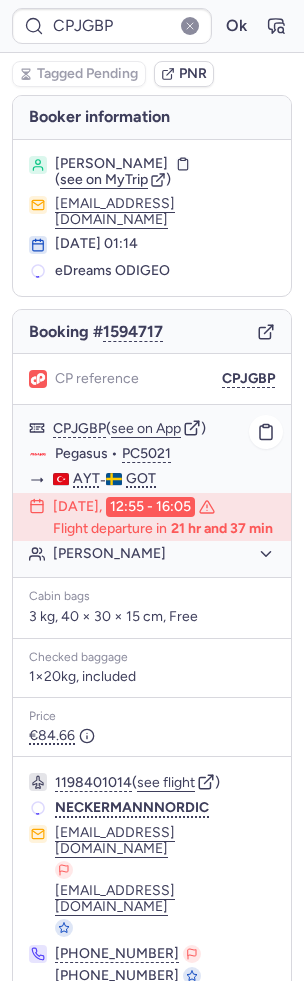 scroll, scrollTop: 74, scrollLeft: 0, axis: vertical 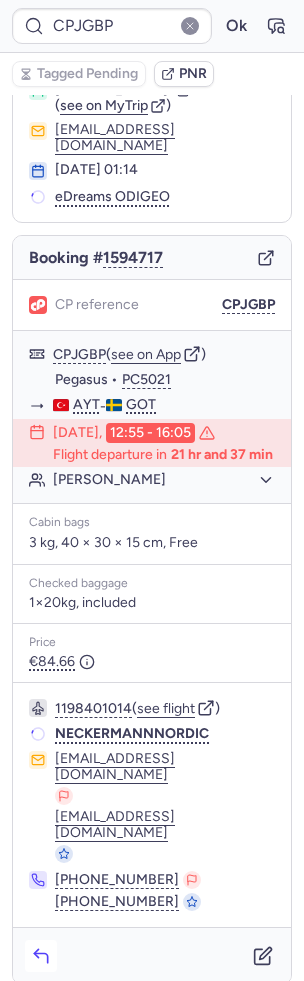 click 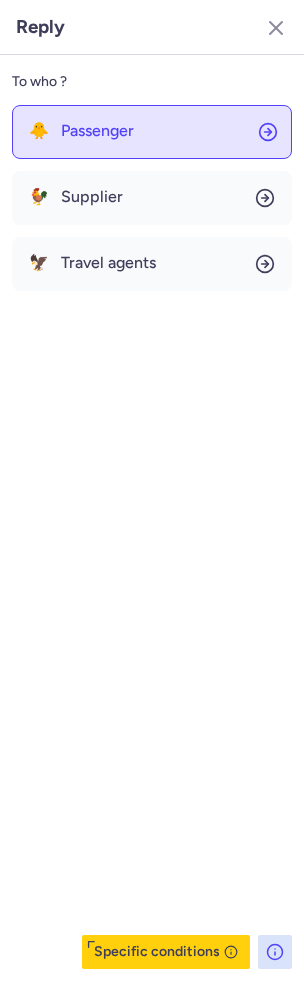 click on "🐥 Passenger" 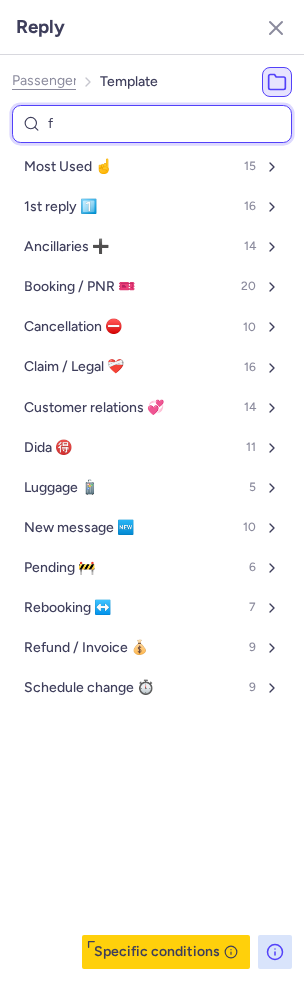 type on "fr" 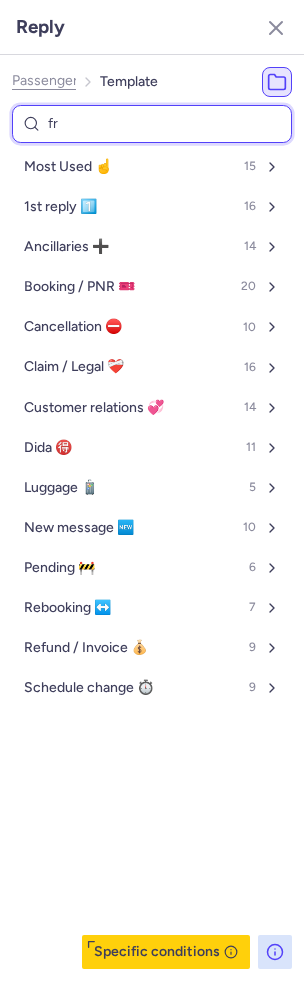 select on "en" 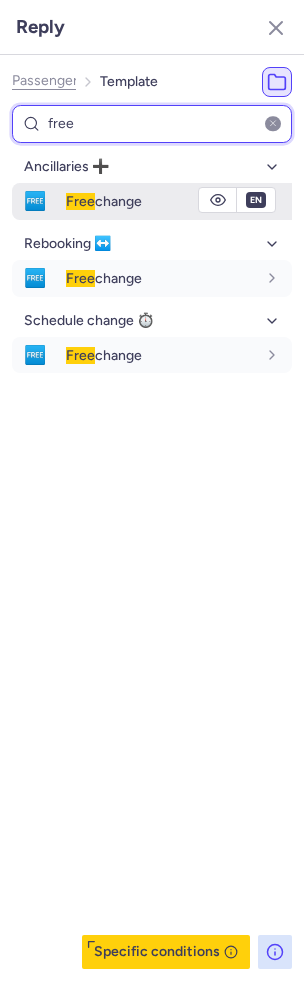 type on "free" 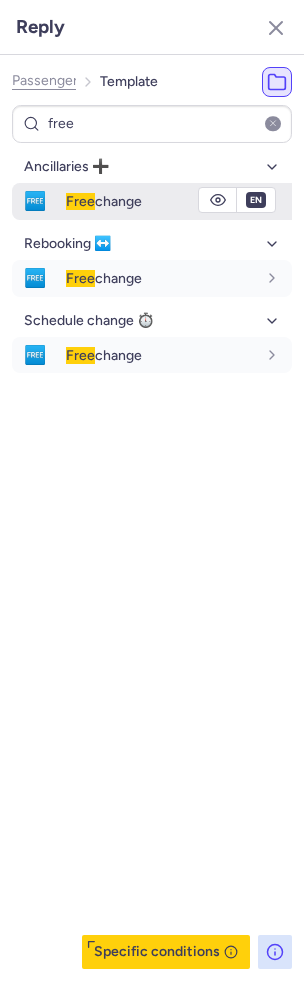 click on "Free  change" at bounding box center [104, 201] 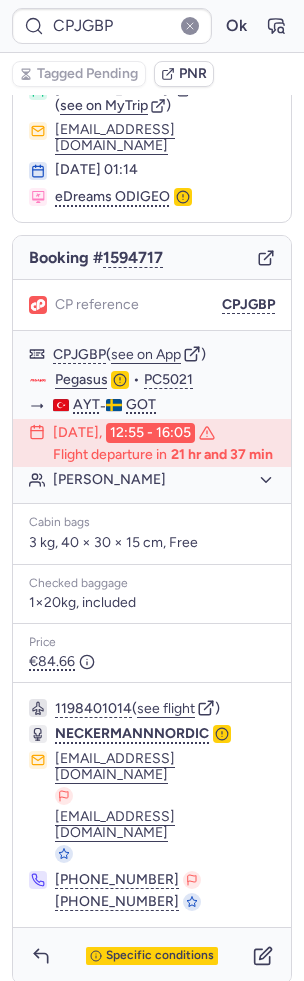 scroll, scrollTop: 0, scrollLeft: 0, axis: both 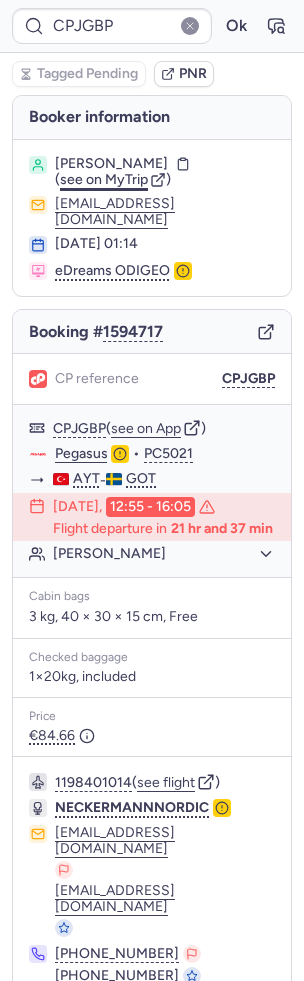click on "see on MyTrip" at bounding box center (104, 179) 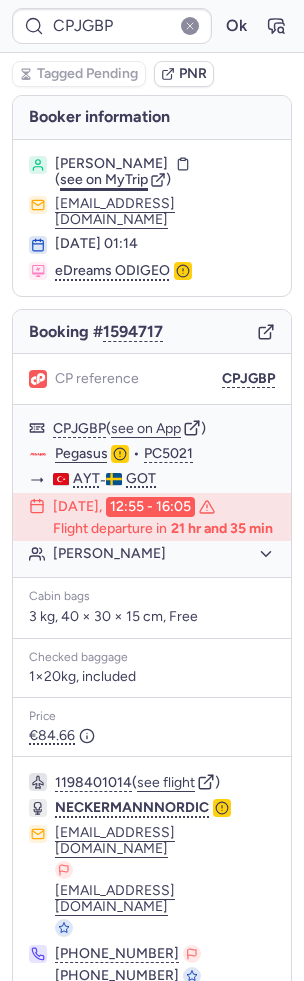 type 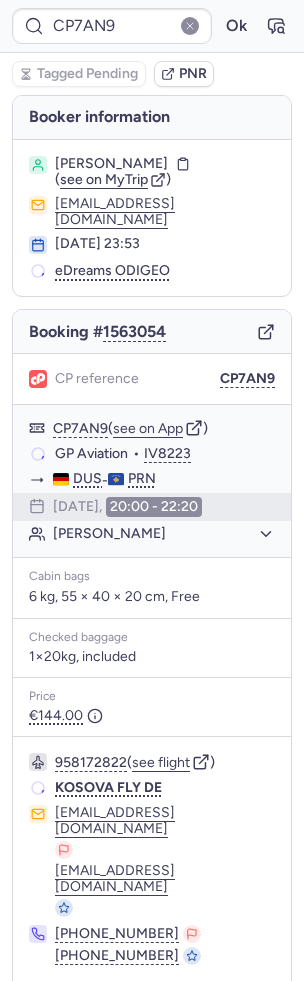 type on "CPQ3OE" 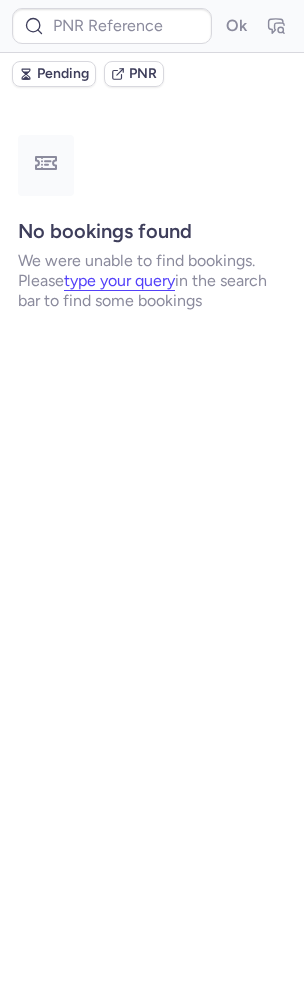 type on "CPQ3OE" 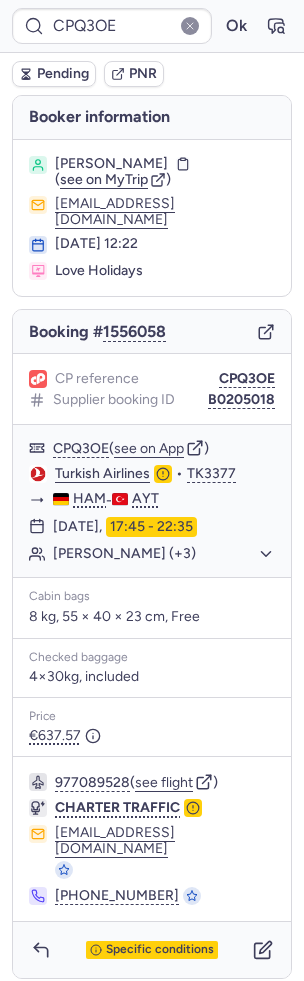 click on "Pending" at bounding box center [63, 74] 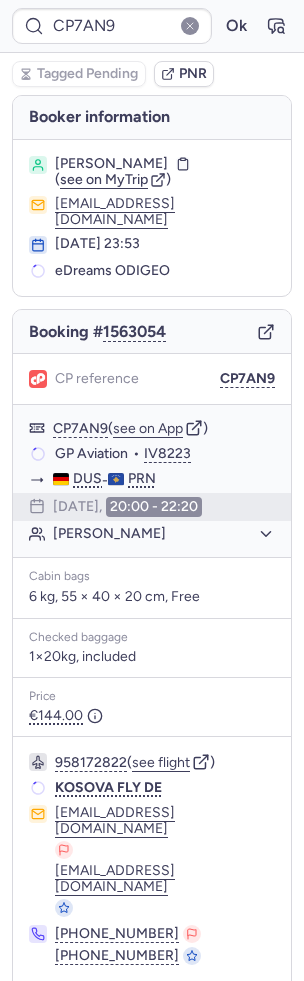 type on "CPCMSY" 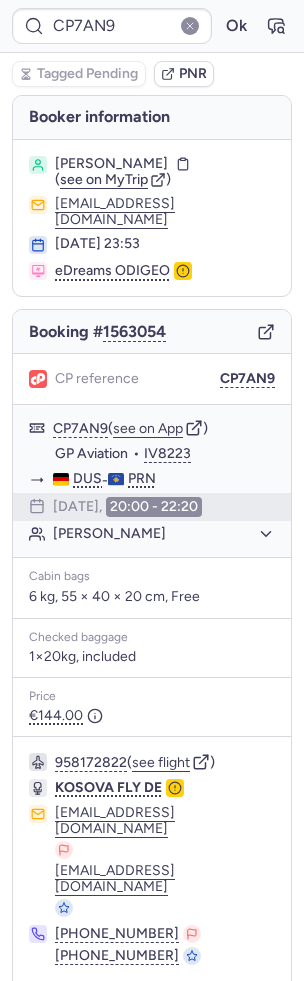 type on "CPZGQF" 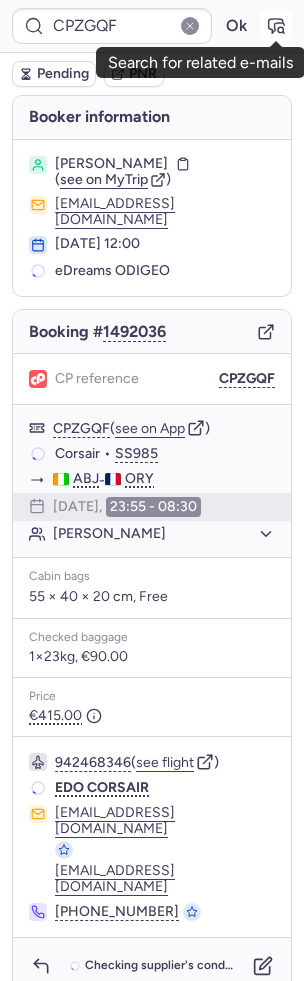 click 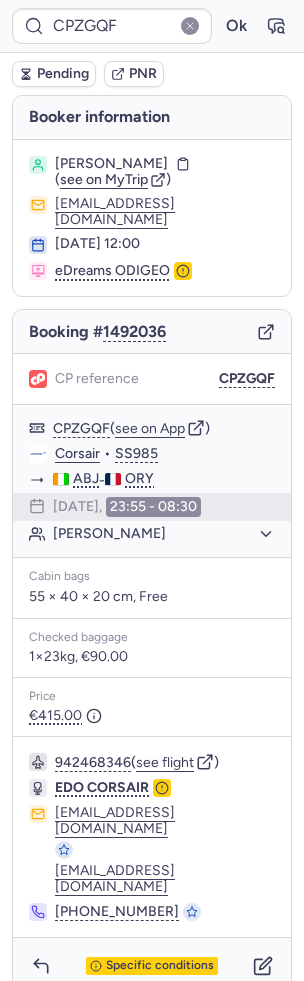 type on "CPJN5N" 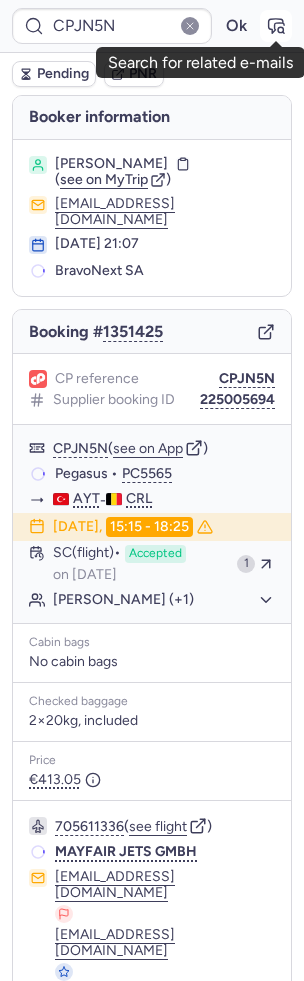 click 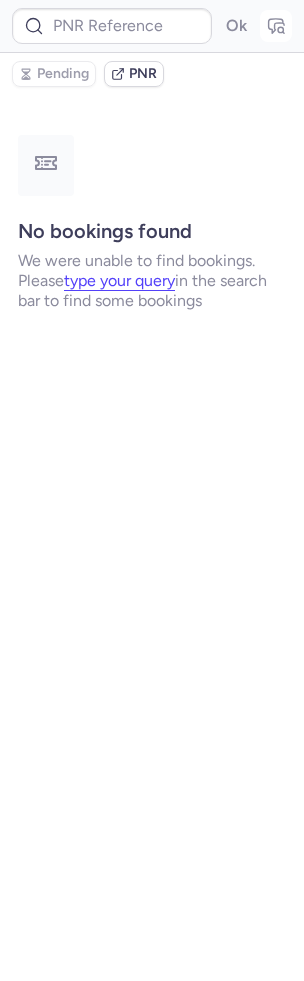 type on "CPJN5N" 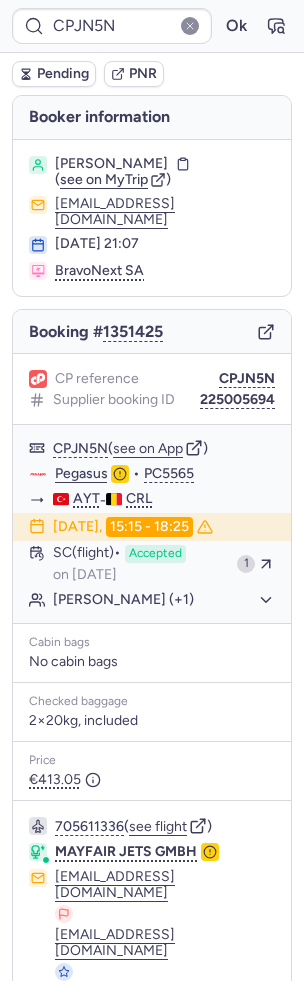 click on "Pending" at bounding box center (63, 74) 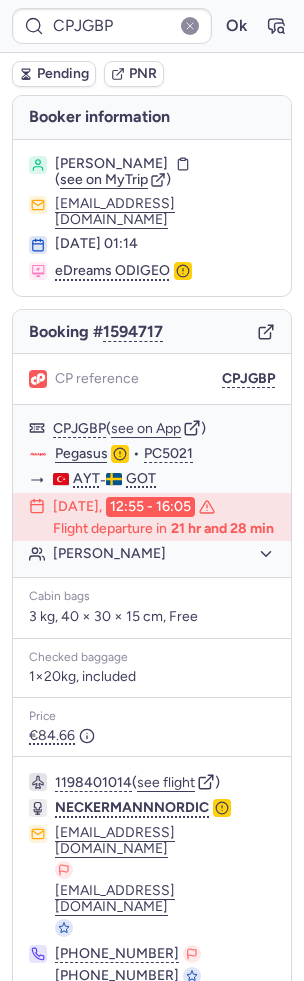 scroll, scrollTop: 74, scrollLeft: 0, axis: vertical 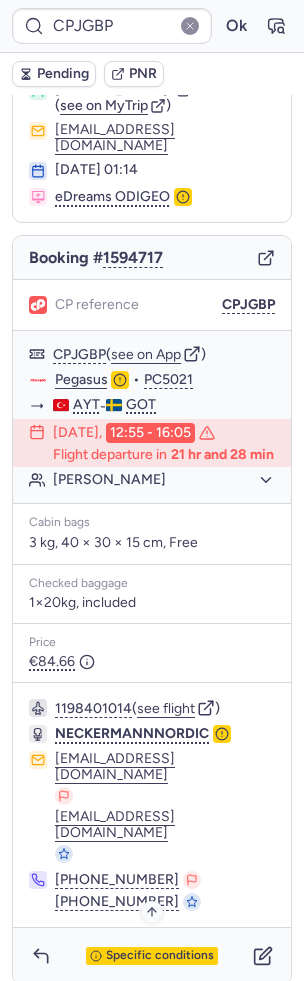click on "Specific conditions" at bounding box center (160, 956) 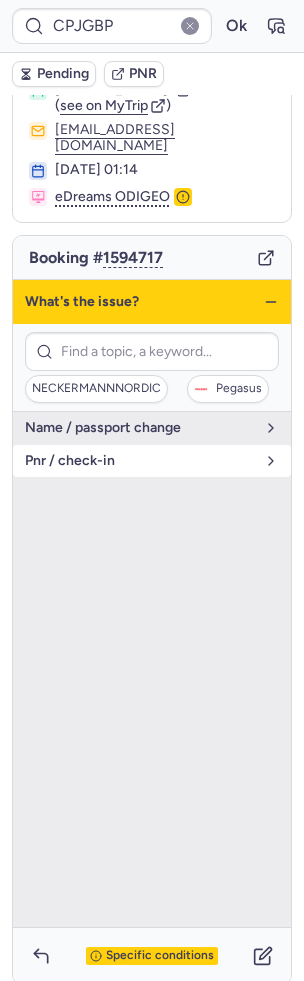 click on "pnr / check-in" at bounding box center (140, 461) 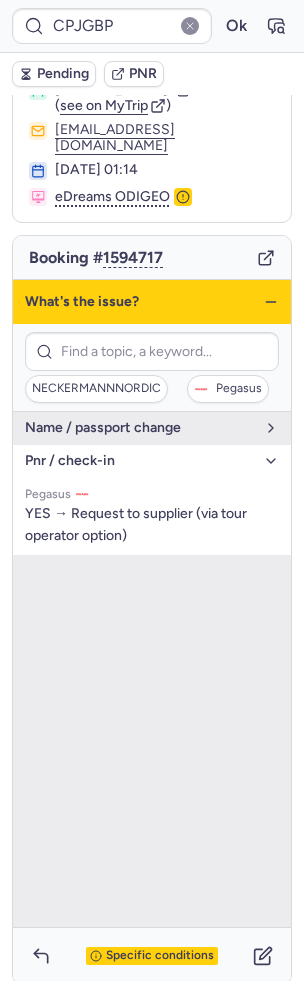 click 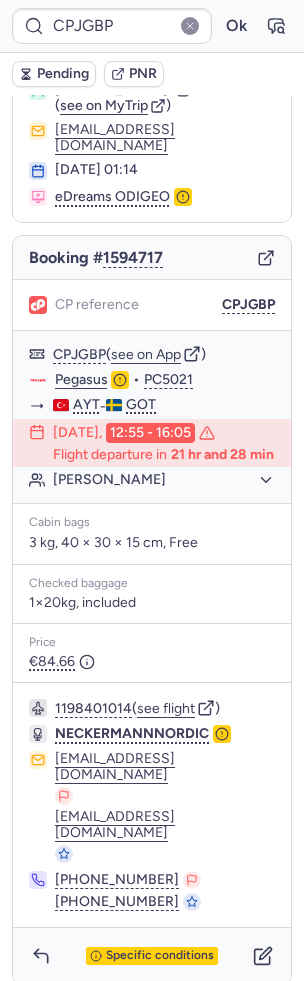 type on "CPJN5N" 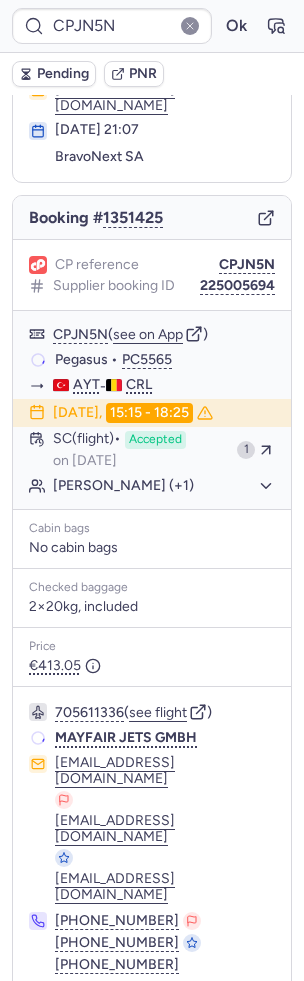 scroll, scrollTop: 104, scrollLeft: 0, axis: vertical 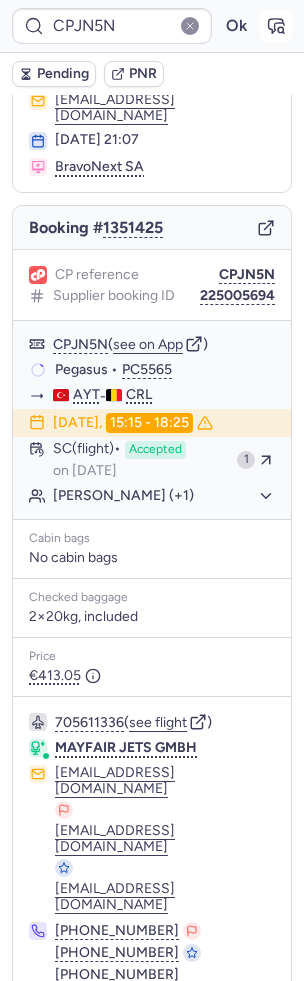 click 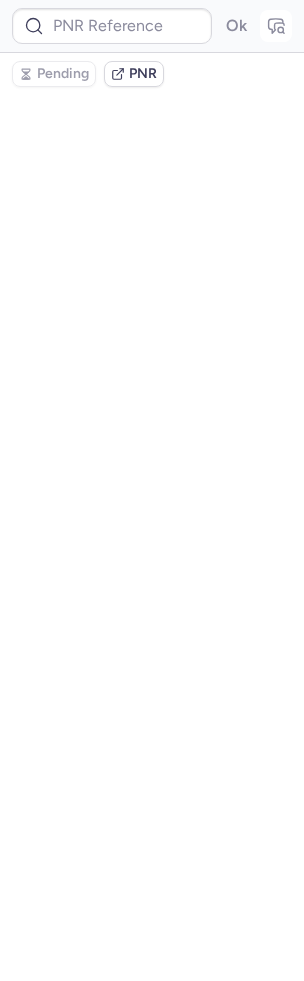 scroll, scrollTop: 0, scrollLeft: 0, axis: both 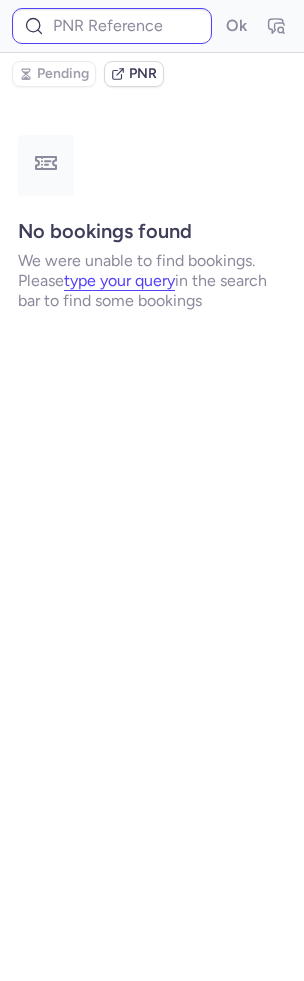 type on "CPJN5N" 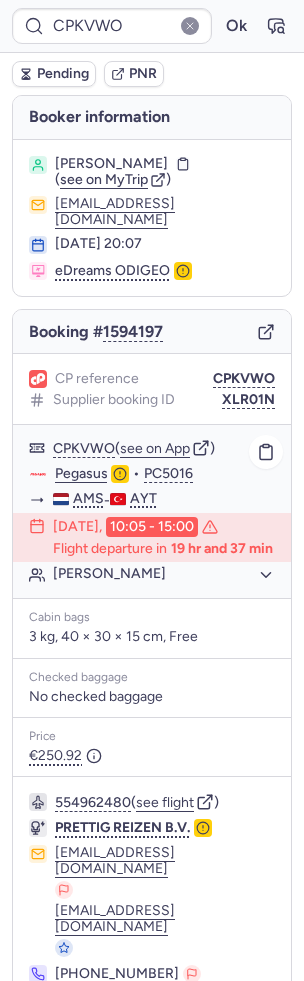 scroll, scrollTop: 38, scrollLeft: 0, axis: vertical 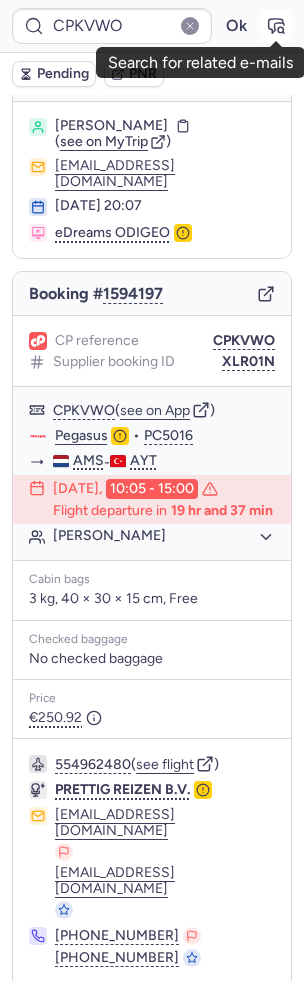 click 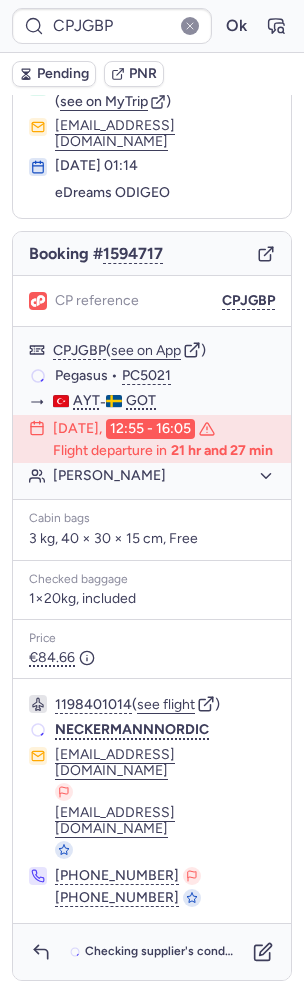 scroll, scrollTop: 74, scrollLeft: 0, axis: vertical 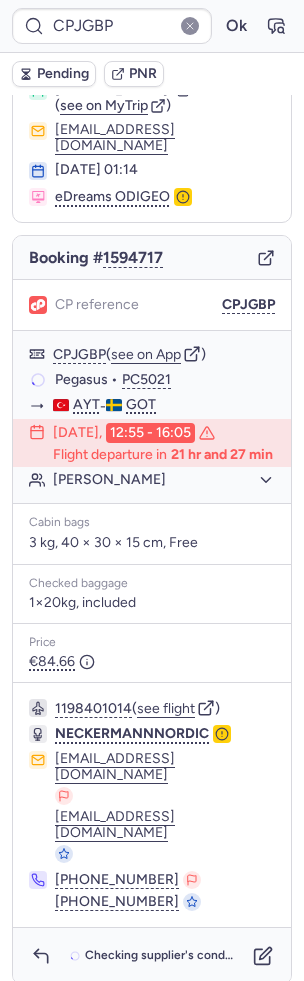 type on "CP7AN9" 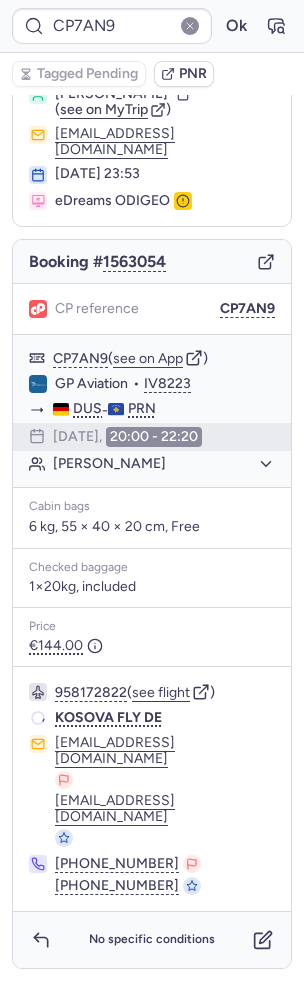 scroll, scrollTop: 0, scrollLeft: 0, axis: both 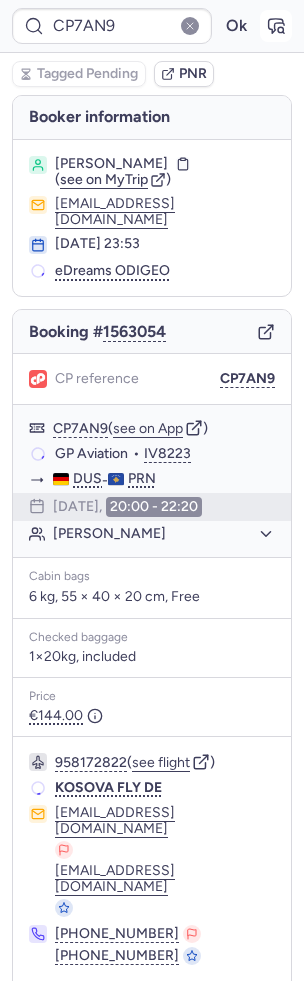 click 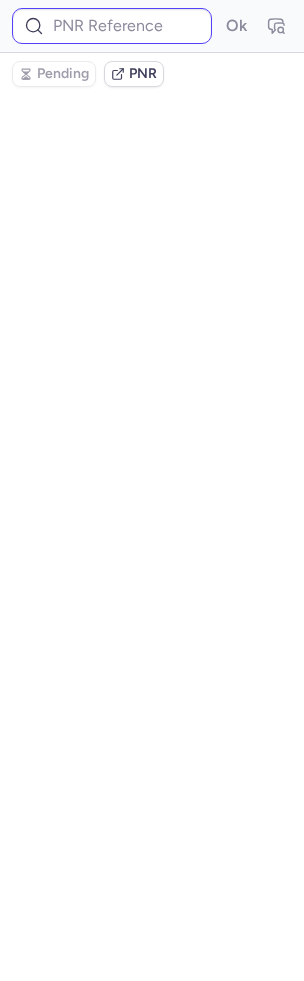 type on "CP7AN9" 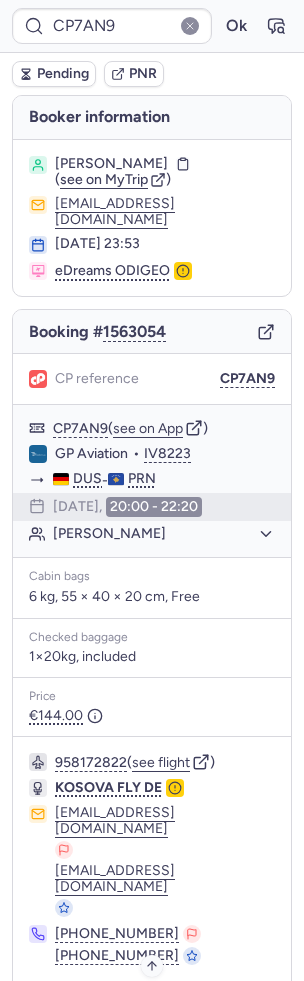 click on "Specific conditions" at bounding box center (160, 1010) 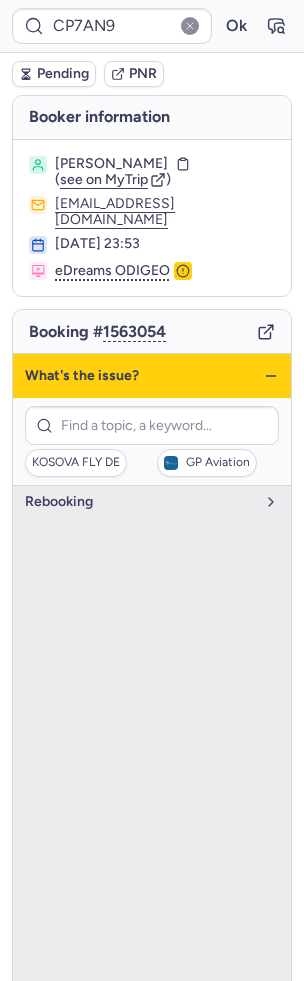 click on "rebooking" at bounding box center [152, 734] 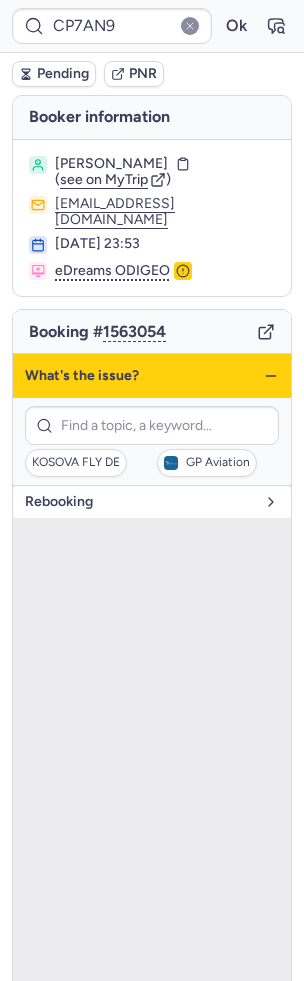 click on "rebooking" at bounding box center (140, 502) 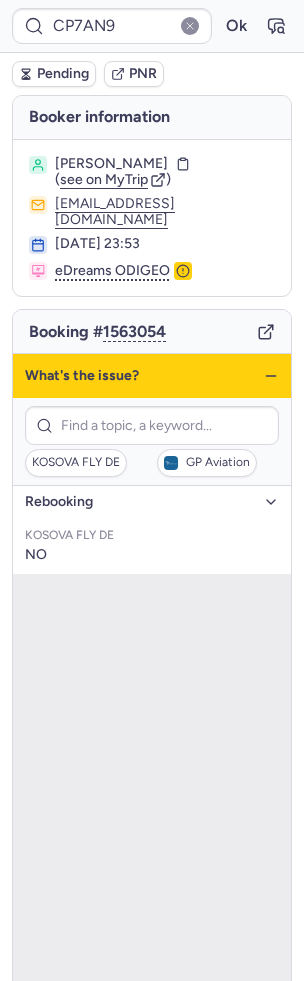 click on "What's the issue?" at bounding box center (152, 376) 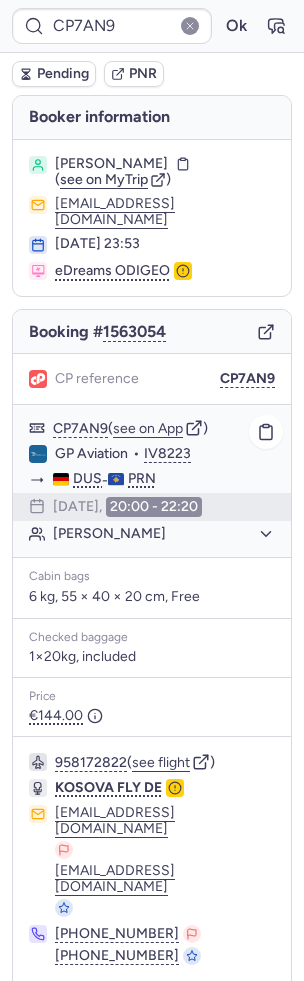 click on "CP7AN9  ( see on App )" at bounding box center [164, 428] 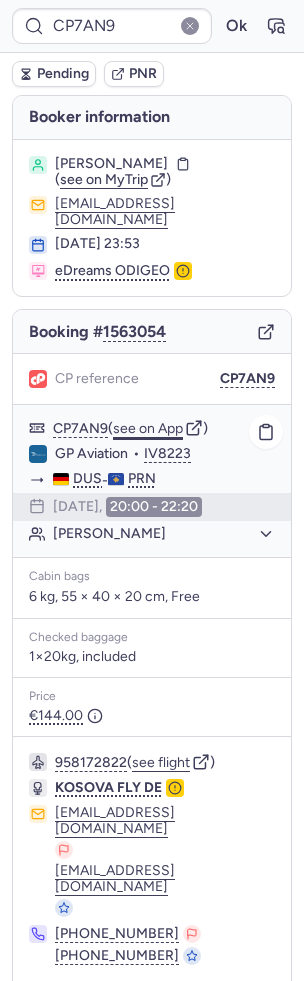 click on "see on App" 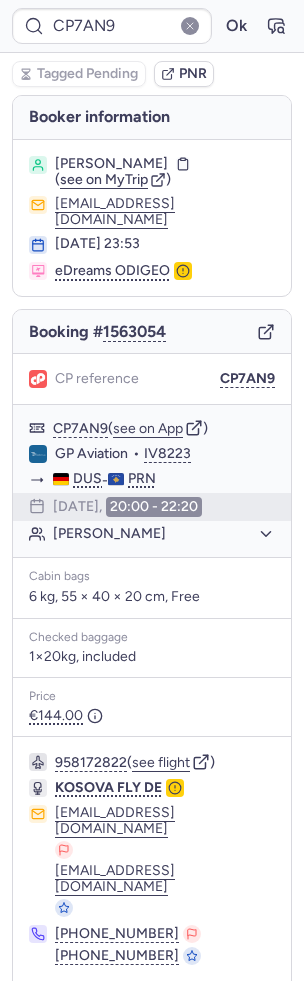 click 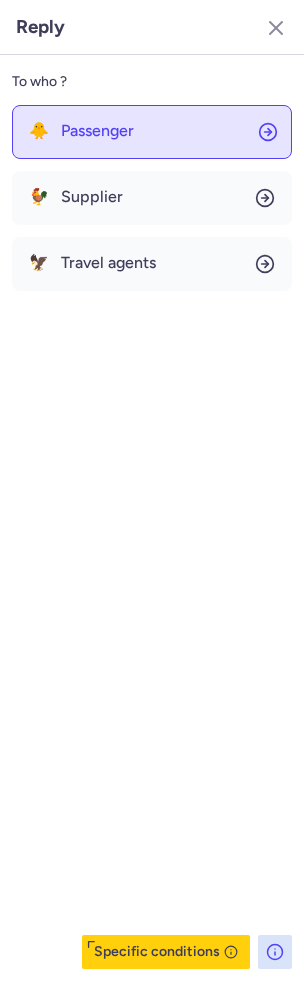 click on "🐥 Passenger" 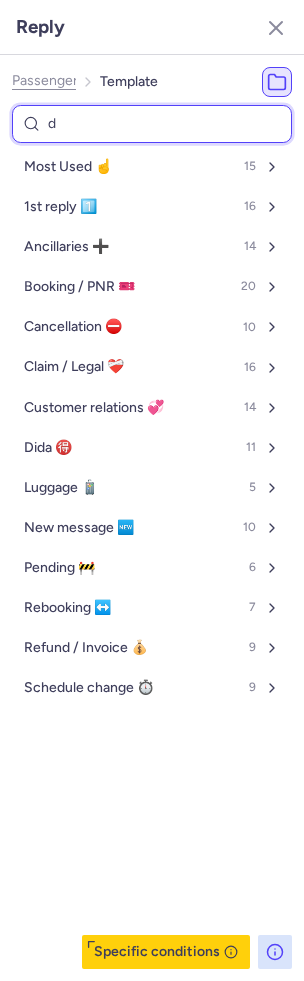 type on "do" 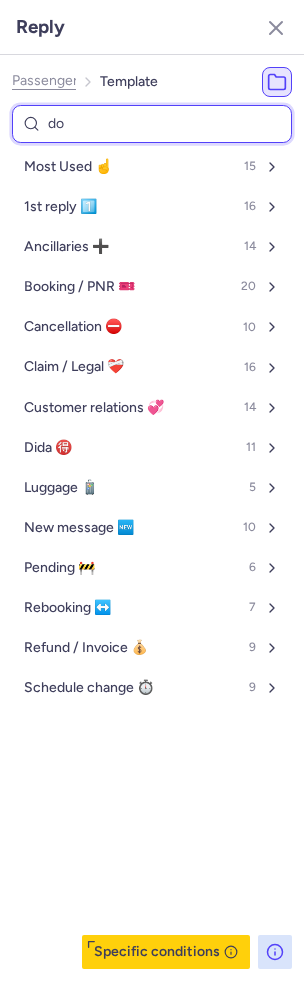 select on "en" 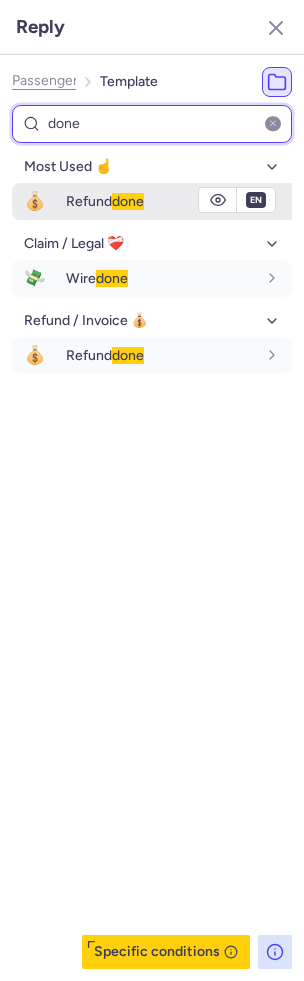 type on "done" 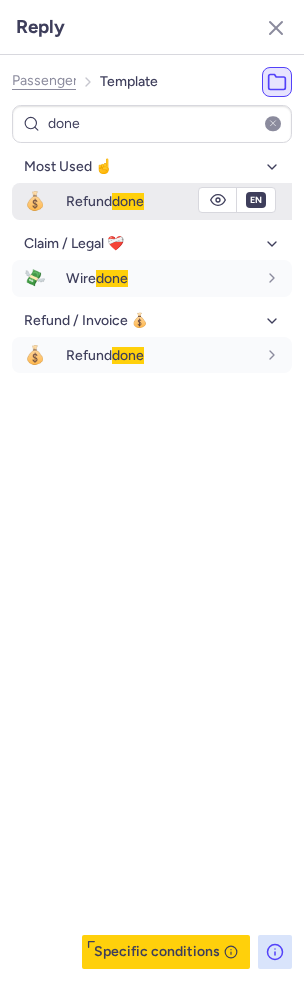 click on "Refund  done" at bounding box center [105, 201] 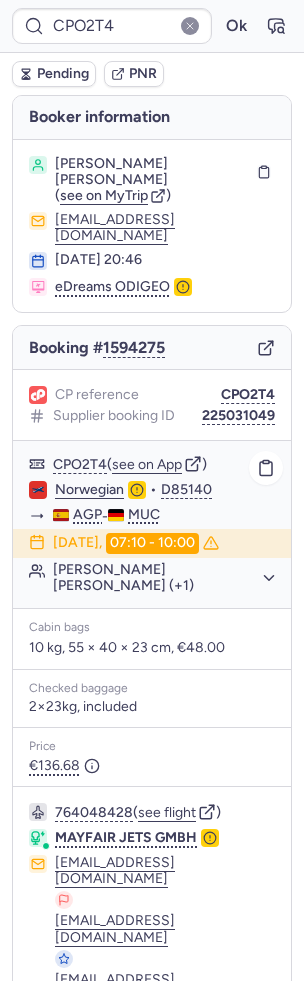 scroll, scrollTop: 60, scrollLeft: 0, axis: vertical 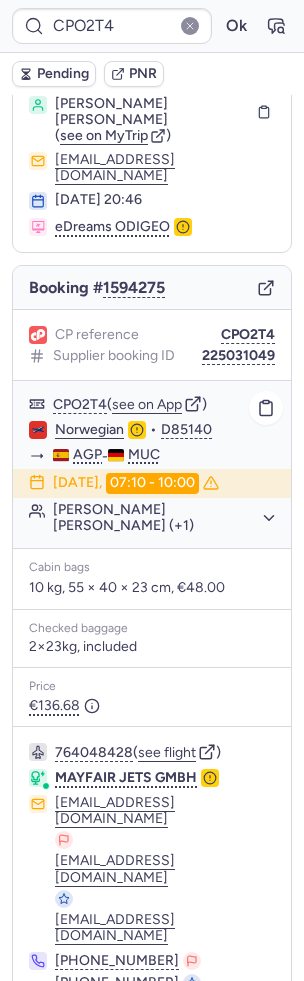 type on "CPY8CL" 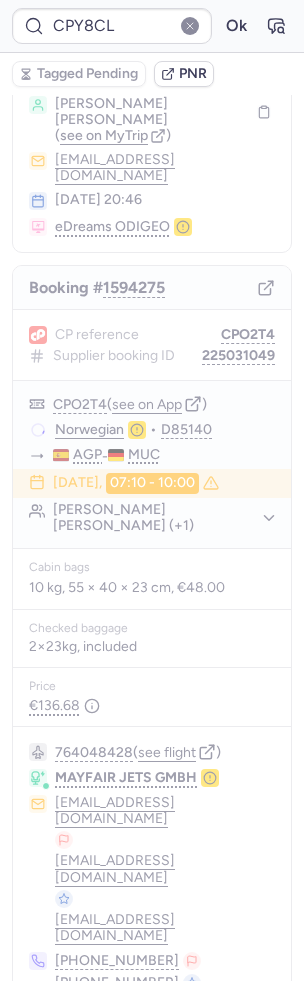 scroll, scrollTop: 44, scrollLeft: 0, axis: vertical 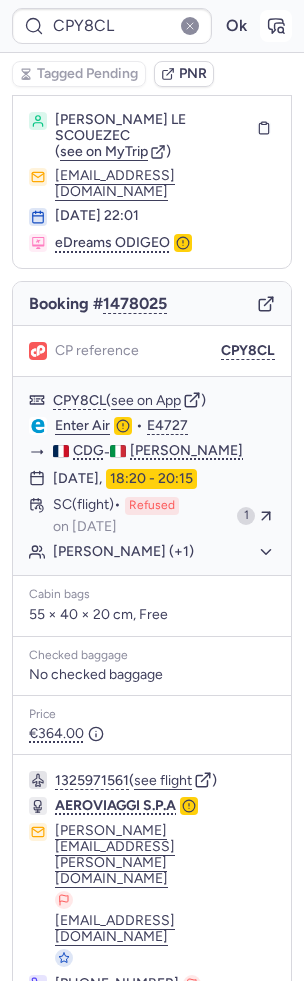 click 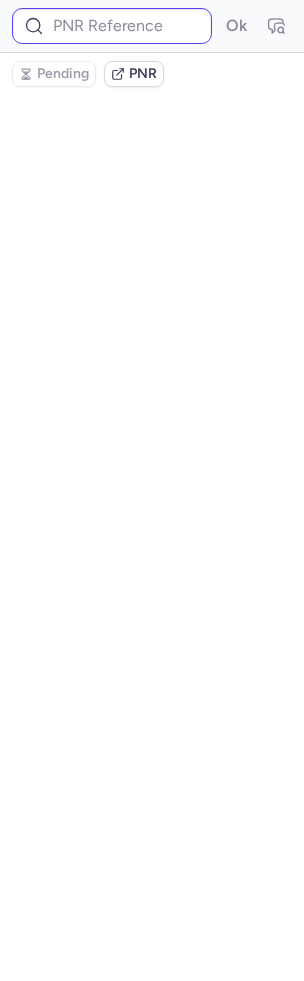 scroll, scrollTop: 0, scrollLeft: 0, axis: both 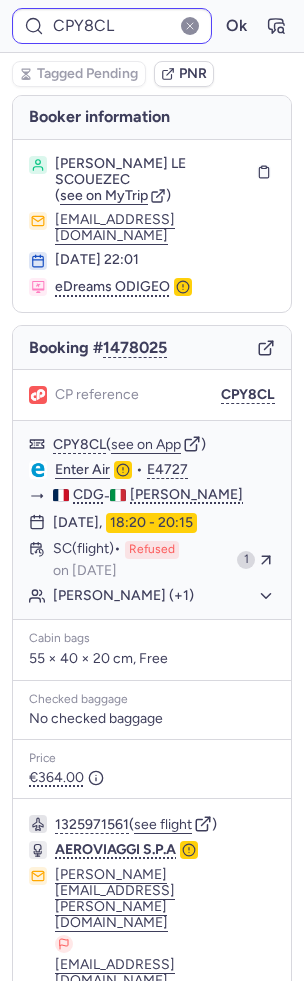 type on "CPLKIW" 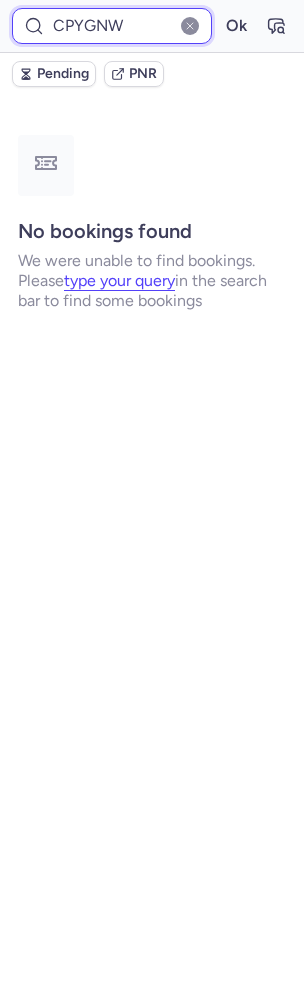 click on "CPYGNW" at bounding box center (112, 26) 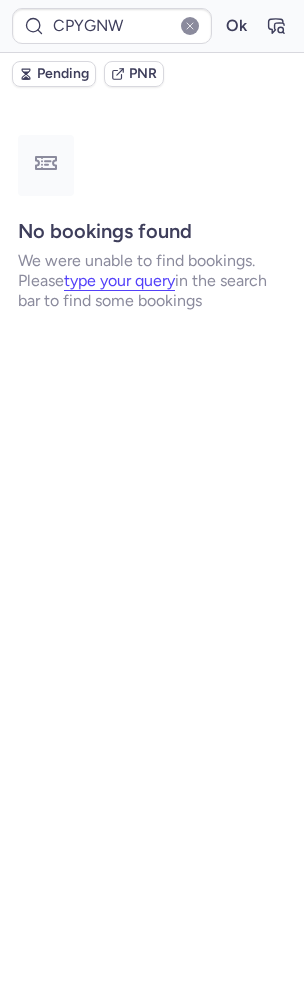 type on "CPY8CL" 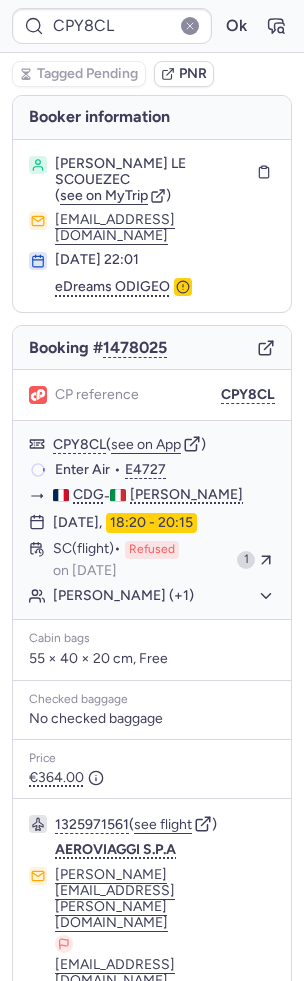 type on "CPJGBP" 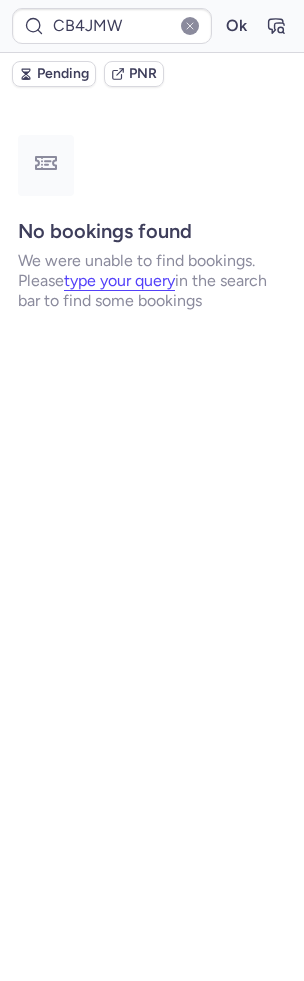 type on "CP4JMW" 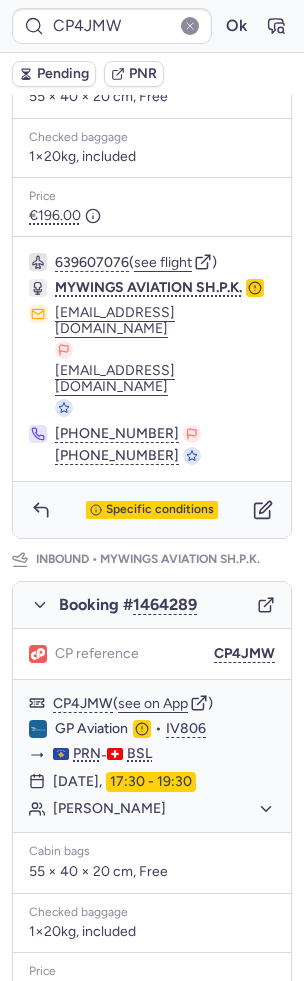 scroll, scrollTop: 589, scrollLeft: 0, axis: vertical 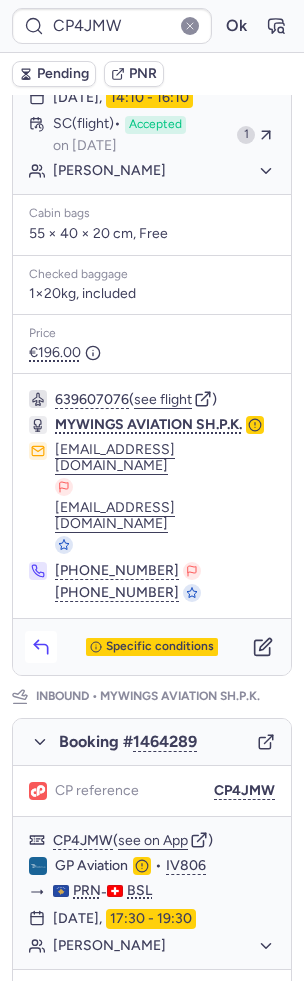 click 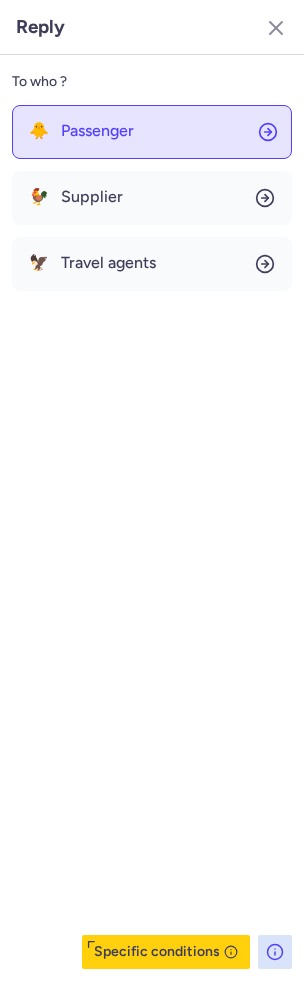 click on "Passenger" at bounding box center (97, 131) 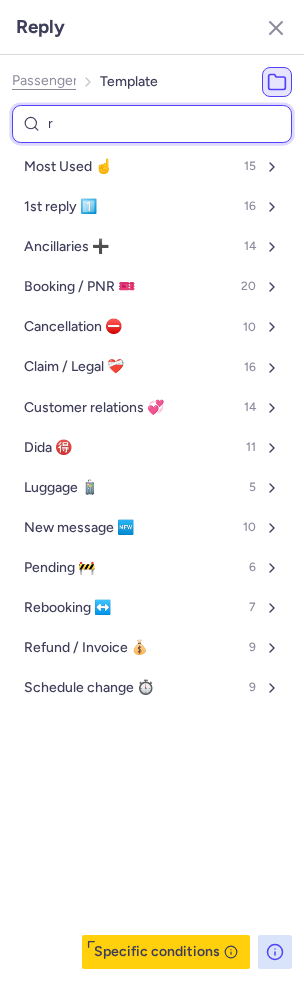 type on "re" 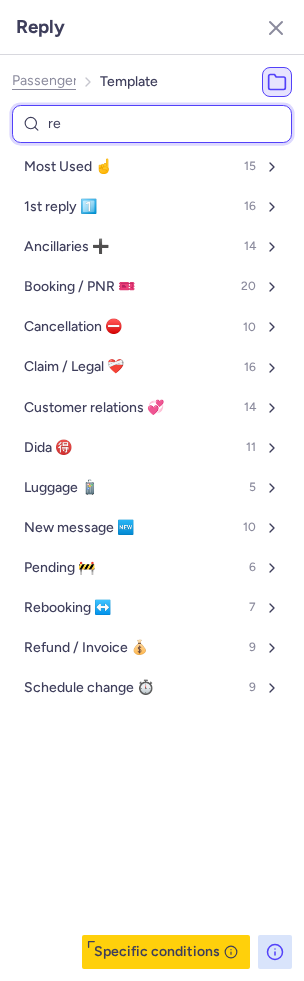 select on "en" 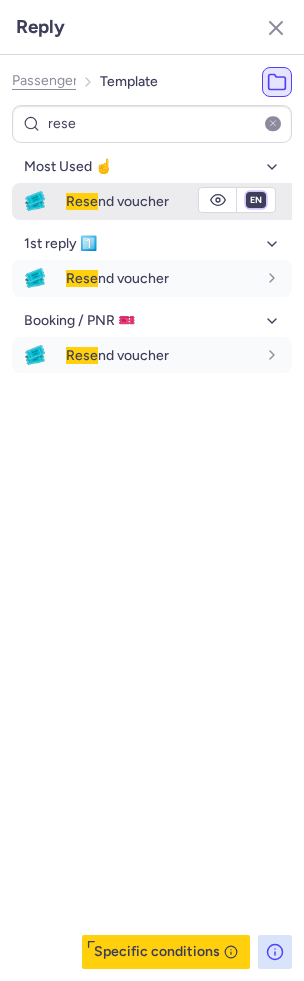 click on "fr en de nl pt es it ru" at bounding box center [256, 200] 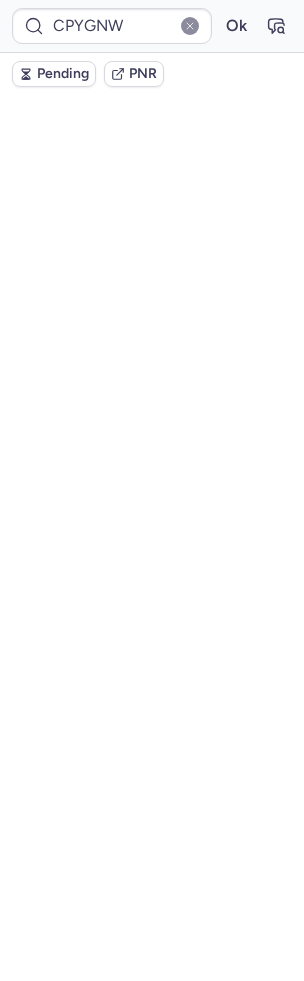 scroll, scrollTop: 0, scrollLeft: 0, axis: both 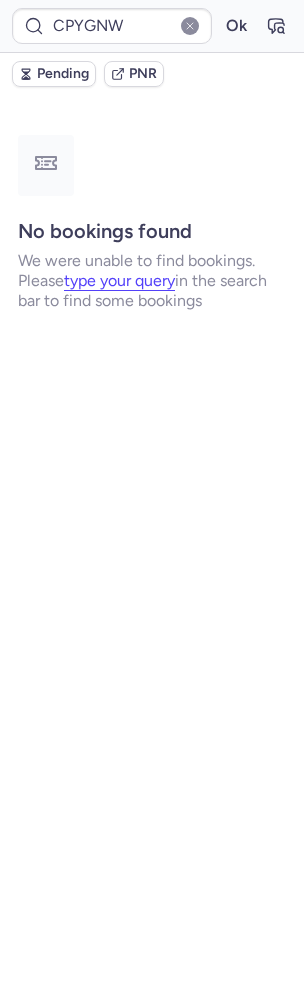click on "Pending" at bounding box center (54, 74) 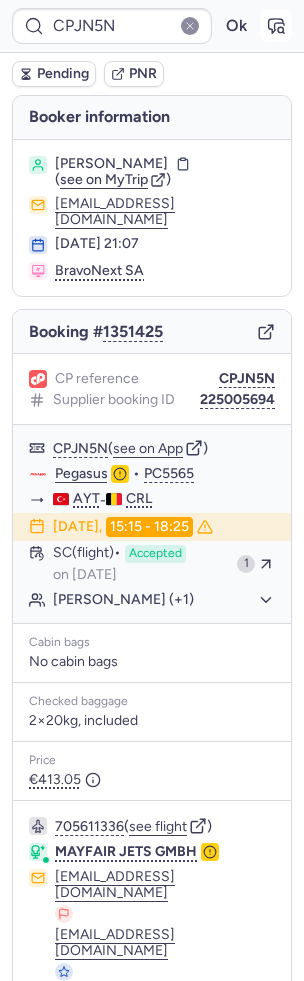 click at bounding box center [276, 26] 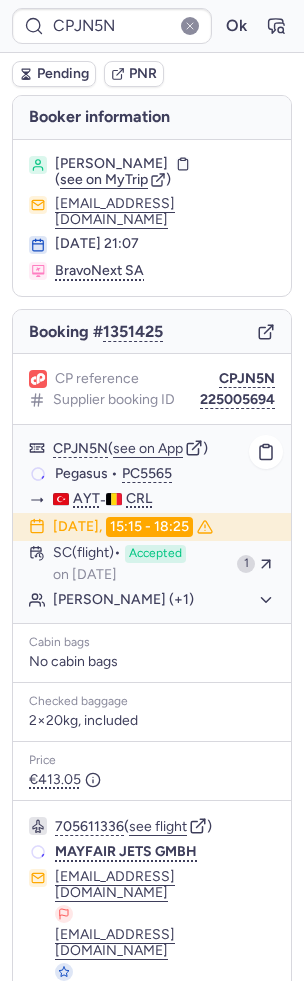 click on "Zabiegala KAITLYNE (+1)" 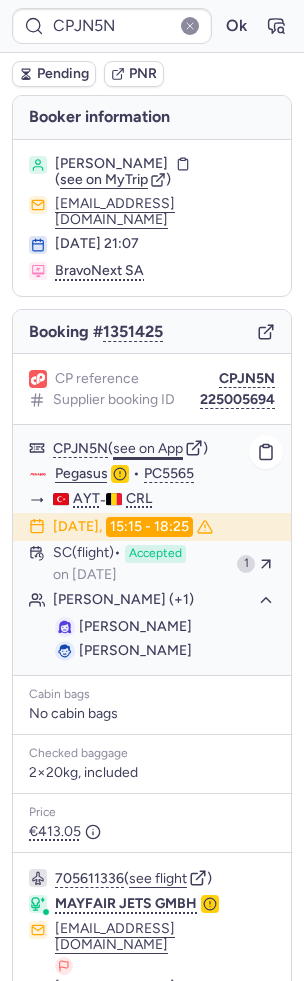 click on "see on App" 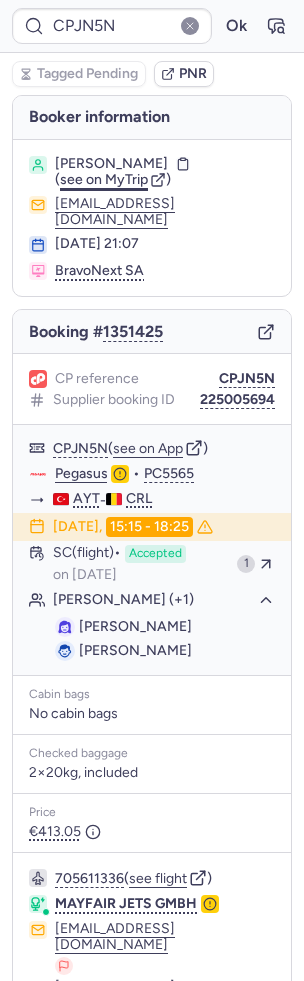 click on "see on MyTrip" at bounding box center [104, 179] 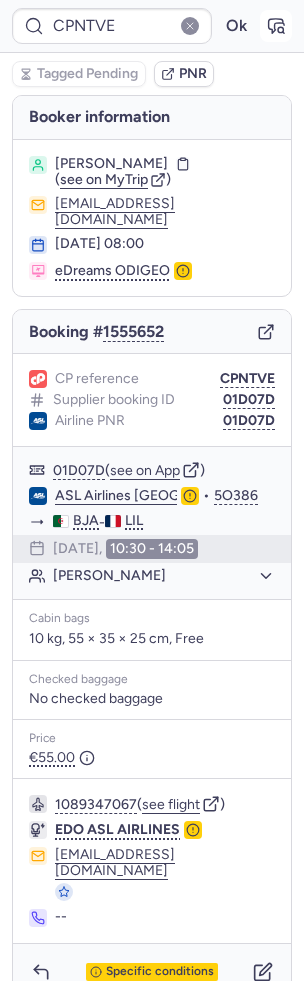click at bounding box center (276, 26) 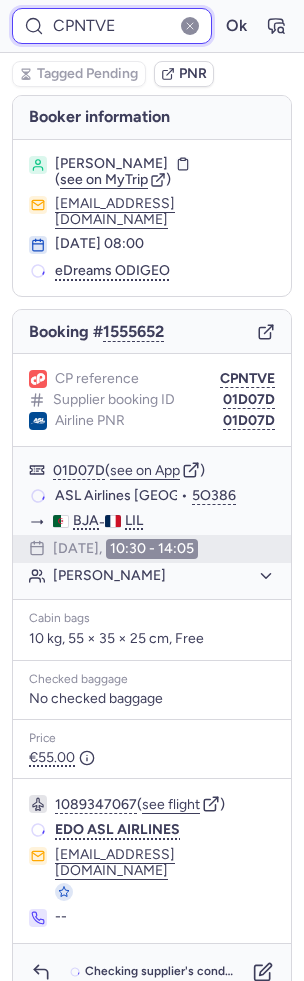 click on "CPNTVE" at bounding box center [112, 26] 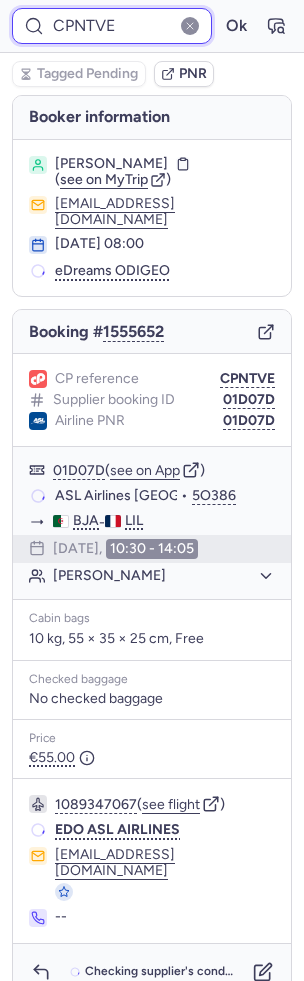 click on "CPNTVE" at bounding box center (112, 26) 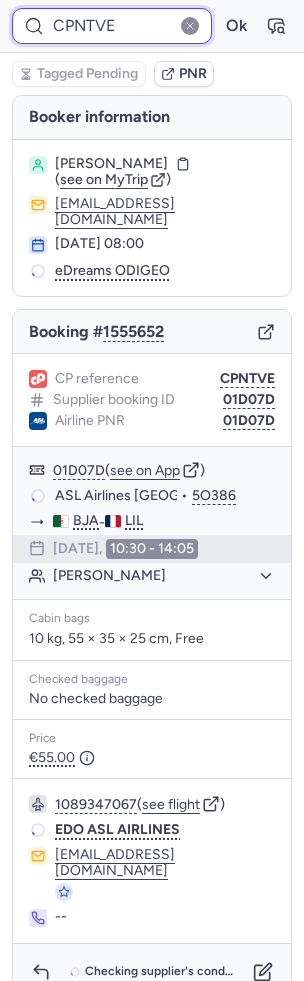 paste on "QLMX" 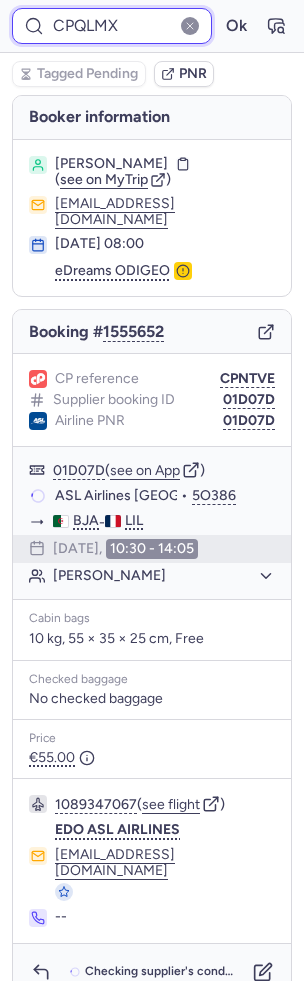 click on "Ok" at bounding box center [236, 26] 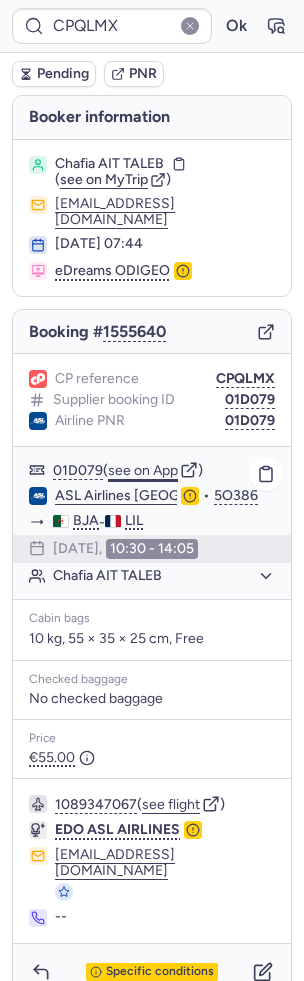 click on "see on App" 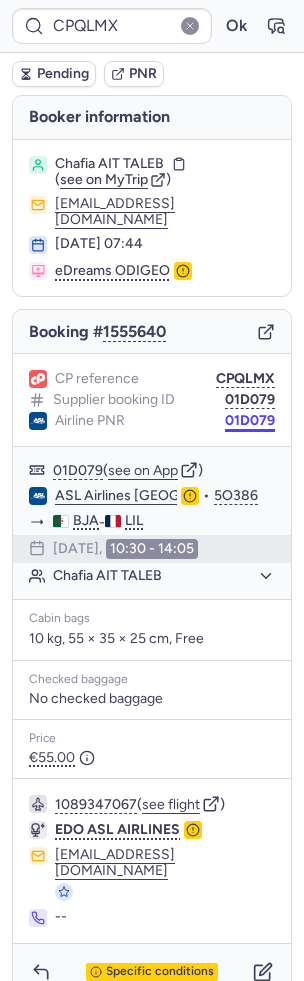 click on "01D079" at bounding box center (250, 421) 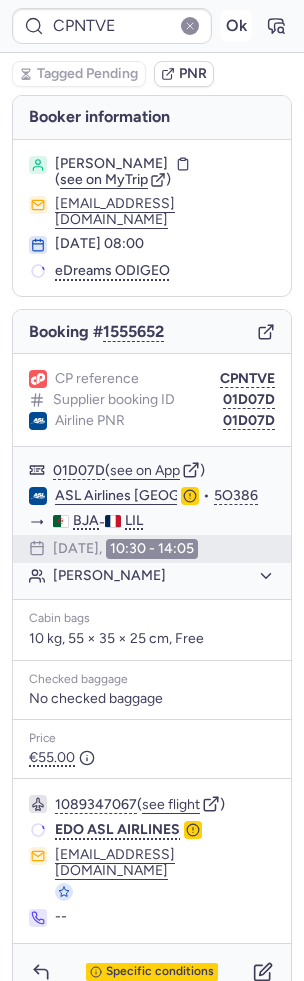 click on "Ok" at bounding box center [236, 26] 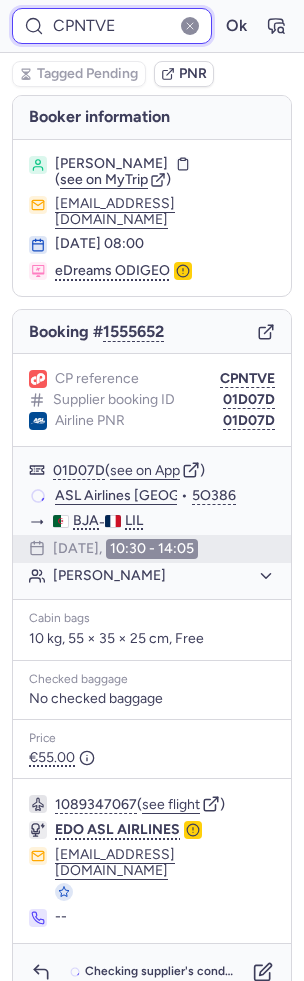 click on "CPNTVE" at bounding box center [112, 26] 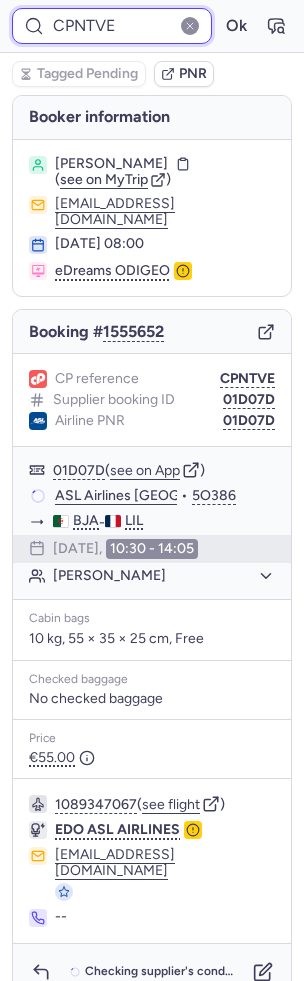 click on "CPNTVE" at bounding box center (112, 26) 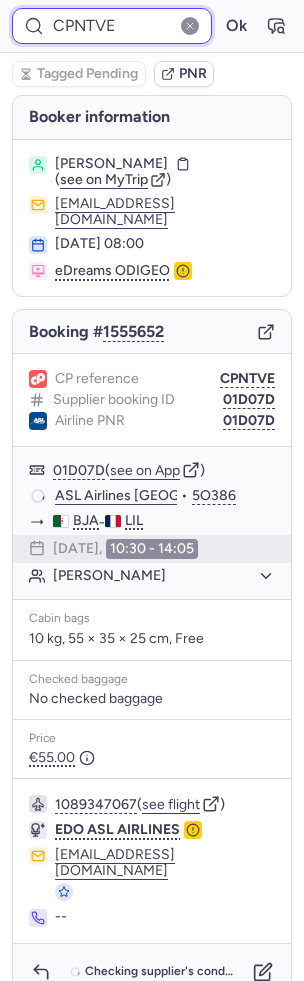 paste on "QLMX" 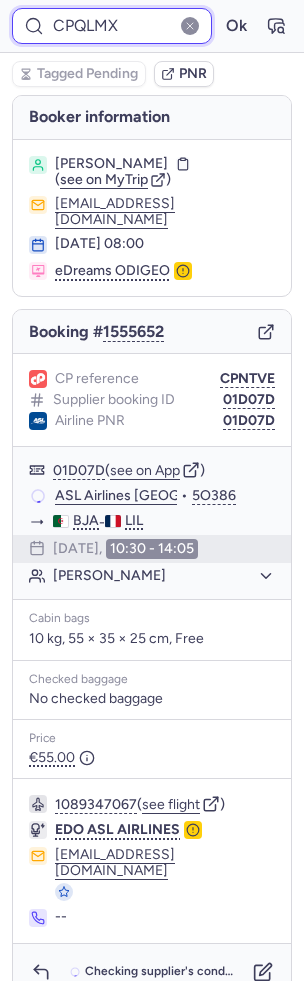 click on "Ok" at bounding box center [236, 26] 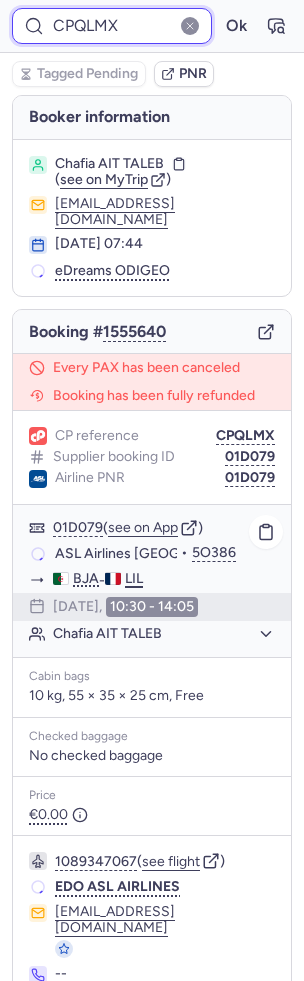 scroll, scrollTop: 33, scrollLeft: 0, axis: vertical 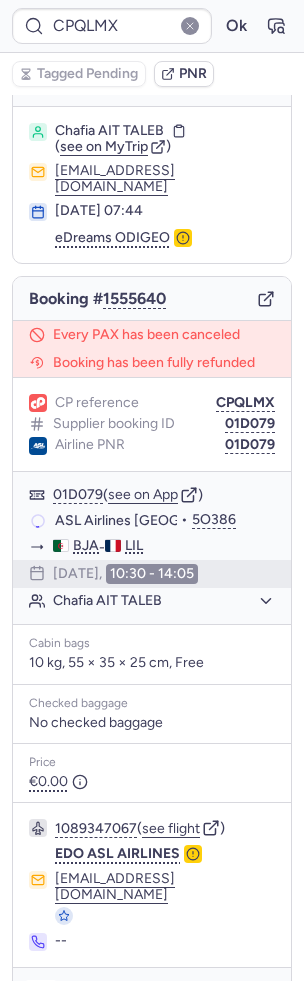 click 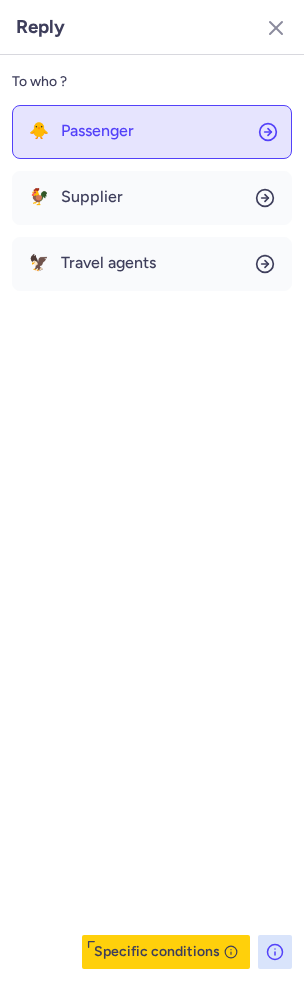 click on "🐥 Passenger" 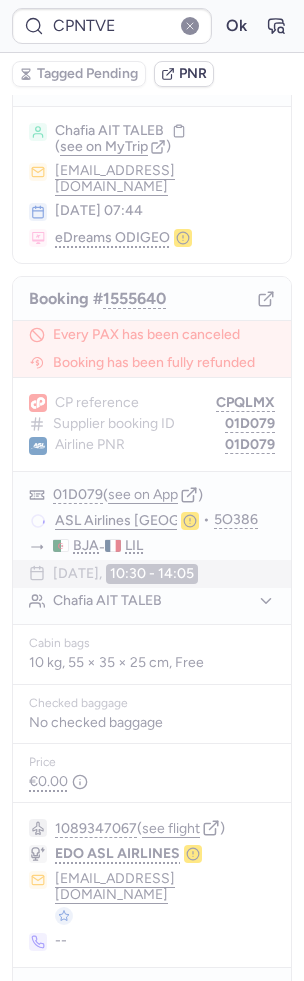 scroll, scrollTop: 0, scrollLeft: 0, axis: both 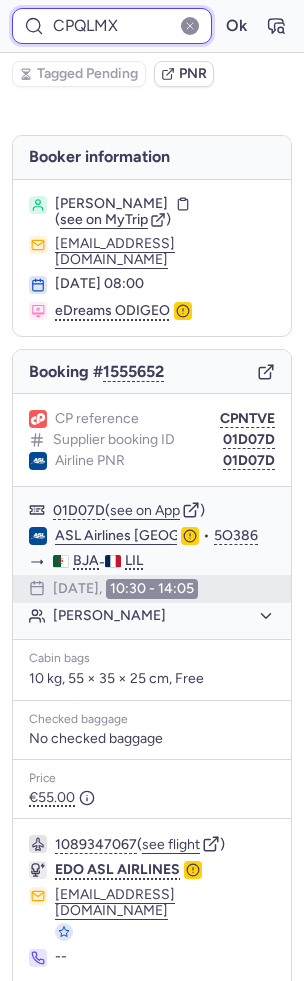 click on "CPQLMX" at bounding box center (112, 26) 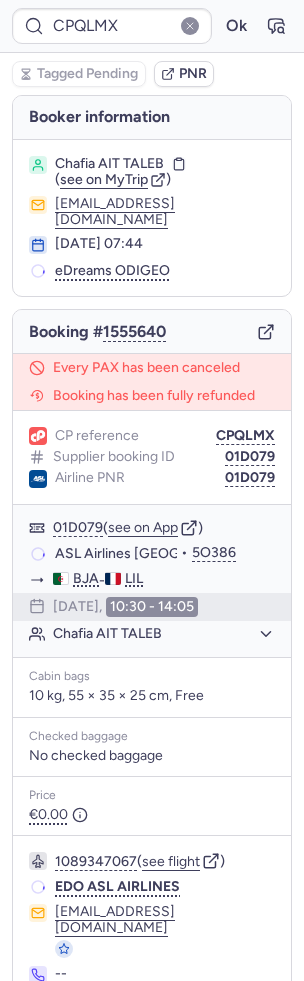 scroll, scrollTop: 33, scrollLeft: 0, axis: vertical 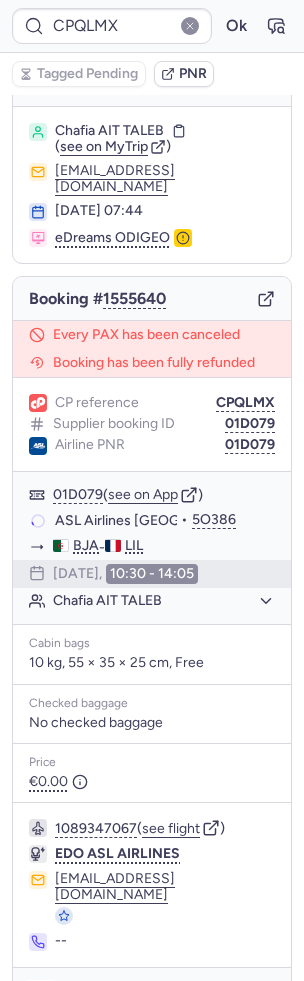 click 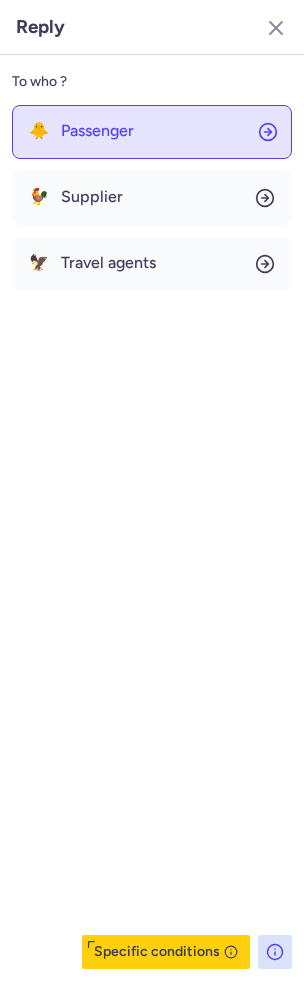 click on "Passenger" at bounding box center (97, 131) 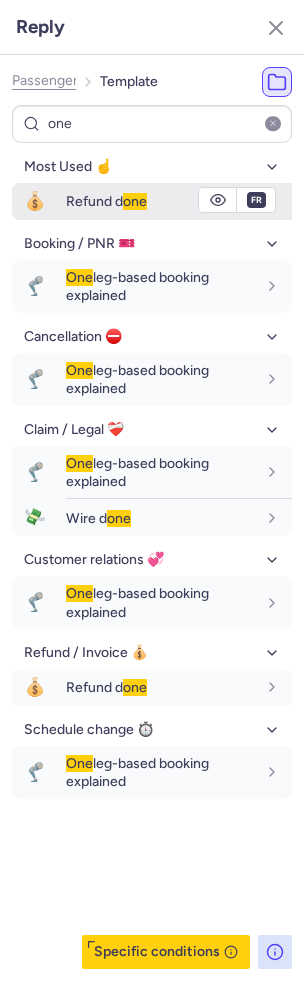click on "one" at bounding box center (135, 201) 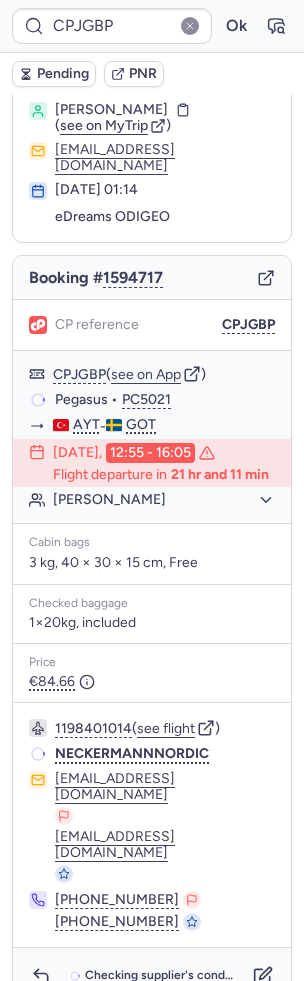 scroll, scrollTop: 54, scrollLeft: 0, axis: vertical 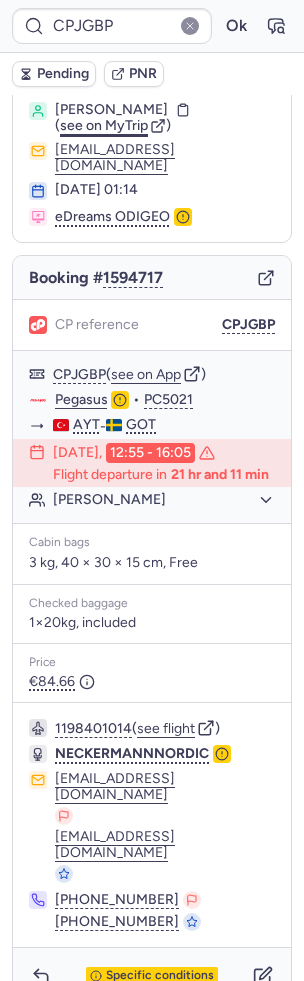 click on "see on MyTrip" at bounding box center [104, 125] 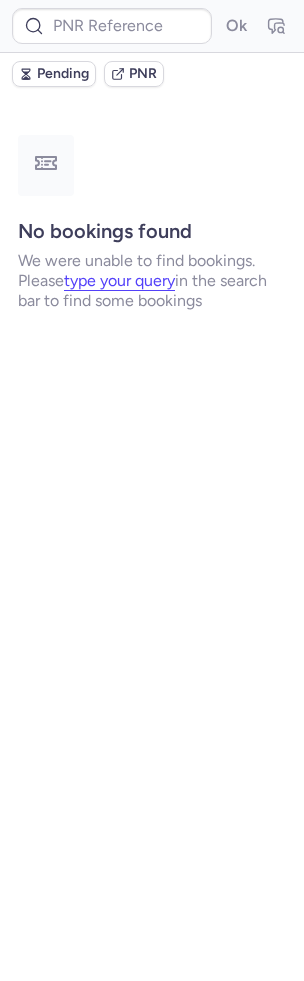 scroll, scrollTop: 0, scrollLeft: 0, axis: both 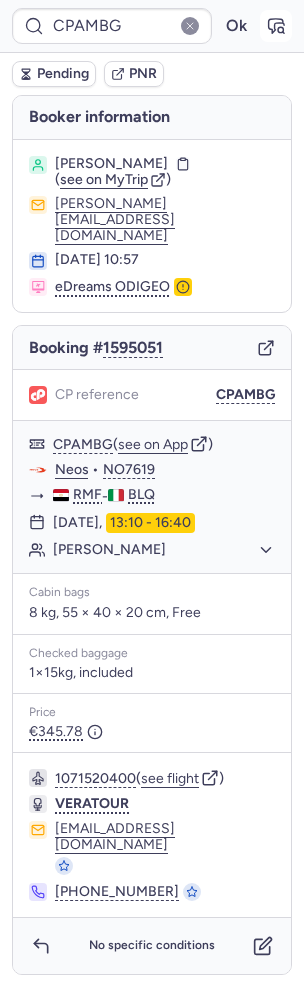 click 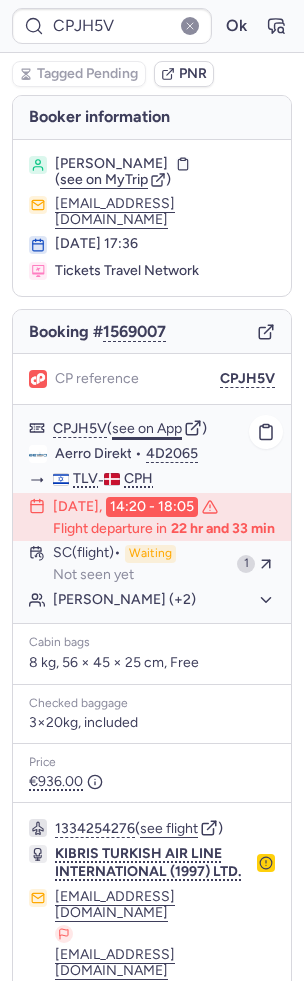 click on "see on App" 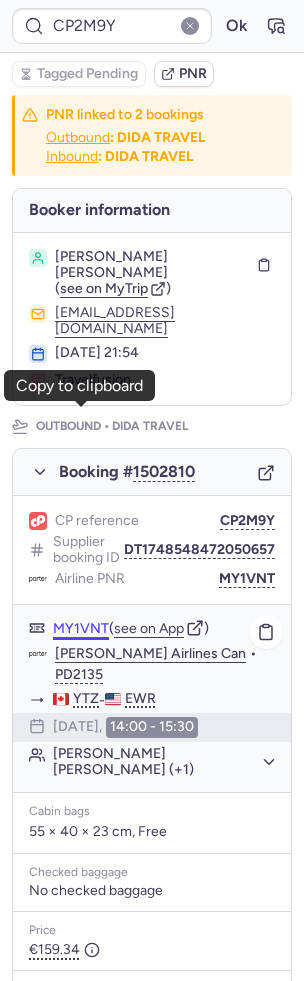 scroll, scrollTop: 336, scrollLeft: 0, axis: vertical 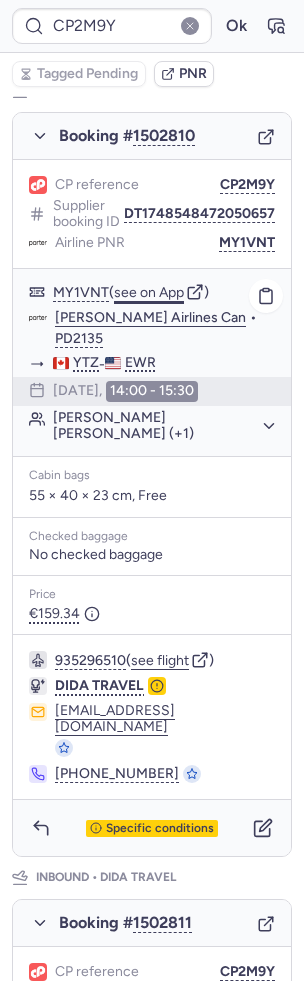 click on "see on App" 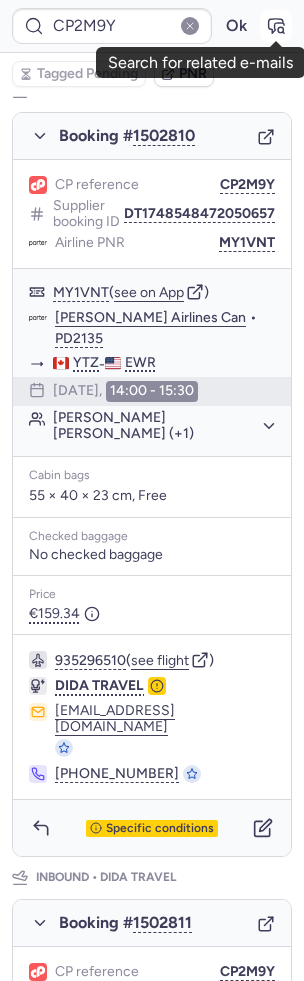 click 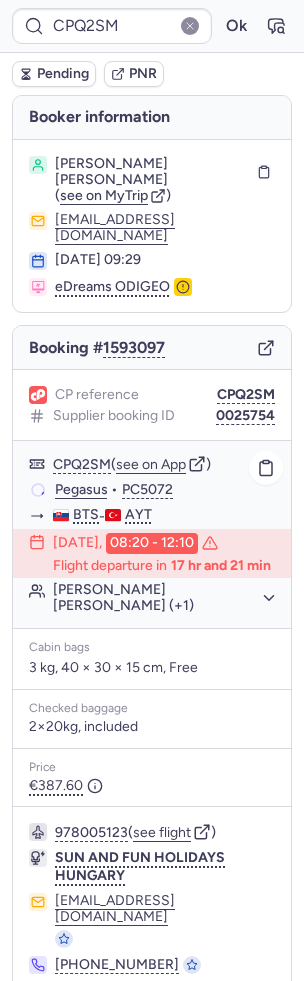 scroll, scrollTop: 22, scrollLeft: 0, axis: vertical 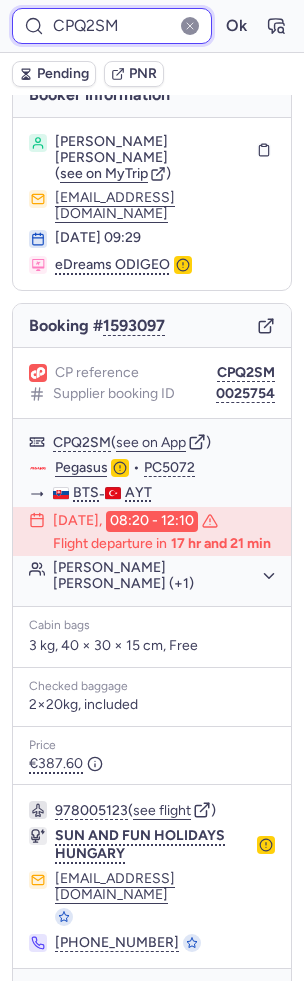 click on "CPQ2SM" at bounding box center [112, 26] 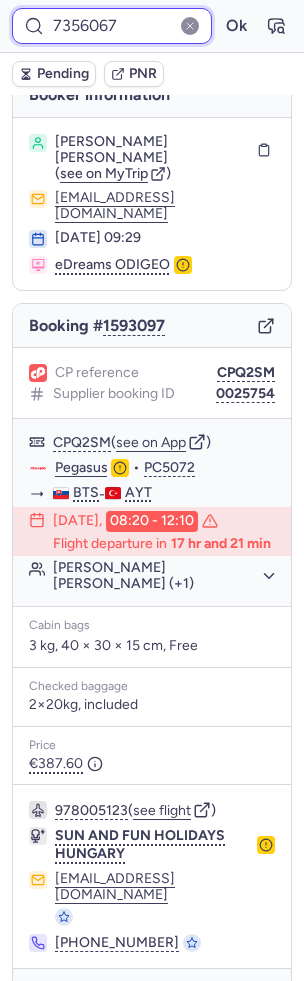 click on "Ok" at bounding box center (236, 26) 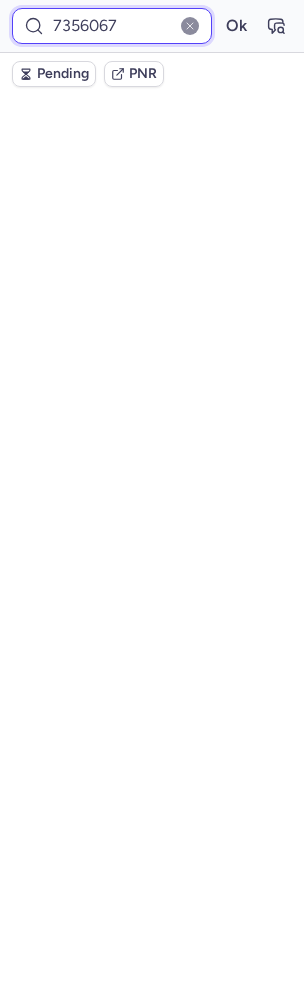 scroll, scrollTop: 0, scrollLeft: 0, axis: both 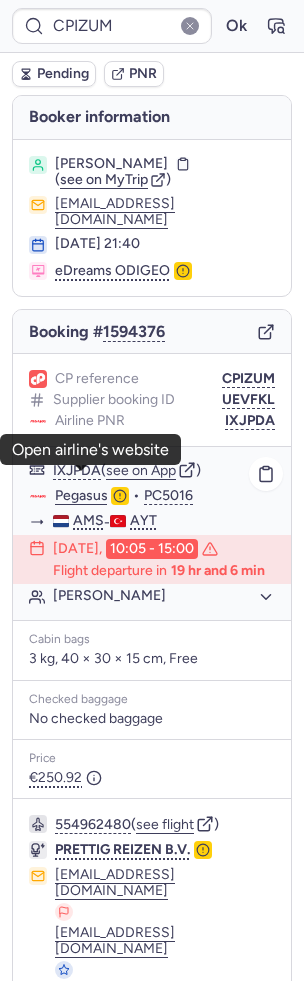 click on "Pegasus" 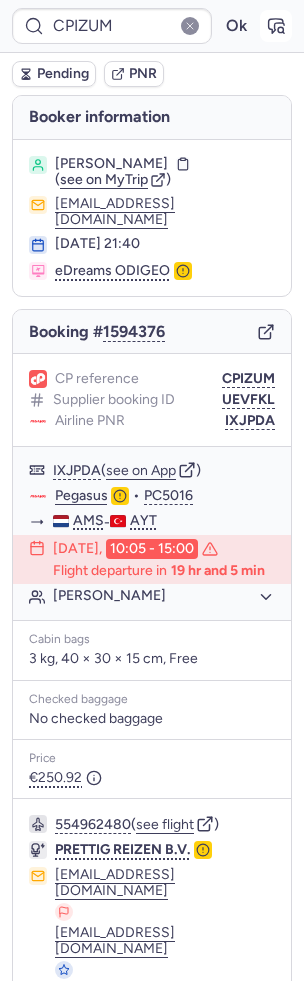 click 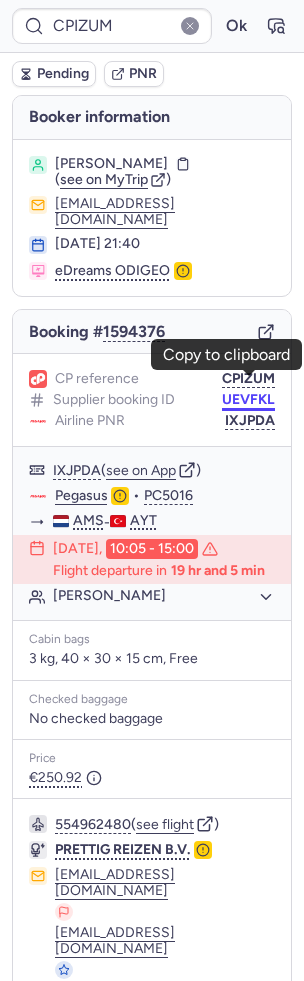 click on "UEVFKL" at bounding box center (248, 400) 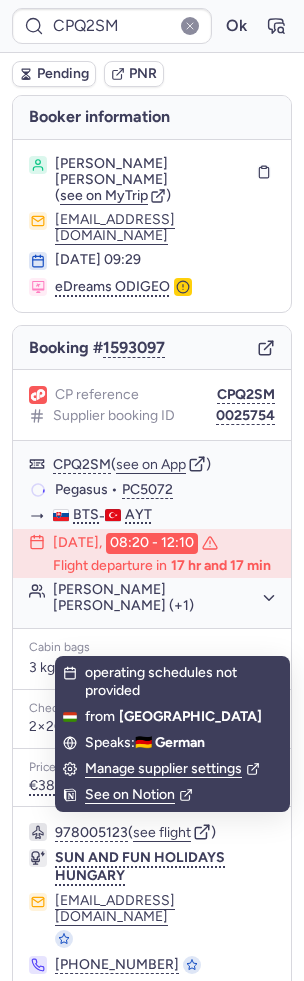 scroll, scrollTop: 22, scrollLeft: 0, axis: vertical 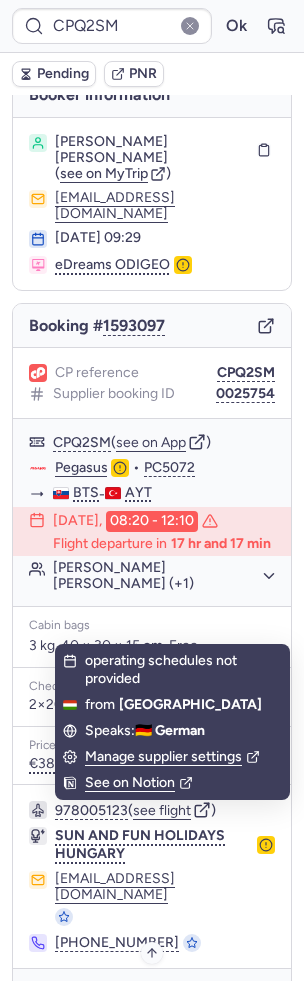 click on "Specific conditions" at bounding box center [160, 997] 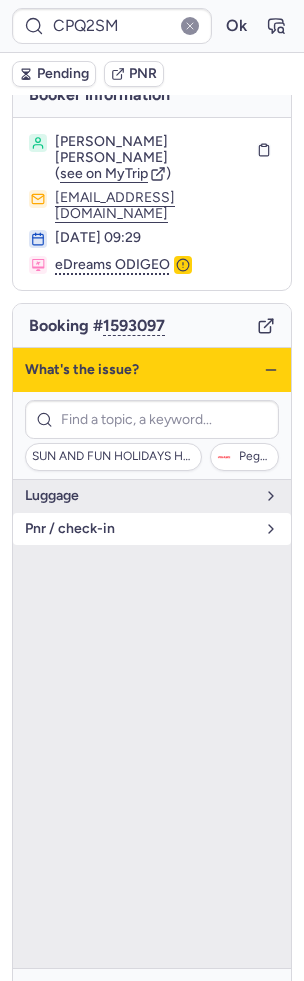 click on "pnr / check-in" at bounding box center [140, 529] 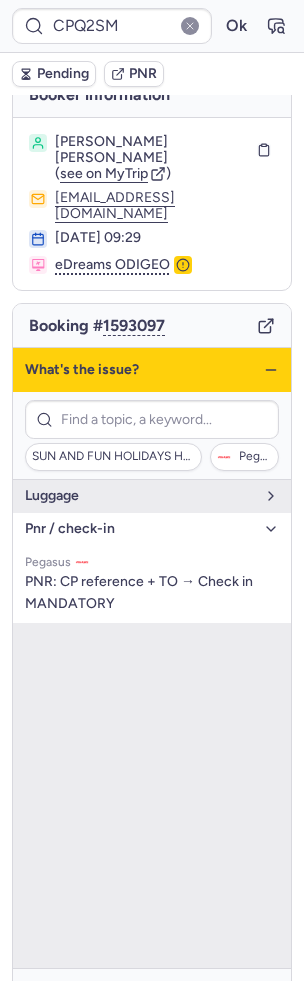 click 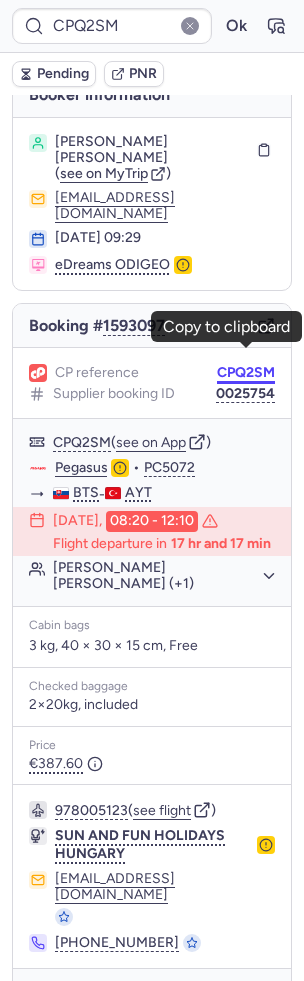 click on "CPQ2SM" at bounding box center (246, 373) 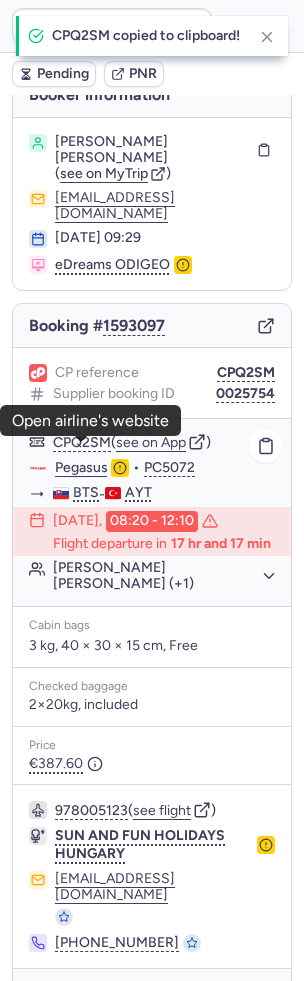 click on "Pegasus" 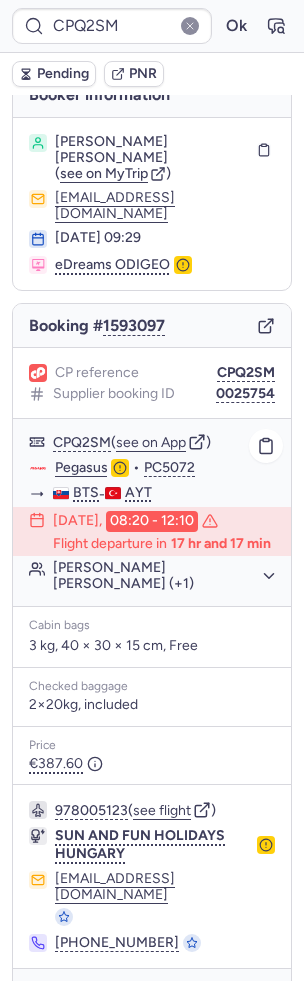 click on "Marvin Maximilian Johannes WILHELM (+1)" 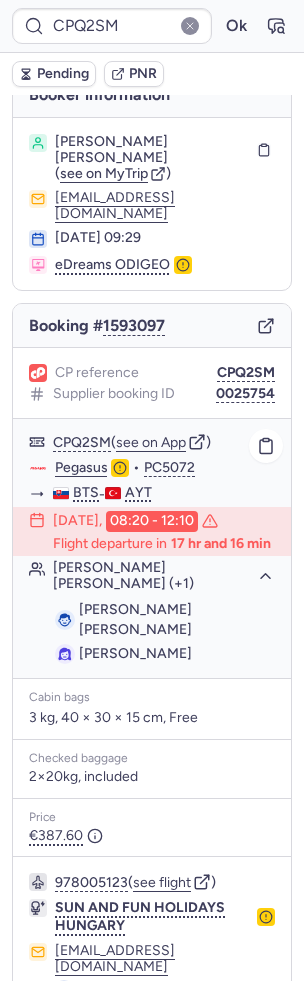 click on "Marvin Maximilian Johannes WILHELM" at bounding box center (135, 619) 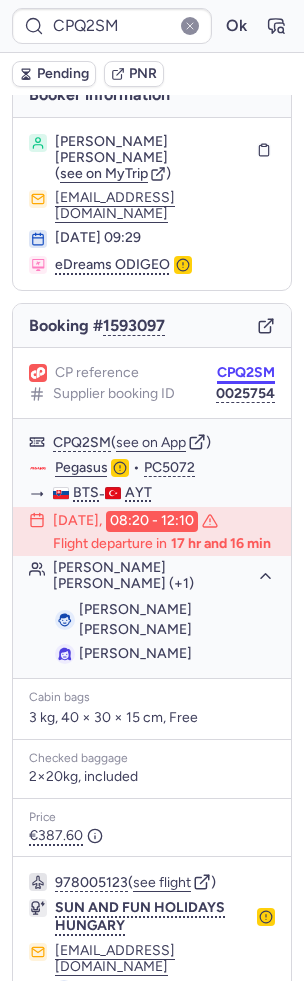 click on "CPQ2SM" at bounding box center (246, 373) 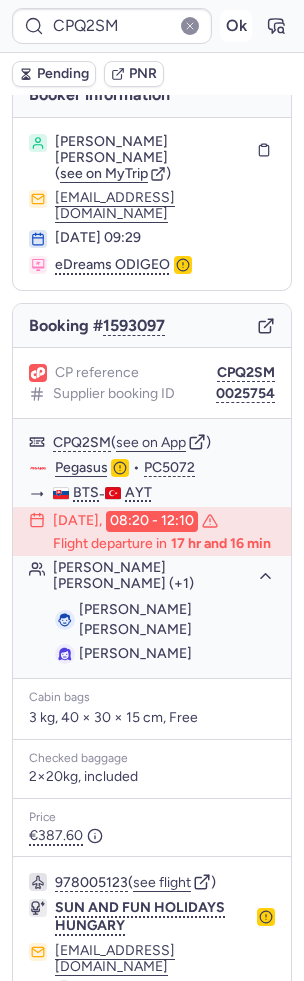 click on "Ok" at bounding box center (236, 26) 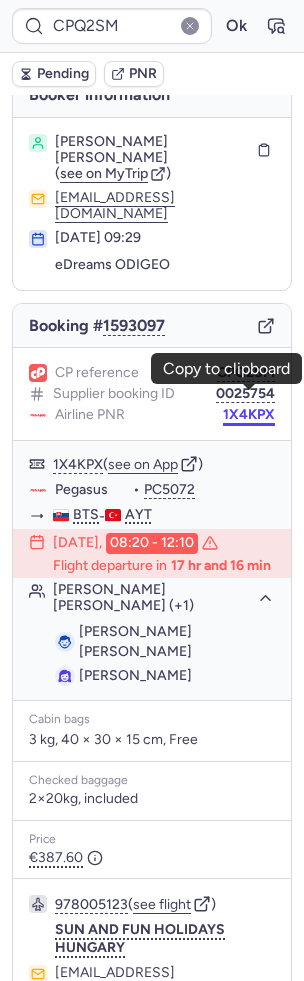 click on "1X4KPX" at bounding box center [249, 415] 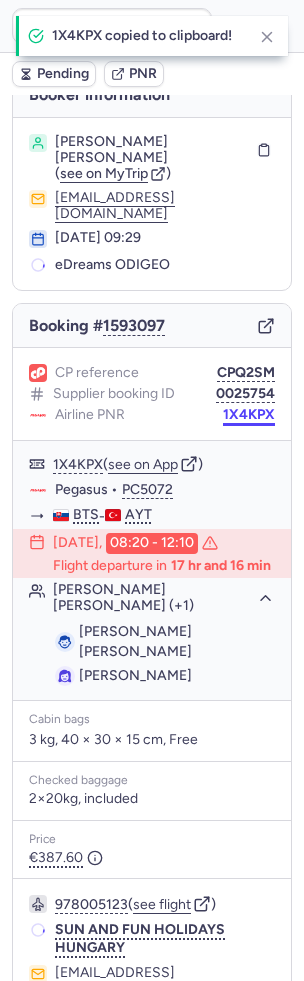 scroll, scrollTop: 116, scrollLeft: 0, axis: vertical 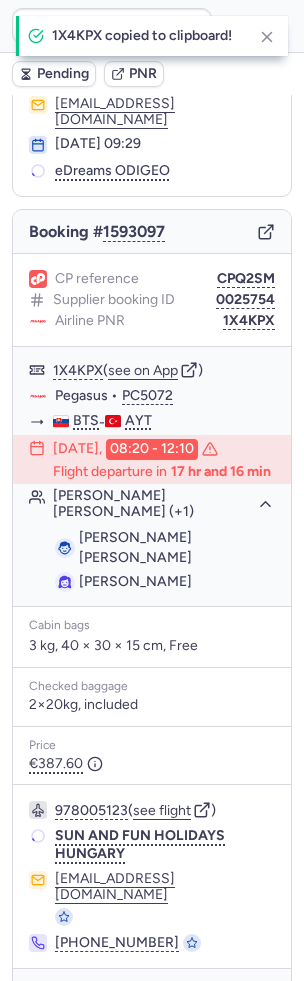 click 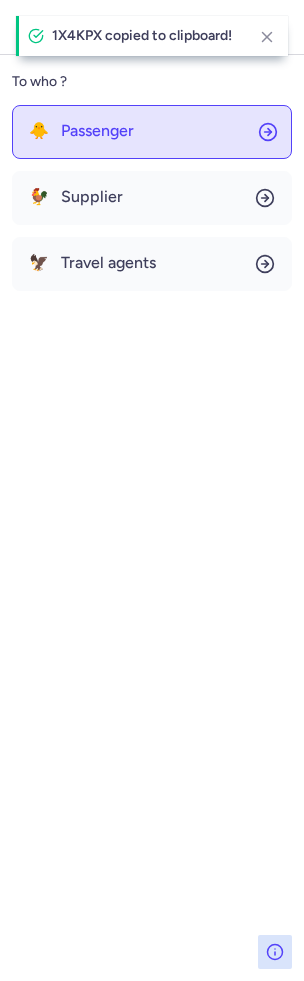 click on "🐥 Passenger" 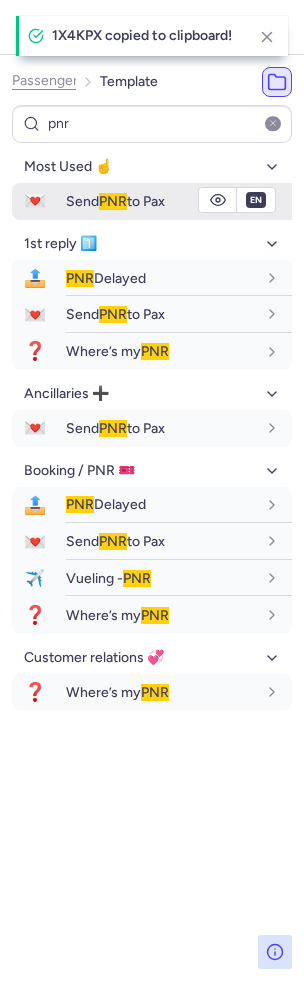 click on "PNR" at bounding box center (113, 201) 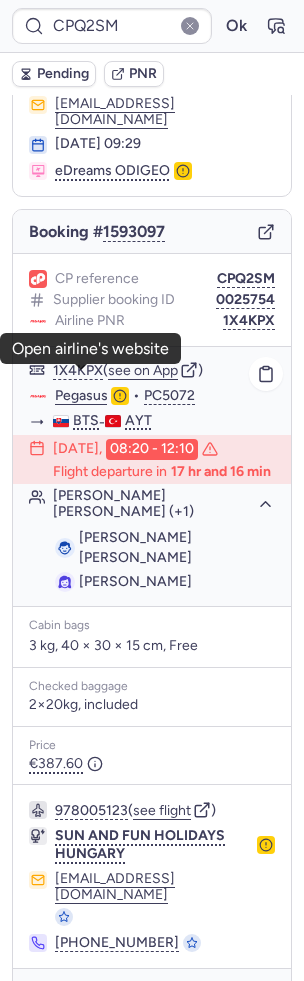 click on "Pegasus" 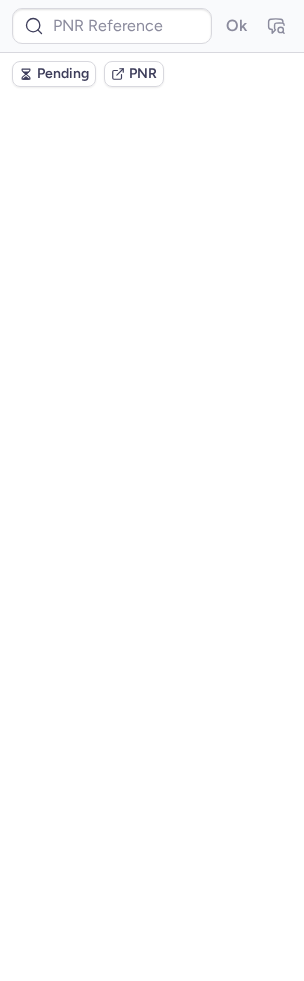 scroll, scrollTop: 0, scrollLeft: 0, axis: both 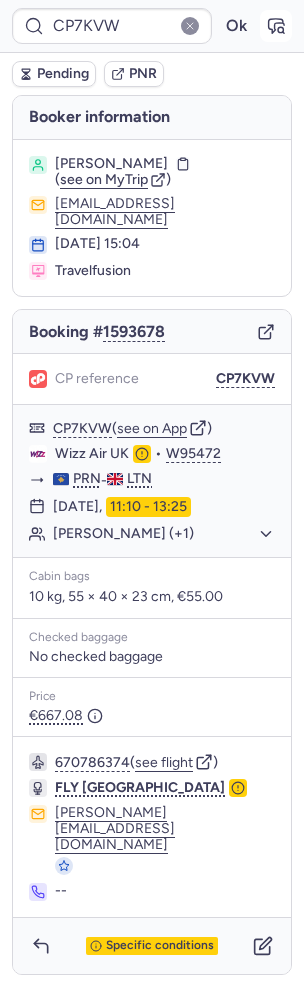 click 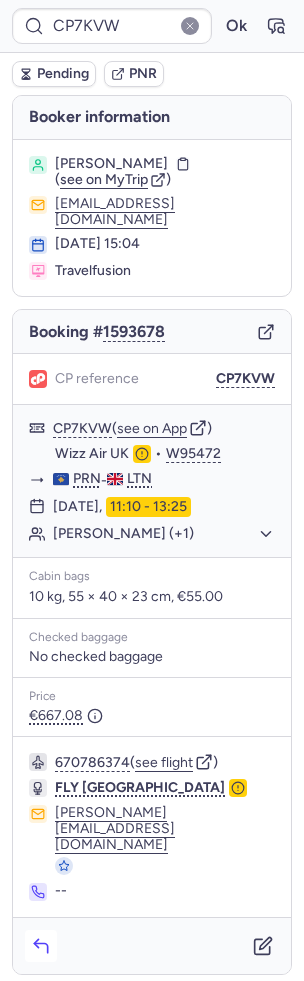 click 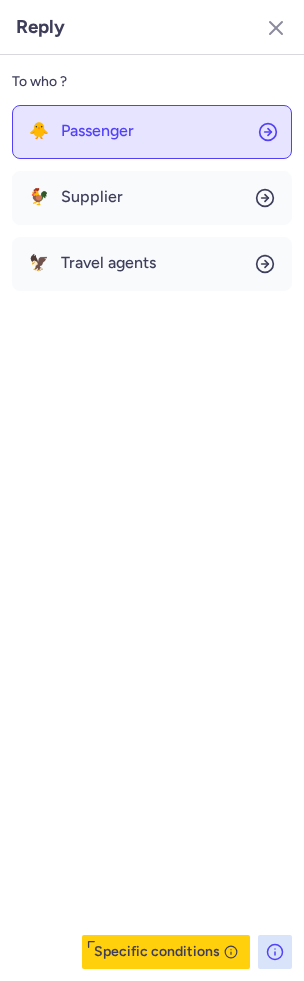 click on "🐥 Passenger" 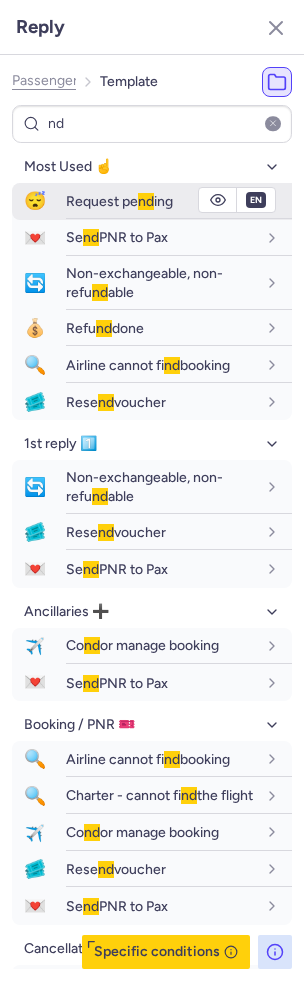 click on "Request pe nd ing" at bounding box center (161, 201) 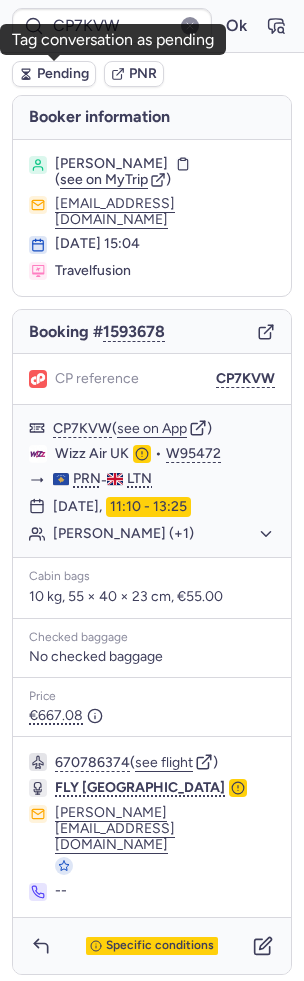 click on "Pending" at bounding box center (63, 74) 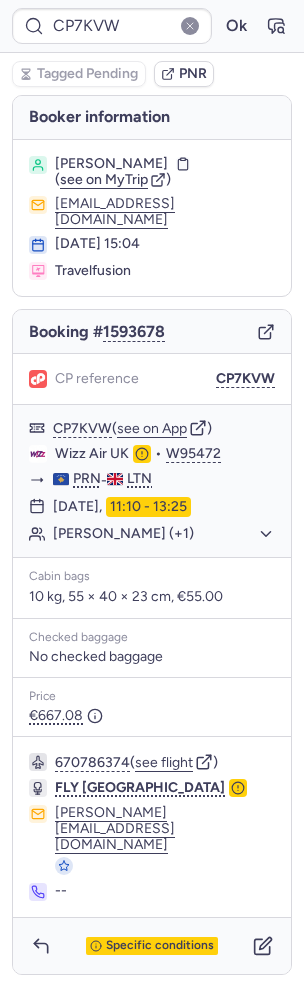 click on "Specific conditions" at bounding box center [152, 946] 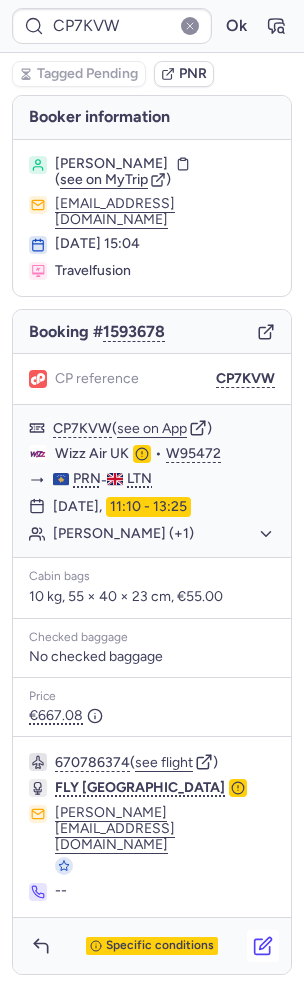 click 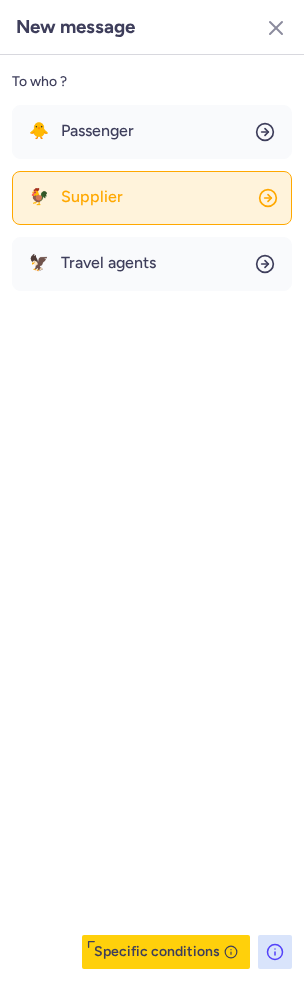 click on "Supplier" at bounding box center (92, 197) 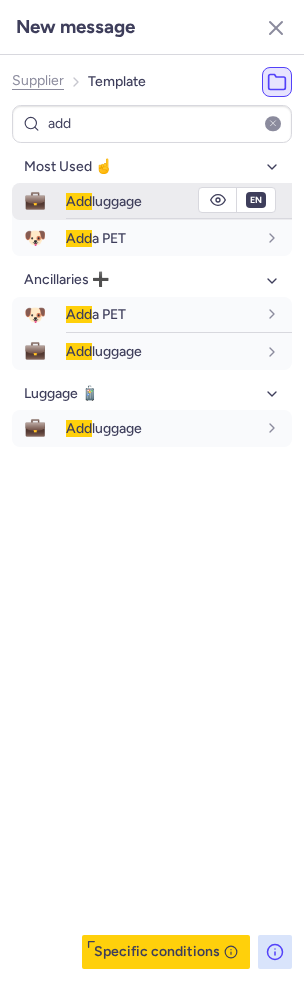 click on "Add  luggage" at bounding box center [104, 201] 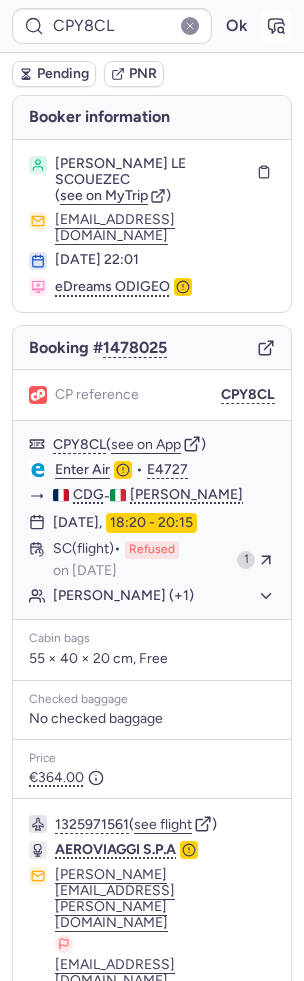 click 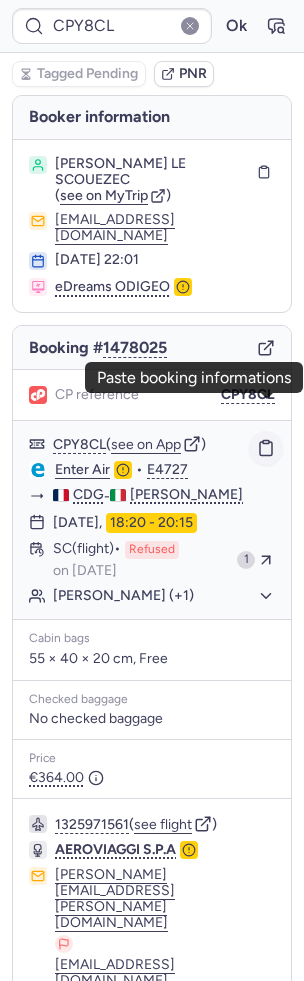 click 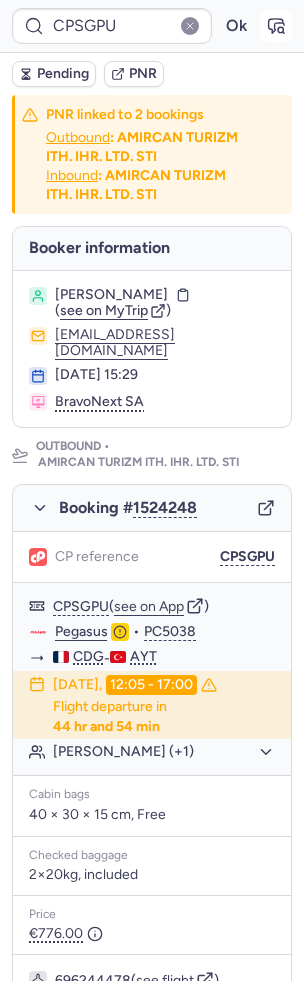 click 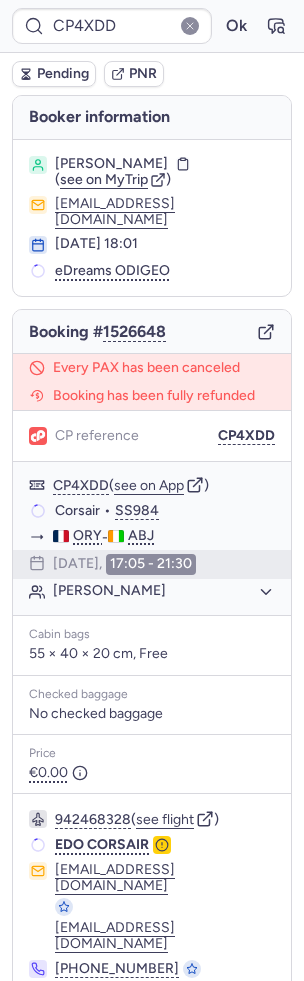 click on "Pending" at bounding box center [63, 74] 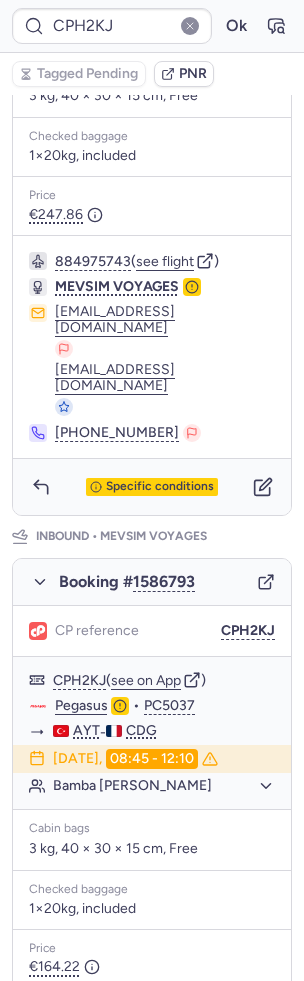 scroll, scrollTop: 780, scrollLeft: 0, axis: vertical 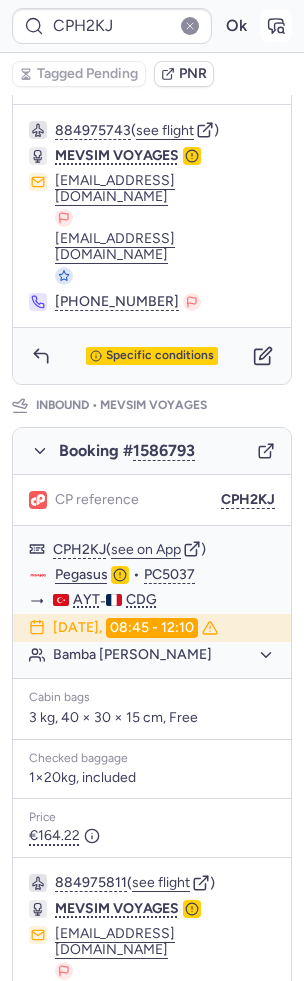 click 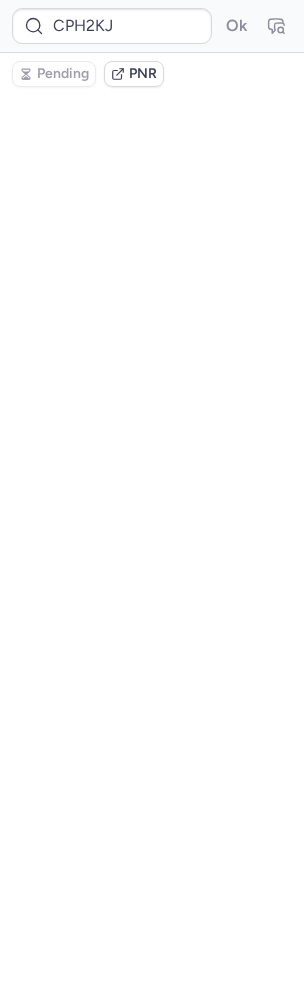scroll, scrollTop: 0, scrollLeft: 0, axis: both 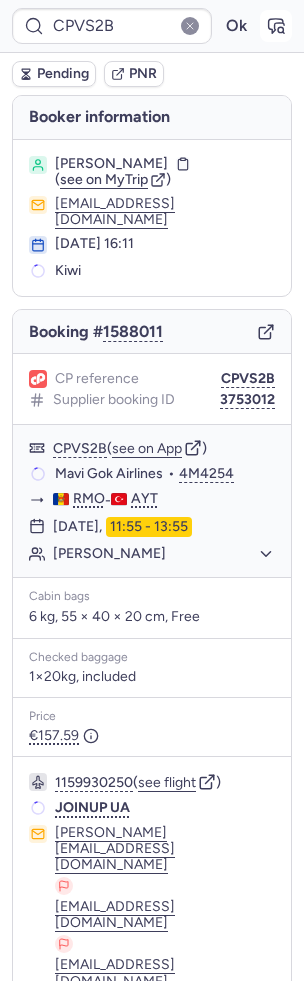 click 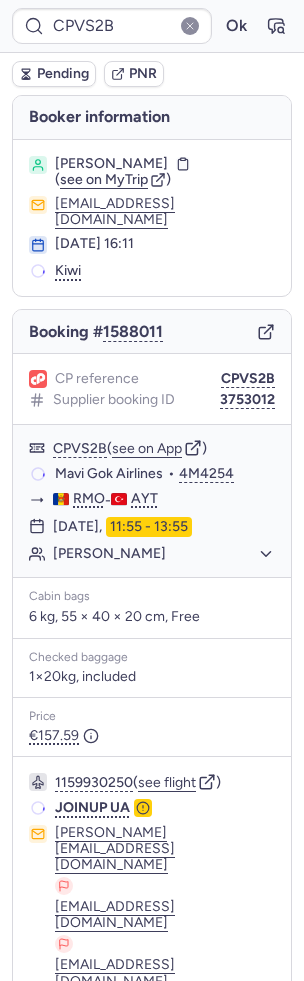 scroll, scrollTop: 186, scrollLeft: 0, axis: vertical 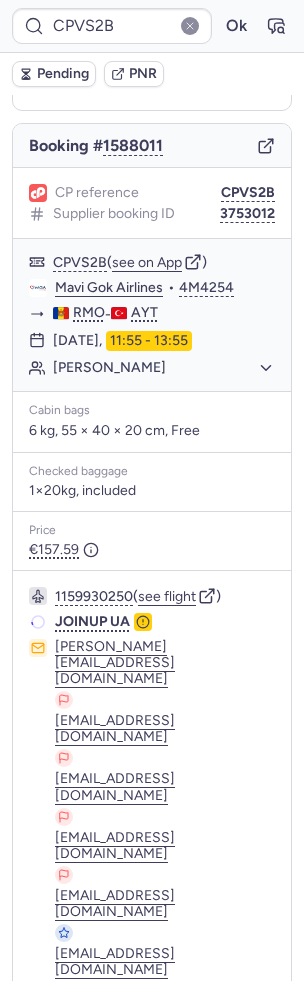 click on "Specific conditions" at bounding box center [152, 1286] 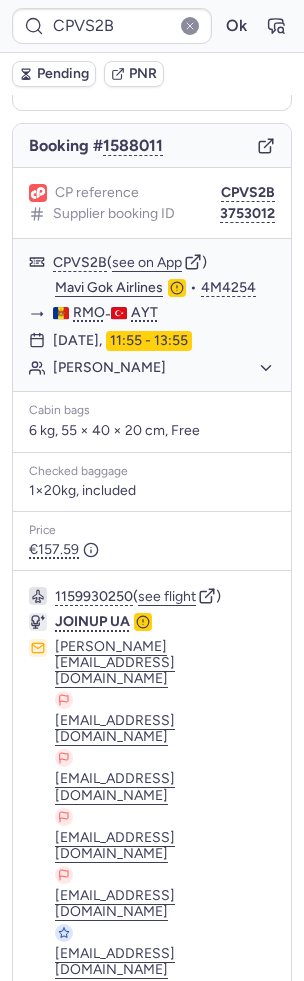 click on "Checking supplier's conditions..." at bounding box center (160, 1286) 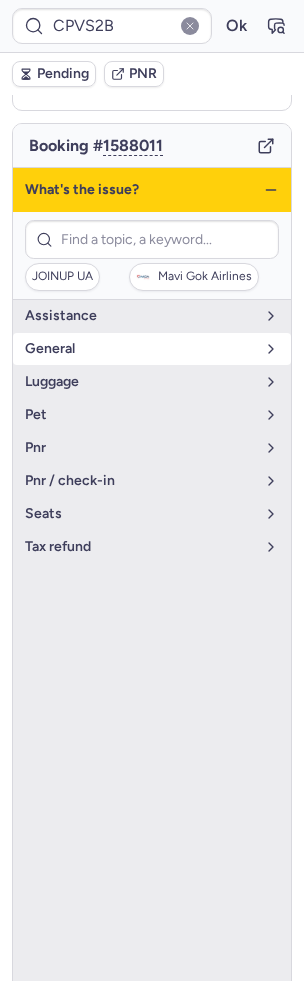 click on "general" at bounding box center [140, 349] 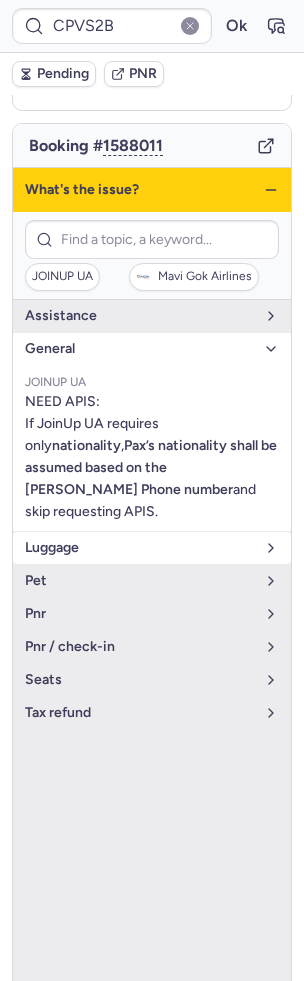 click on "luggage" at bounding box center [140, 548] 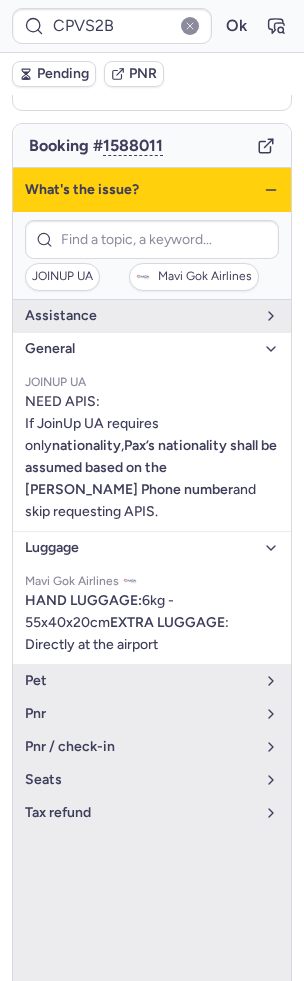 click 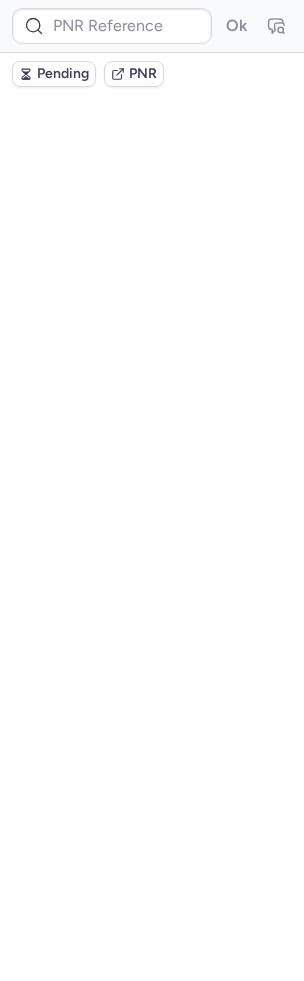 scroll, scrollTop: 0, scrollLeft: 0, axis: both 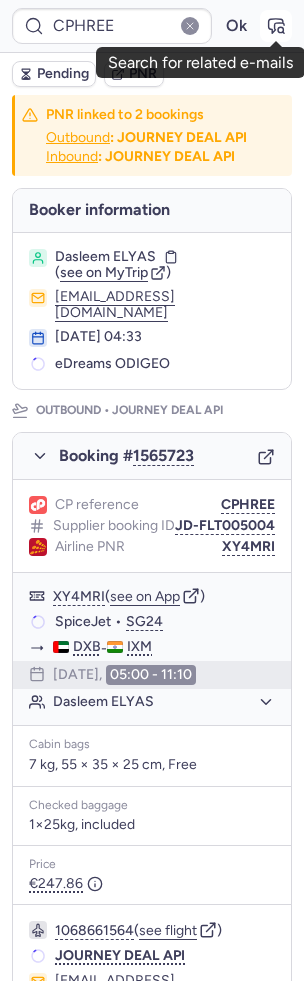 click 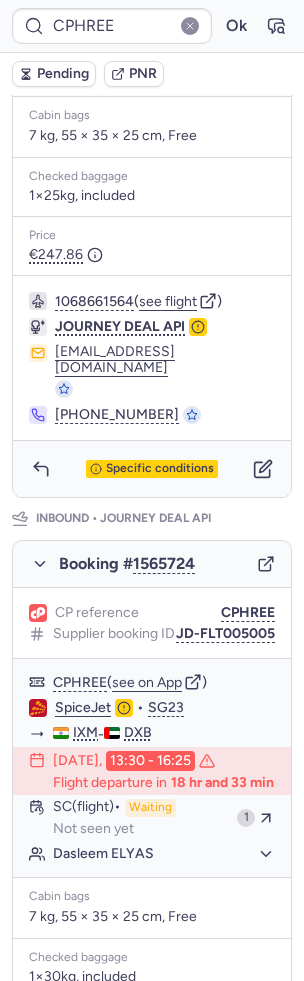 scroll, scrollTop: 665, scrollLeft: 0, axis: vertical 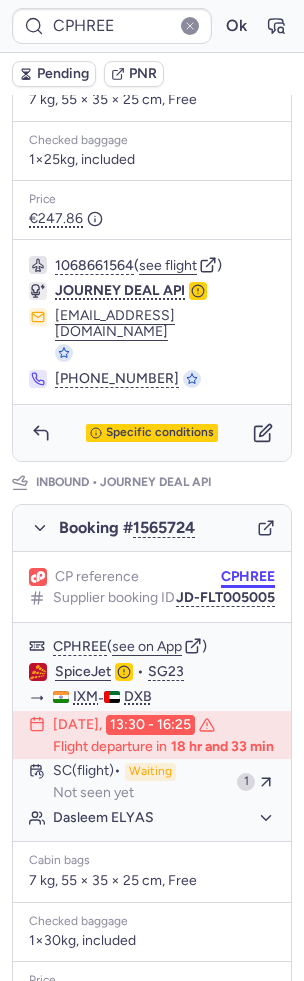 click on "CPHREE" at bounding box center (248, 577) 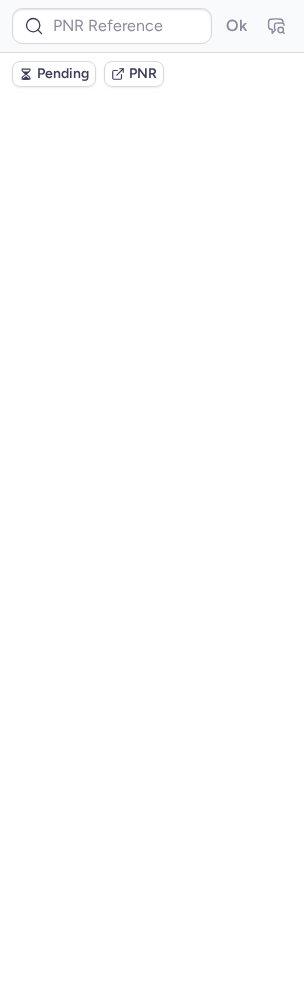 scroll, scrollTop: 0, scrollLeft: 0, axis: both 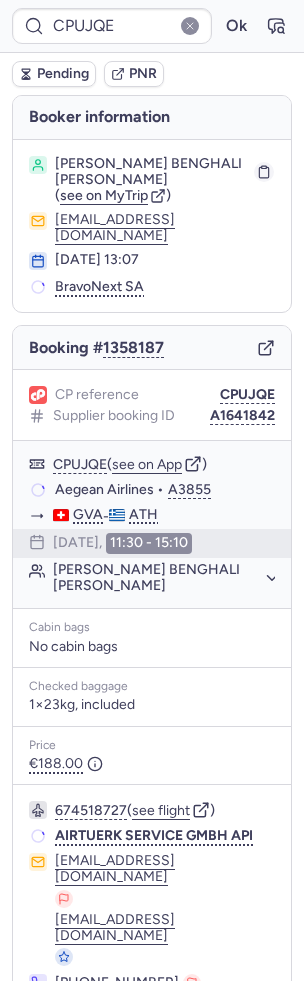 click 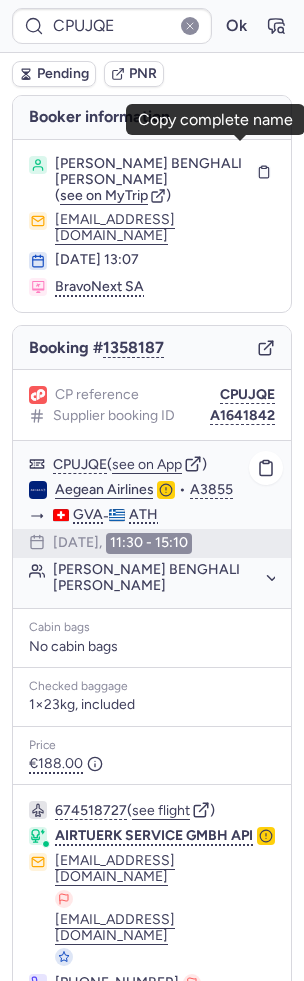 scroll, scrollTop: 14, scrollLeft: 0, axis: vertical 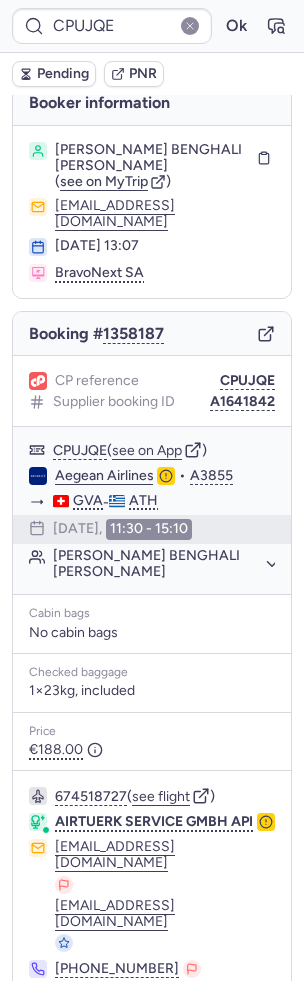 click 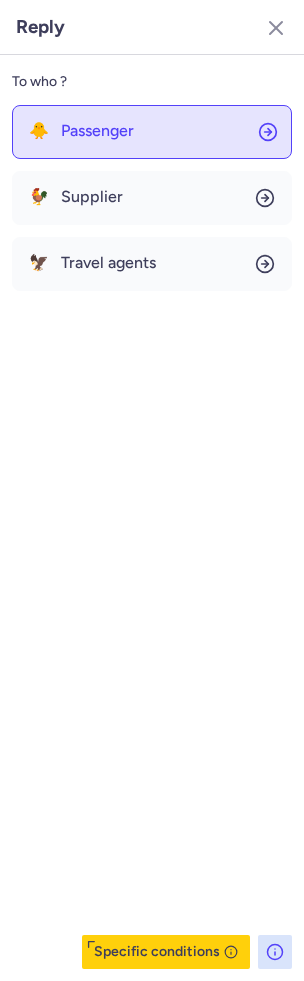 click on "🐥 Passenger" 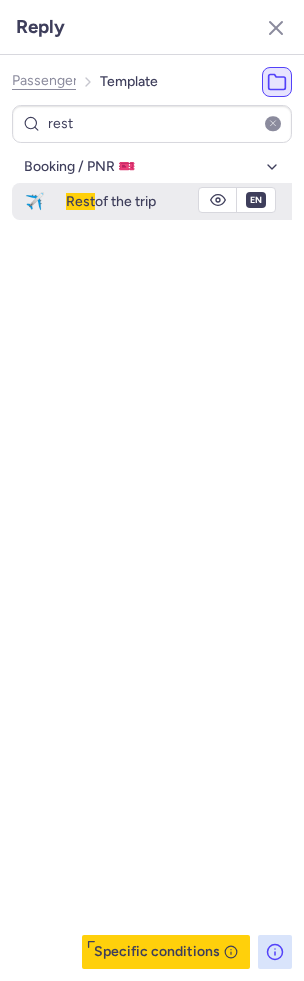 click on "Rest  of the trip" at bounding box center [111, 201] 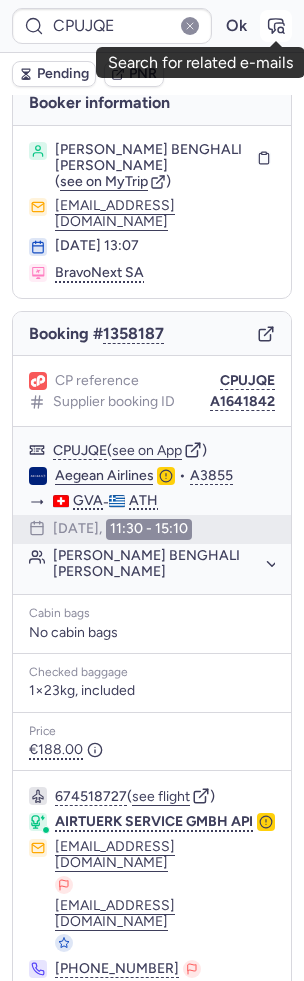 click 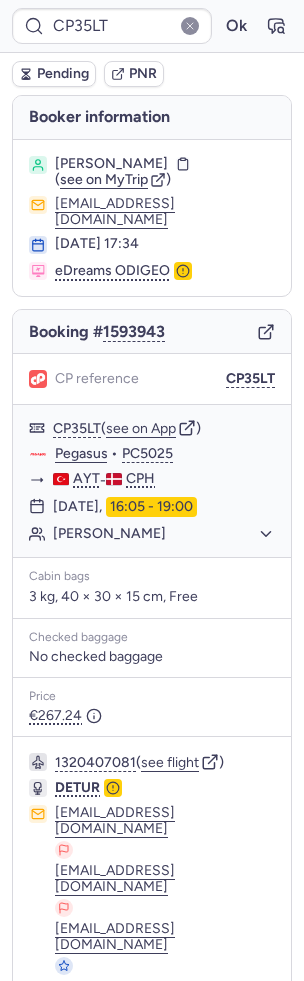 scroll, scrollTop: 22, scrollLeft: 0, axis: vertical 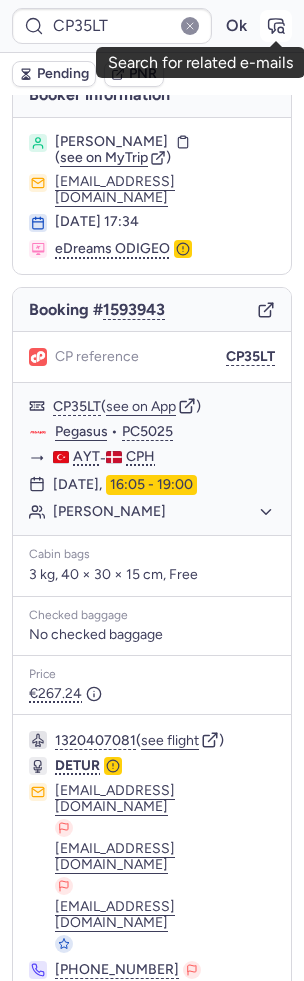 click 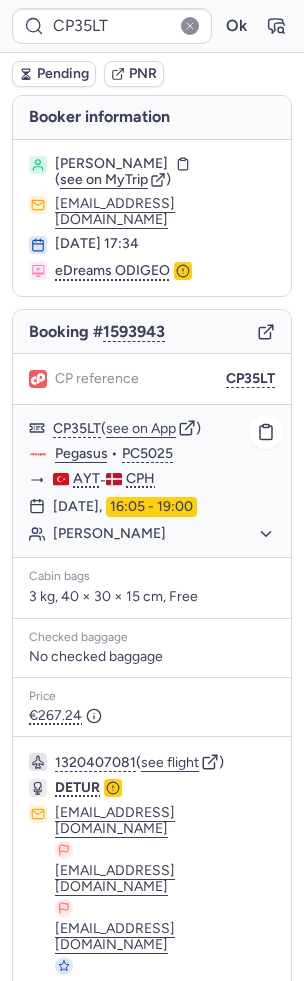 scroll, scrollTop: 22, scrollLeft: 0, axis: vertical 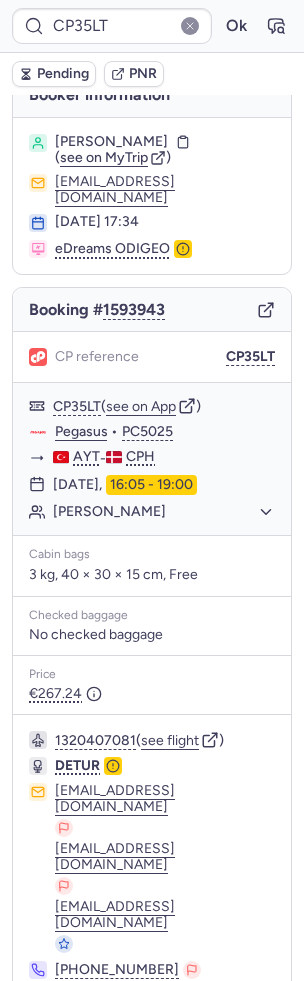 click on "Specific conditions" at bounding box center [160, 1069] 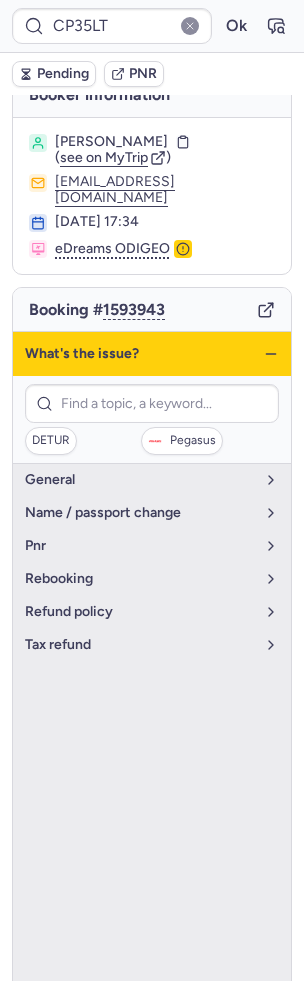 click 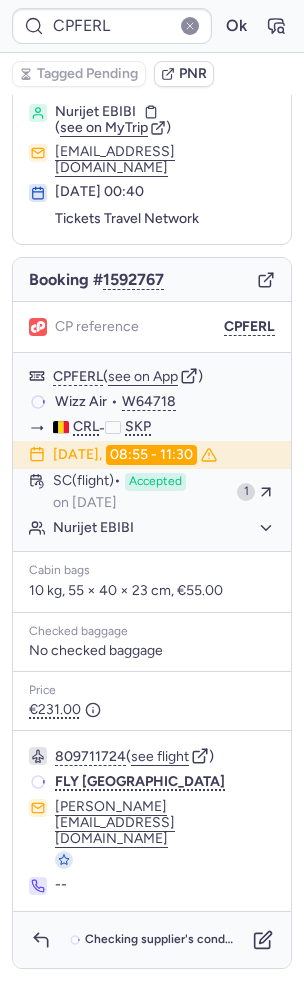 scroll, scrollTop: 4, scrollLeft: 0, axis: vertical 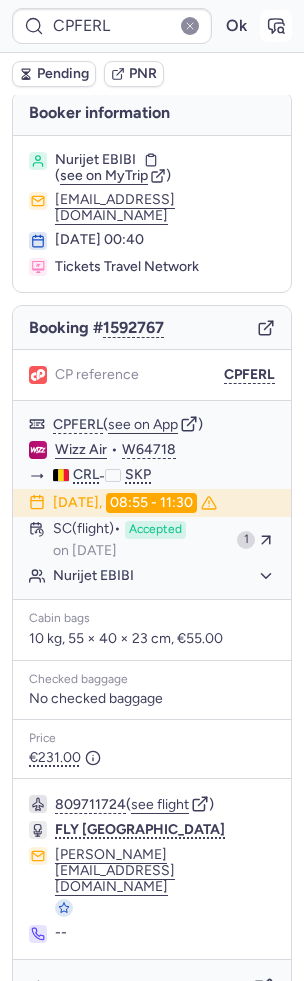 click 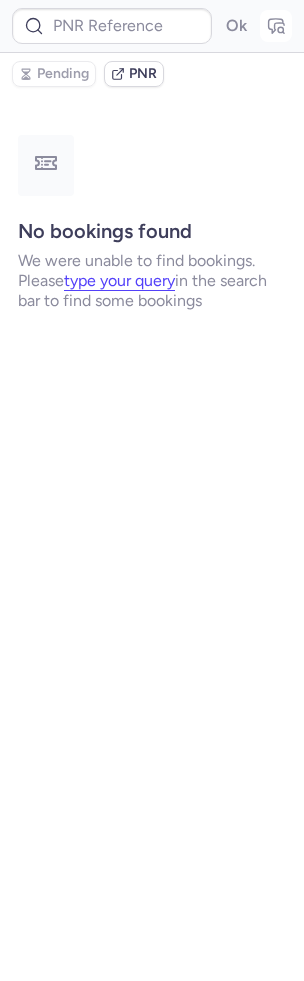 scroll, scrollTop: 0, scrollLeft: 0, axis: both 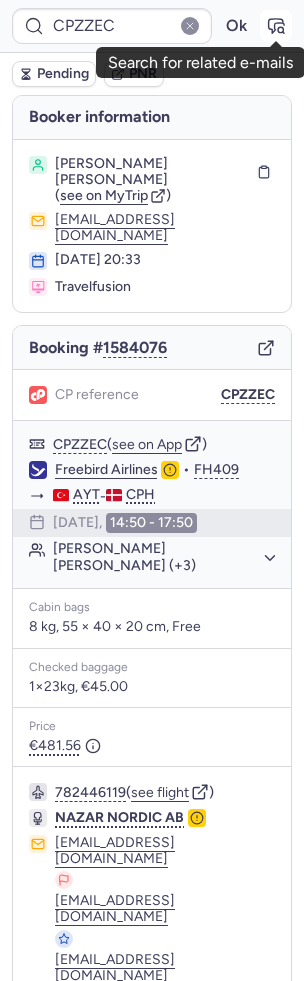click 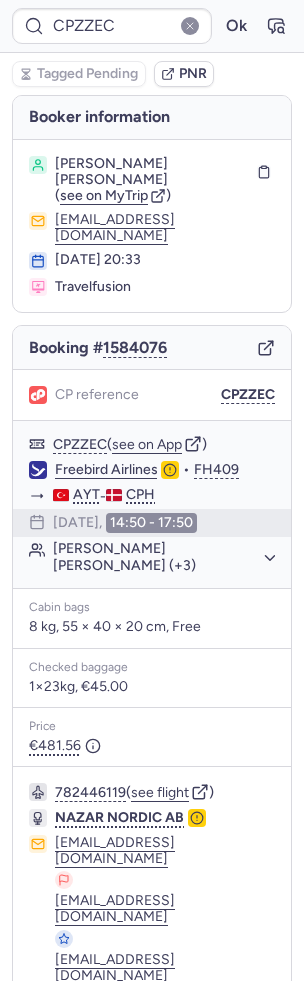 scroll, scrollTop: 28, scrollLeft: 0, axis: vertical 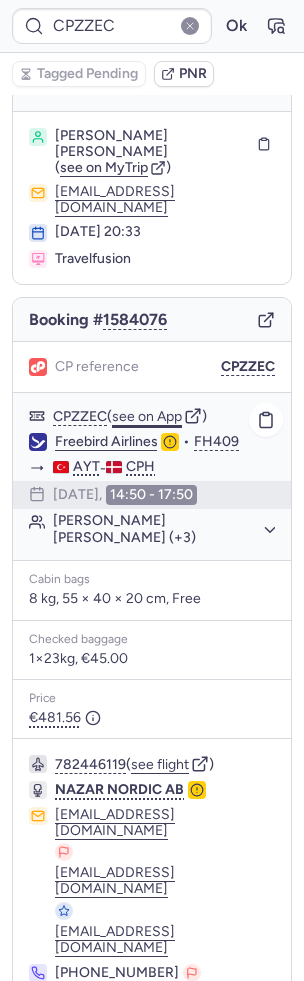 click on "see on App" 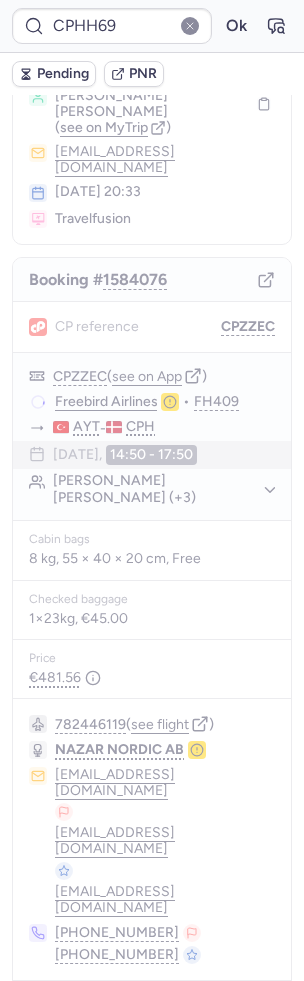 scroll, scrollTop: 0, scrollLeft: 0, axis: both 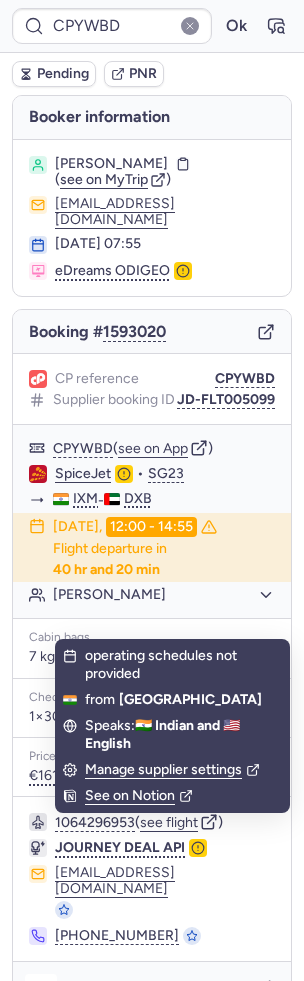 click 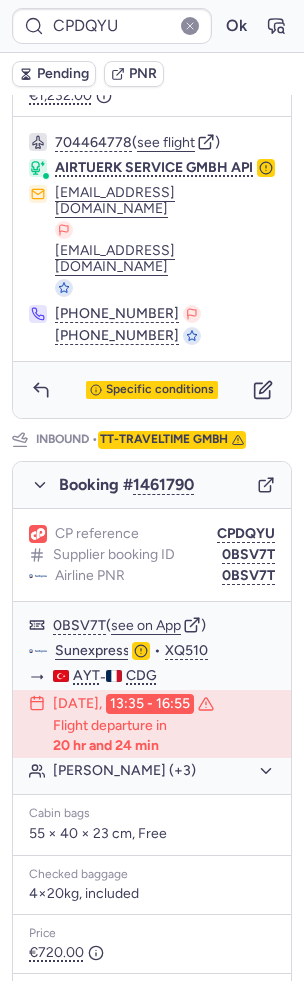 scroll, scrollTop: 929, scrollLeft: 0, axis: vertical 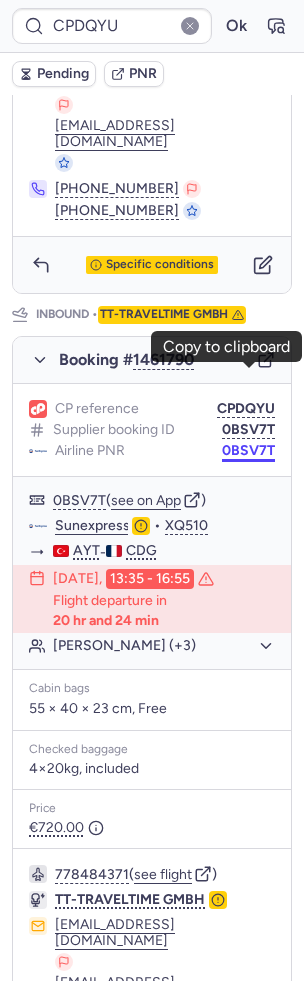 click on "0BSV7T" at bounding box center (248, 451) 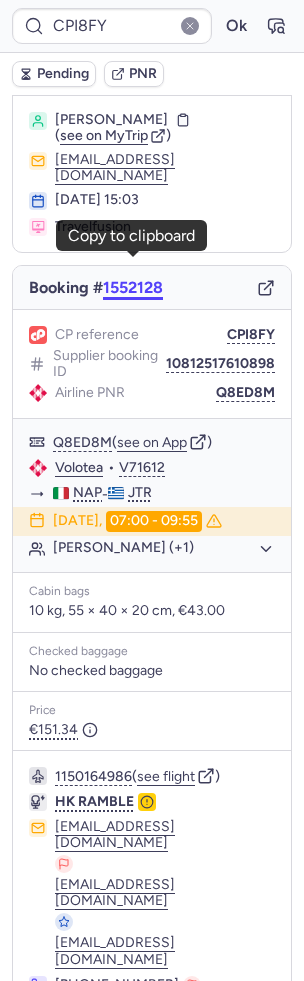 scroll, scrollTop: 49, scrollLeft: 0, axis: vertical 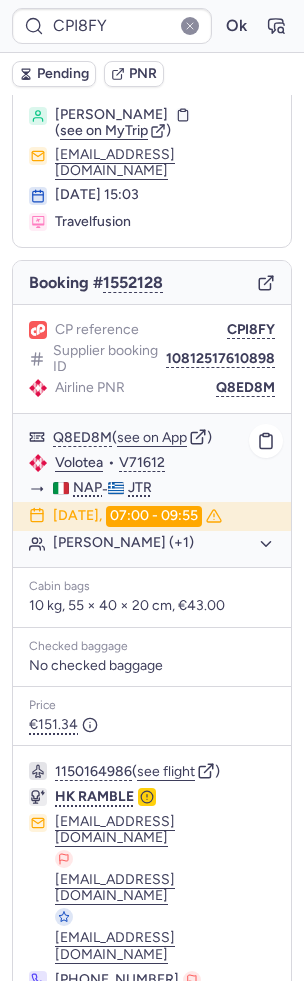 click on "Francesco RUSSO (+1)" 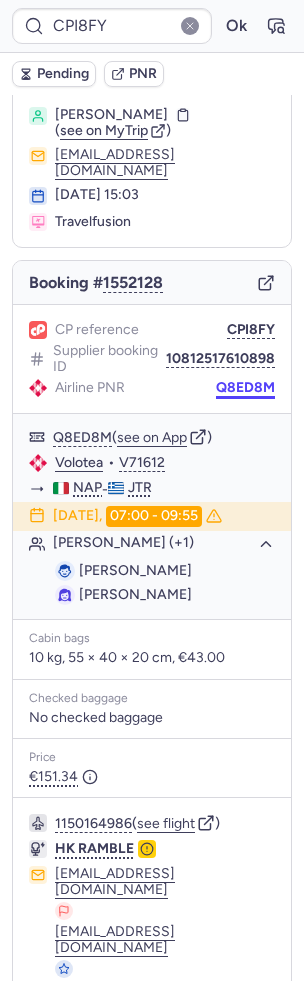 click on "Q8ED8M" at bounding box center [245, 388] 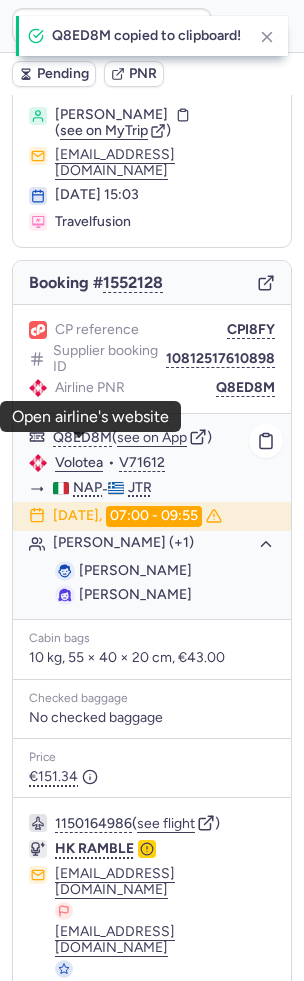 click on "Volotea" 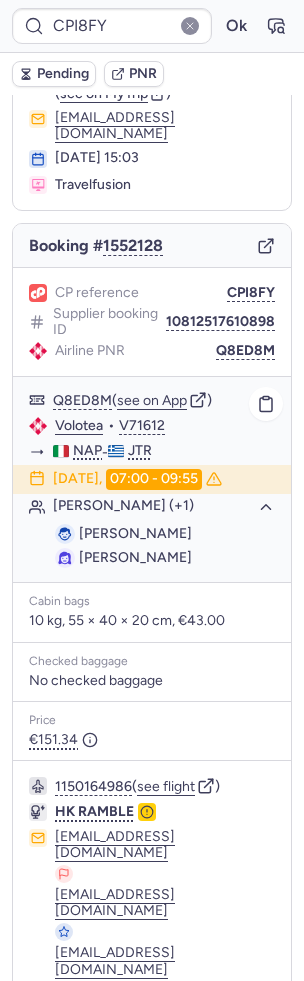 scroll, scrollTop: 30, scrollLeft: 0, axis: vertical 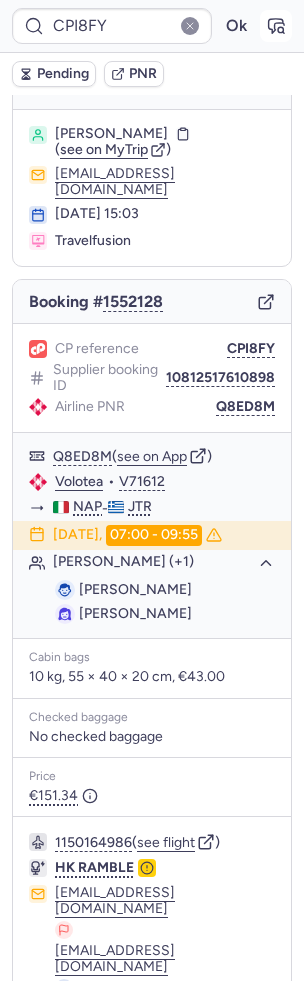 click 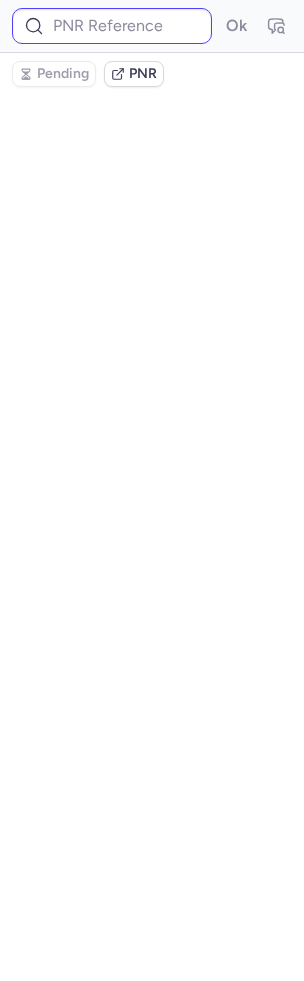 scroll, scrollTop: 0, scrollLeft: 0, axis: both 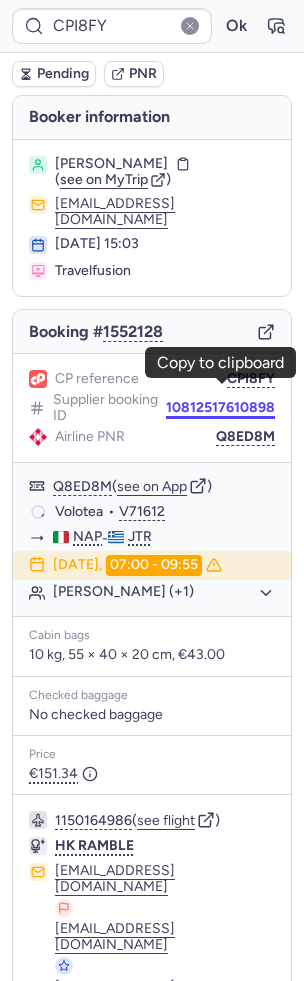 click on "10812517610898" at bounding box center (220, 408) 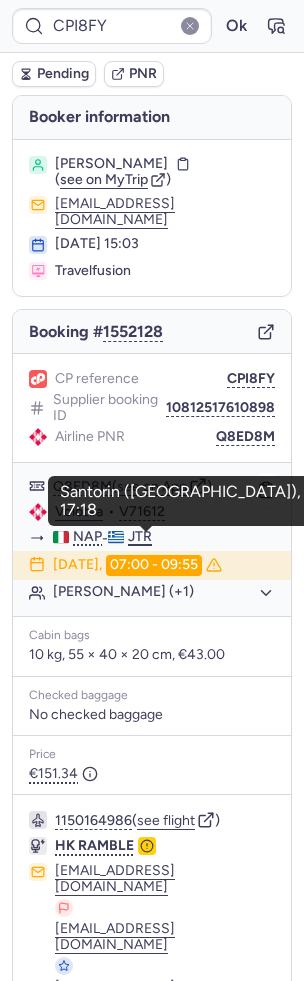 scroll, scrollTop: 96, scrollLeft: 0, axis: vertical 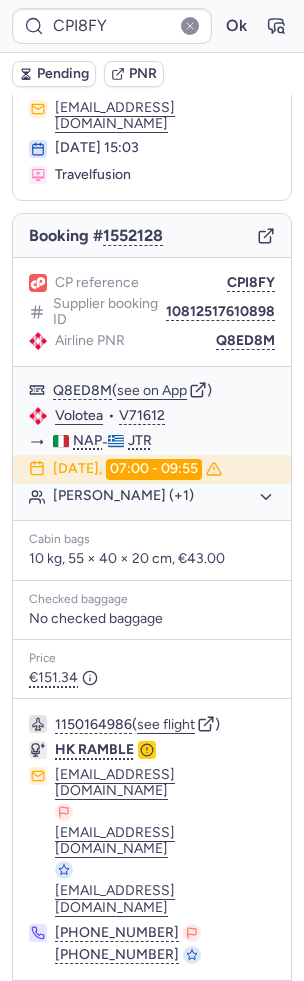 click 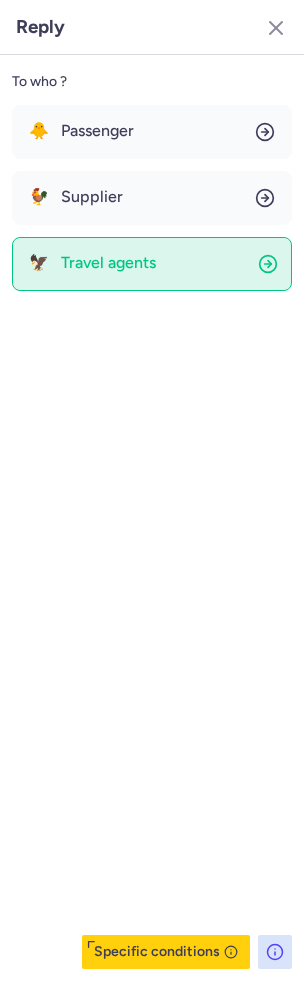 click on "Travel agents" at bounding box center (108, 263) 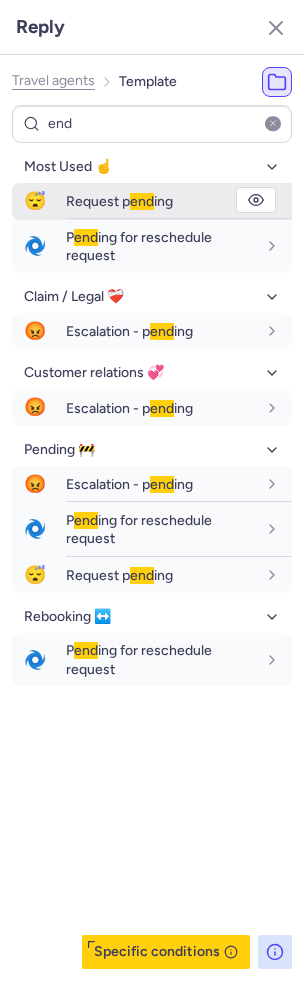 click on "end" at bounding box center (142, 201) 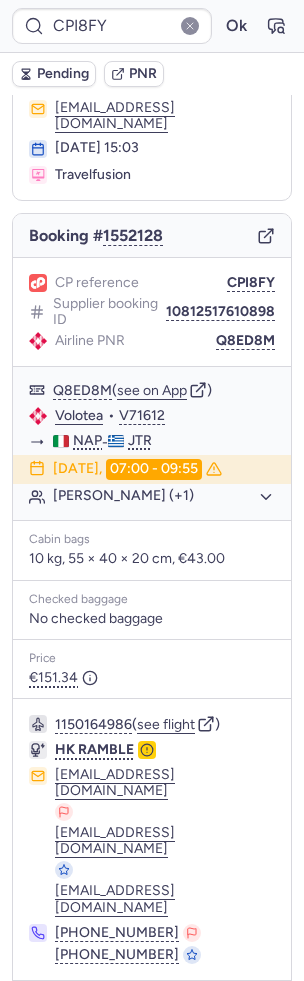 click on "Pending" at bounding box center (54, 74) 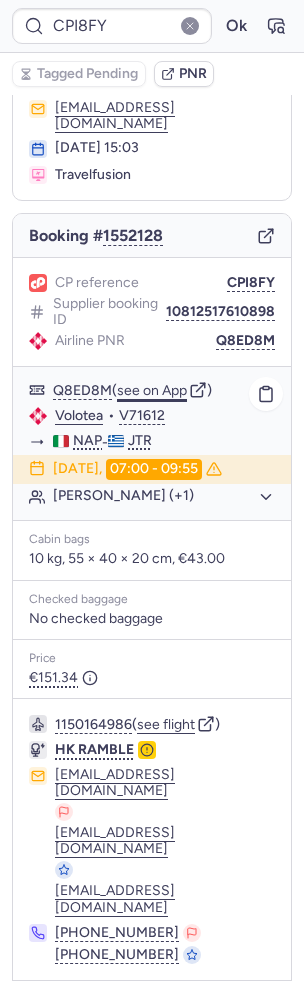 click on "see on App" 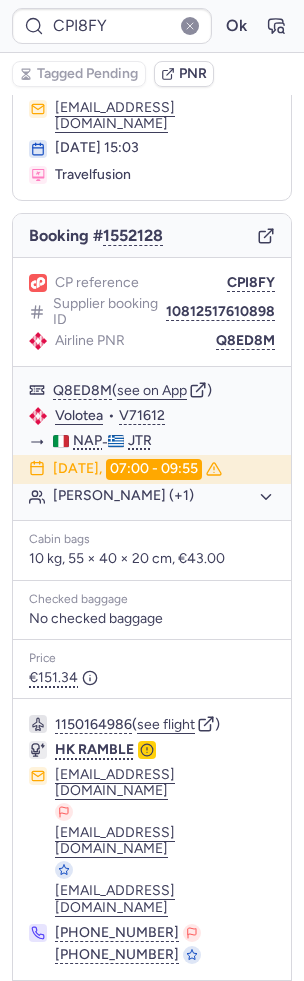 click on "Specific conditions" at bounding box center (152, 1009) 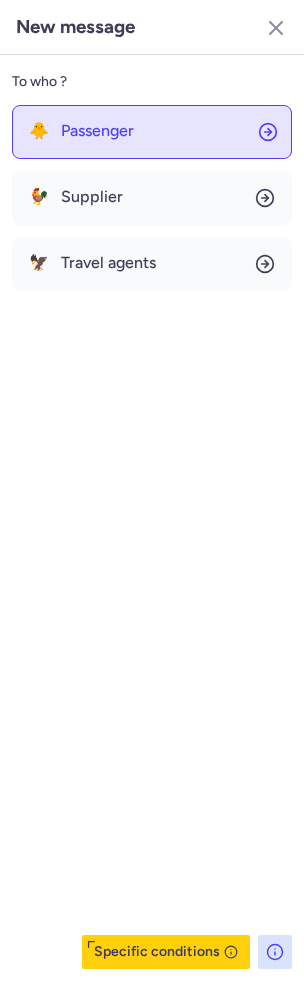 click on "🐥 Passenger" 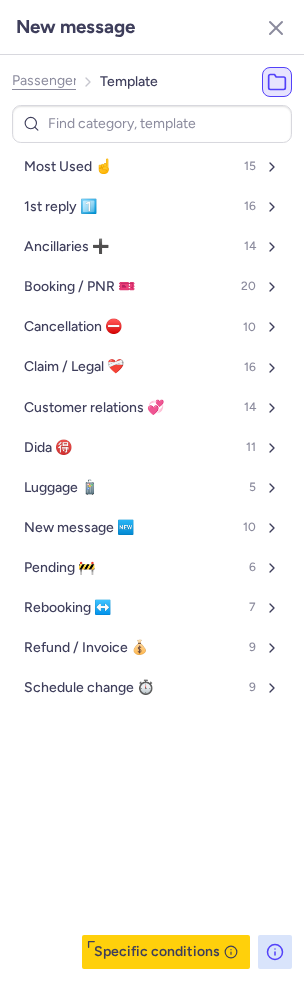 click on "Passenger" 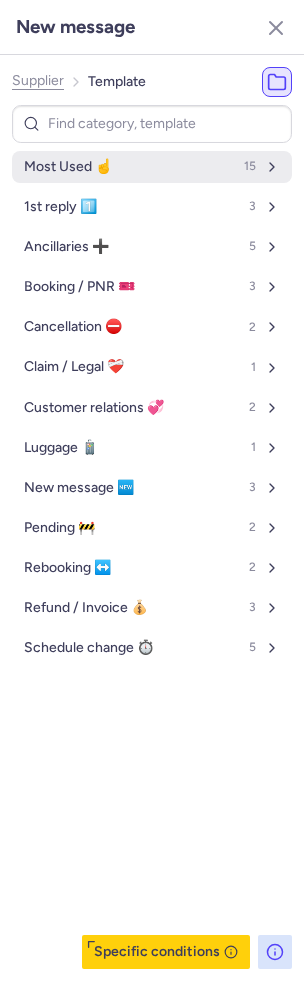 click on "Most Used ☝️" at bounding box center [68, 167] 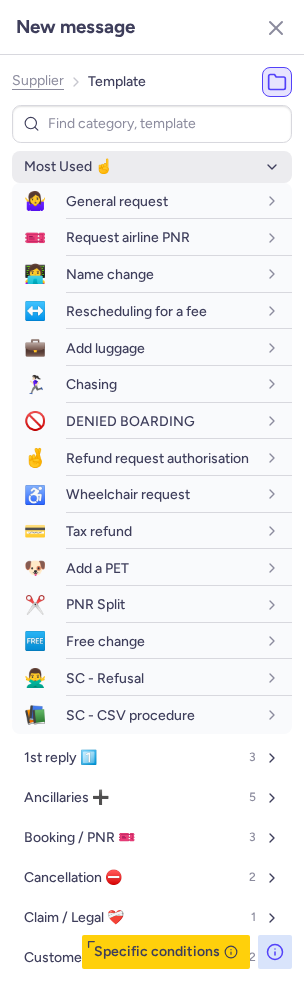 click on "Most Used ☝️" at bounding box center [68, 167] 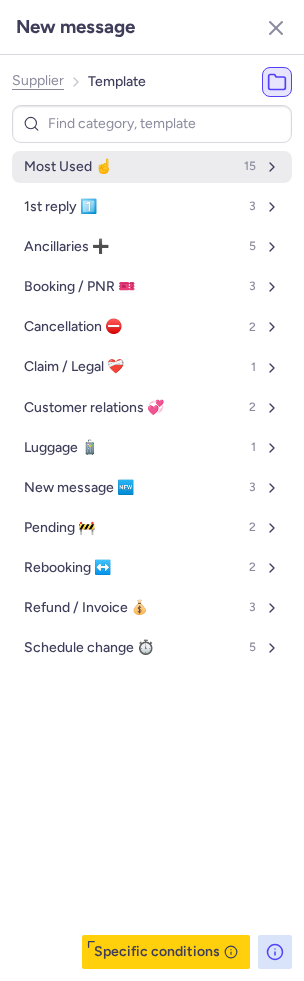click on "Most Used ☝️" at bounding box center [68, 167] 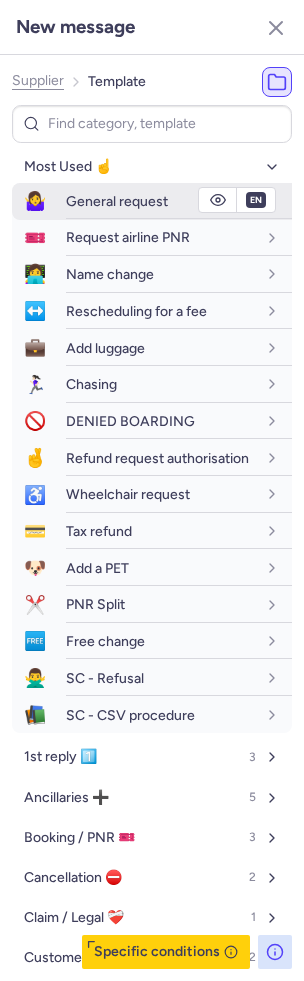 click on "General request" at bounding box center [117, 201] 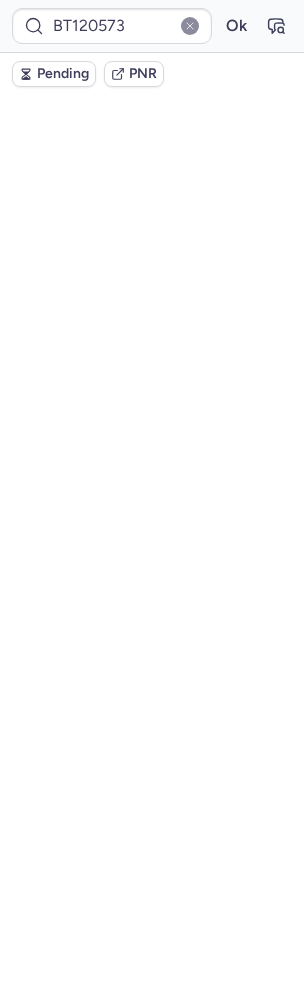scroll, scrollTop: 0, scrollLeft: 0, axis: both 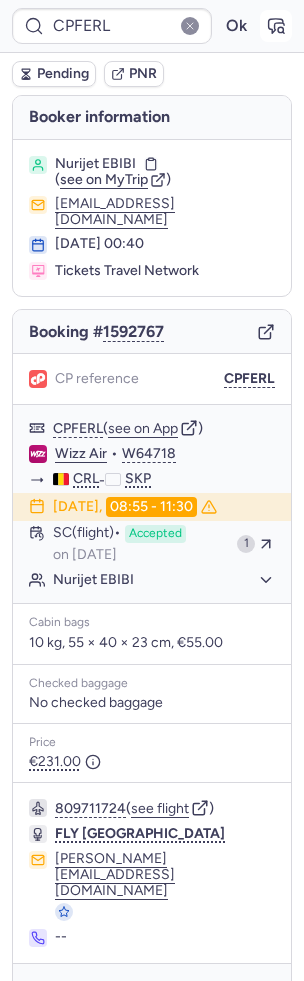 click 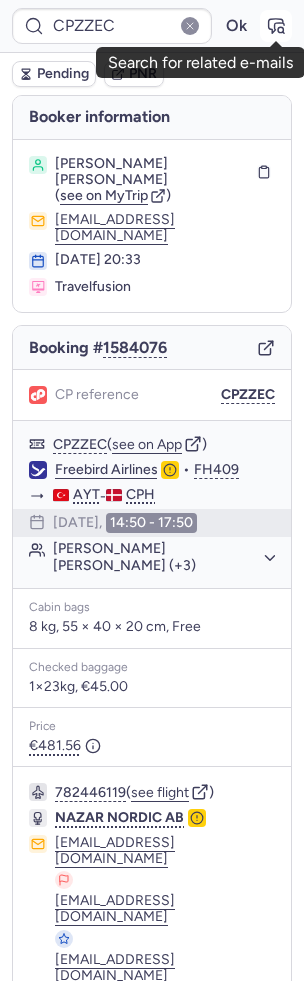 click 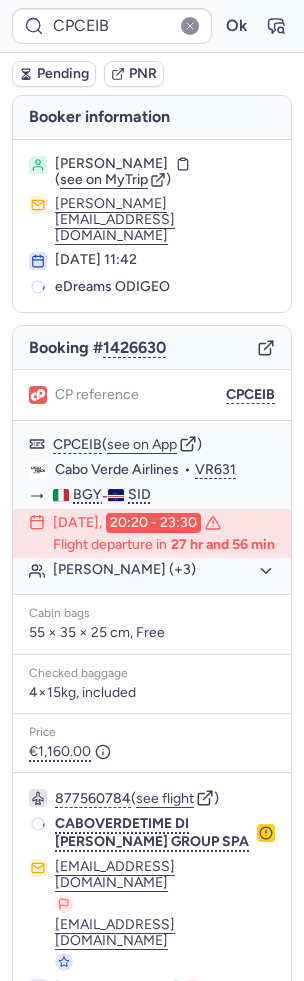scroll, scrollTop: 36, scrollLeft: 0, axis: vertical 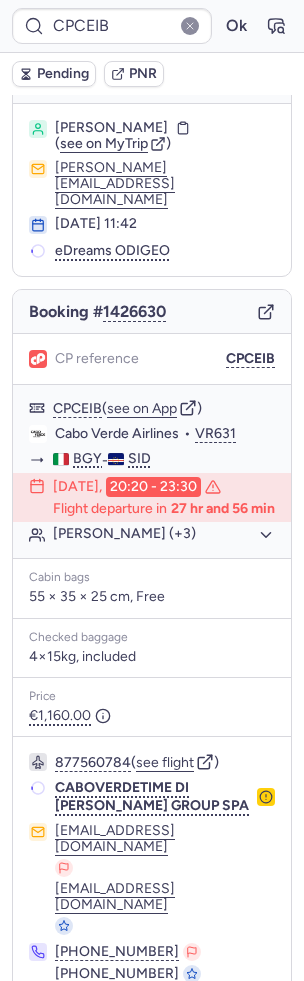 click 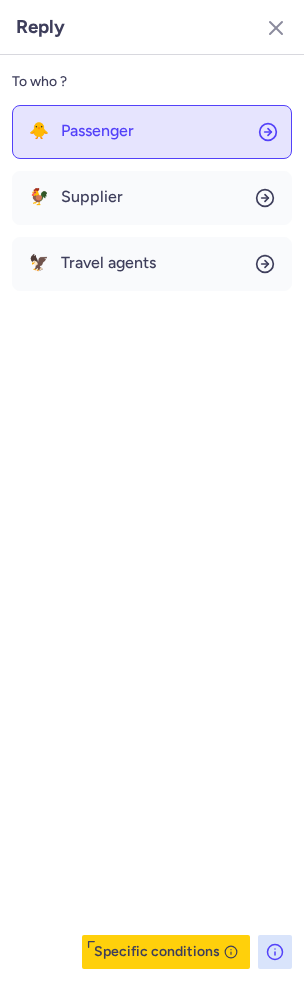 click on "🐥 Passenger" 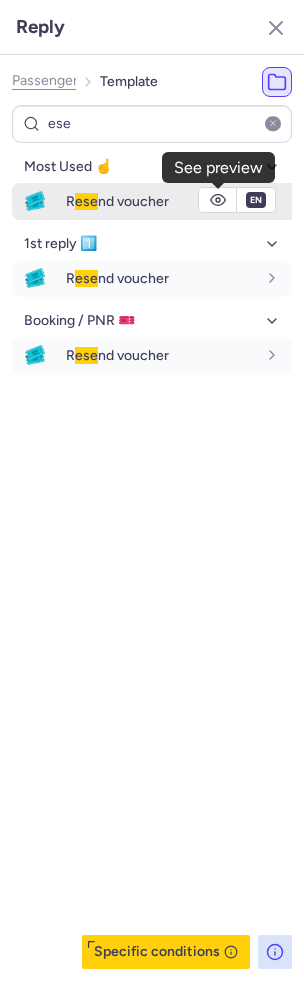 click on "en" at bounding box center (256, 200) 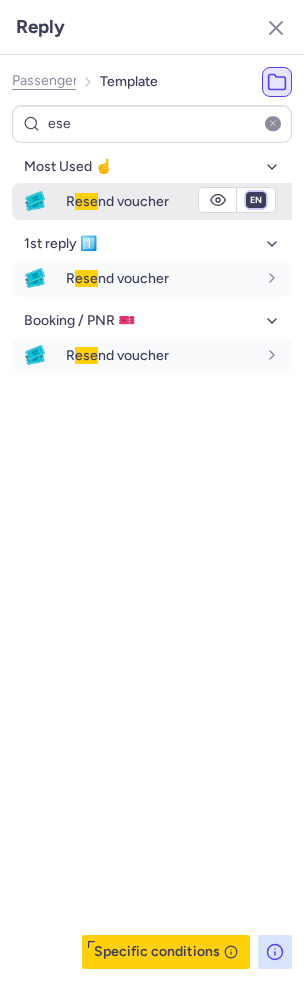 click on "fr en de nl pt es it ru" at bounding box center [256, 200] 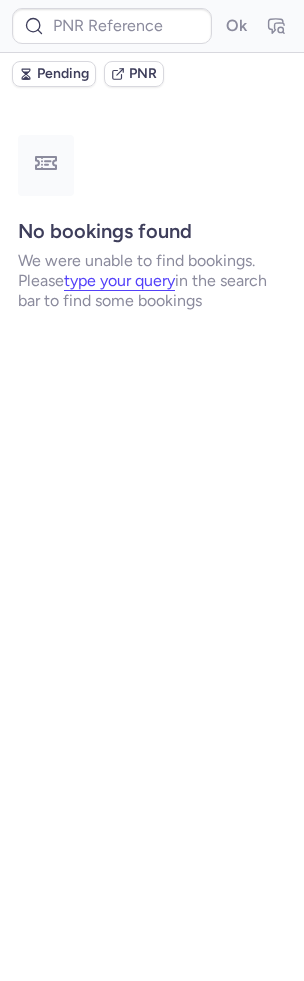 scroll, scrollTop: 0, scrollLeft: 0, axis: both 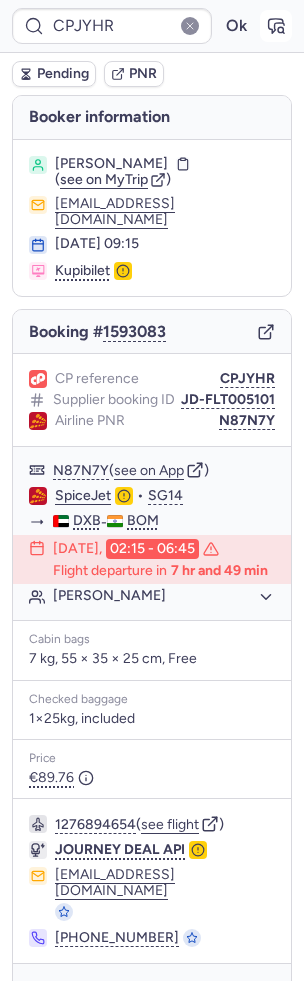 click at bounding box center [276, 26] 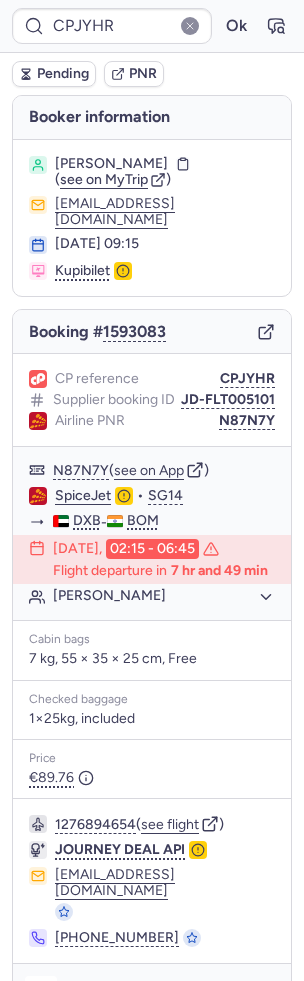 click 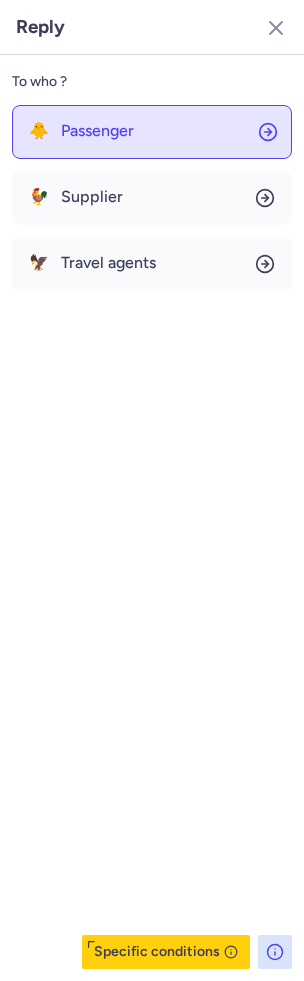 click on "🐥 Passenger" 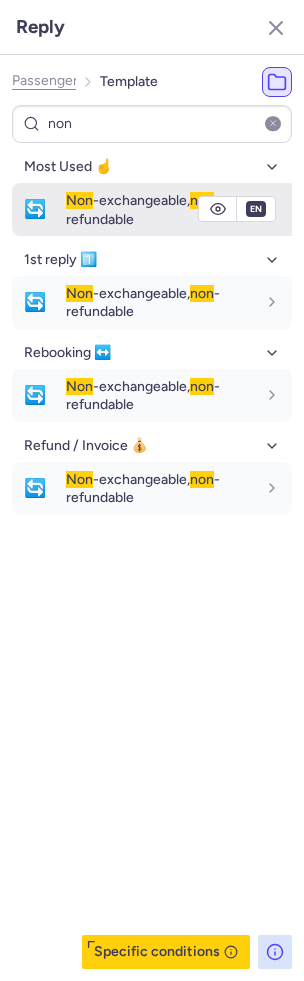 click on "Non -exchangeable,  non -refundable" at bounding box center (143, 209) 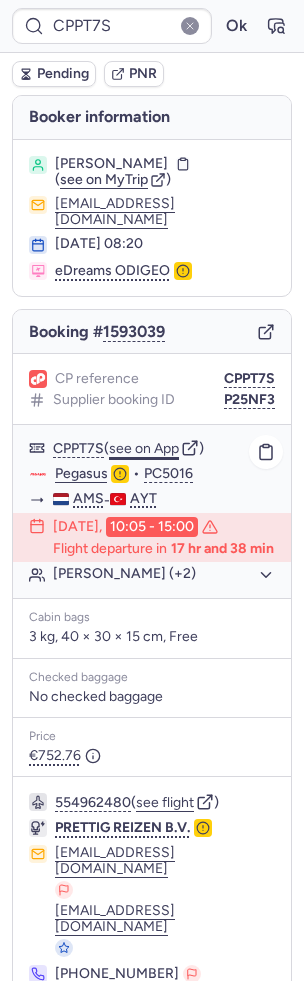 scroll, scrollTop: 38, scrollLeft: 0, axis: vertical 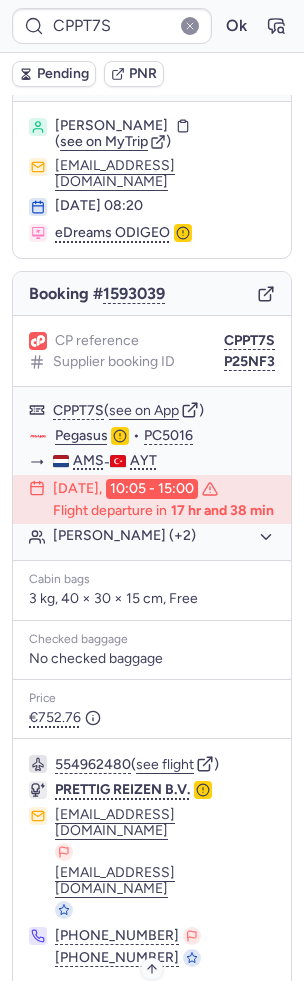 click on "Specific conditions" at bounding box center [160, 1013] 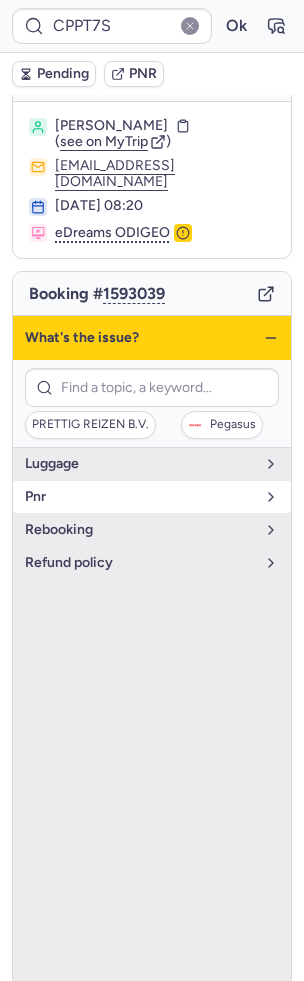 click on "pnr" at bounding box center [140, 497] 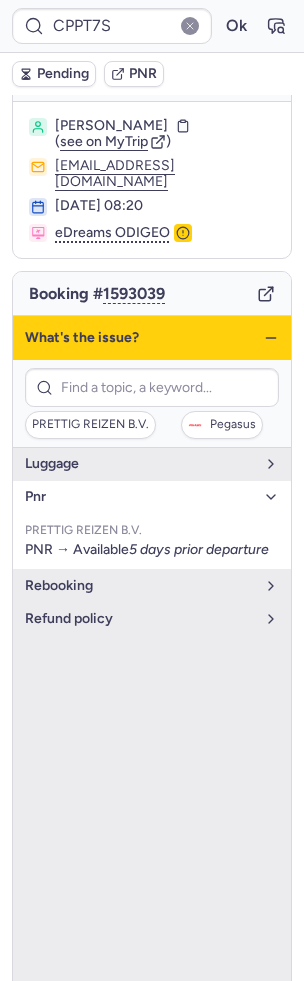 click 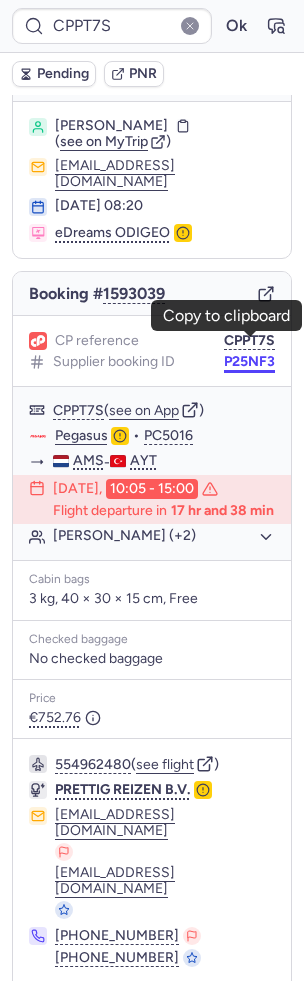 click on "P25NF3" at bounding box center (249, 362) 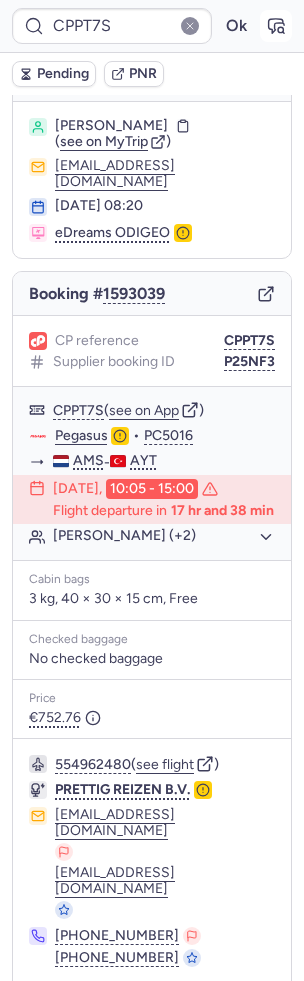 click 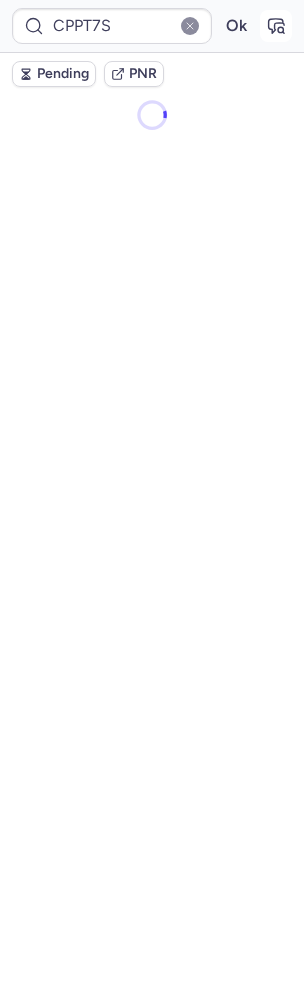 scroll, scrollTop: 0, scrollLeft: 0, axis: both 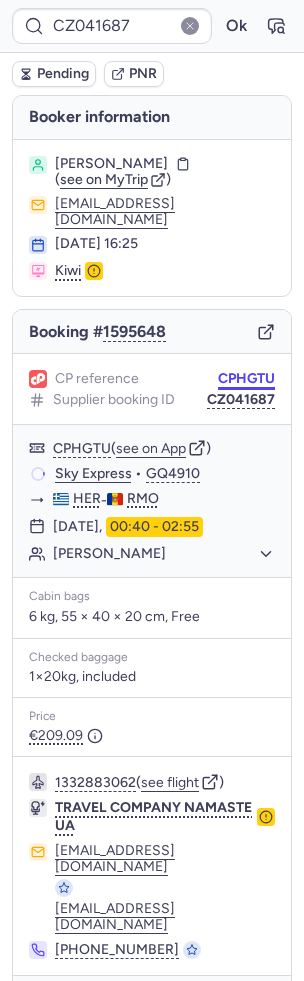 click on "CPHGTU" at bounding box center (246, 379) 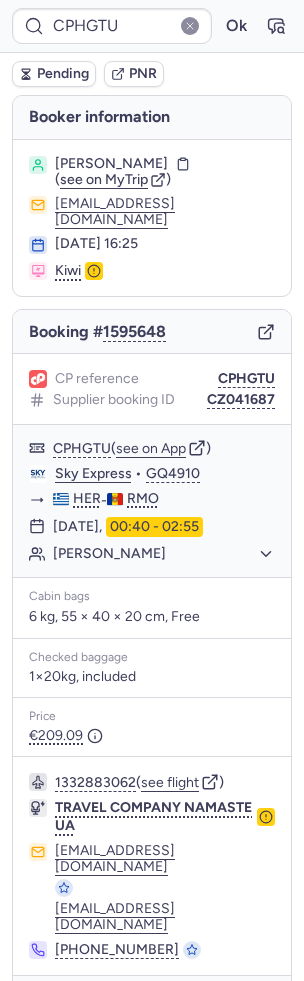 click 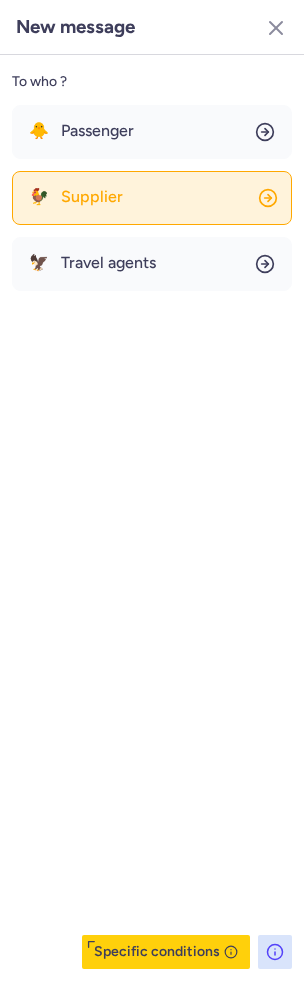 click on "🐓 Supplier" 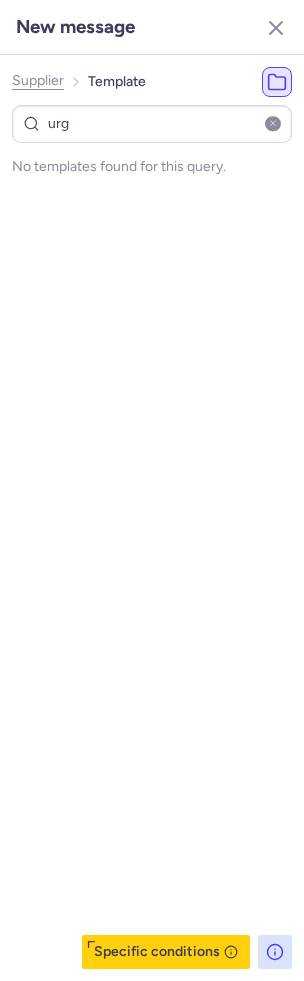 click on "Supplier" 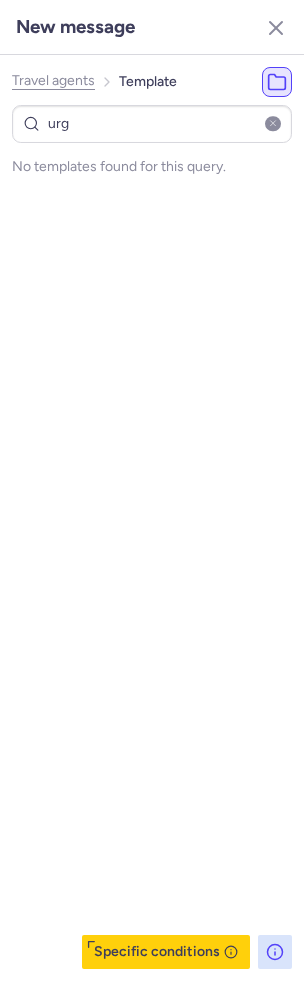 click on "Travel agents" 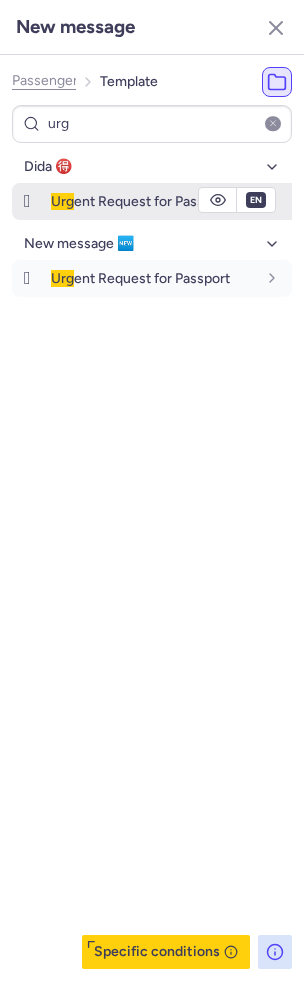 click on "Urg ent Request for Passport" at bounding box center [171, 201] 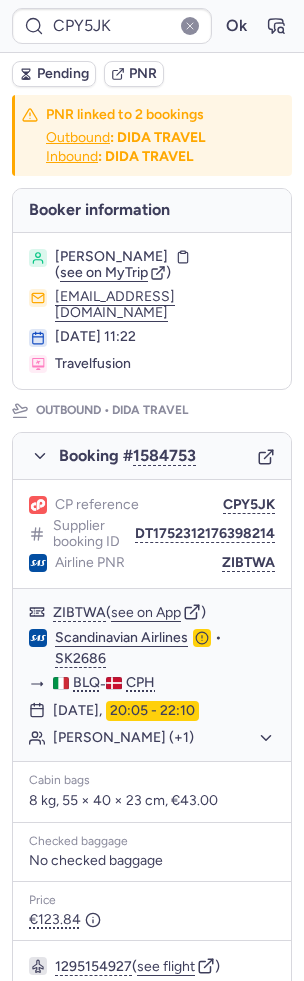 click on "CP reference CPY5JK Supplier booking ID DT1752312176398214 Airline PNR ZIBTWA" at bounding box center (152, 534) 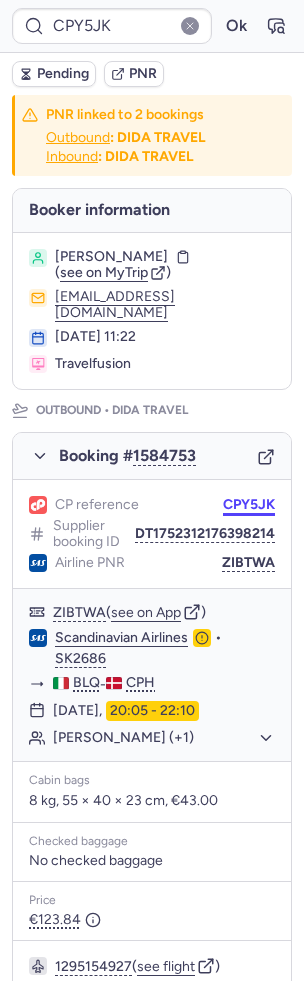 click on "CPY5JK" at bounding box center [249, 505] 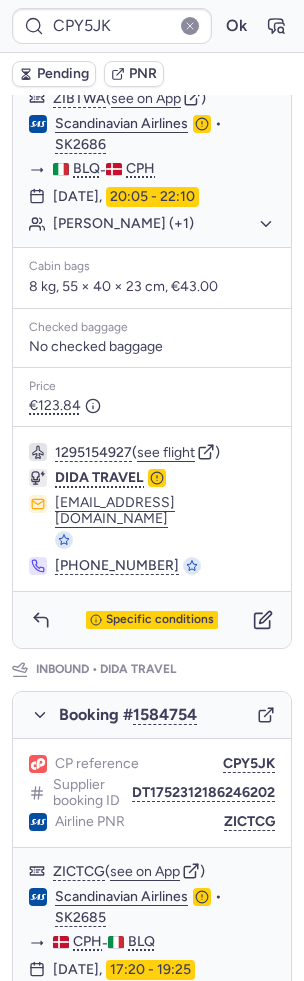scroll, scrollTop: 300, scrollLeft: 0, axis: vertical 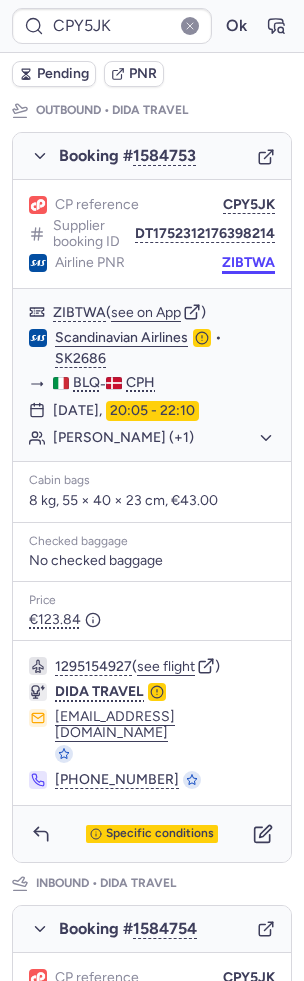 click on "ZIBTWA" at bounding box center (248, 263) 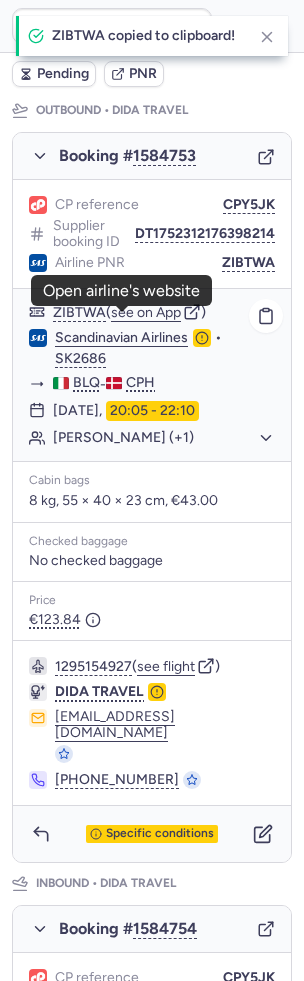 click on "Scandinavian Airlines" 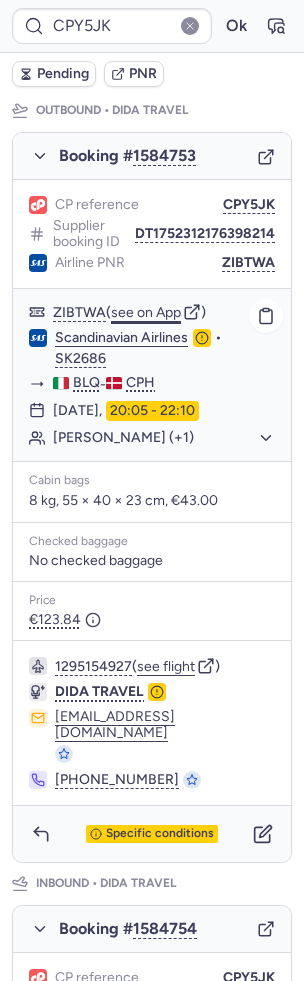click on "see on App" 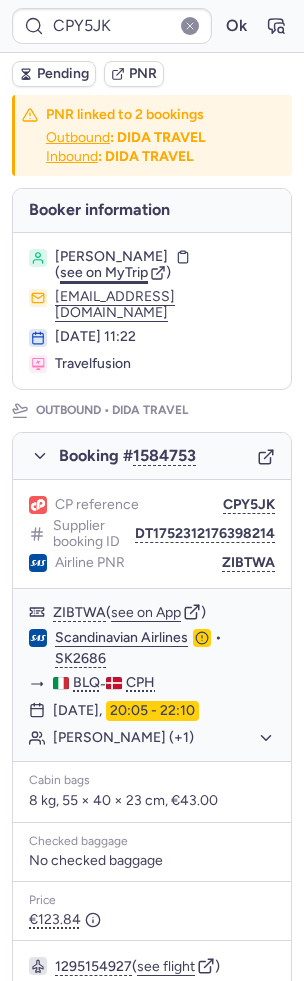 click on "see on MyTrip" at bounding box center (104, 272) 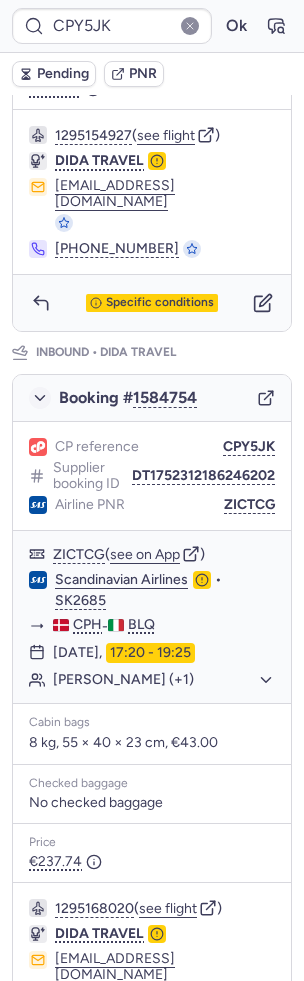 scroll, scrollTop: 635, scrollLeft: 0, axis: vertical 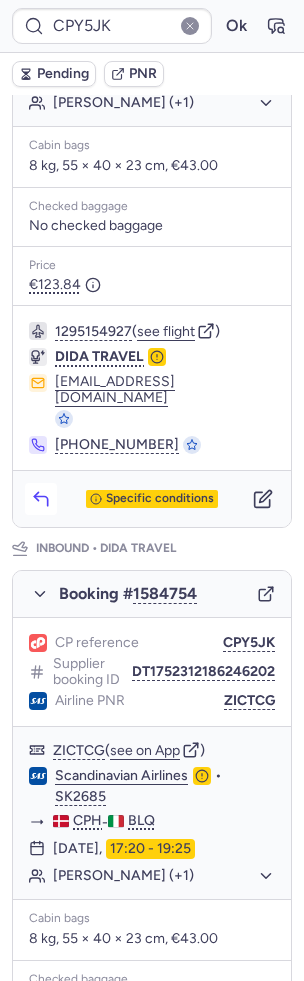 click 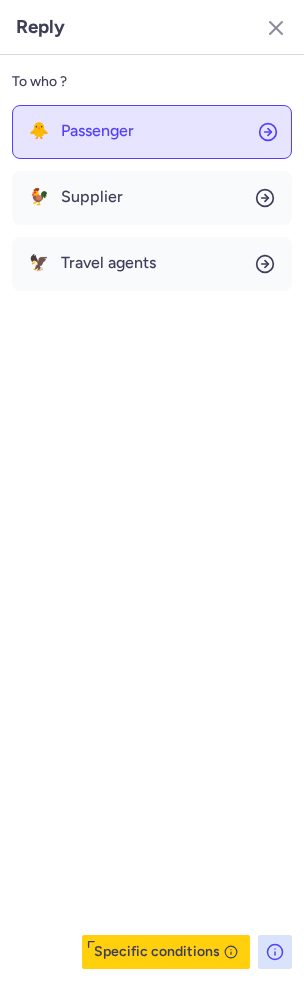 click on "🐥 Passenger" 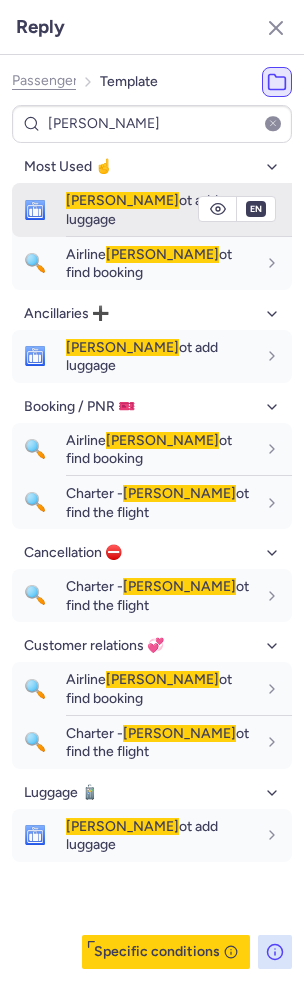 click on "Cann ot add luggage" at bounding box center [142, 209] 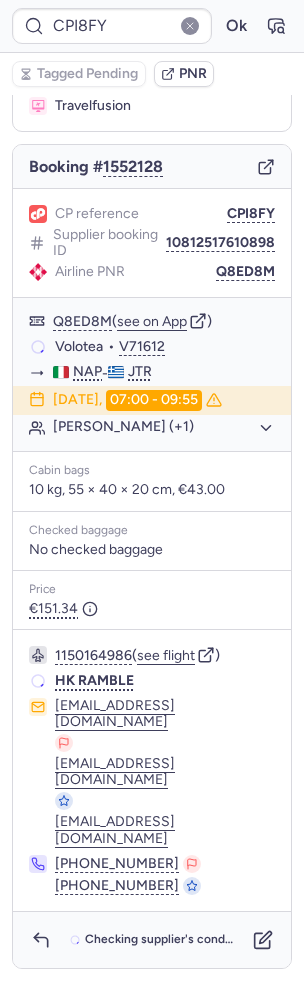 scroll, scrollTop: 0, scrollLeft: 0, axis: both 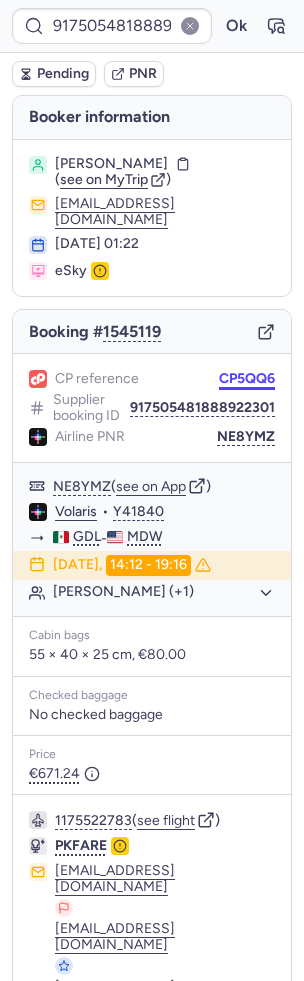 click on "CP5QQ6" at bounding box center [247, 379] 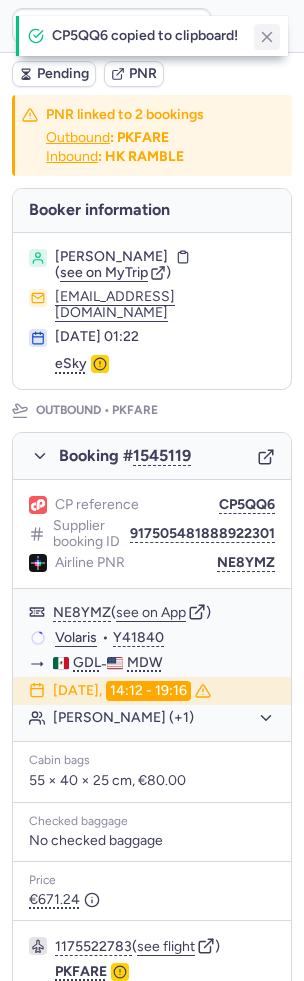click 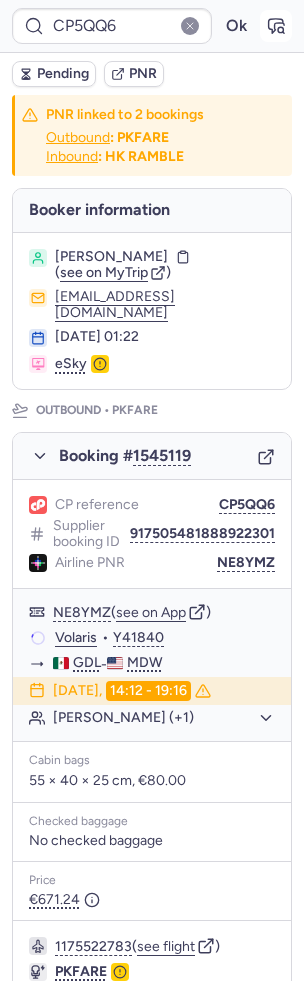click 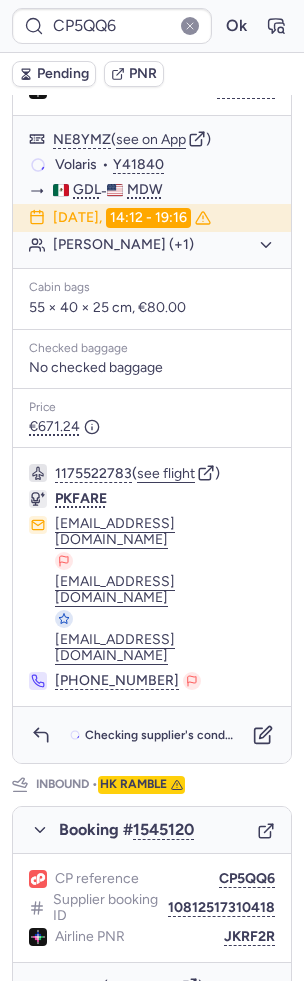 scroll, scrollTop: 548, scrollLeft: 0, axis: vertical 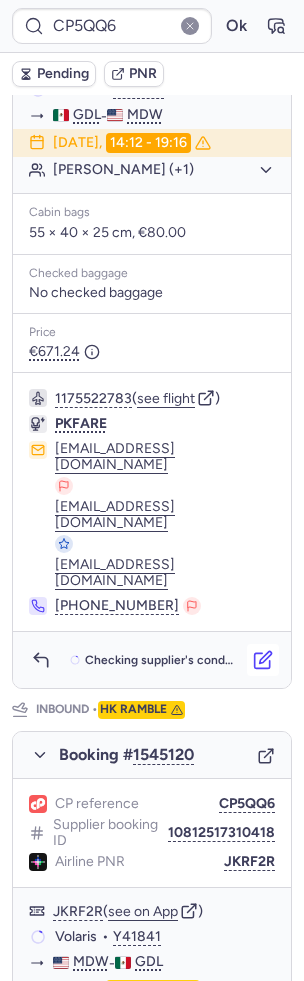 click 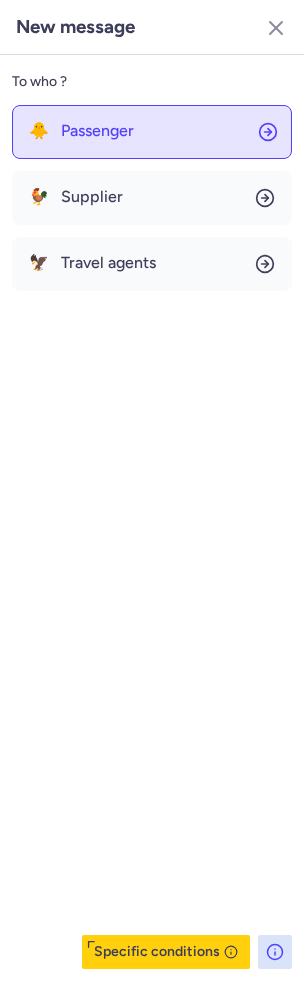 click on "Passenger" at bounding box center (97, 131) 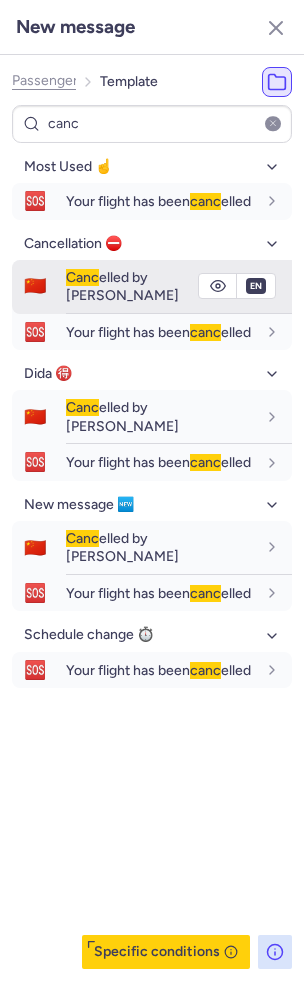 click on "Canc elled by PAX" at bounding box center [122, 286] 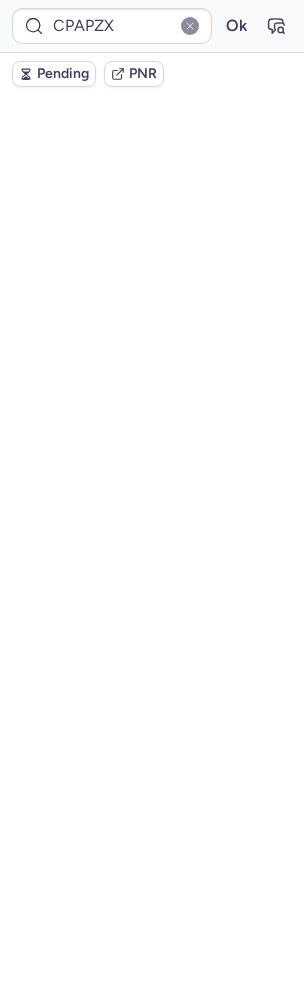 scroll, scrollTop: 0, scrollLeft: 0, axis: both 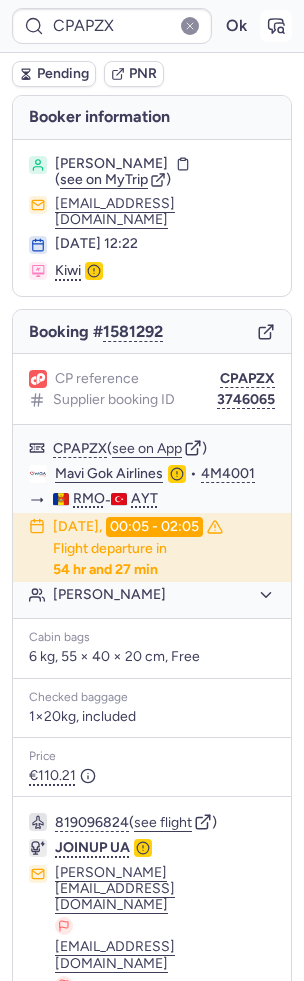 click 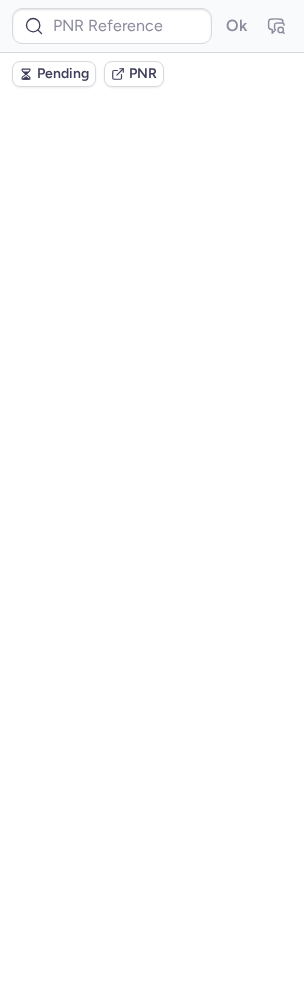 scroll, scrollTop: 0, scrollLeft: 0, axis: both 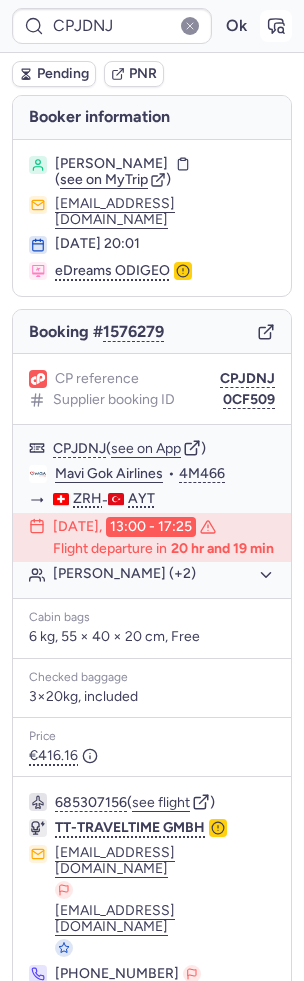 click 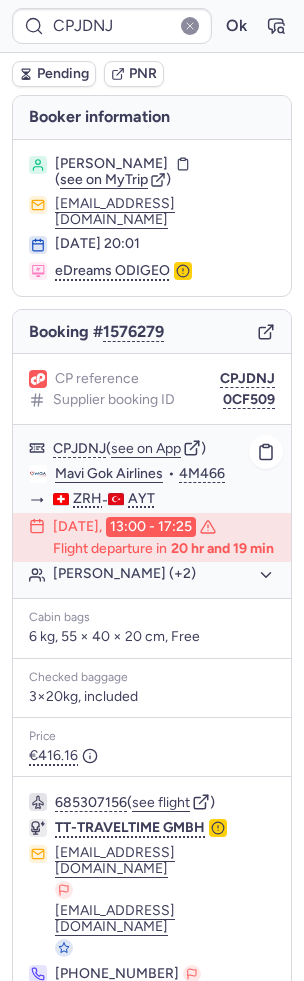 click on "Joerdis SPRANGER (+2)" 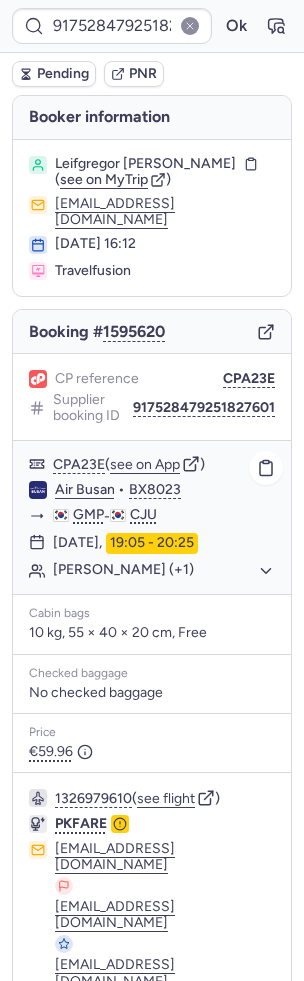 click on "Leifgregor Fred MALCHOW (+1)" 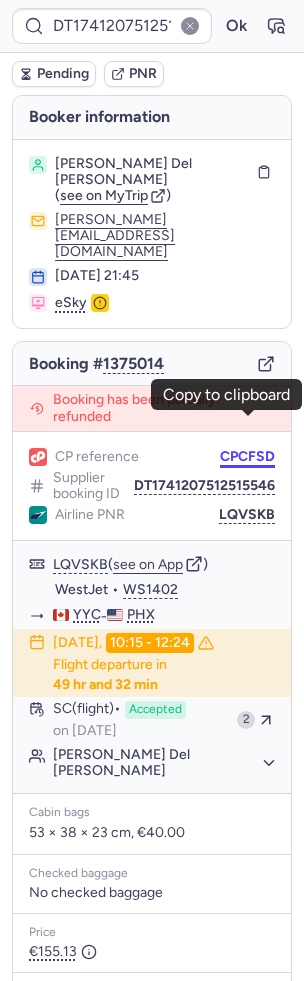click on "CPCFSD" at bounding box center (247, 457) 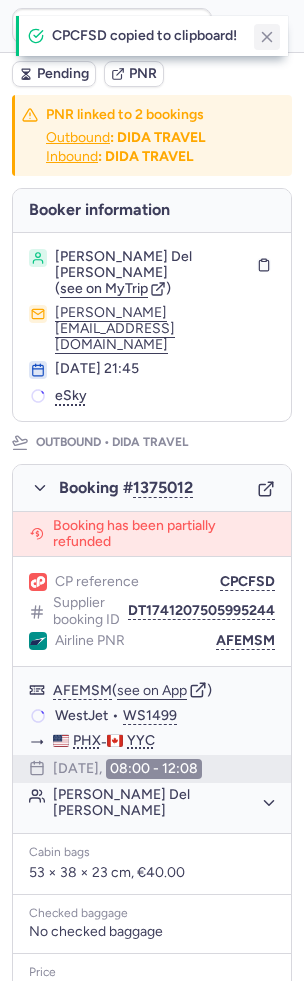 click 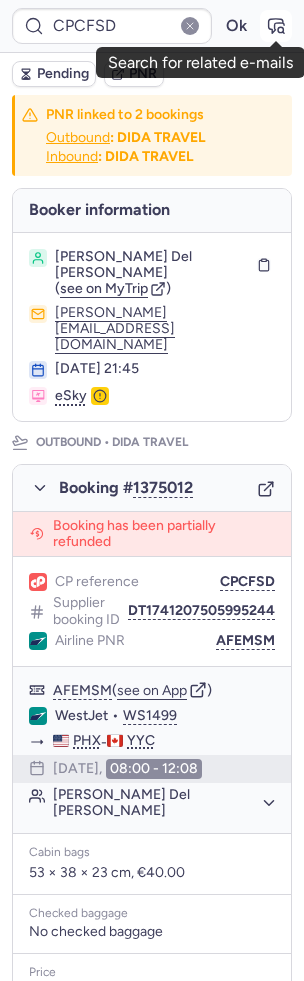 click 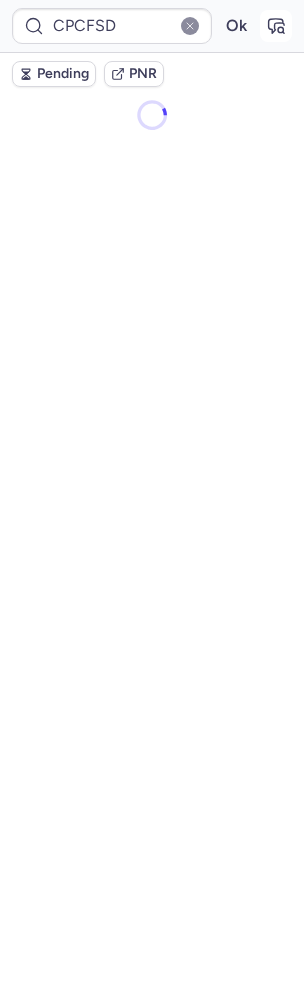 click 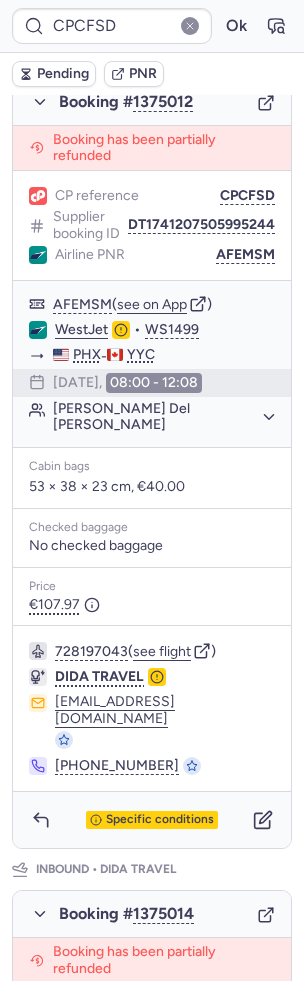 scroll, scrollTop: 1051, scrollLeft: 0, axis: vertical 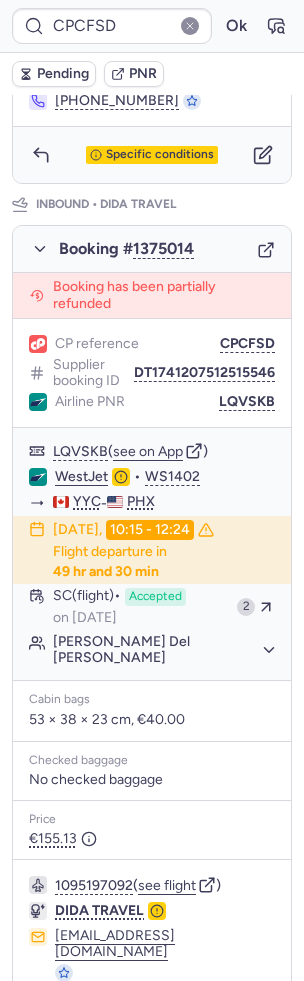 click 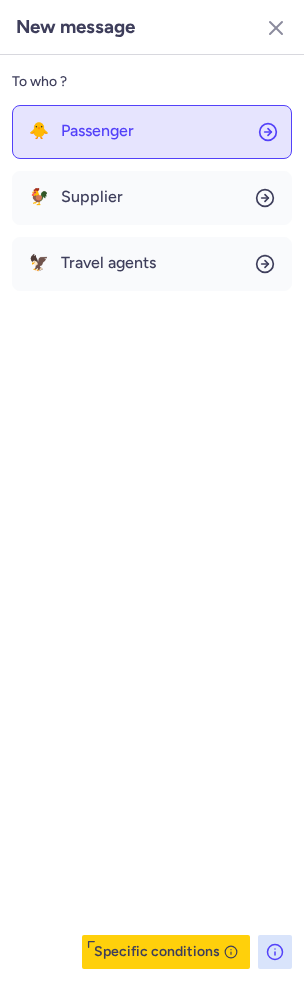 click on "🐥 Passenger" 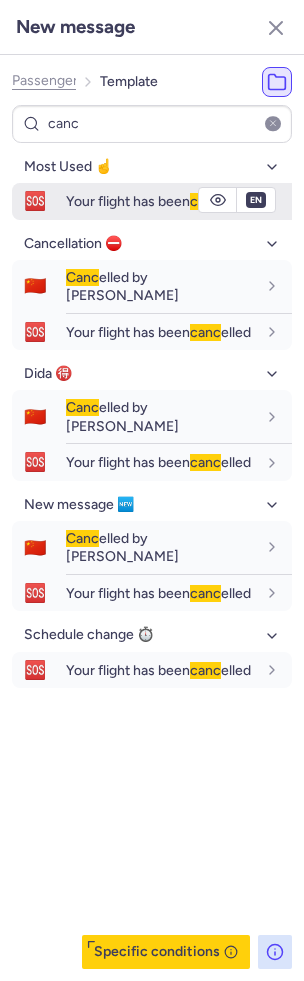 click on "Your flight has been  canc elled" at bounding box center (158, 201) 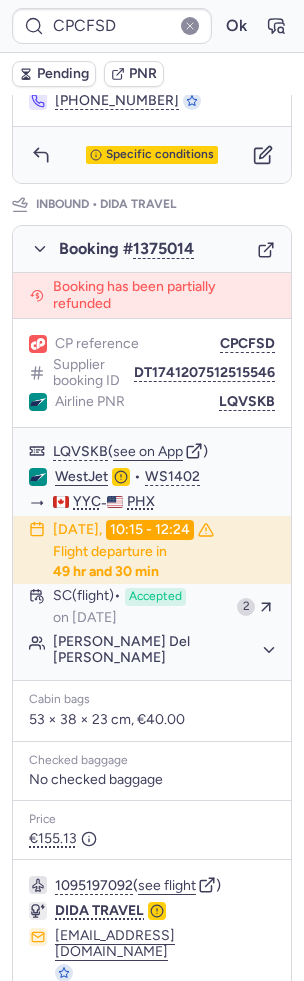 click 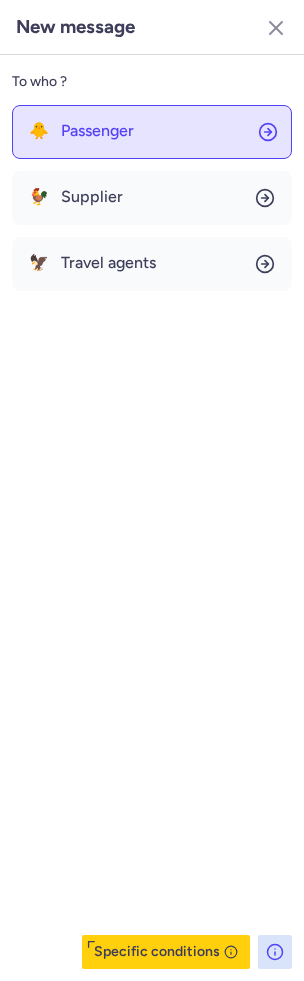 click on "🐥 Passenger" 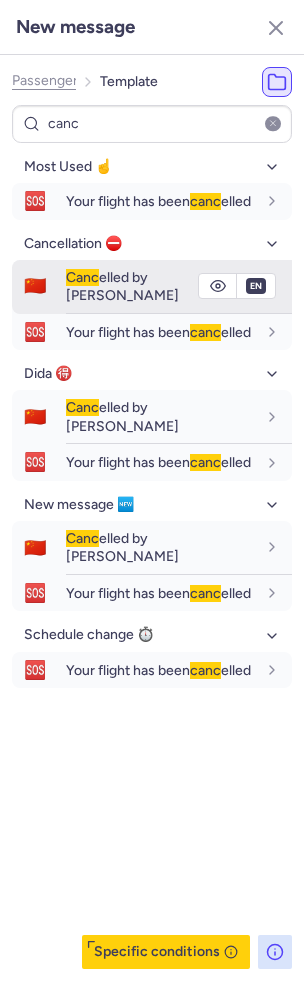 click on "Canc elled by PAX" at bounding box center (122, 286) 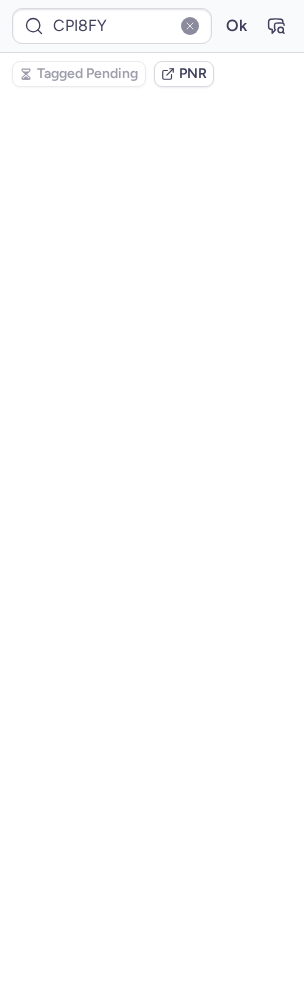 scroll, scrollTop: 0, scrollLeft: 0, axis: both 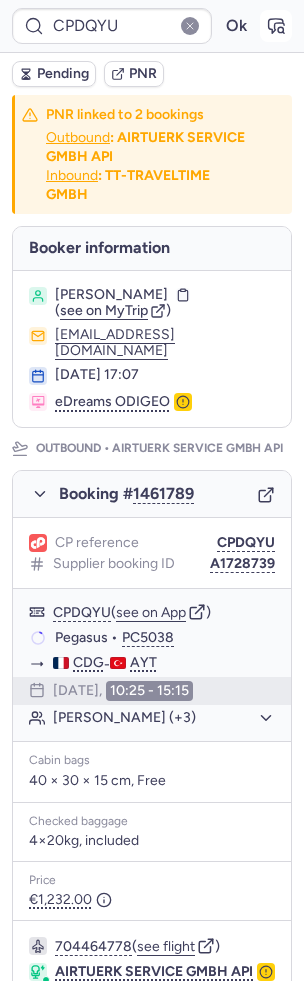click 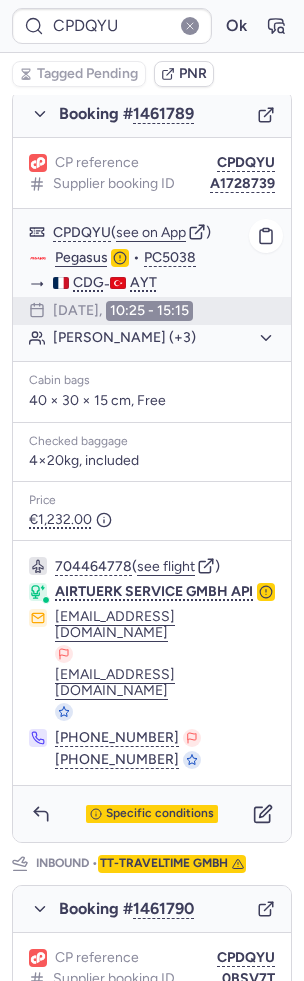 scroll, scrollTop: 621, scrollLeft: 0, axis: vertical 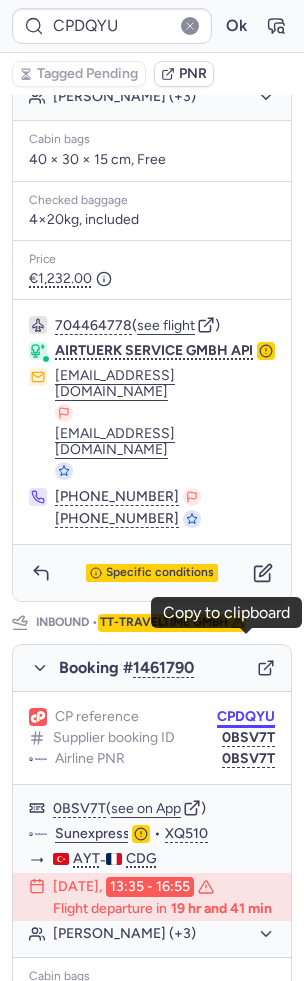 click on "CPDQYU" at bounding box center [246, 717] 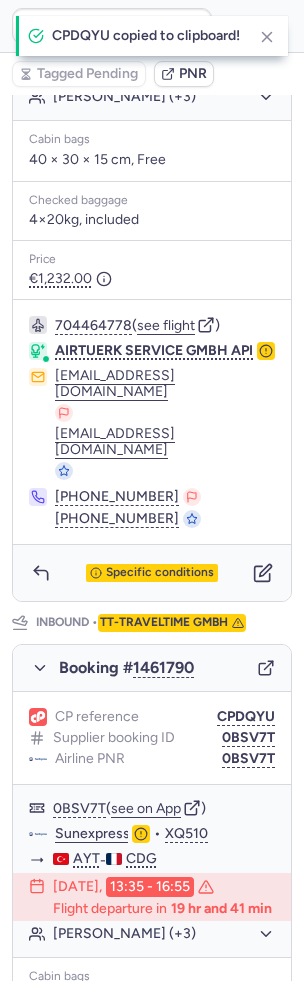 scroll, scrollTop: 706, scrollLeft: 0, axis: vertical 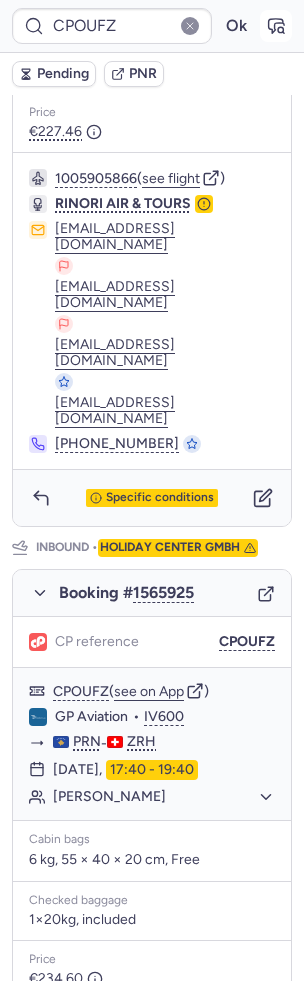 click 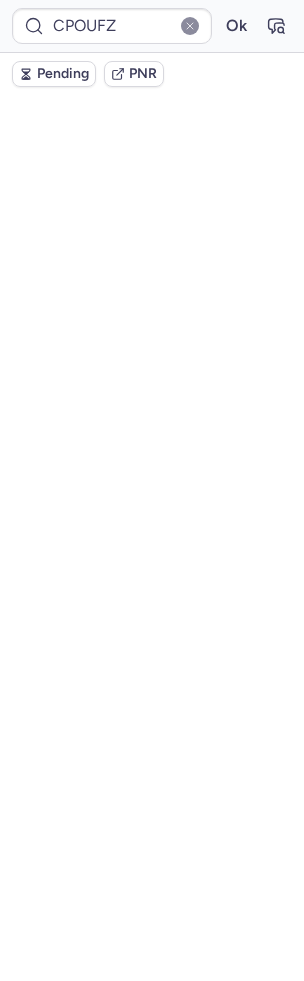 scroll, scrollTop: 0, scrollLeft: 0, axis: both 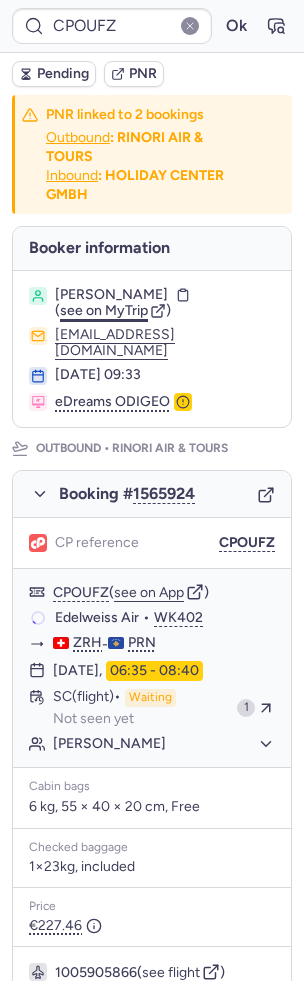 click on "see on MyTrip" at bounding box center (104, 310) 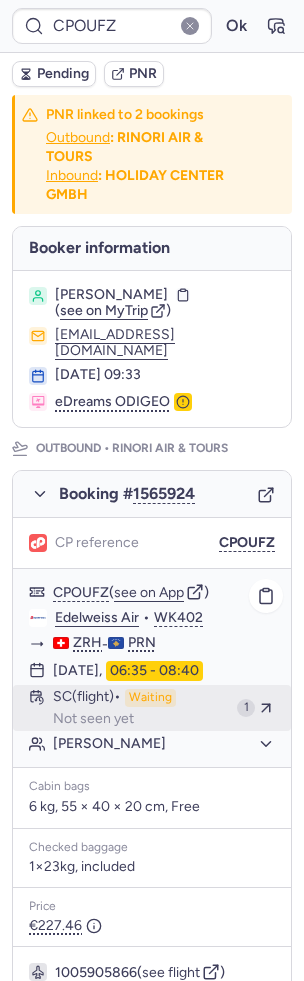 click on "Waiting" at bounding box center [150, 698] 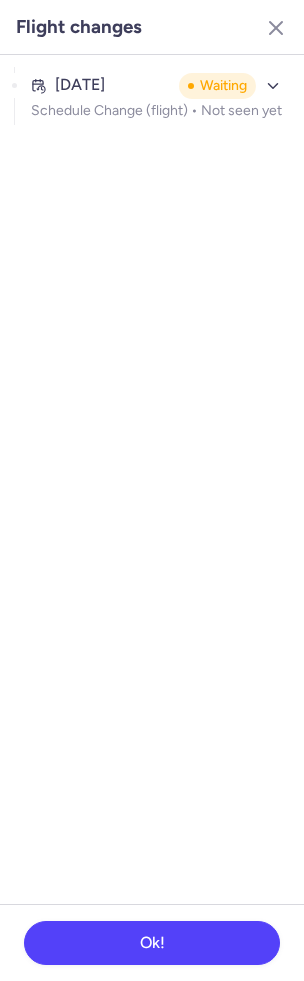 click on "Jul 18, 2025 Waiting Schedule Change (flight) •  Not seen yet" 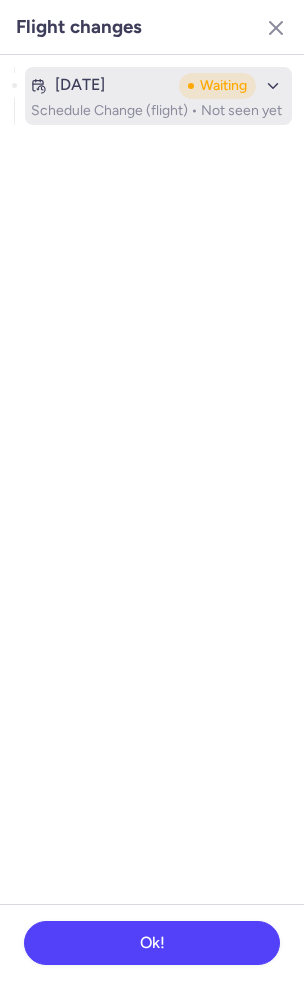 click on "Schedule Change (flight) •  Not seen yet" at bounding box center (158, 111) 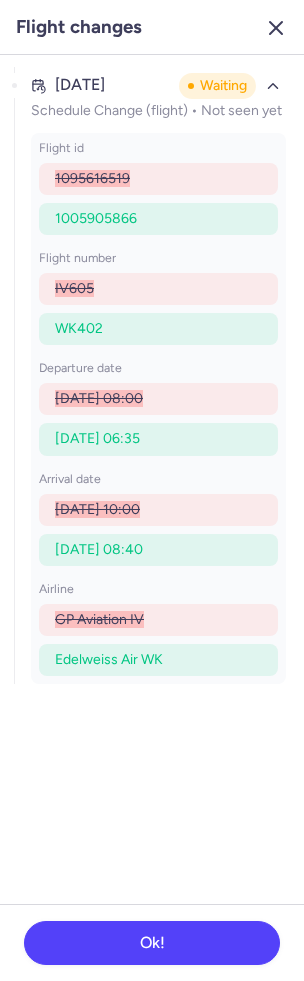 click 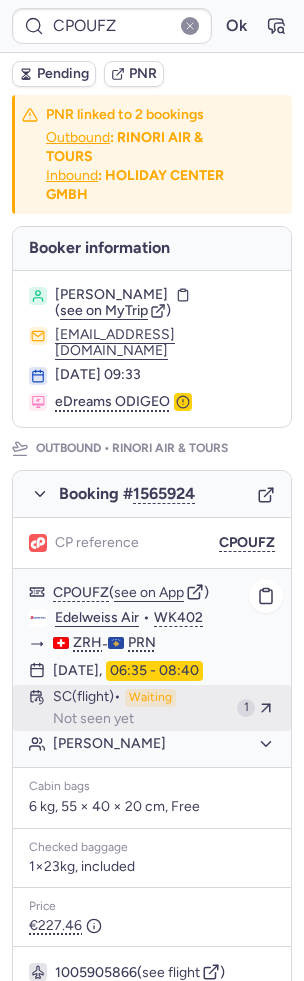 click on "Not seen yet" at bounding box center [93, 719] 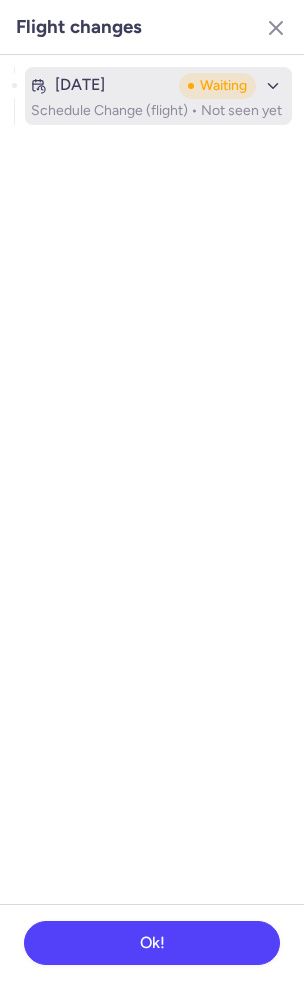 click on "Schedule Change (flight) •  Not seen yet" at bounding box center (158, 111) 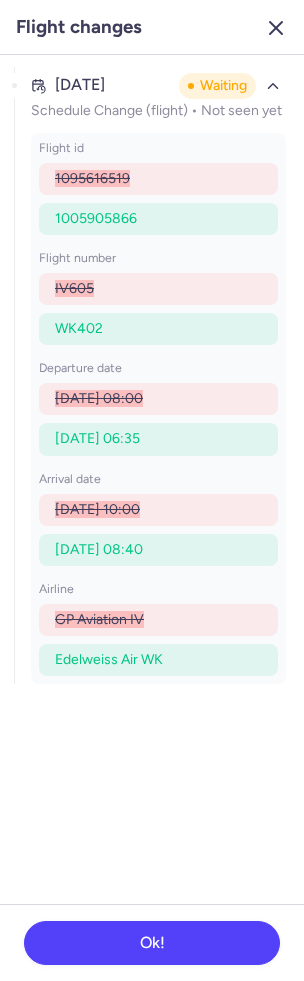 click 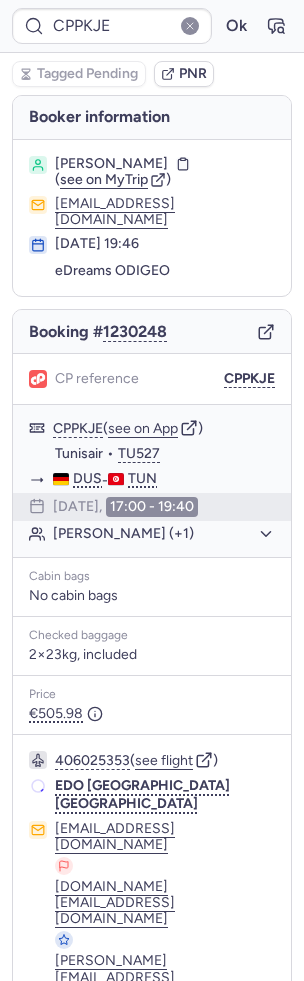 scroll, scrollTop: 0, scrollLeft: 0, axis: both 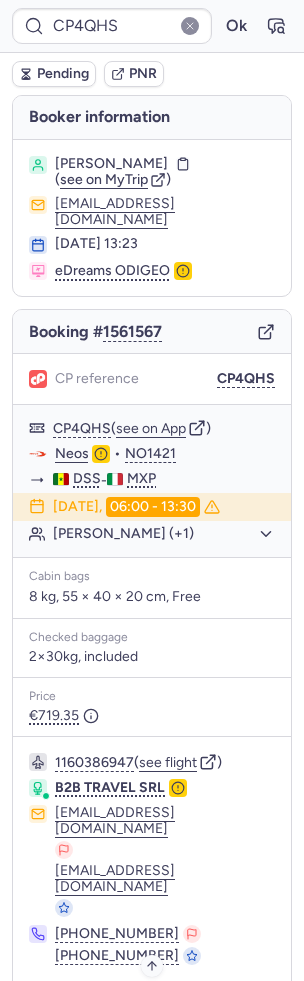 click on "Specific conditions" at bounding box center (160, 1010) 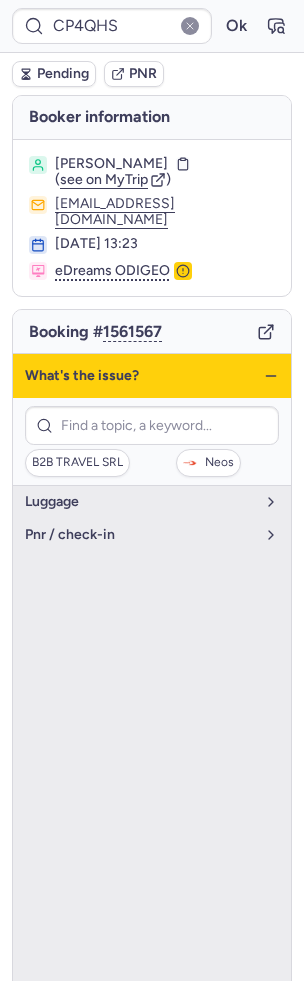 click on "What's the issue?" at bounding box center [152, 376] 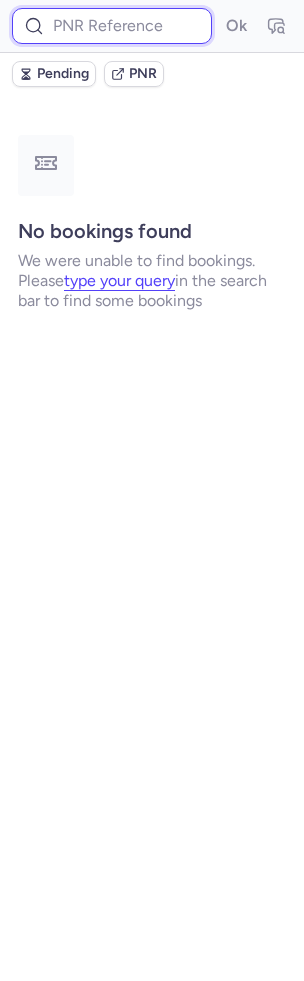 click at bounding box center [112, 26] 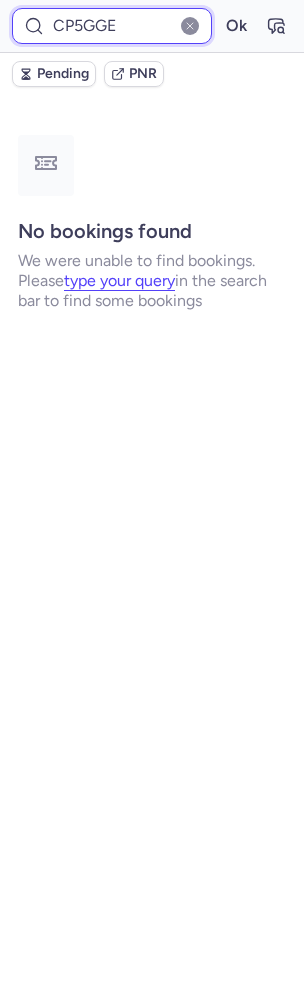 click on "Ok" at bounding box center (236, 26) 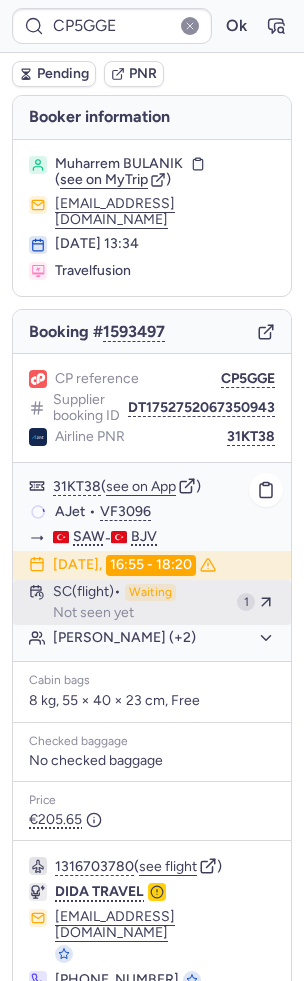 click on "SC   (flight)  Waiting Not seen yet" at bounding box center [141, 603] 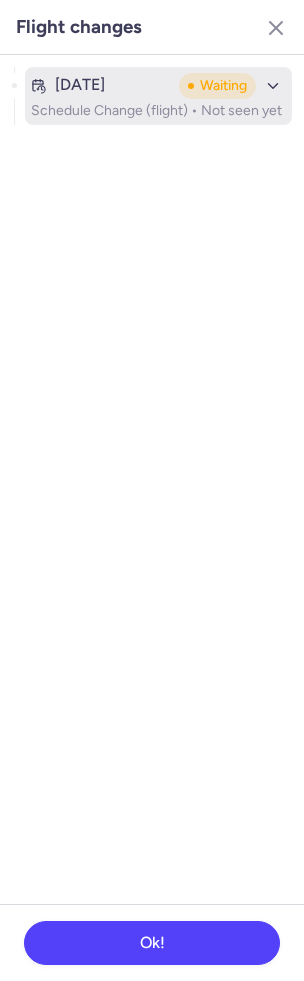 click on "Waiting" at bounding box center [217, 86] 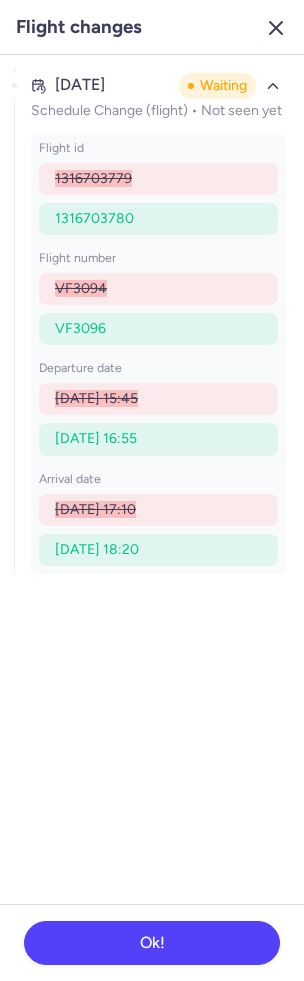 click 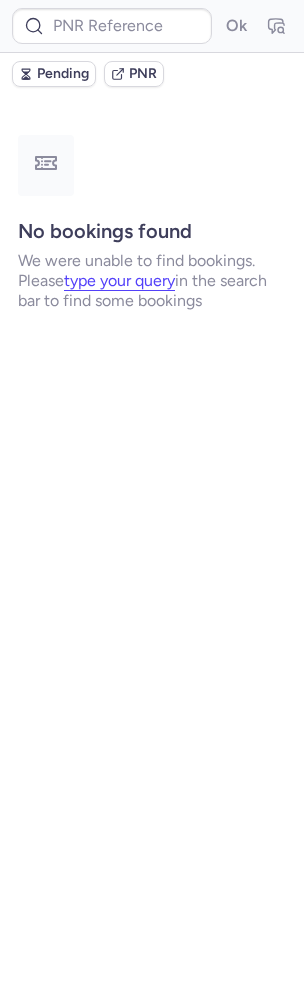 click on "Ok" at bounding box center [152, 26] 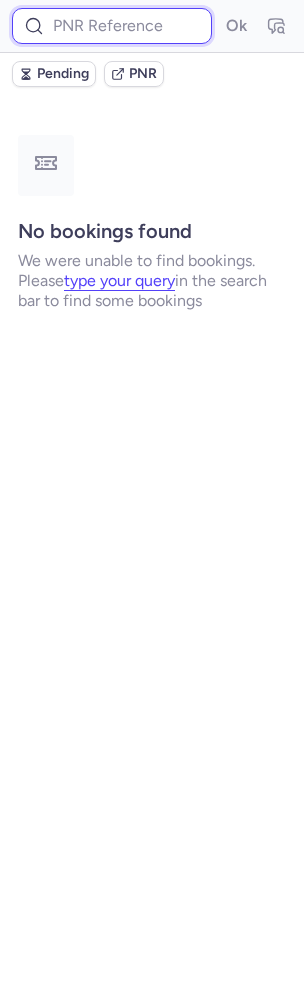 click at bounding box center (112, 26) 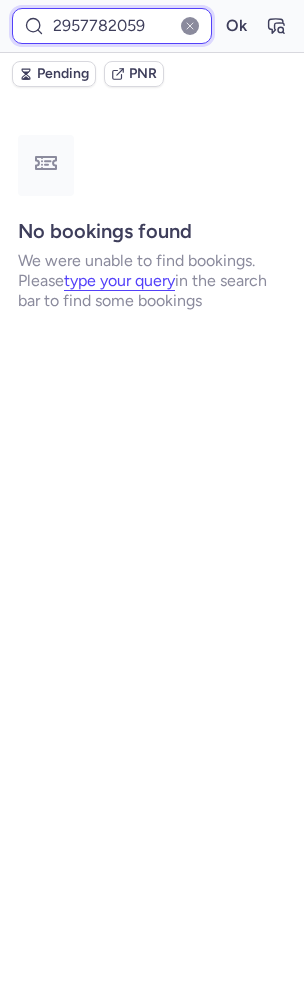 click on "Ok" at bounding box center [236, 26] 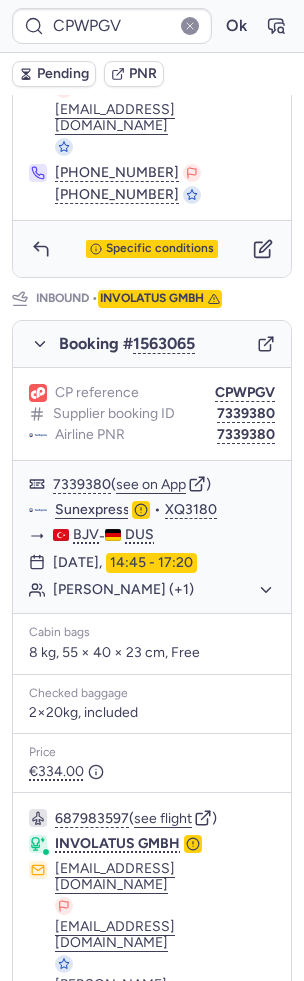 scroll, scrollTop: 968, scrollLeft: 0, axis: vertical 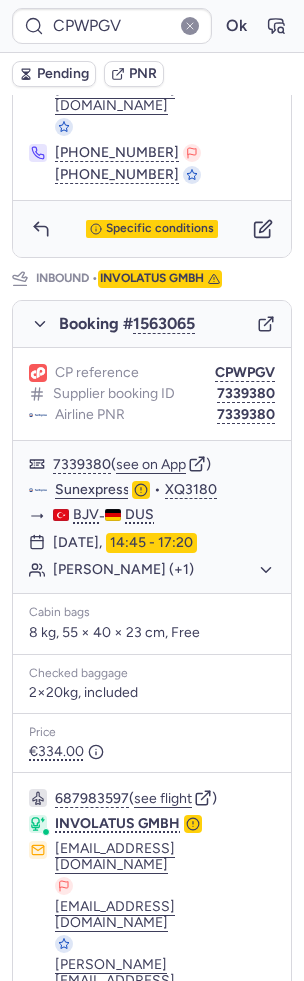 click 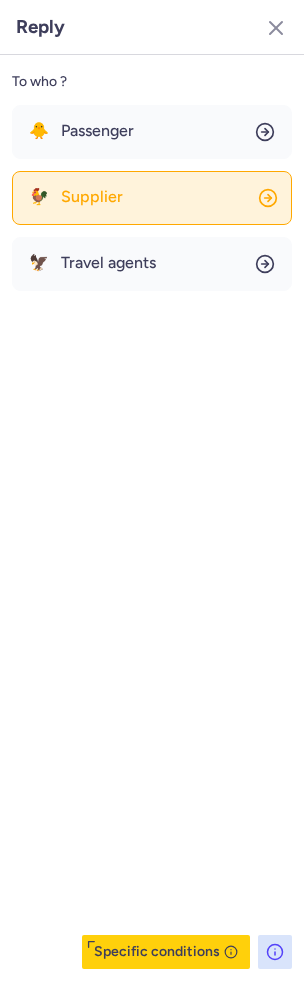 click on "🐓 Supplier" 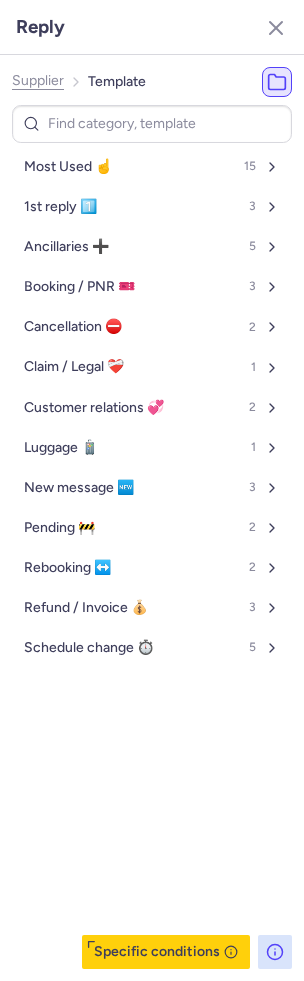 click on "Supplier" 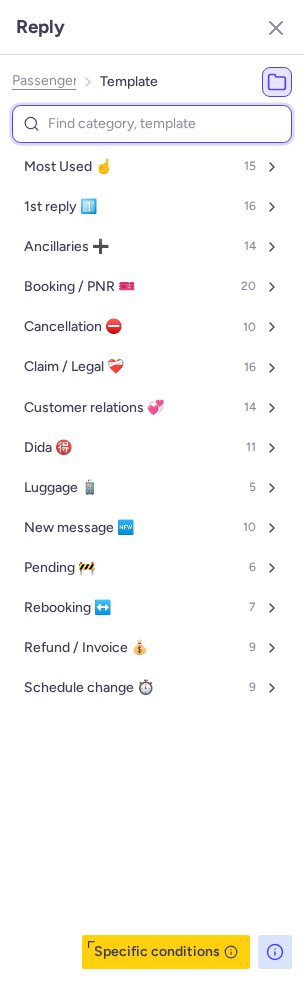 click at bounding box center [152, 124] 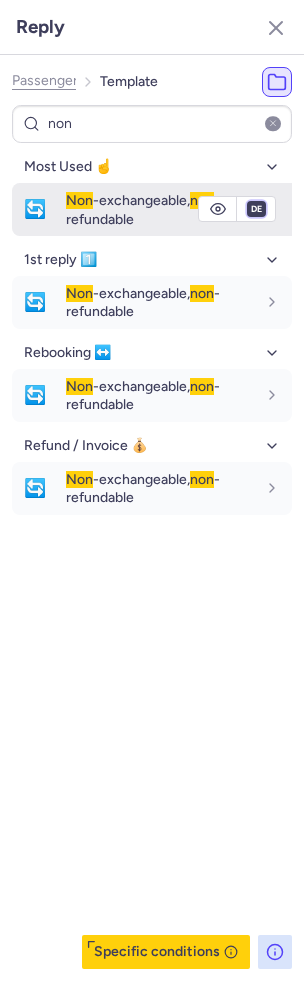 click on "fr en de nl pt es it ru" at bounding box center (256, 209) 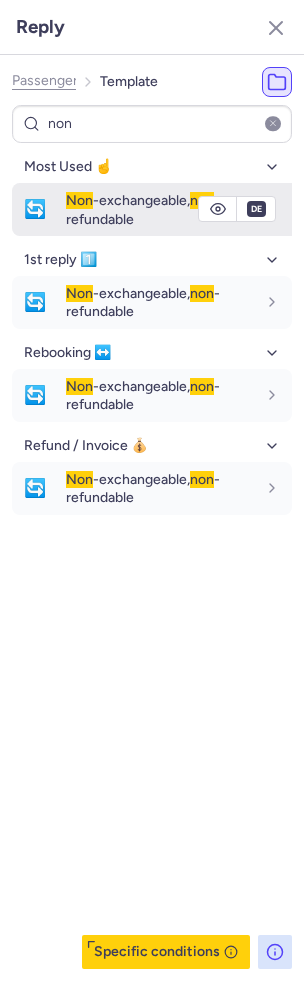 click on "Non -exchangeable,  non -refundable" at bounding box center (161, 209) 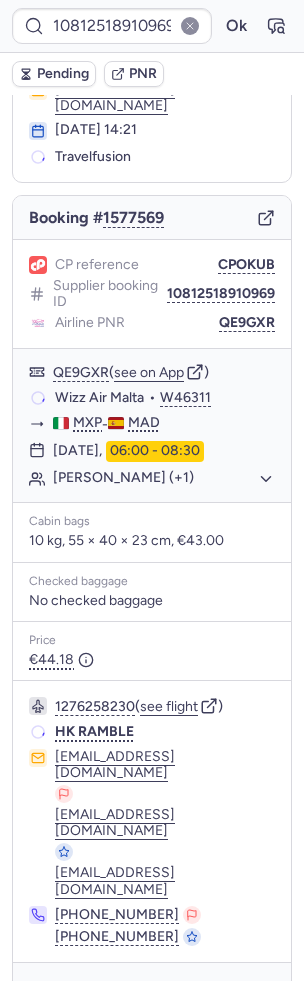 scroll, scrollTop: 120, scrollLeft: 0, axis: vertical 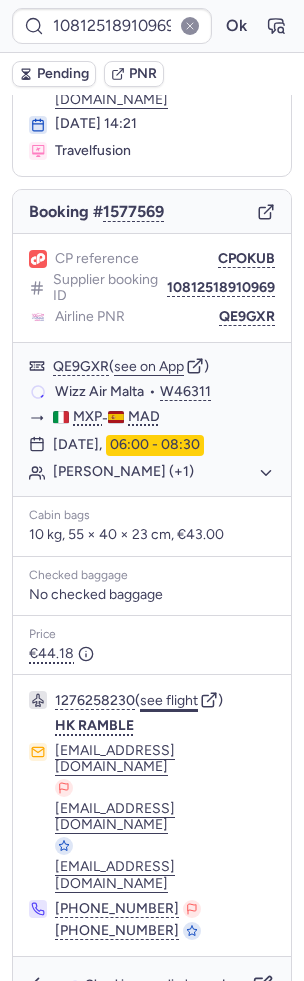 click on "see flight" 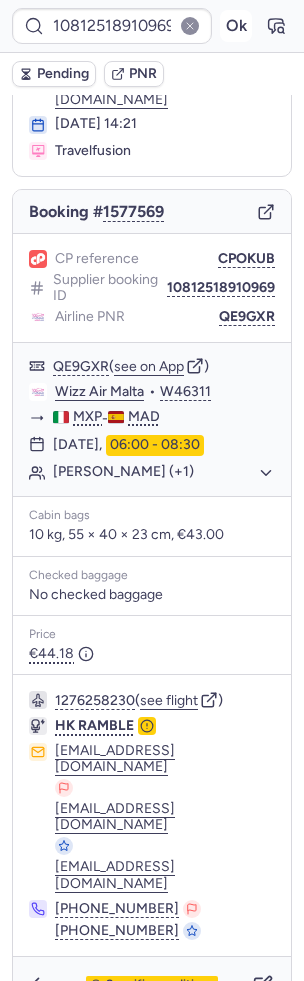 click on "Ok" at bounding box center (236, 26) 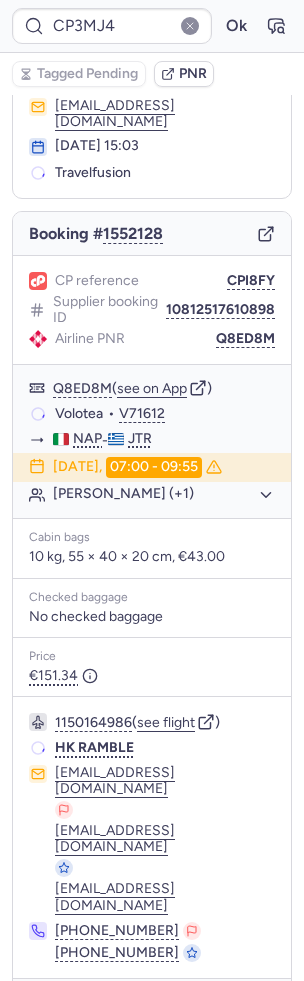 scroll, scrollTop: 96, scrollLeft: 0, axis: vertical 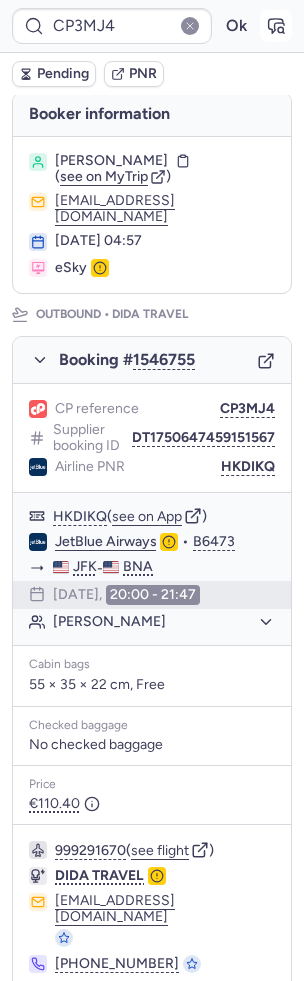click 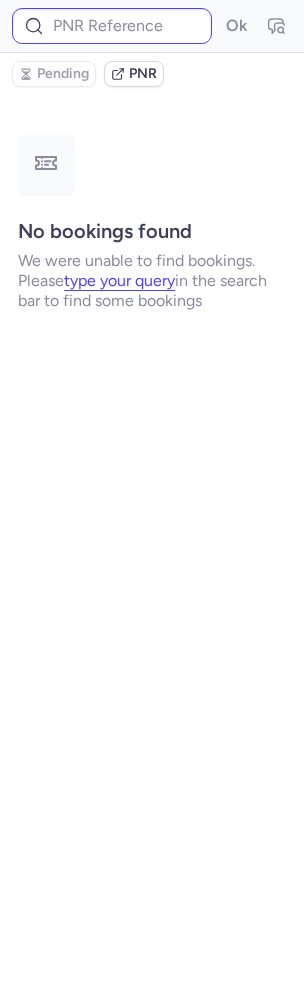 scroll, scrollTop: 0, scrollLeft: 0, axis: both 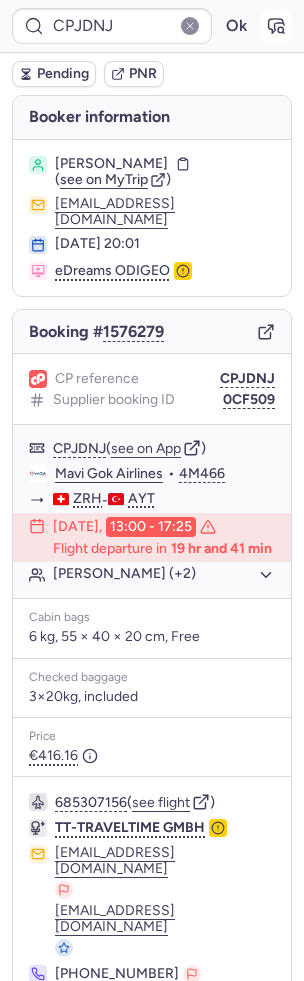 click at bounding box center (276, 26) 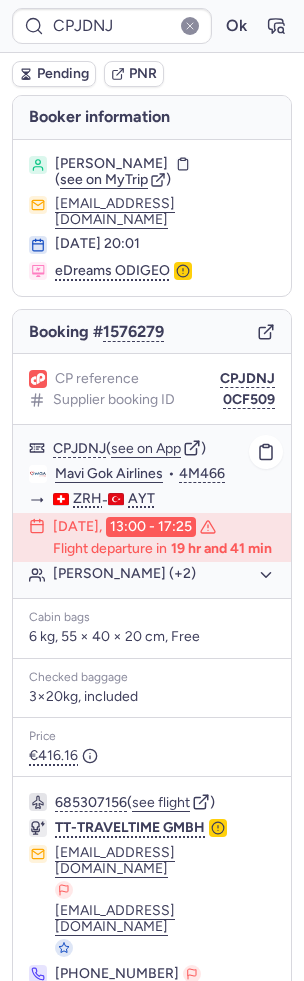 scroll, scrollTop: 38, scrollLeft: 0, axis: vertical 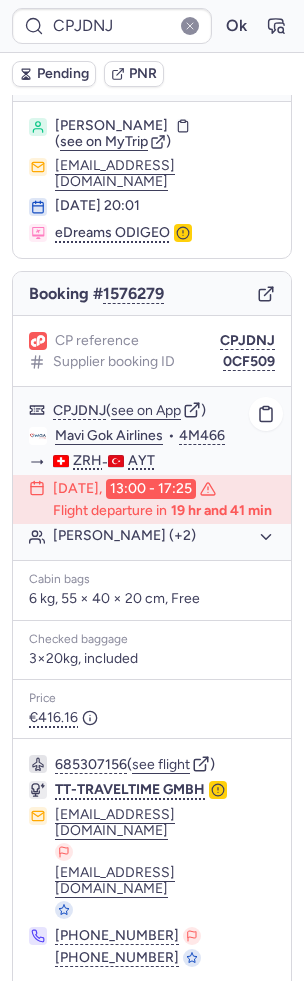 click on "Joerdis SPRANGER (+2)" 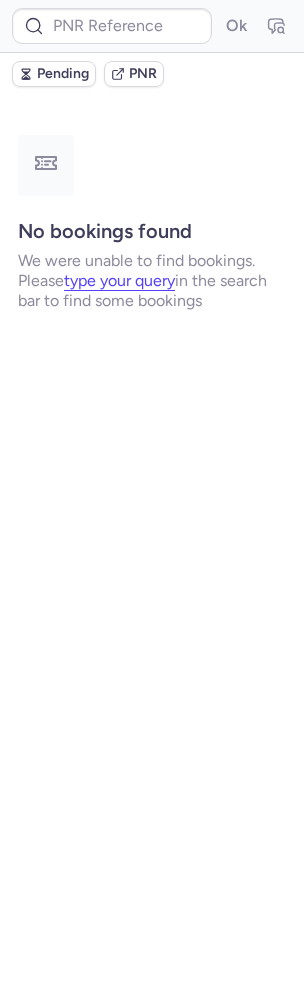 scroll, scrollTop: 0, scrollLeft: 0, axis: both 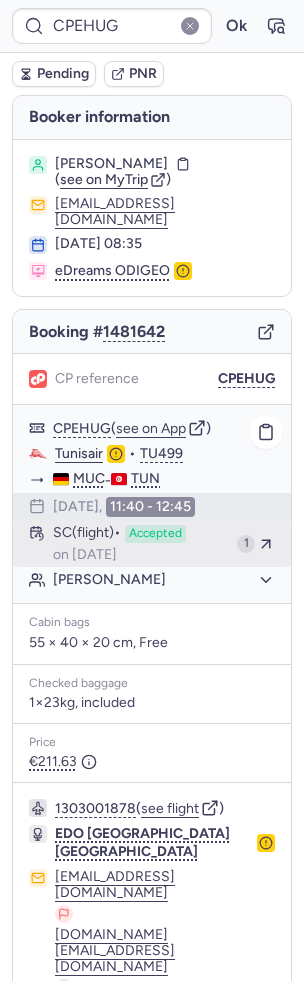click on "Accepted" at bounding box center [155, 534] 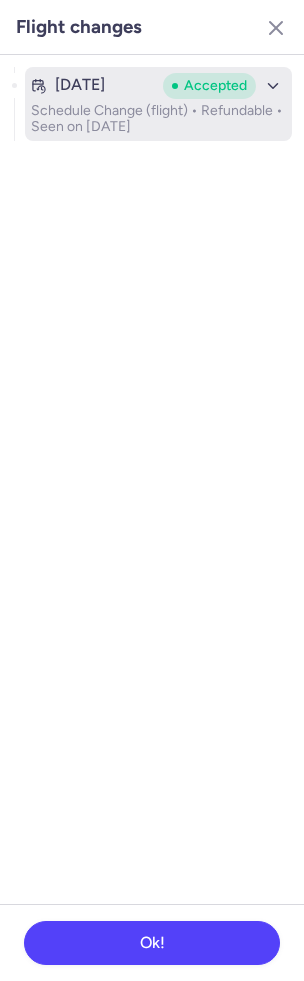 click on "Schedule Change (flight) • Refundable • Seen on Jul 13, 2025" at bounding box center (158, 119) 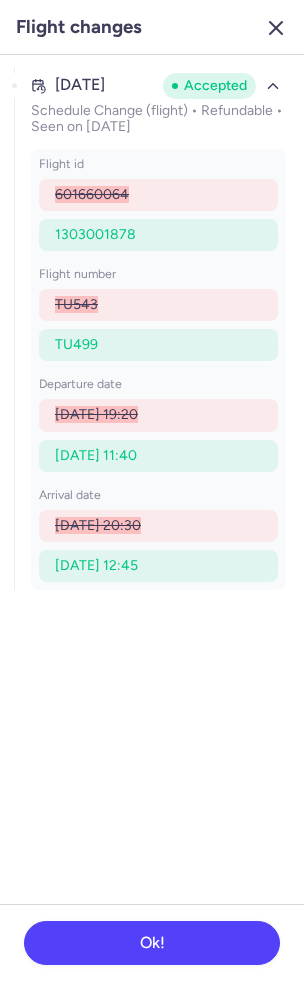 click 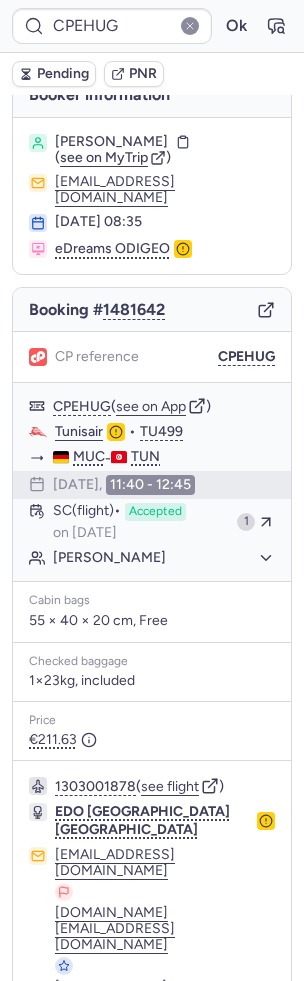 scroll, scrollTop: 0, scrollLeft: 0, axis: both 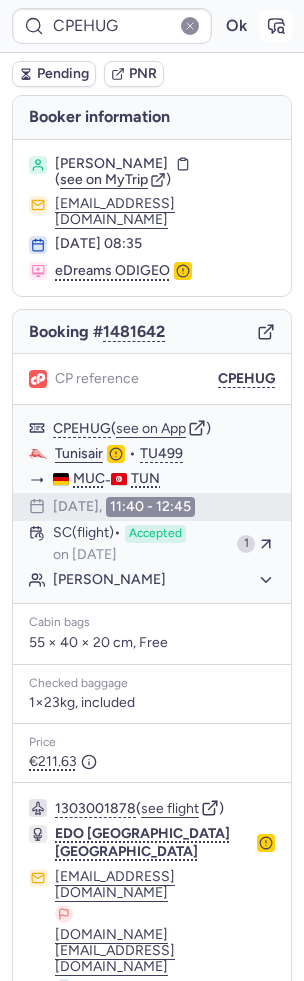 click 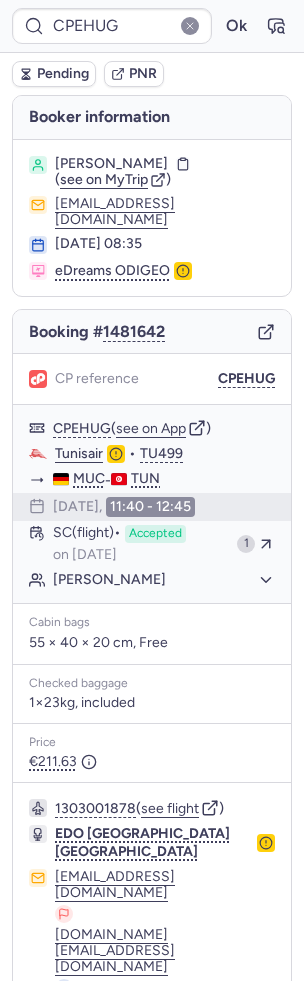scroll, scrollTop: 22, scrollLeft: 0, axis: vertical 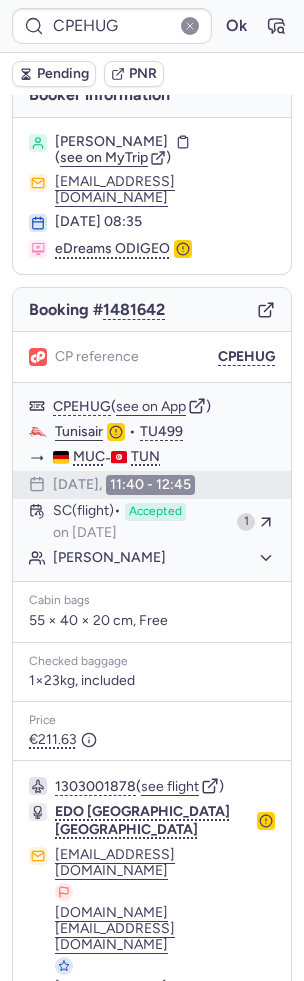 click 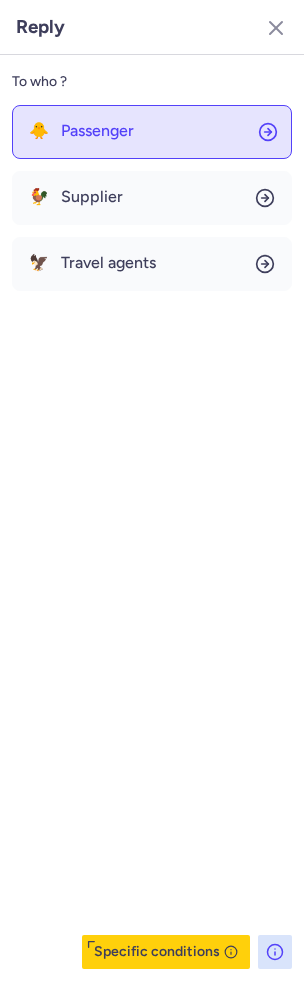 click on "Passenger" at bounding box center [97, 131] 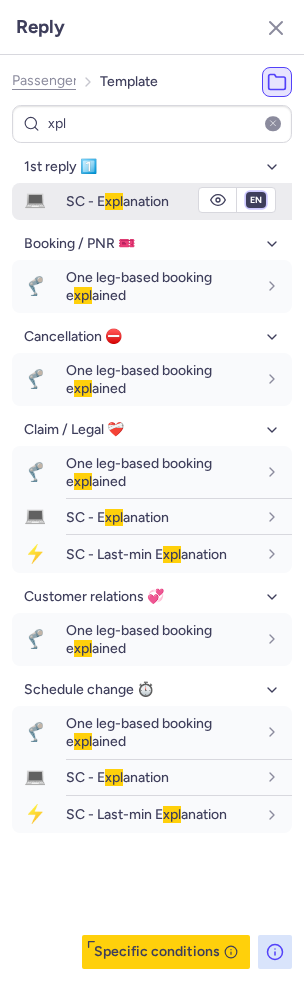 click on "fr en de nl pt es it ru" at bounding box center [256, 200] 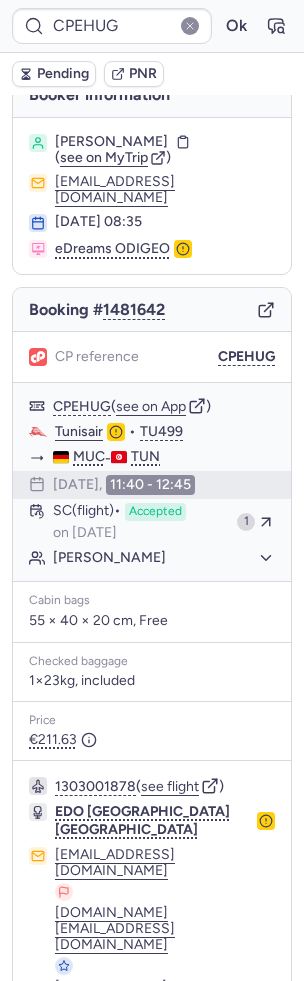 click at bounding box center [41, 1099] 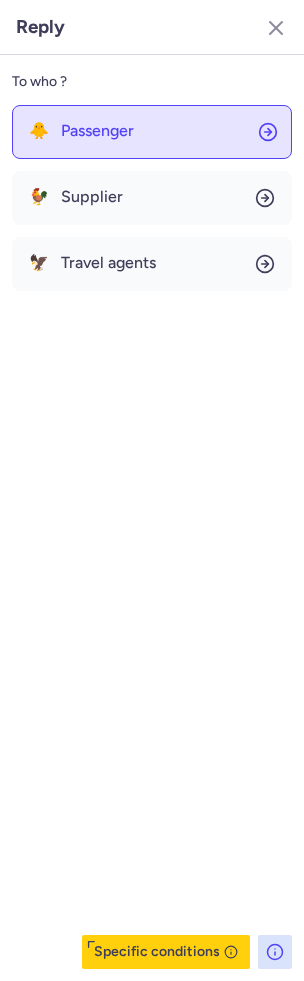 click on "🐥 Passenger" 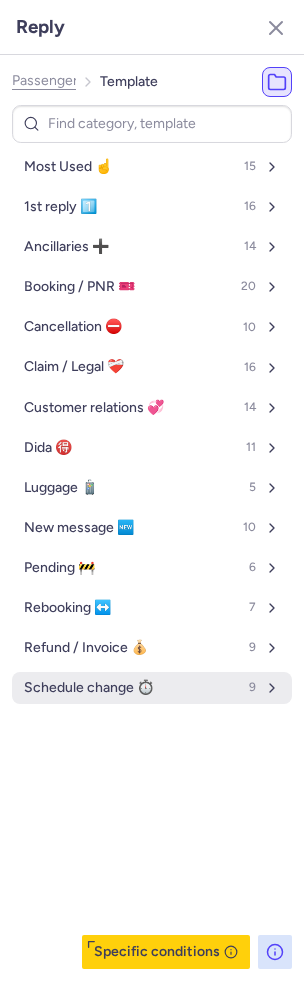 click on "Schedule change ⏱️ 9" at bounding box center [152, 688] 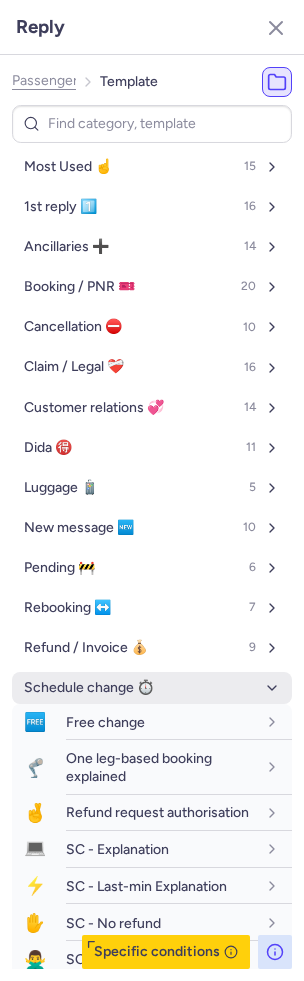 scroll, scrollTop: 124, scrollLeft: 0, axis: vertical 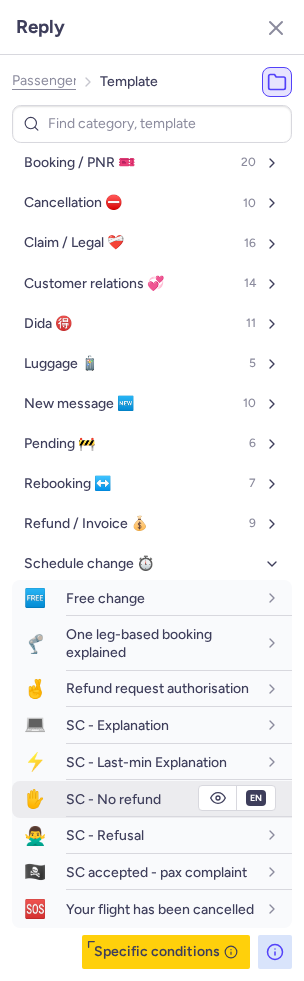 click on "SC - No refund" at bounding box center (161, 799) 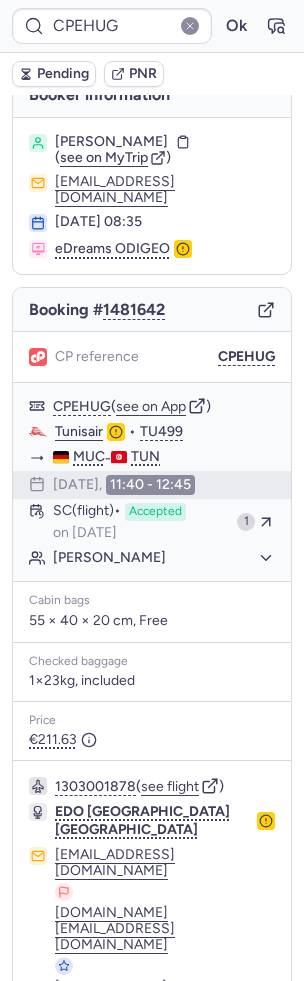 click on "Specific conditions" at bounding box center (152, 1099) 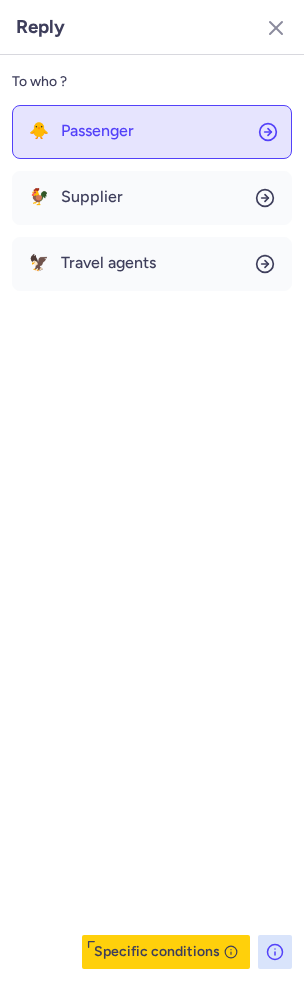 click on "🐥 Passenger" 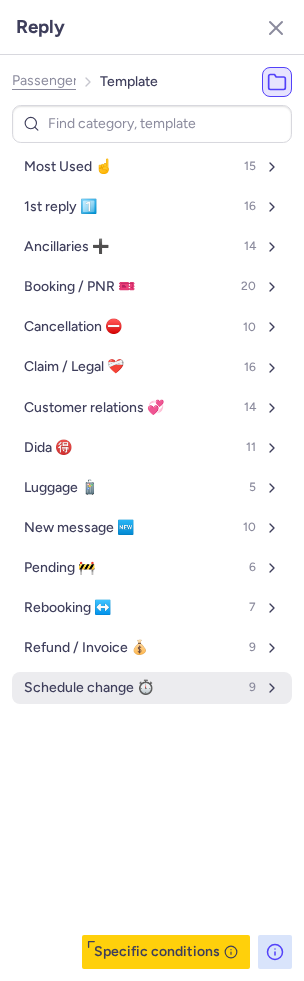 click on "Schedule change ⏱️" at bounding box center (89, 688) 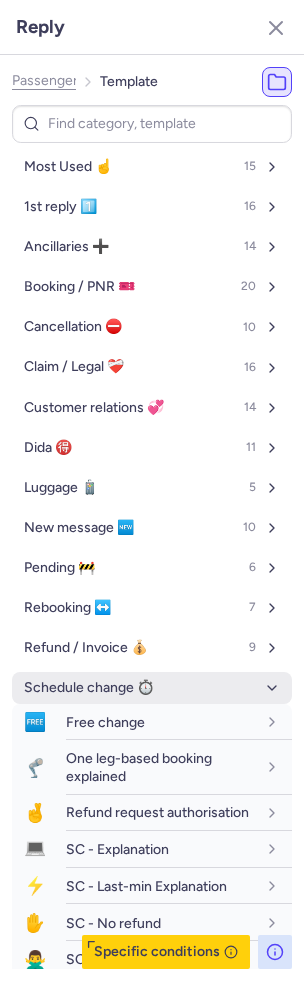 scroll, scrollTop: 124, scrollLeft: 0, axis: vertical 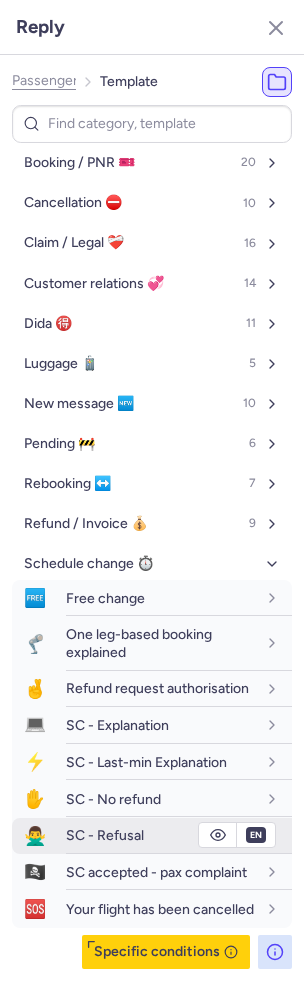 click on "SC - Refusal" at bounding box center (179, 835) 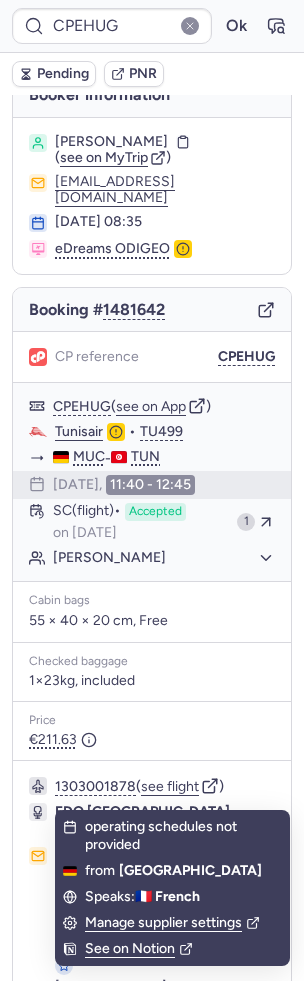 click 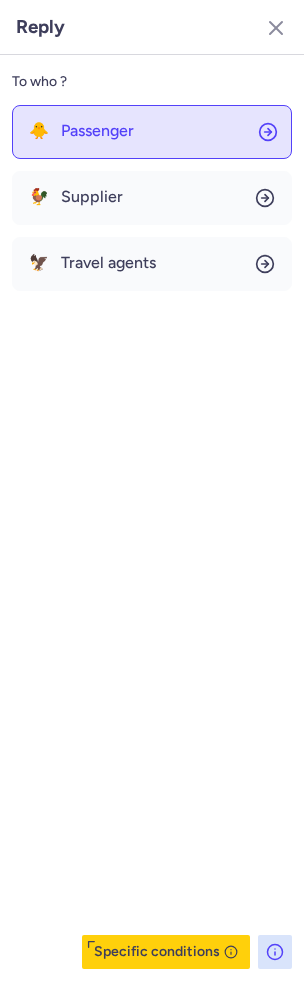 click on "Passenger" at bounding box center [97, 131] 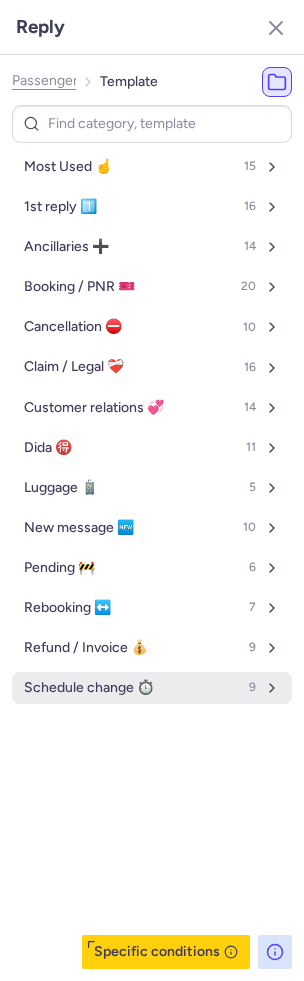 click on "Schedule change ⏱️ 9" at bounding box center (152, 688) 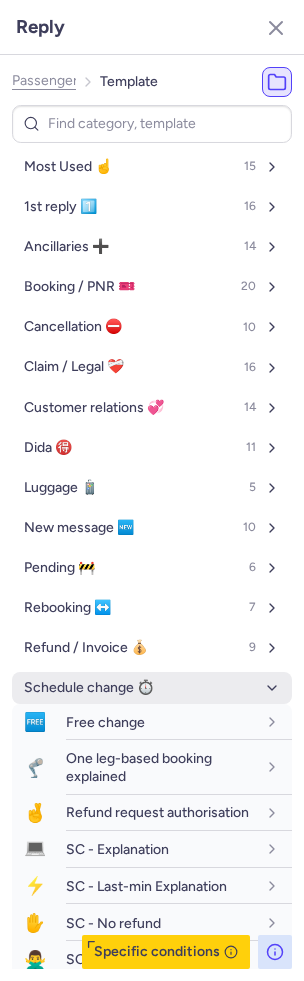 scroll, scrollTop: 124, scrollLeft: 0, axis: vertical 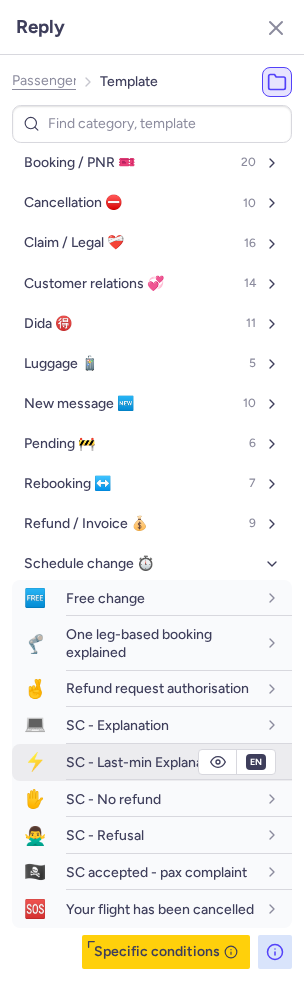 click on "SC - Last-min Explanation" at bounding box center (179, 762) 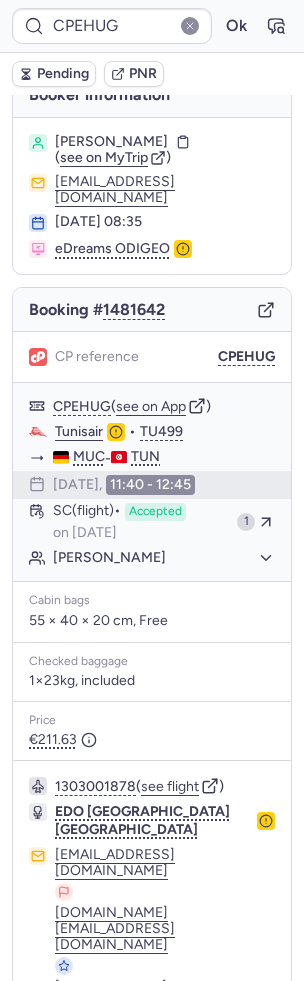 click at bounding box center (41, 1099) 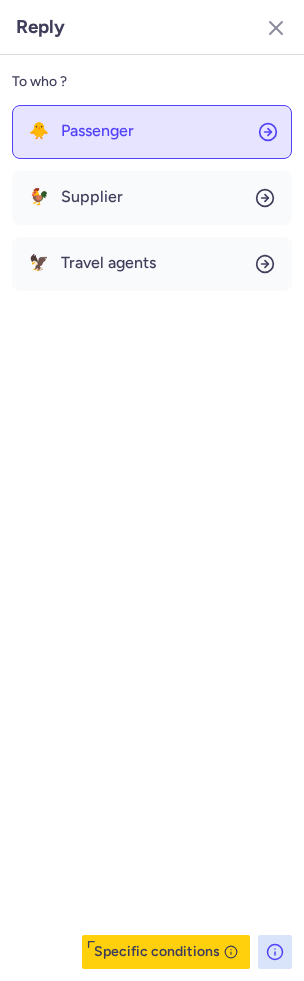 click on "🐥 Passenger" 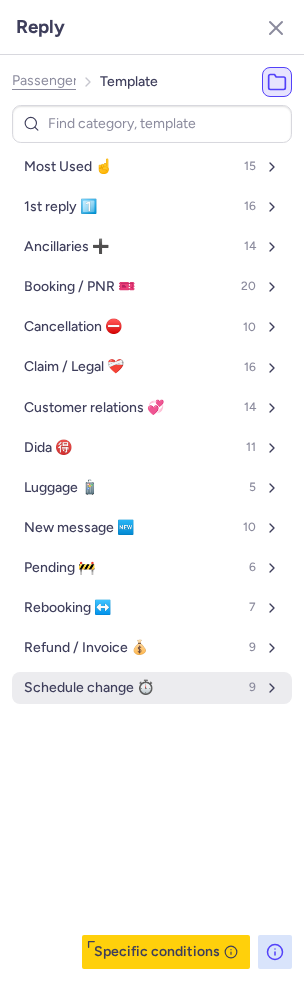 click on "Schedule change ⏱️" at bounding box center [89, 688] 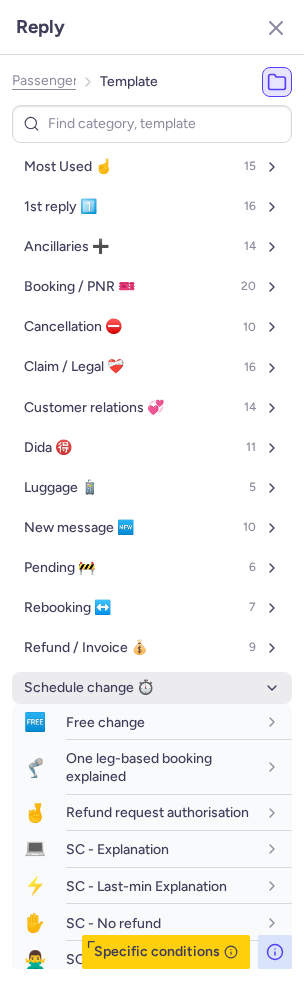 scroll, scrollTop: 124, scrollLeft: 0, axis: vertical 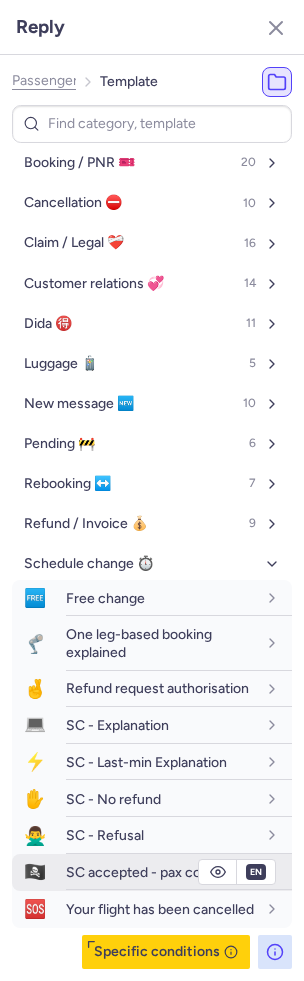 click on "SC accepted - pax complaint" at bounding box center (156, 872) 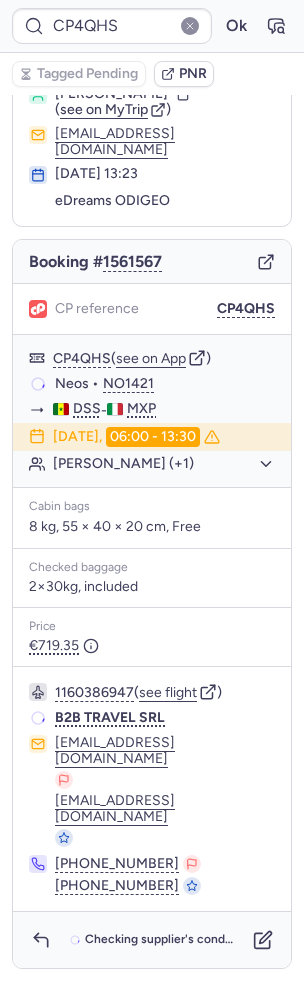 scroll, scrollTop: 0, scrollLeft: 0, axis: both 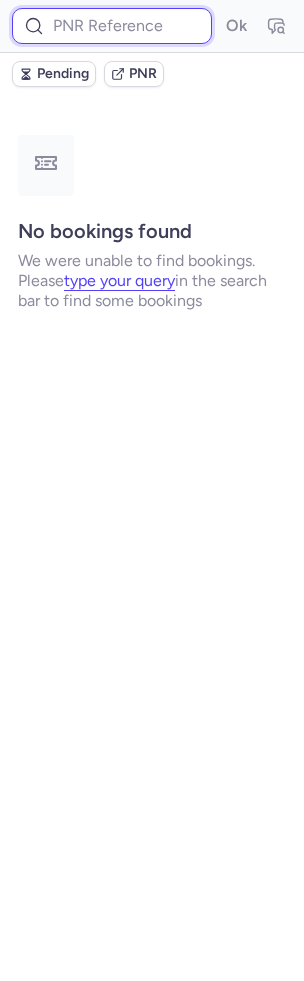 click at bounding box center (112, 26) 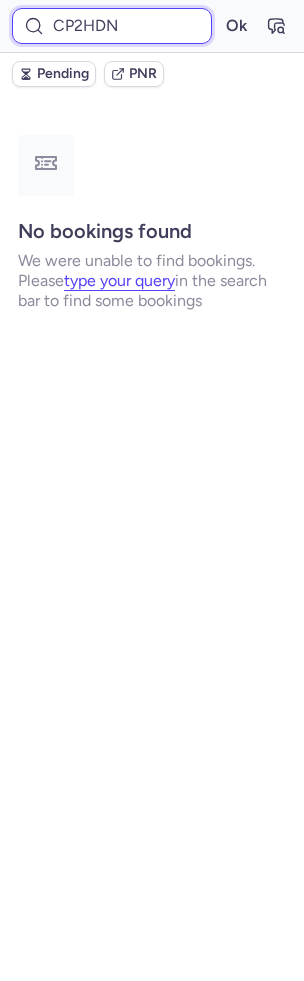 click on "Ok" at bounding box center (236, 26) 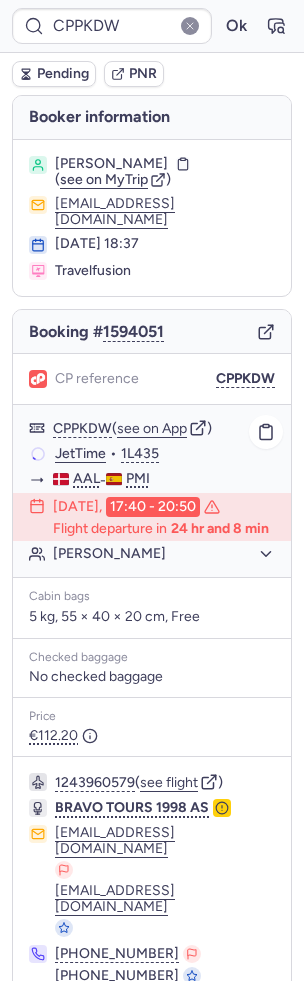 click on "Norgaard ANNA" 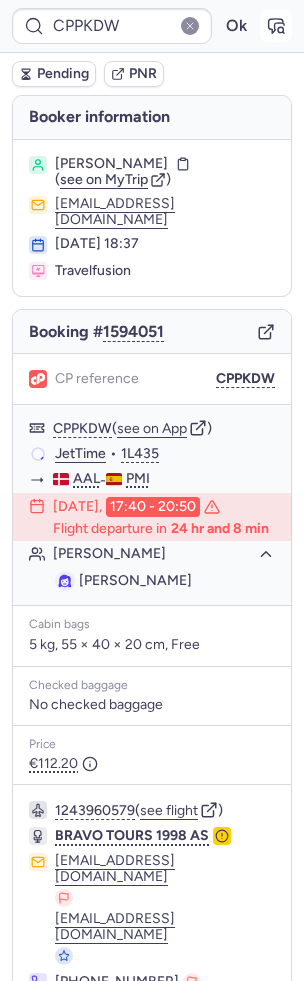 click 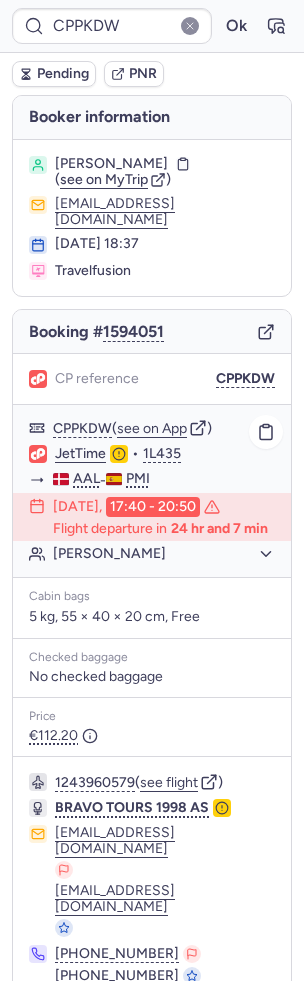 click on "Norgaard ANNA" 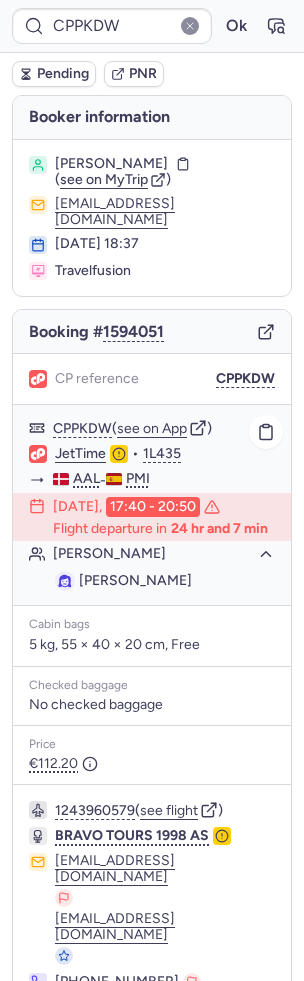 click on "Norgaard ANNA" at bounding box center [135, 580] 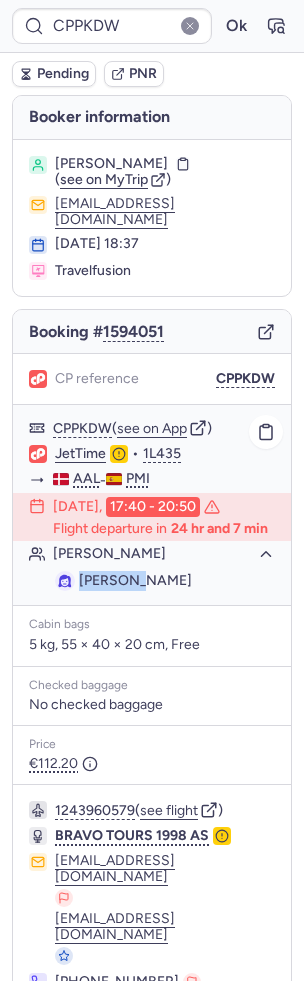 copy on "Norgaard" 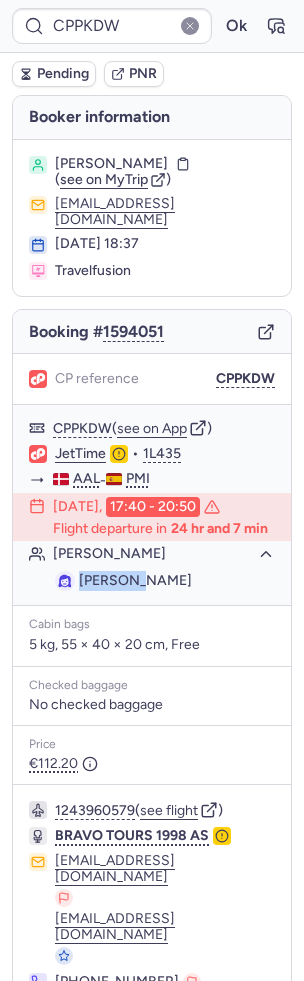 click on "Pending" at bounding box center (63, 74) 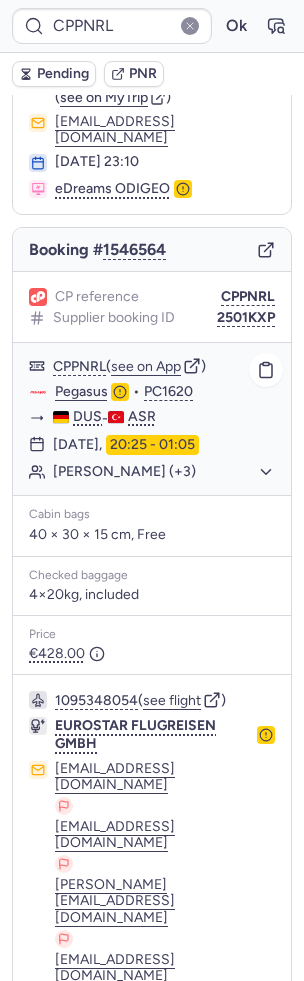scroll, scrollTop: 146, scrollLeft: 0, axis: vertical 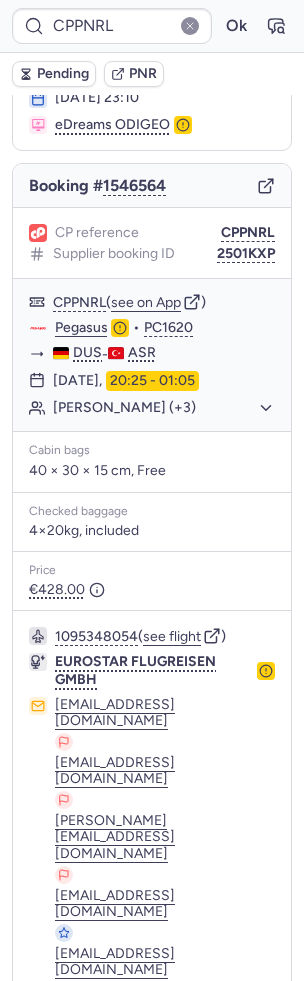 click 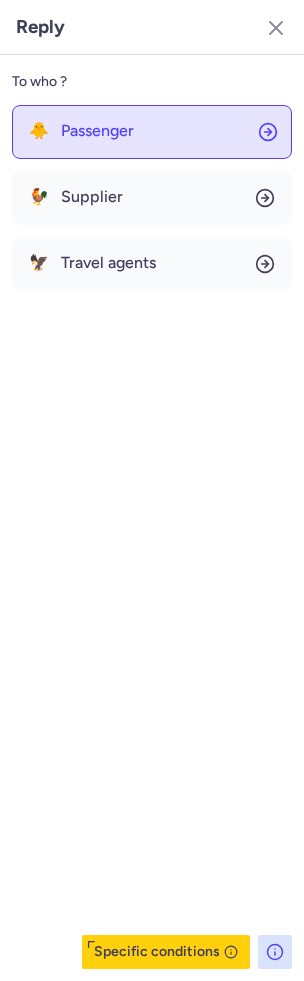click on "🐥 Passenger" 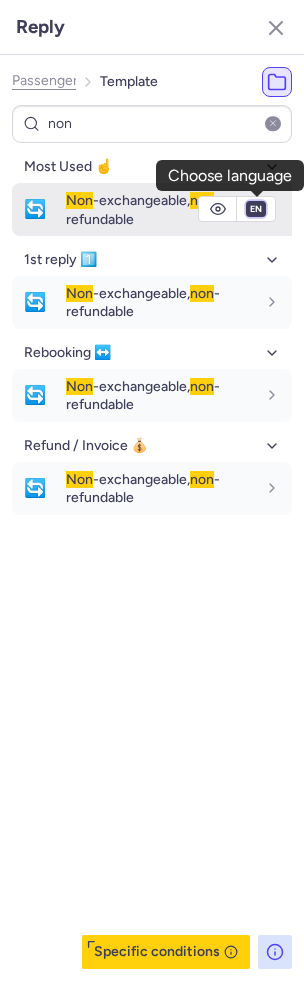 click on "fr en de nl pt es it ru" at bounding box center [256, 209] 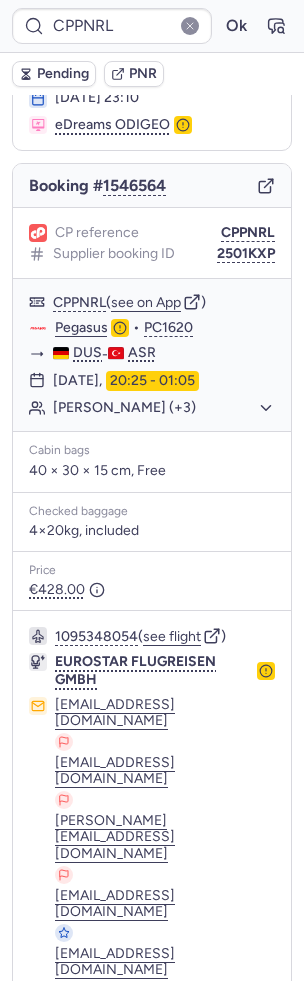 click on "Specific conditions" at bounding box center (160, 1137) 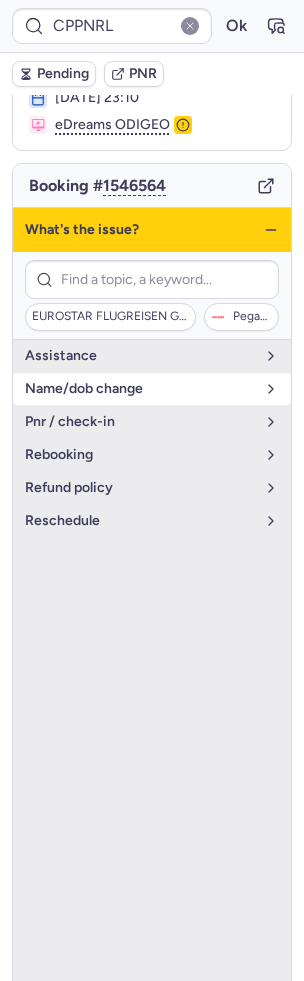 click on "name/dob change" at bounding box center [140, 389] 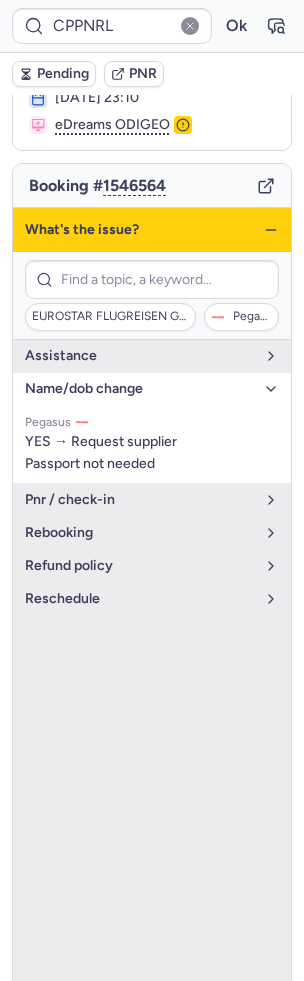 click 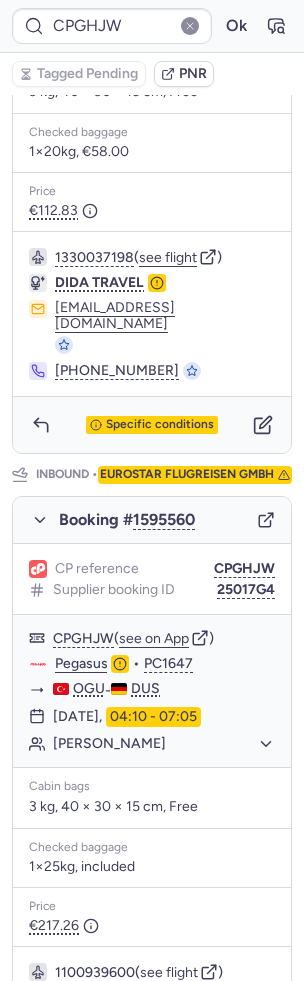scroll, scrollTop: 916, scrollLeft: 0, axis: vertical 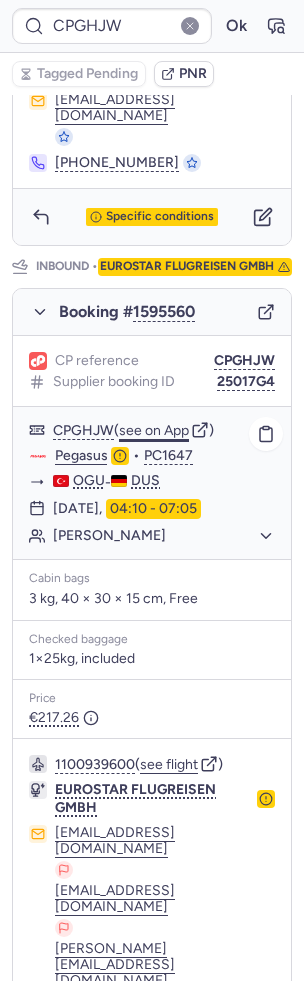 click on "see on App" 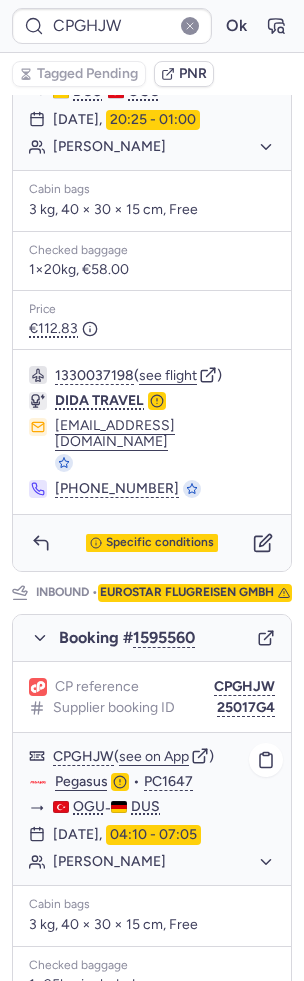 scroll, scrollTop: 338, scrollLeft: 0, axis: vertical 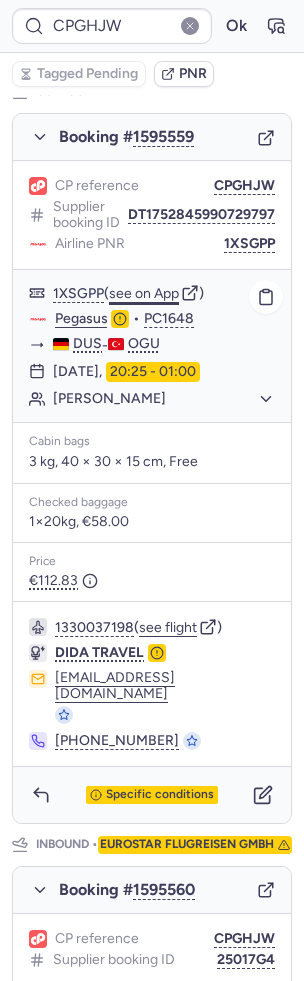 click on "see on App" 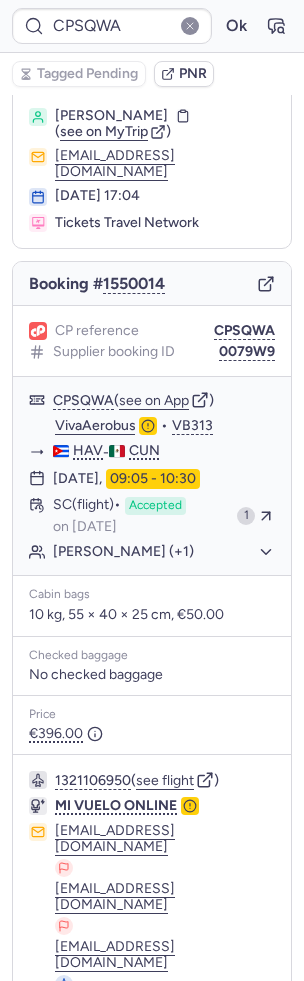 scroll, scrollTop: 88, scrollLeft: 0, axis: vertical 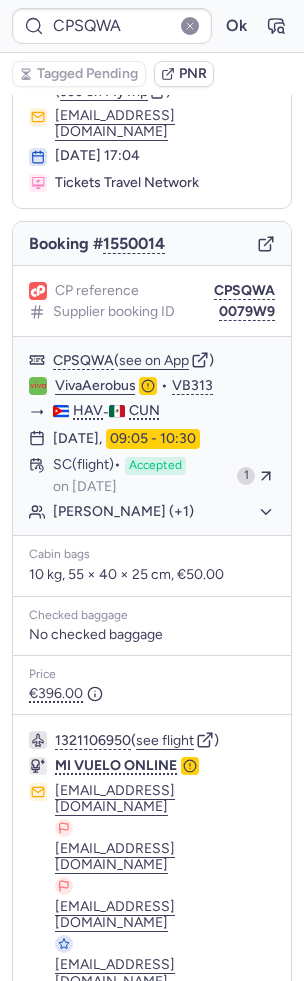 click on "Specific conditions" at bounding box center [152, 1061] 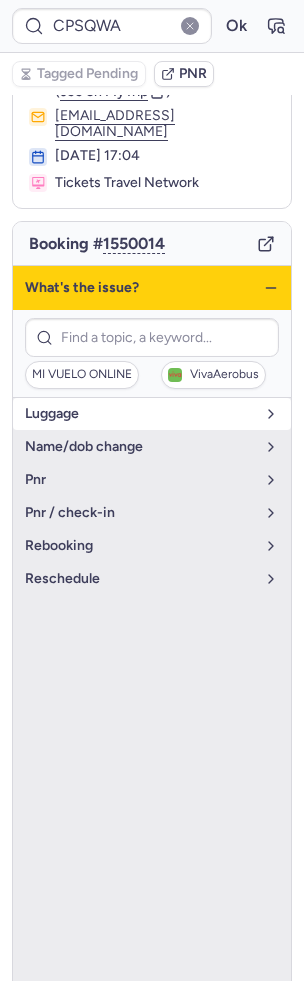 click on "luggage" at bounding box center (140, 414) 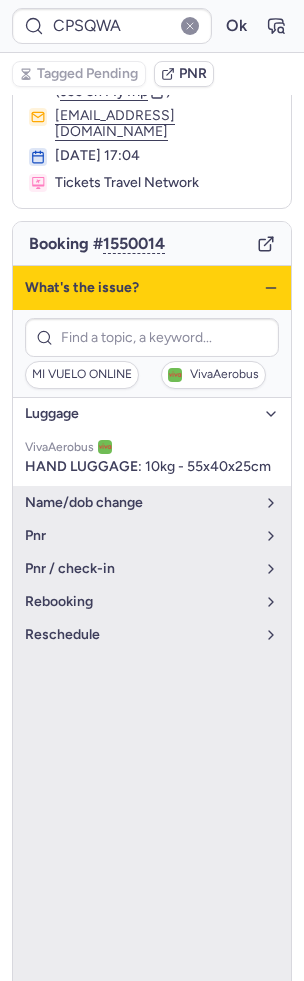 click on "What's the issue?" at bounding box center [152, 288] 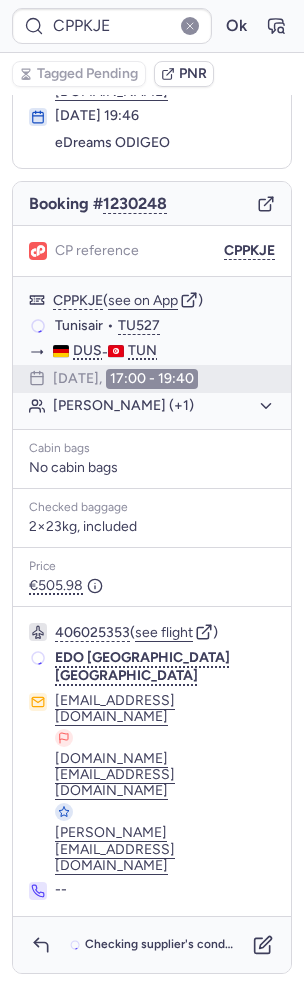 scroll, scrollTop: 0, scrollLeft: 0, axis: both 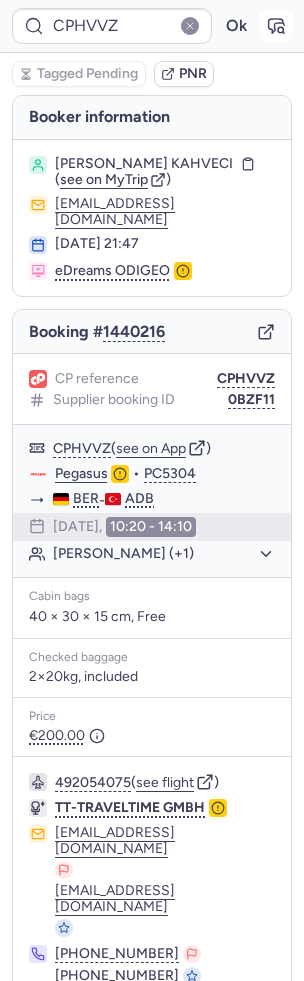 click 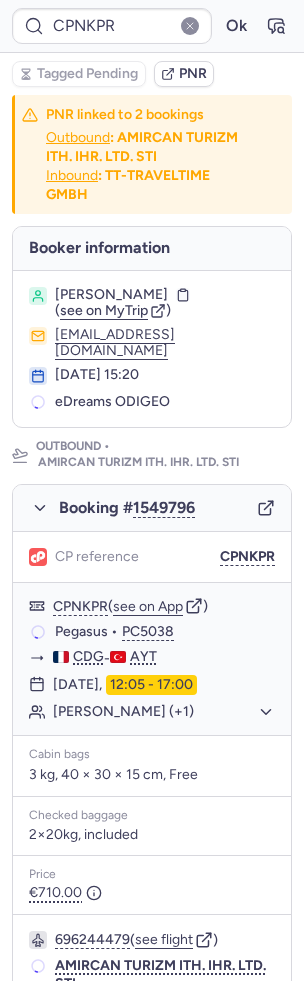 scroll, scrollTop: 605, scrollLeft: 0, axis: vertical 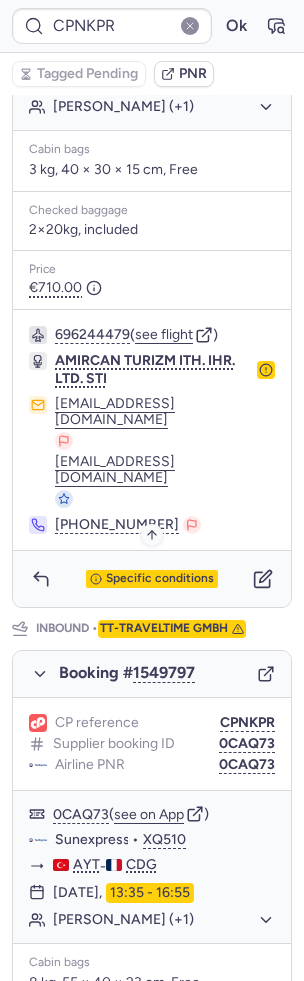 click on "Specific conditions" at bounding box center [160, 579] 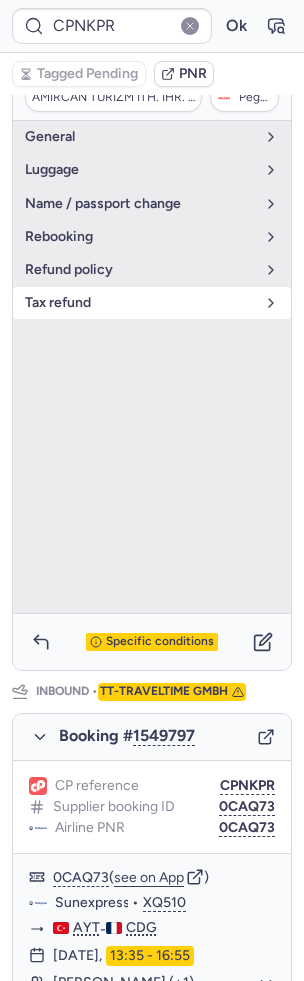 scroll, scrollTop: 509, scrollLeft: 0, axis: vertical 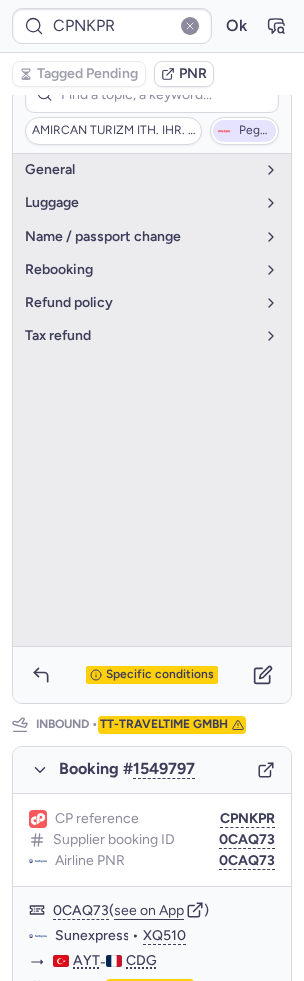 click on "Pegasus" at bounding box center [255, 131] 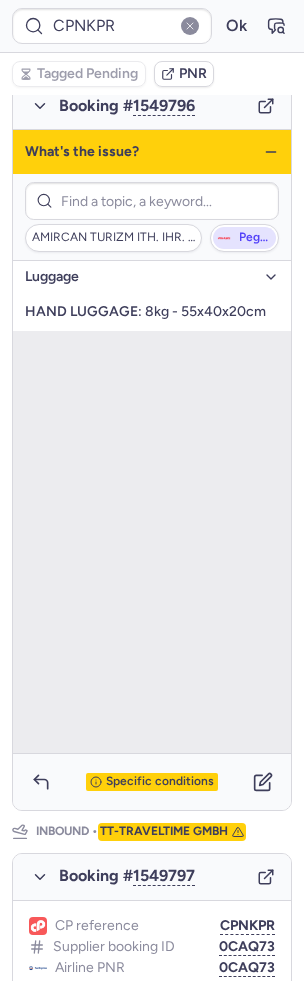 scroll, scrollTop: 389, scrollLeft: 0, axis: vertical 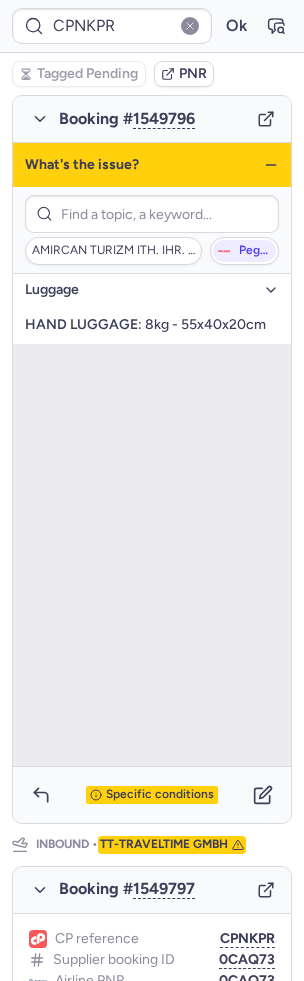 click 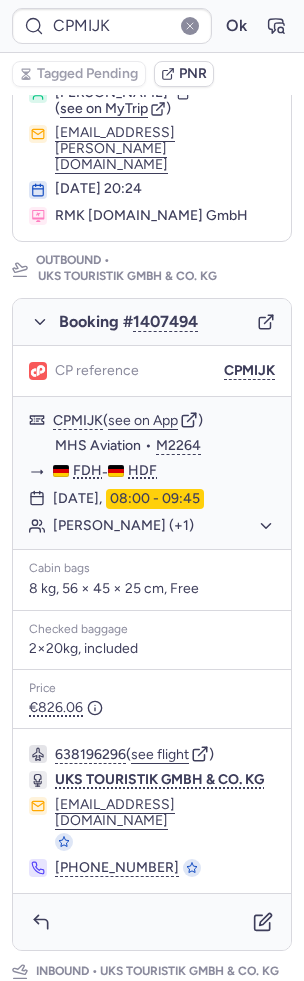 scroll, scrollTop: 348, scrollLeft: 0, axis: vertical 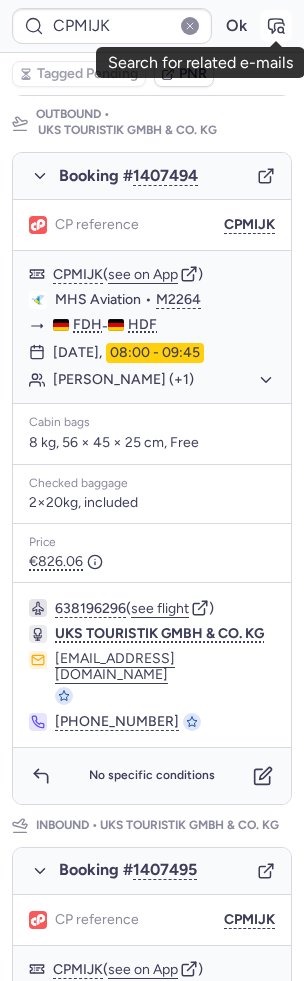 click 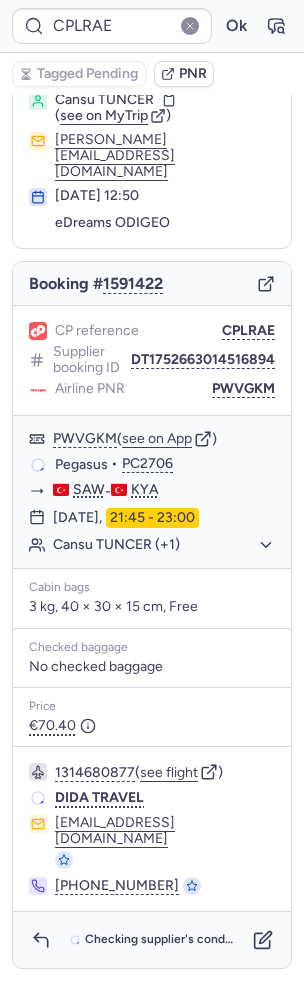 scroll, scrollTop: 0, scrollLeft: 0, axis: both 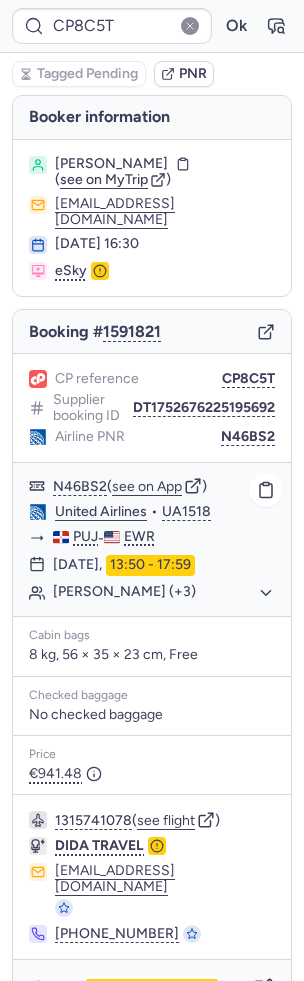 click on "Carlis Alberto FULLANA (+3)" 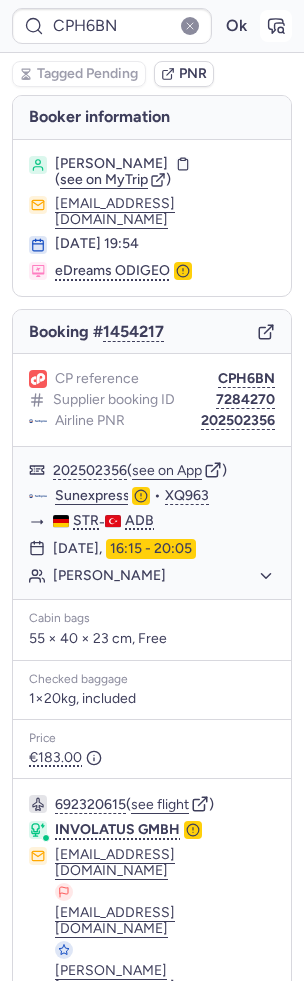 click at bounding box center [276, 26] 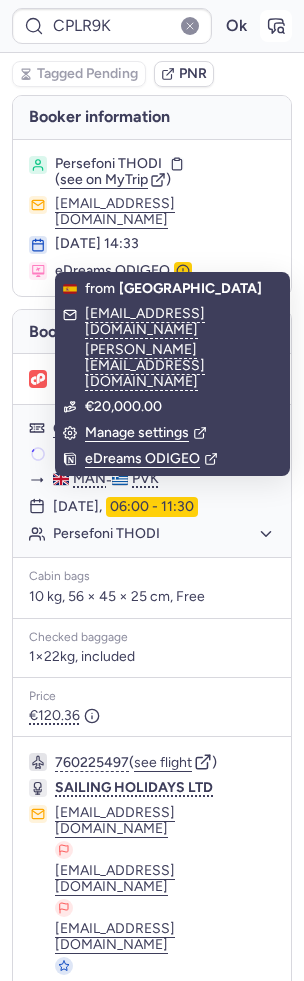 click 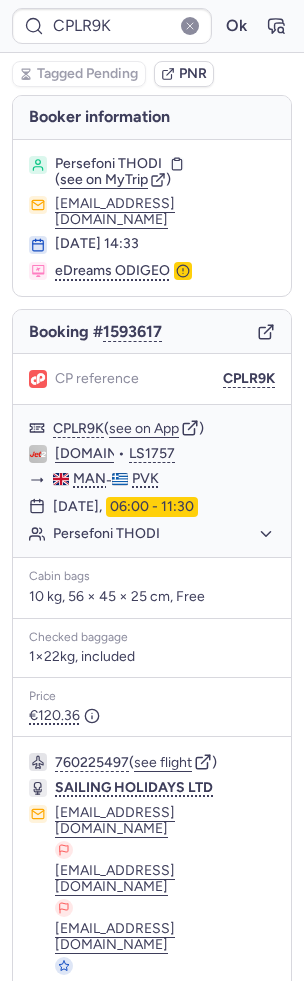 click 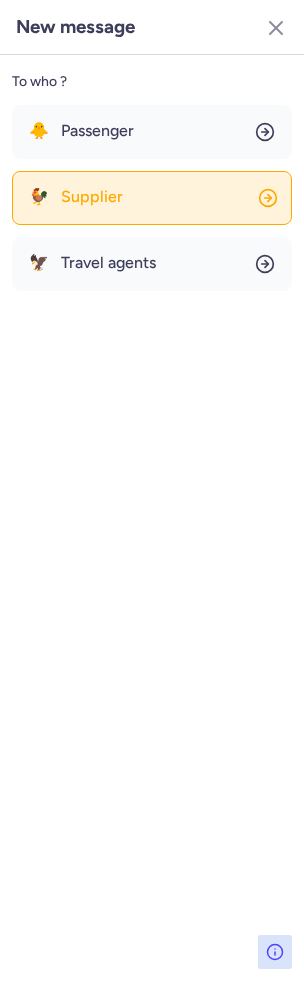 click on "🐓 Supplier" 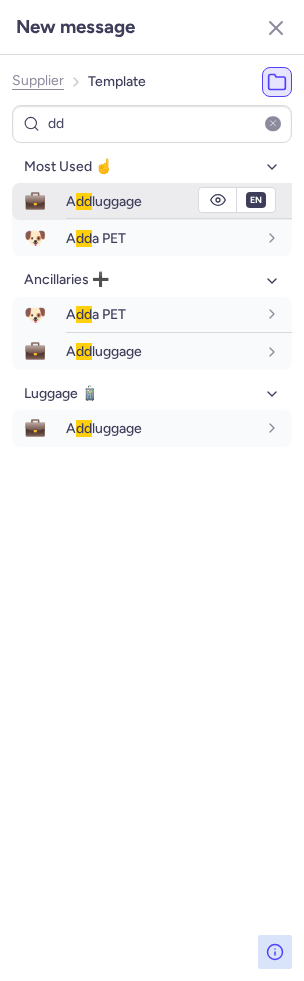click on "A dd  luggage" at bounding box center (104, 201) 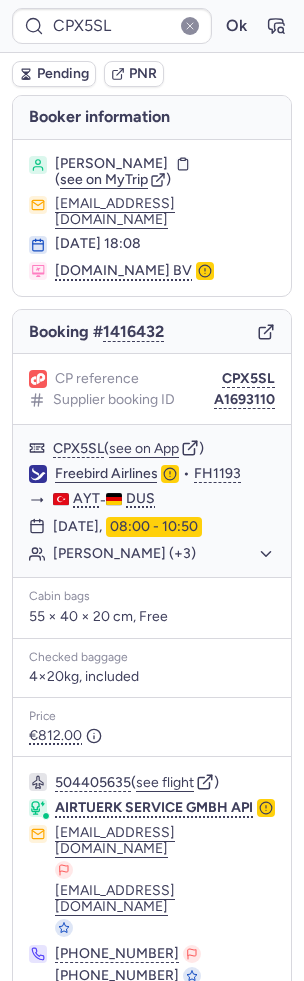 scroll, scrollTop: 0, scrollLeft: 0, axis: both 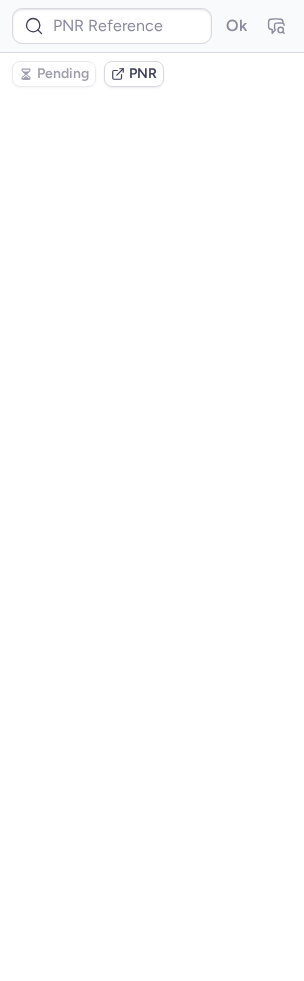 type on "CPT6FP" 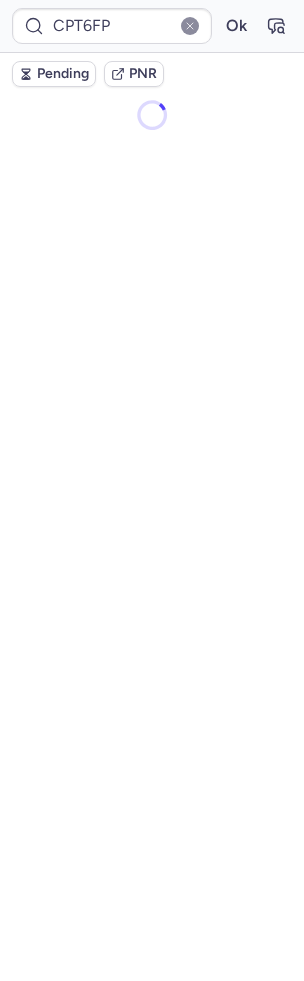 scroll, scrollTop: 0, scrollLeft: 0, axis: both 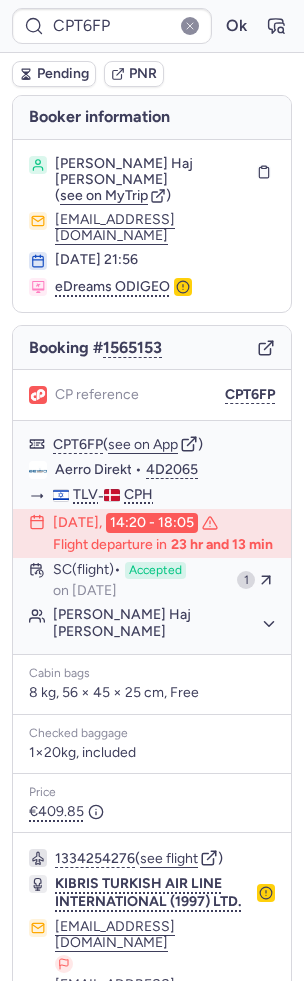 type on "CPRKYF" 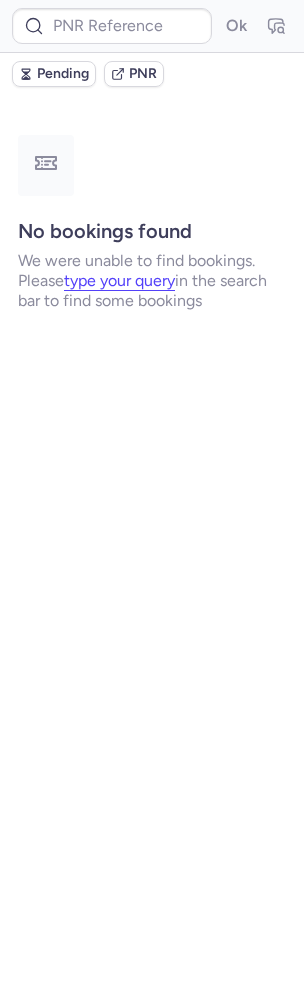 type on "CPJGBP" 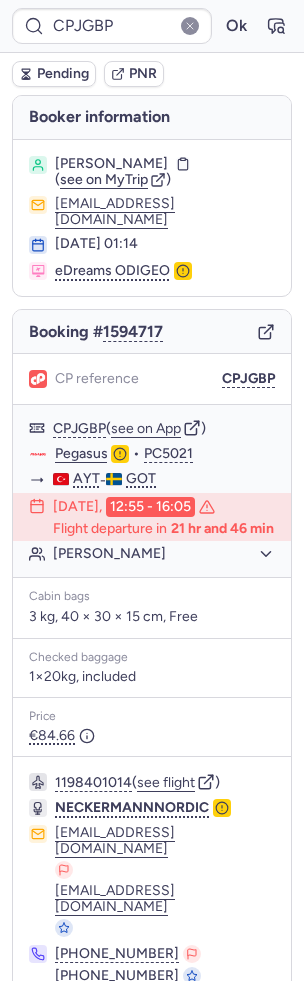 scroll, scrollTop: 74, scrollLeft: 0, axis: vertical 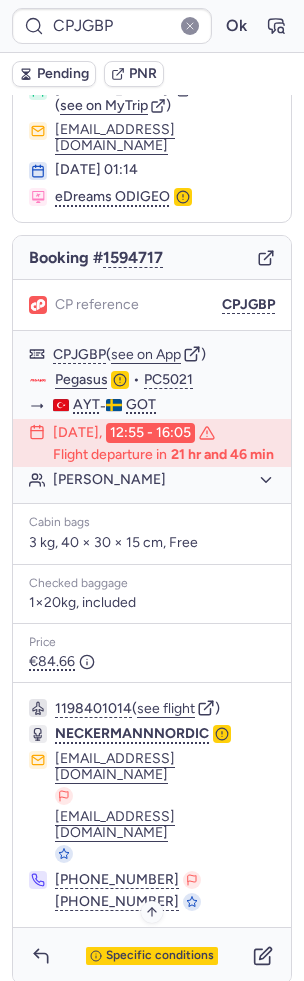 click on "Specific conditions" at bounding box center (160, 956) 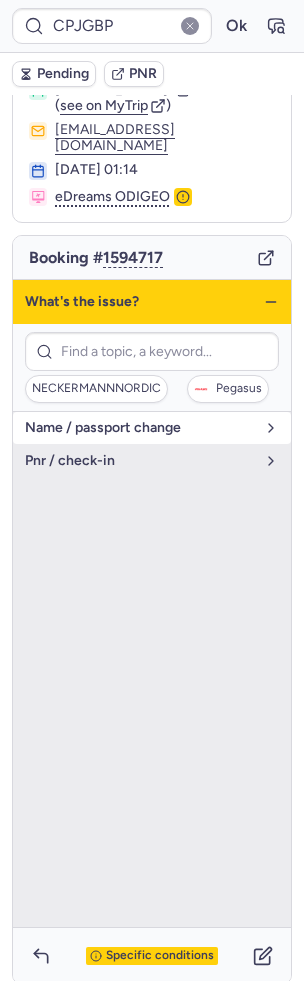click on "name / passport change" at bounding box center (140, 428) 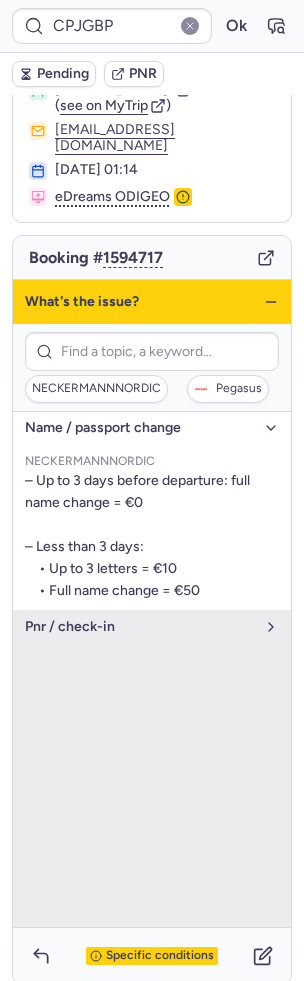click 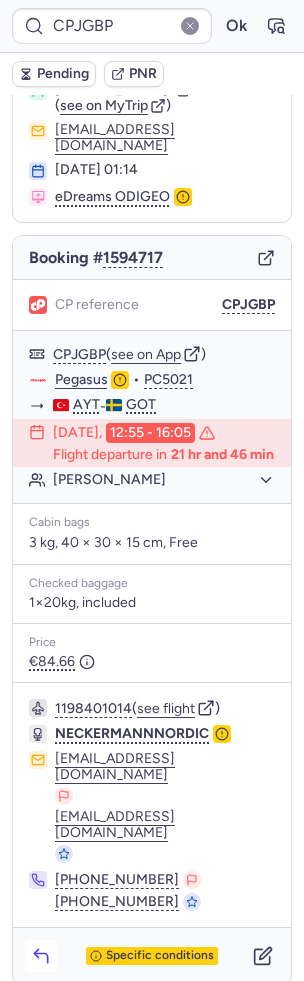 click 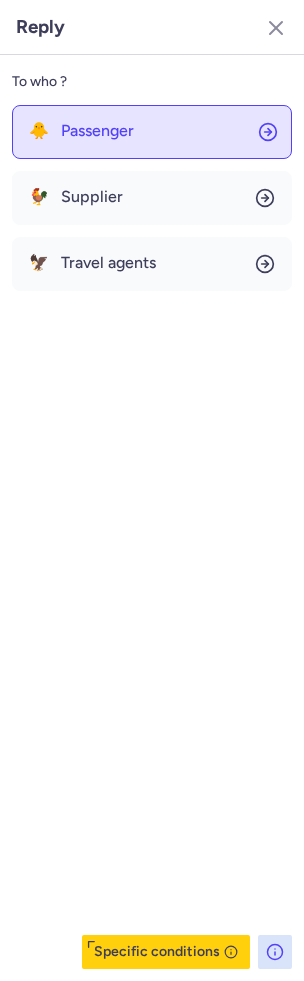 click on "🐥 Passenger" 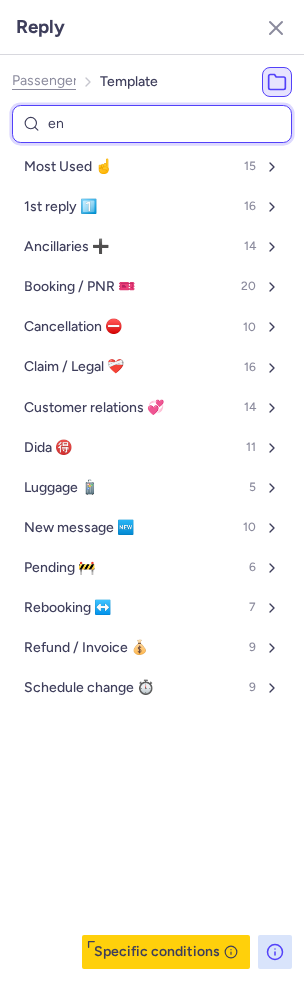 type on "end" 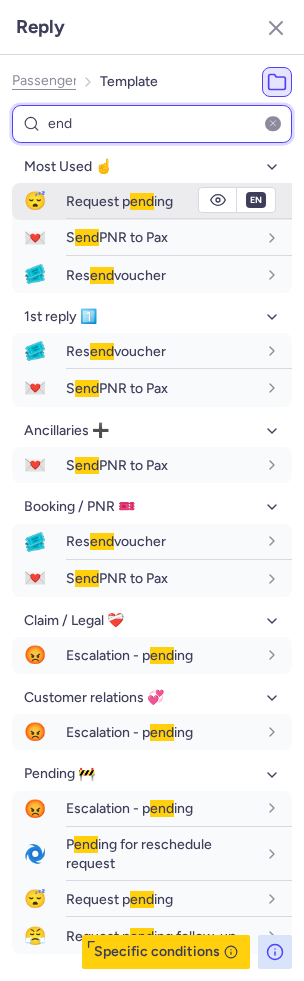 type on "end" 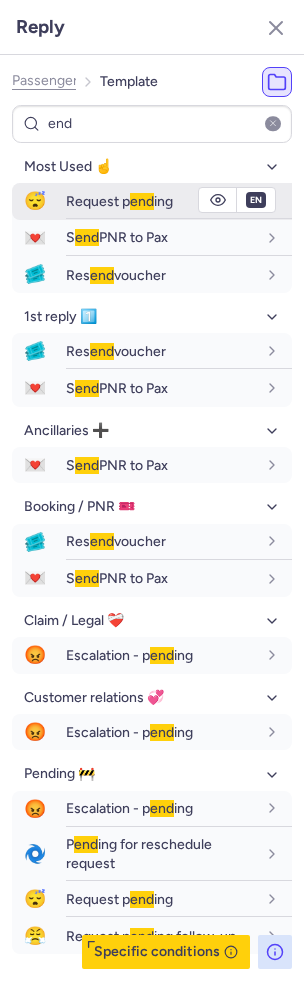 click on "😴 Request p end ing" at bounding box center (152, 201) 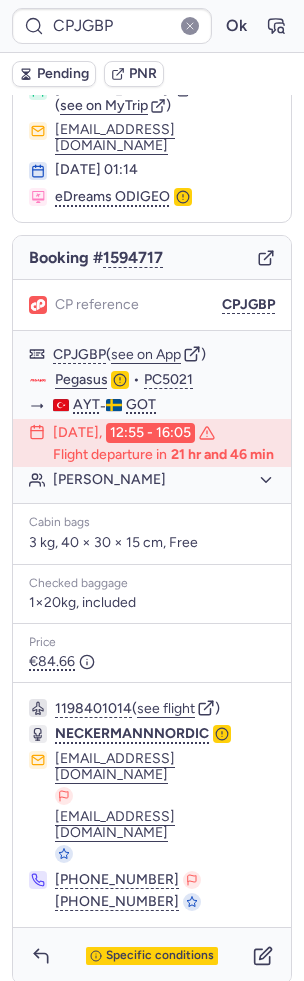 click on "Pending" at bounding box center (63, 74) 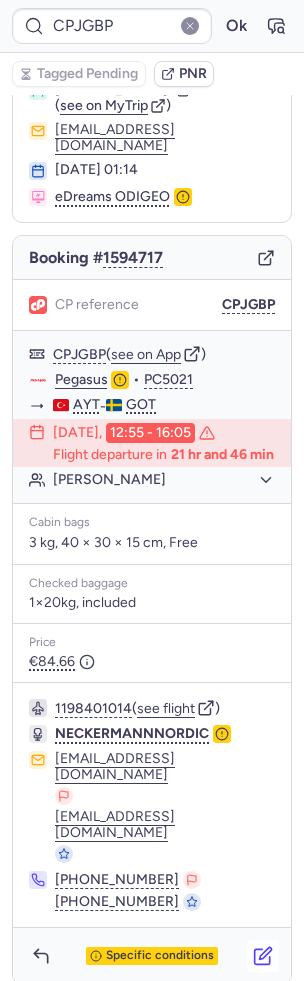 click at bounding box center [263, 956] 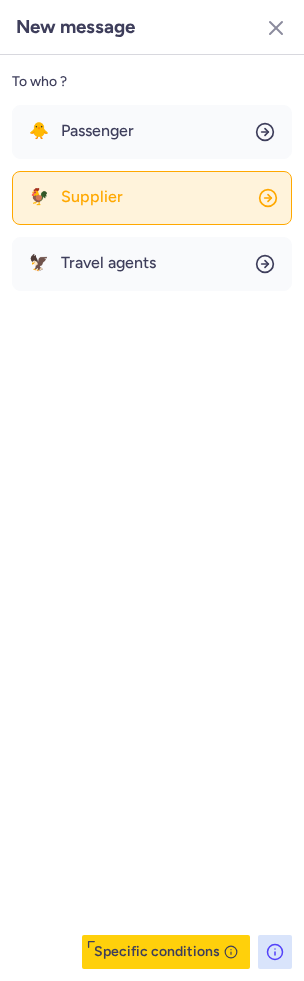 click on "🐓 Supplier" 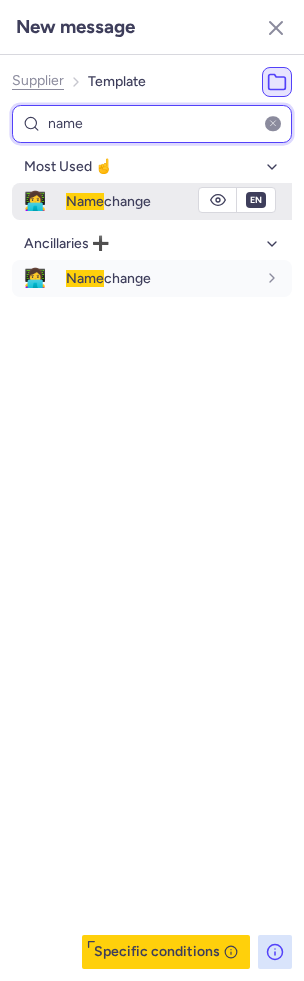 type on "name" 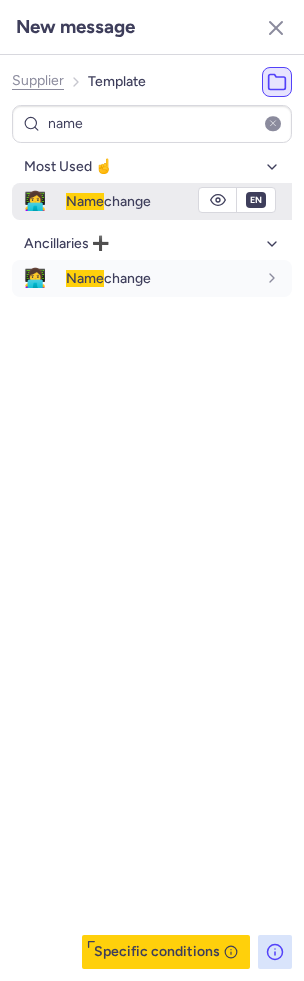 click on "Name  change" at bounding box center [108, 201] 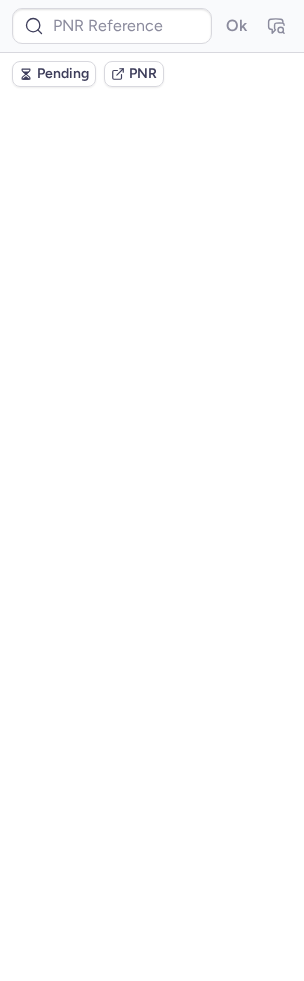scroll, scrollTop: 0, scrollLeft: 0, axis: both 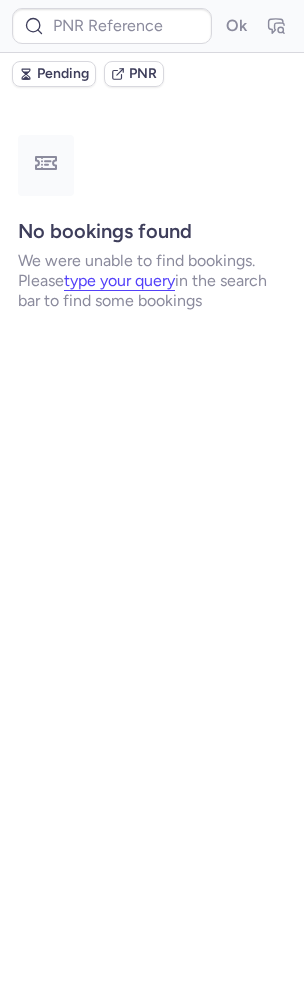 type on "CPJGBP" 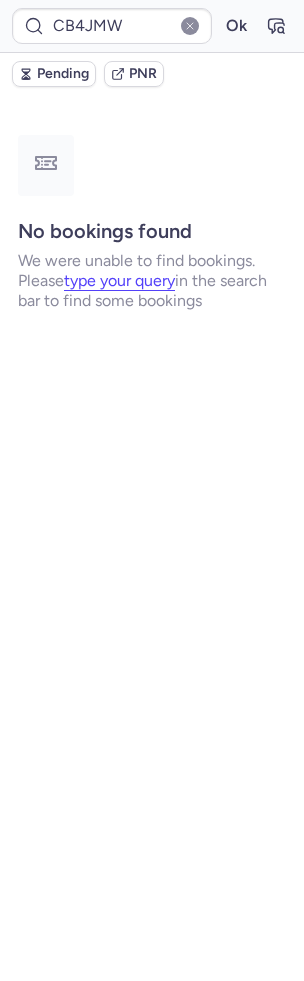 type on "CPYGNW" 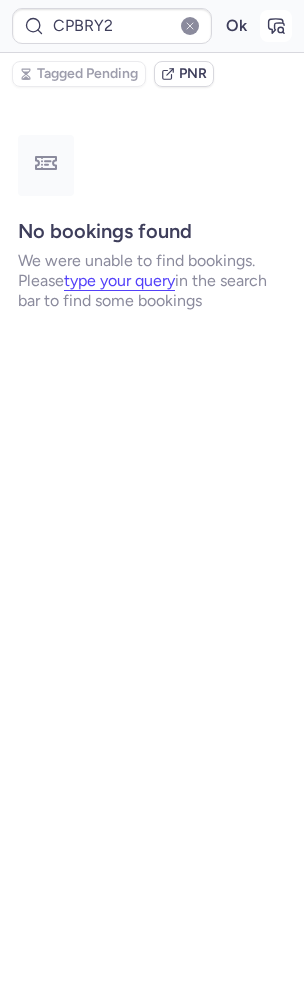 scroll, scrollTop: 0, scrollLeft: 0, axis: both 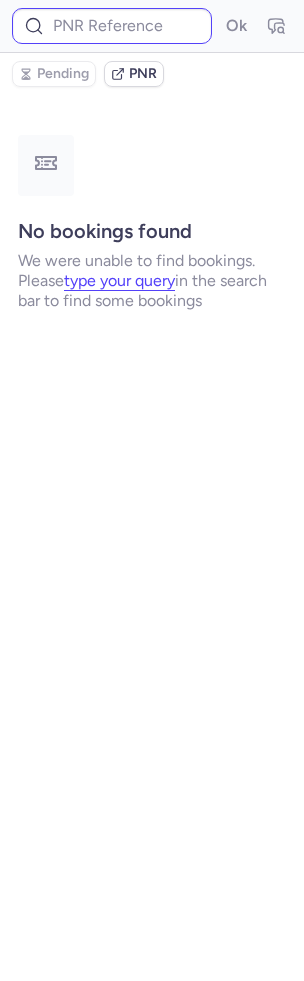 type on "CPBRY2" 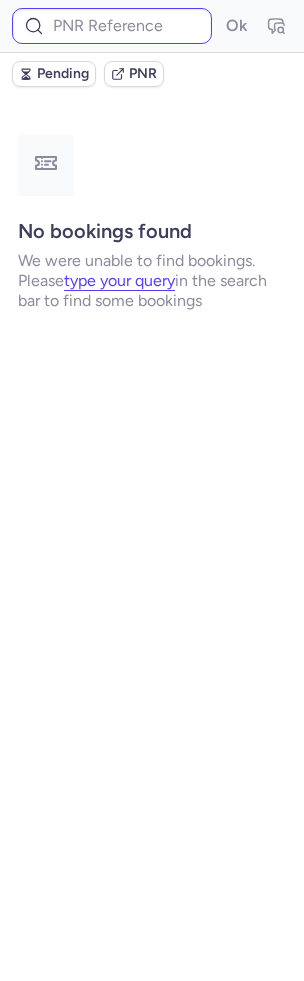 type on "CP7KVW" 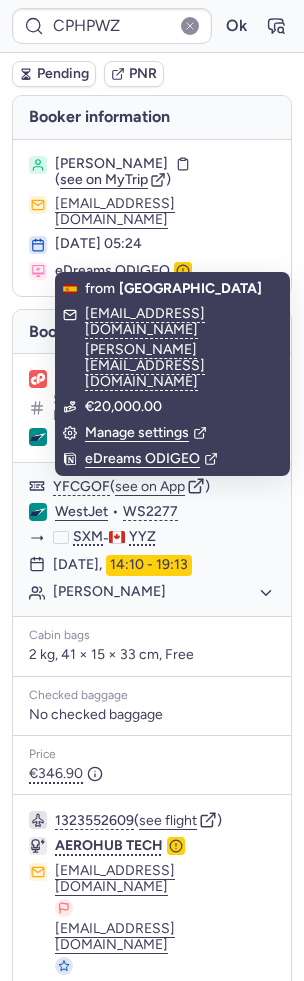 scroll, scrollTop: 0, scrollLeft: 0, axis: both 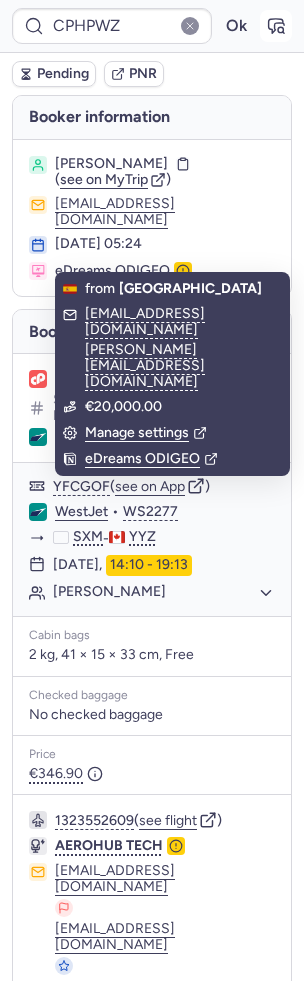 click 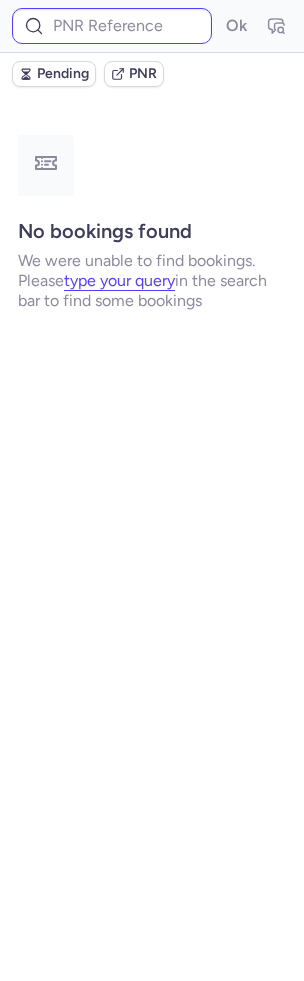 type on "CPLRAE" 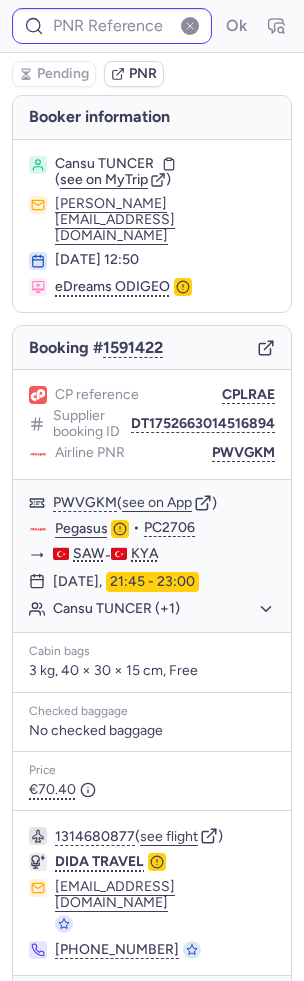 type on "CPLRAE" 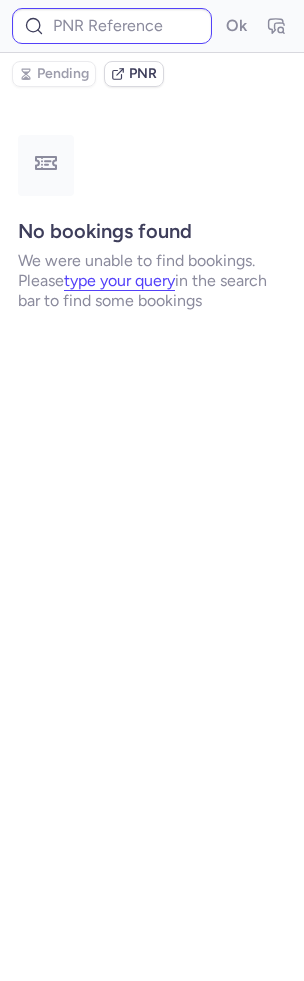 type on "CPLRAE" 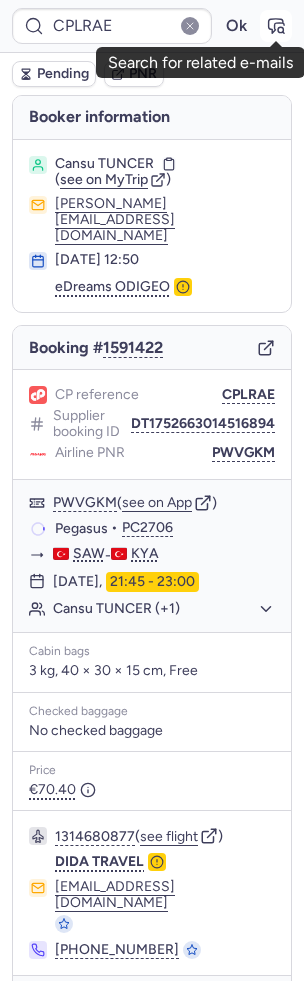 click 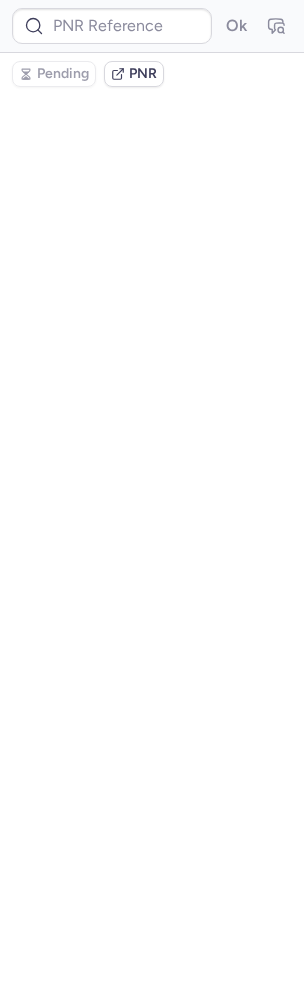 type on "CPLRAE" 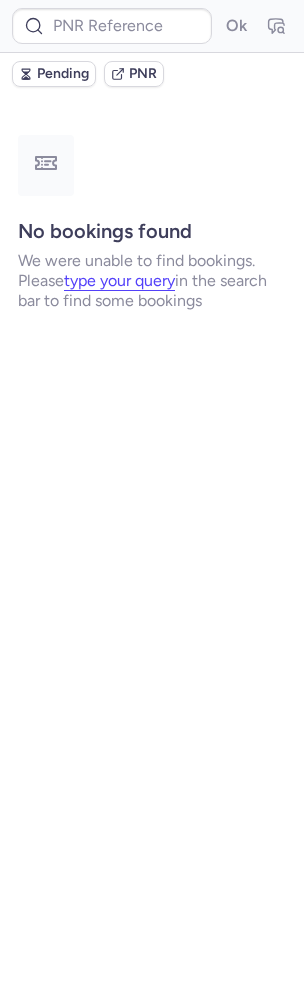 type on "CPXDDN" 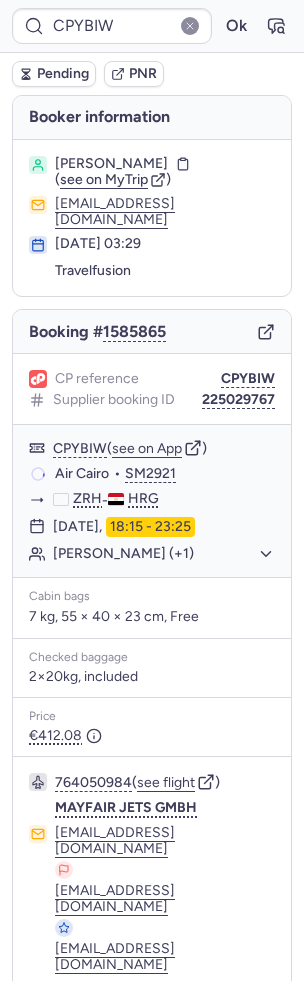 type on "CPCMSY" 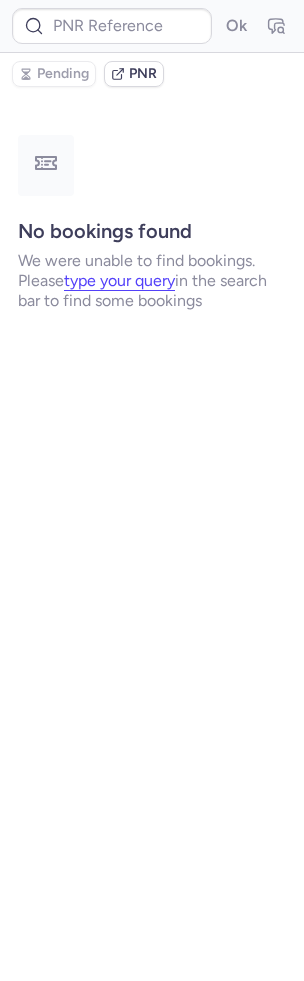 type on "DT1751968067999186" 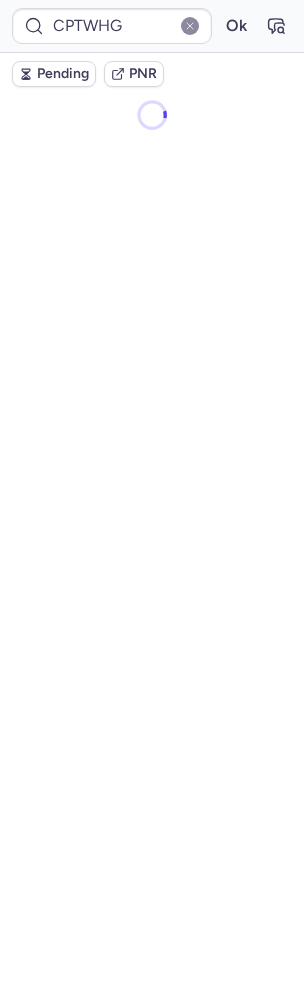 type on "CP7WVI" 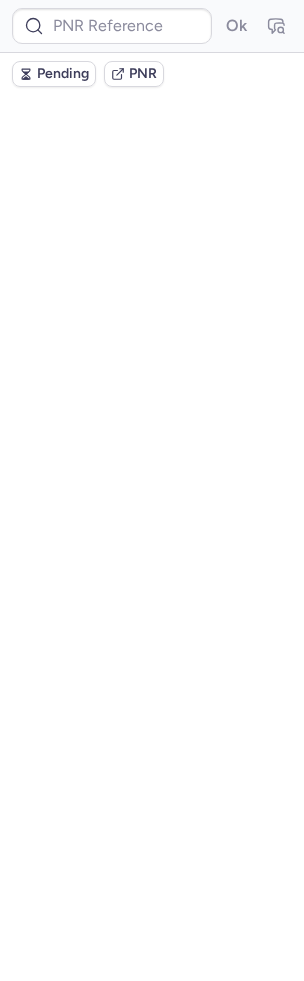 scroll, scrollTop: 0, scrollLeft: 0, axis: both 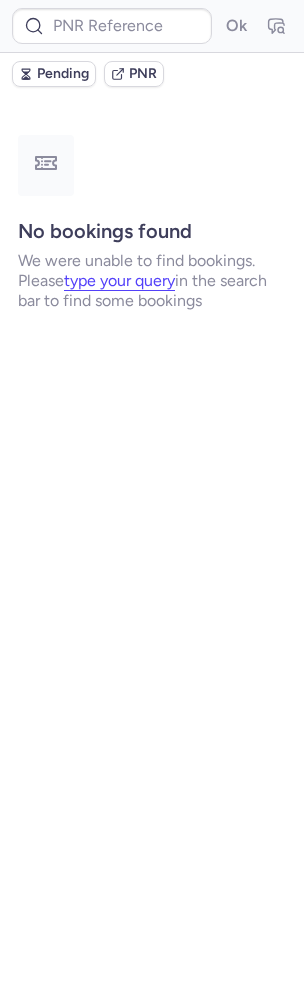 type on "CPWSWI" 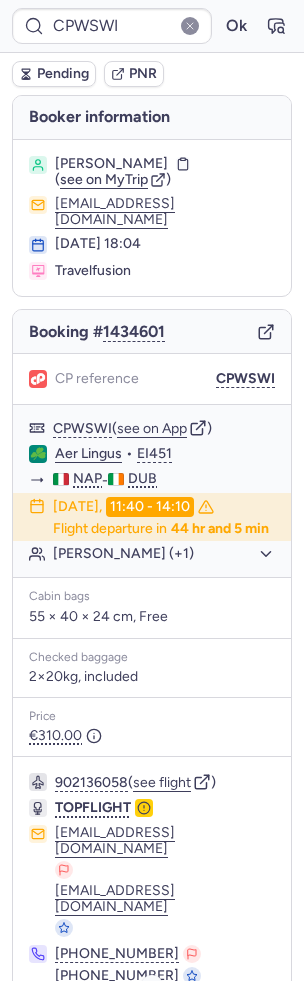 click on "Specific conditions" at bounding box center (160, 1030) 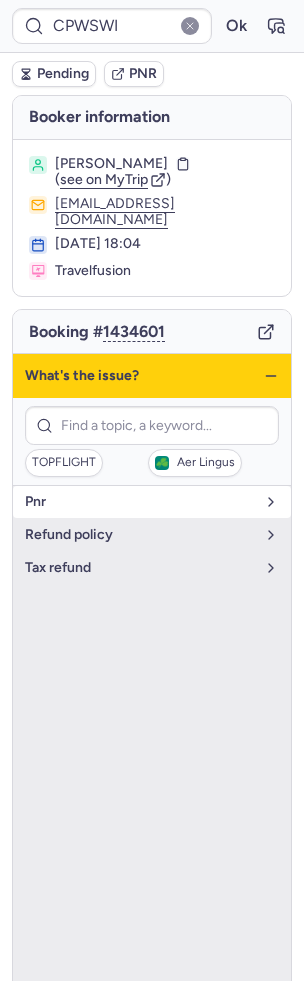 click on "pnr" at bounding box center [140, 502] 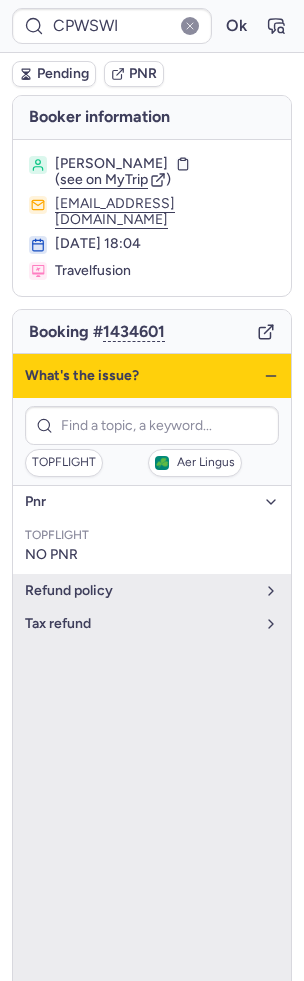click 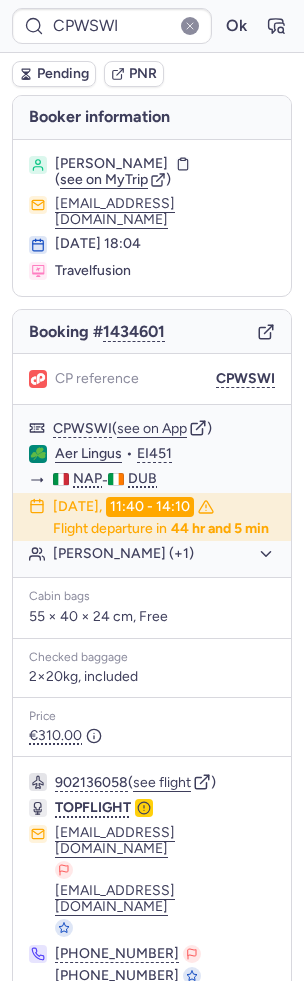 click 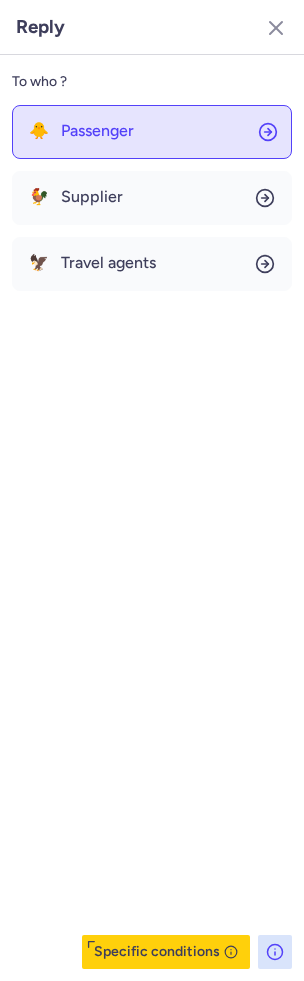click on "🐥 Passenger" 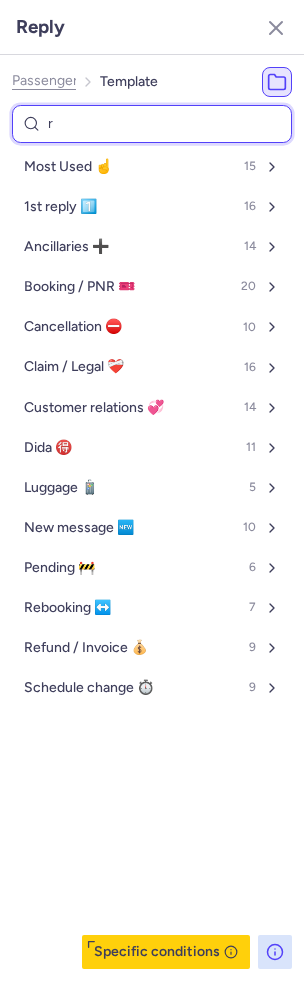 type on "re" 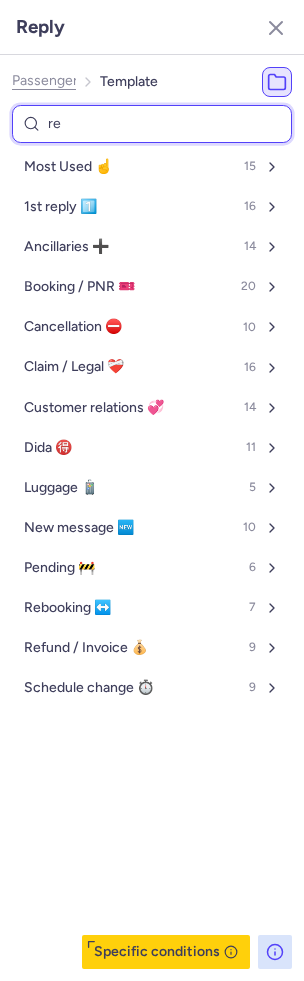 select on "en" 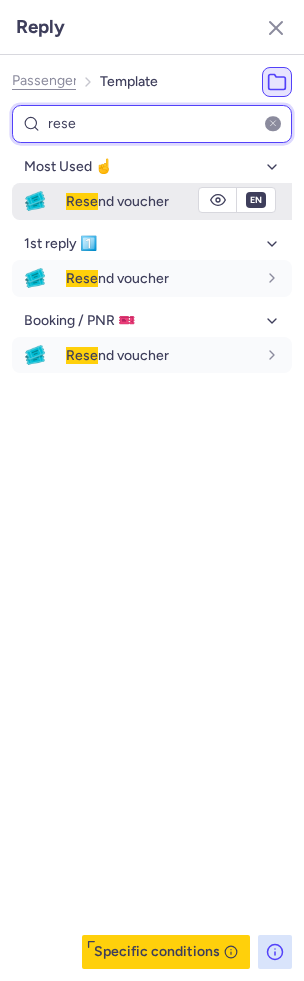 type on "rese" 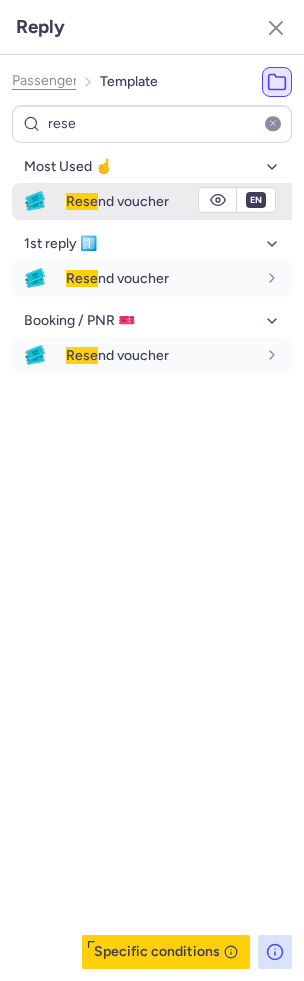 click on "Rese nd voucher" at bounding box center [179, 201] 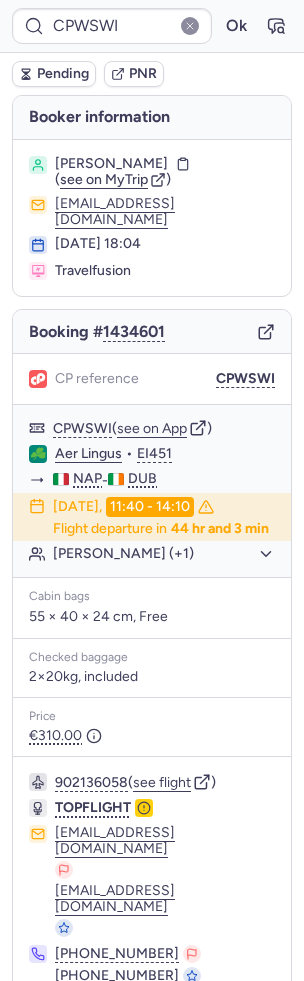 type on "CPFERL" 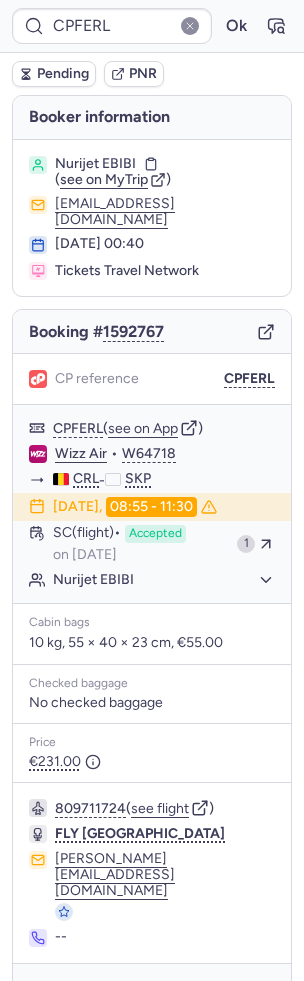 scroll, scrollTop: 4, scrollLeft: 0, axis: vertical 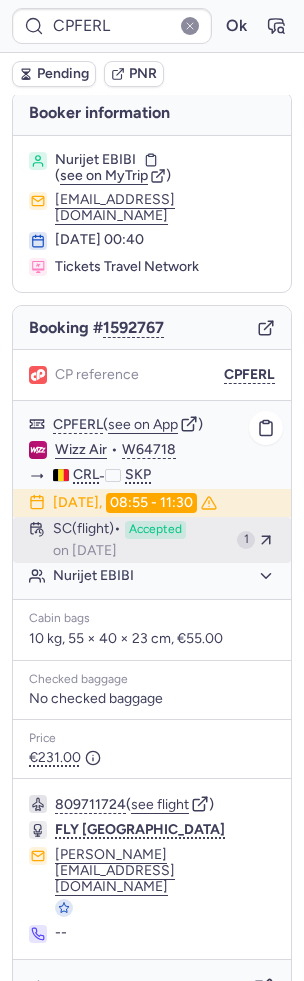 click on "SC   (flight)" at bounding box center [87, 530] 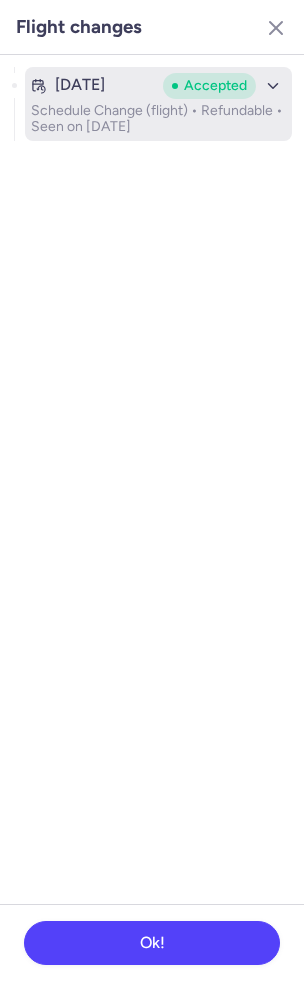 click on "Schedule Change (flight) • Refundable • Seen on [DATE]" at bounding box center (158, 119) 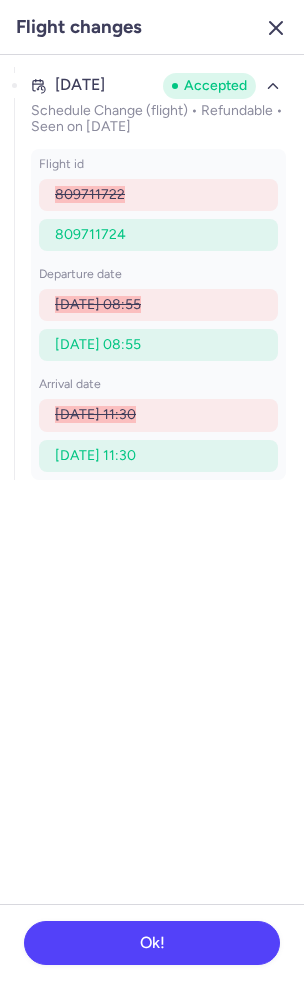 click 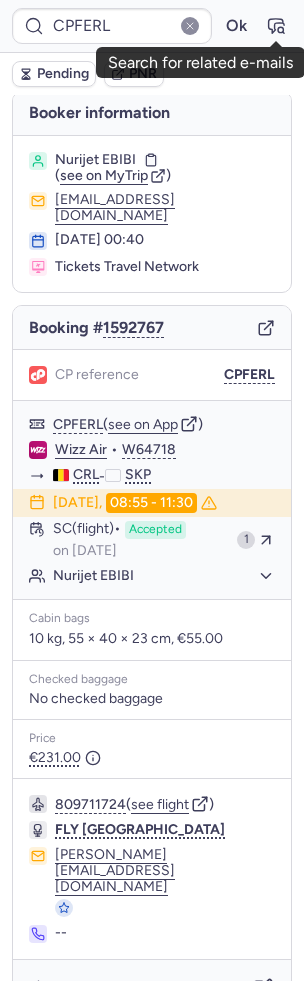 click 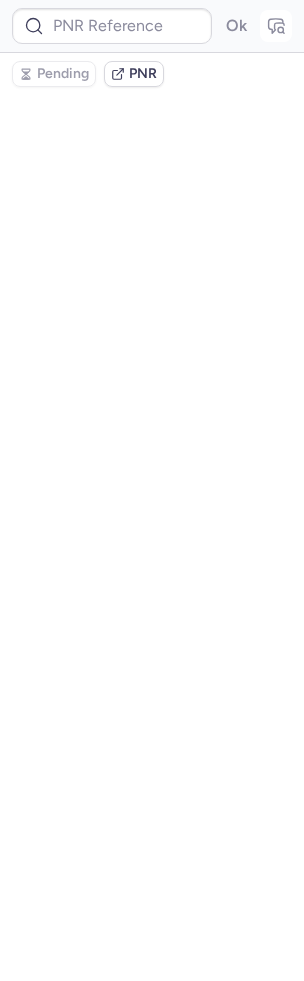 scroll, scrollTop: 0, scrollLeft: 0, axis: both 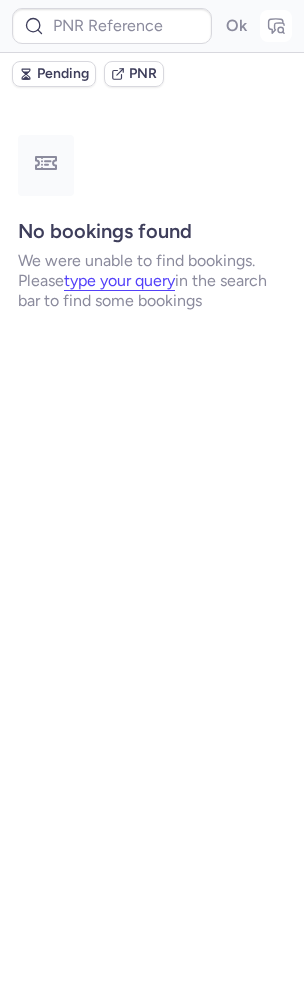 type on "CPFERL" 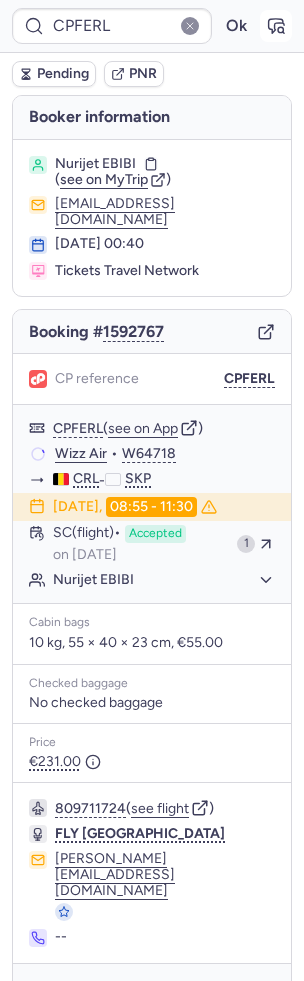 type on "CPYIRC" 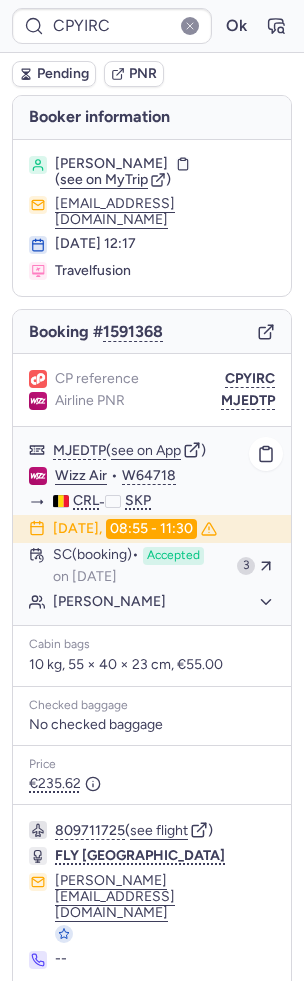 click on "Durim BALA" 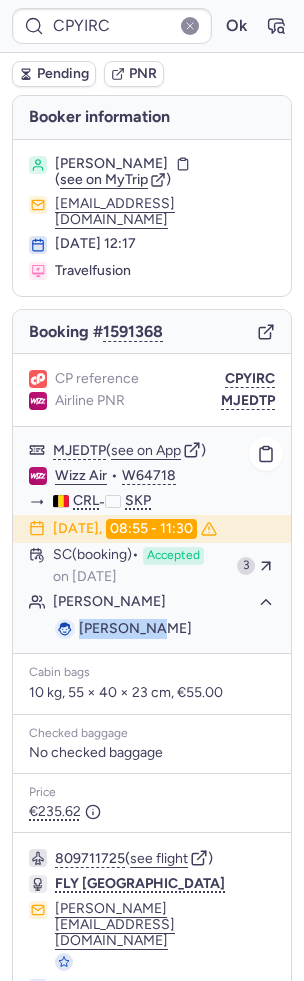 drag, startPoint x: 181, startPoint y: 609, endPoint x: 78, endPoint y: 609, distance: 103 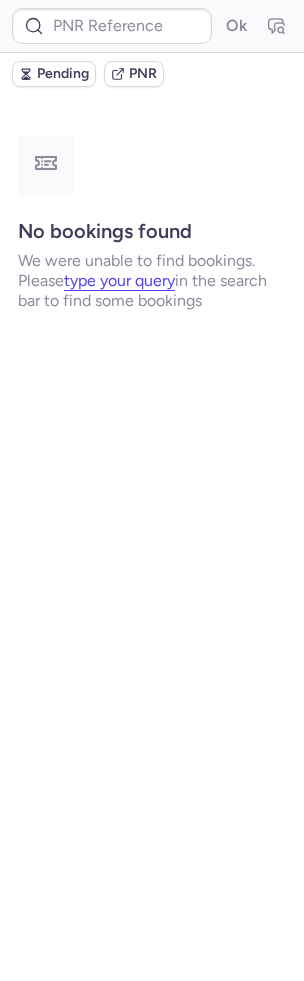 type on "CPFERL" 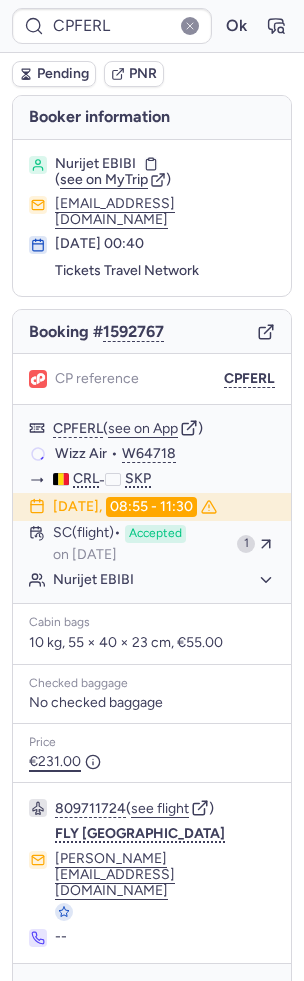 scroll, scrollTop: 4, scrollLeft: 0, axis: vertical 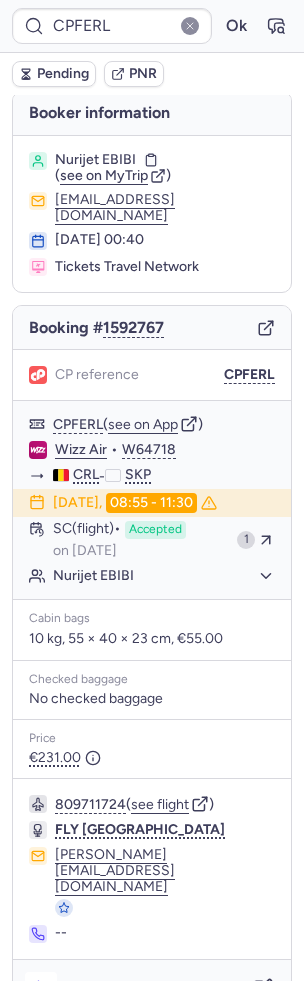 click 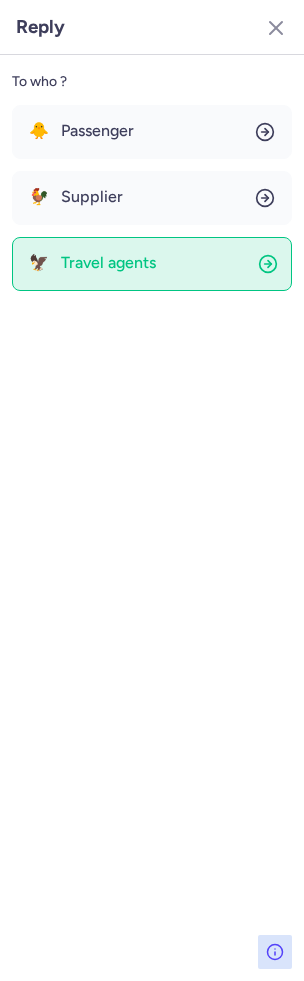 click on "Travel agents" at bounding box center (108, 263) 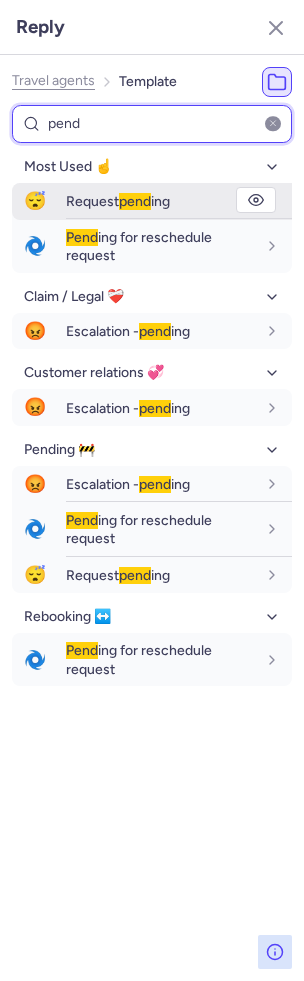 type on "pend" 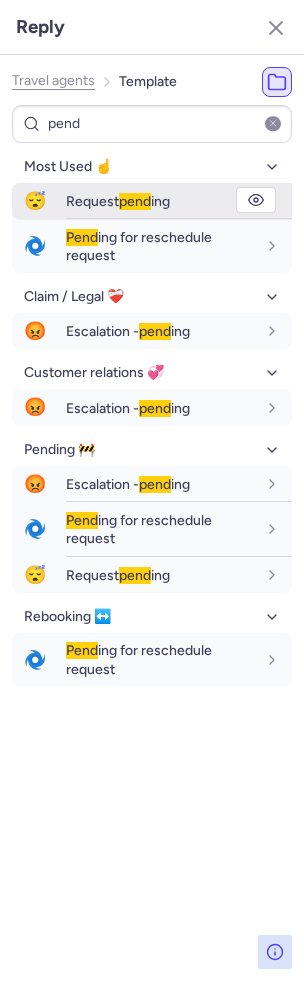 click on "pend" at bounding box center [135, 201] 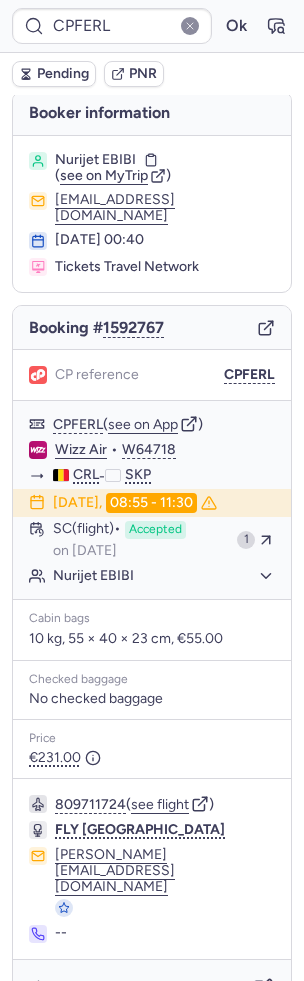 click on "Pending" at bounding box center [63, 74] 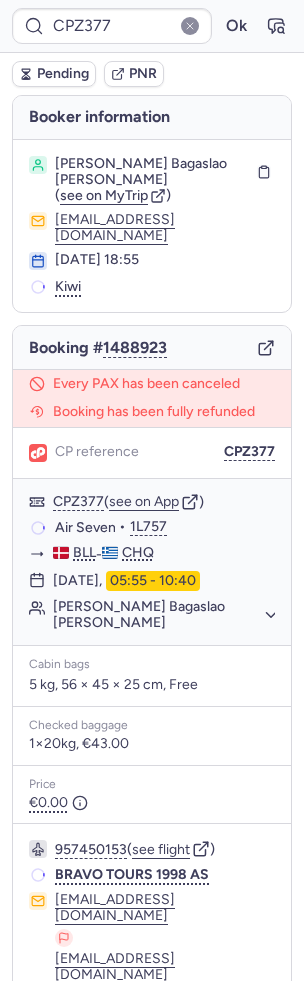 scroll, scrollTop: 65, scrollLeft: 0, axis: vertical 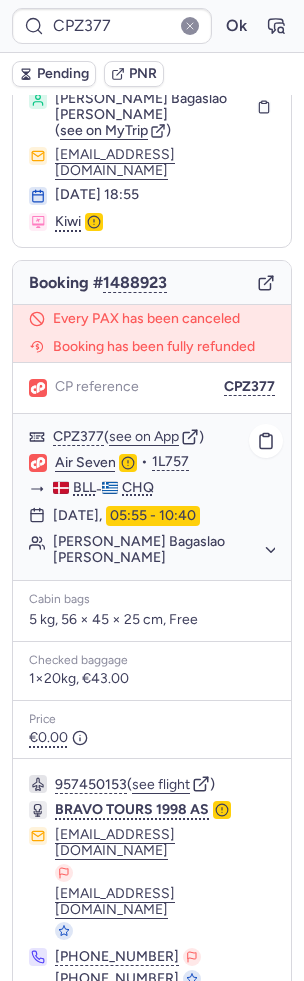 type on "CPFERL" 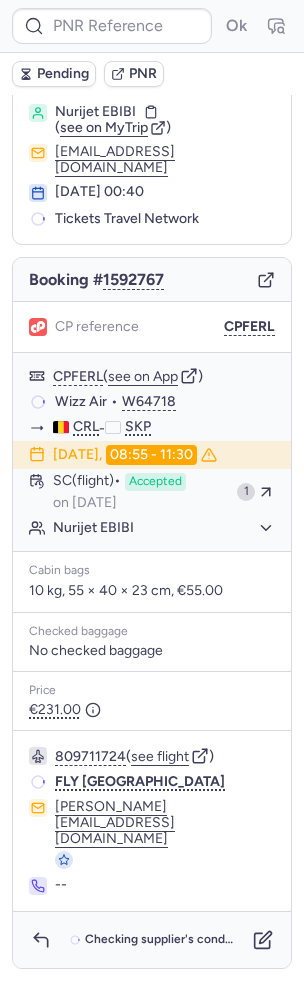 scroll, scrollTop: 4, scrollLeft: 0, axis: vertical 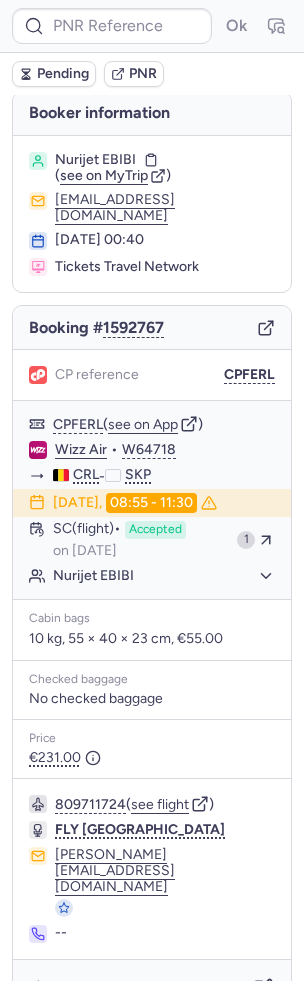 click on "Pending" at bounding box center (63, 74) 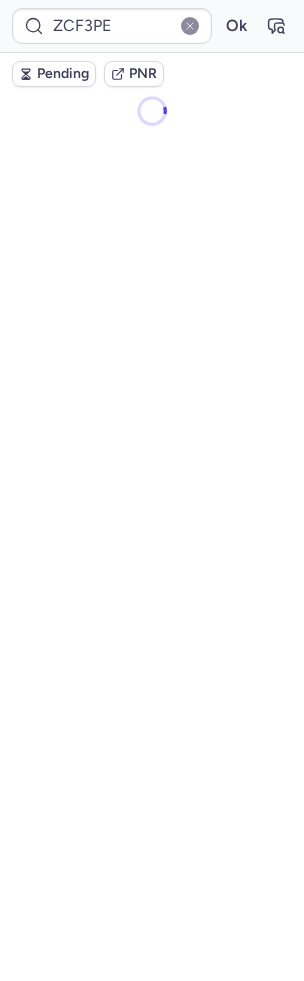 scroll, scrollTop: 44, scrollLeft: 0, axis: vertical 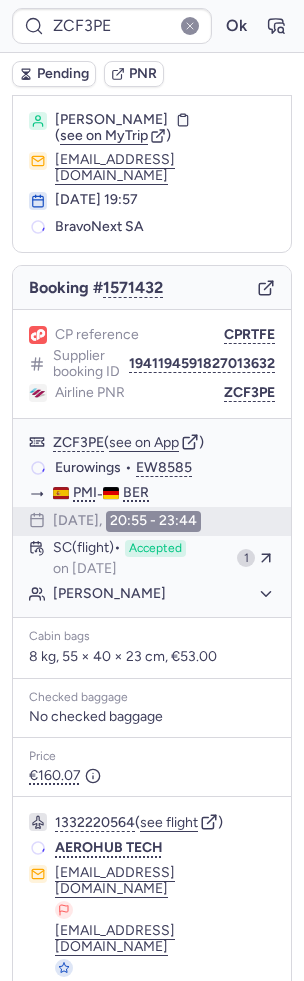type on "CPFERL" 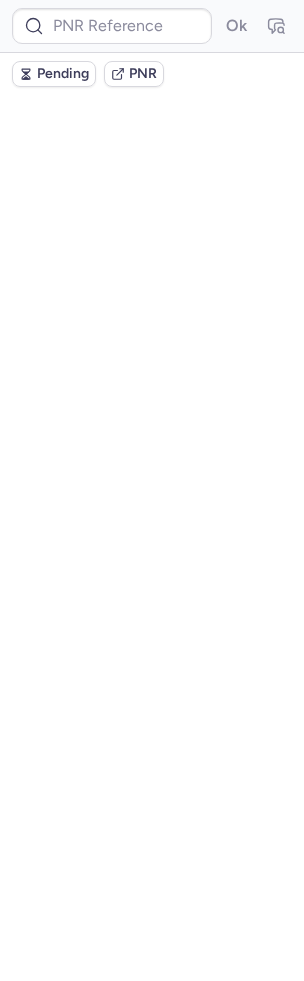 scroll, scrollTop: 0, scrollLeft: 0, axis: both 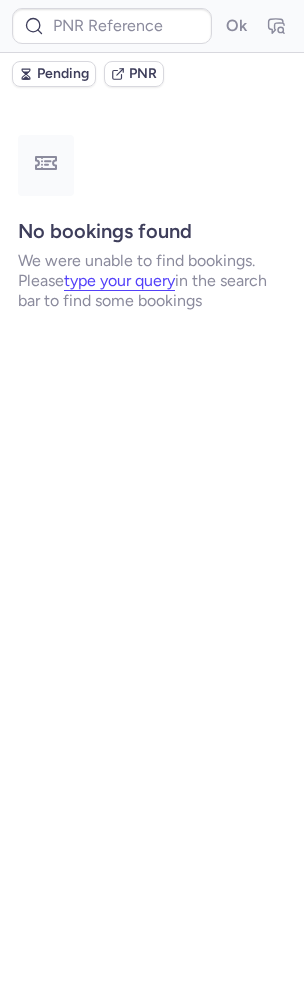 type on "CPZYZG" 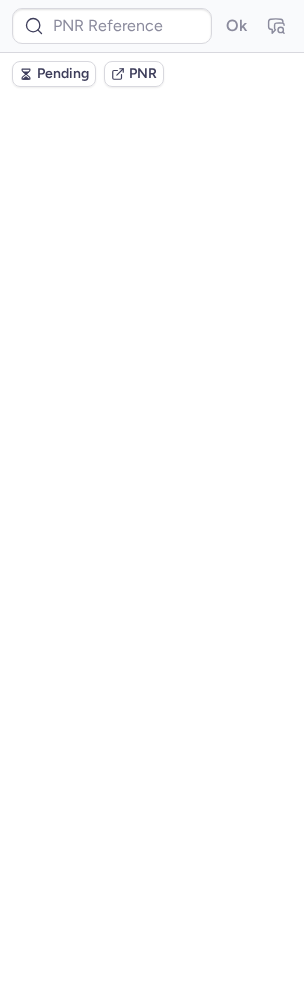 scroll, scrollTop: 0, scrollLeft: 0, axis: both 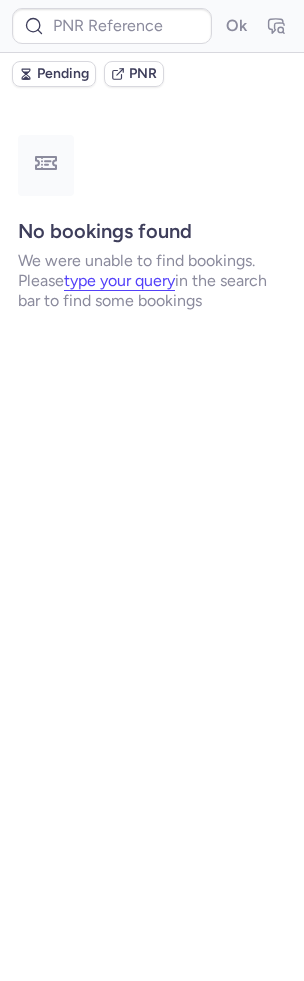 type on "CPFERL" 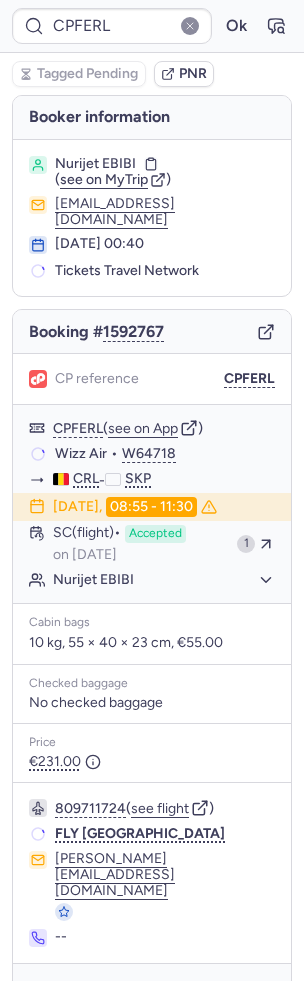 scroll, scrollTop: 4, scrollLeft: 0, axis: vertical 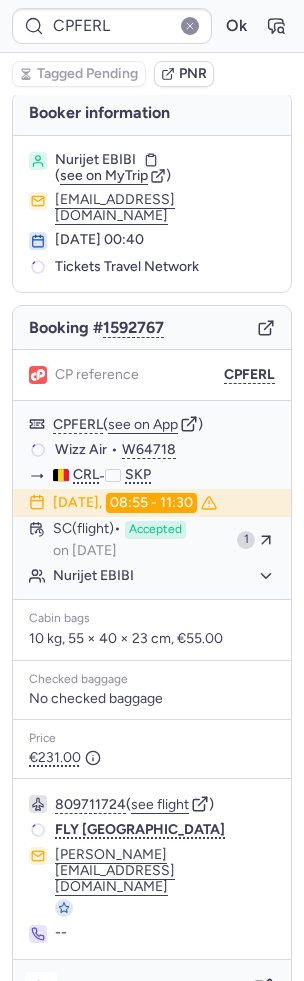 click 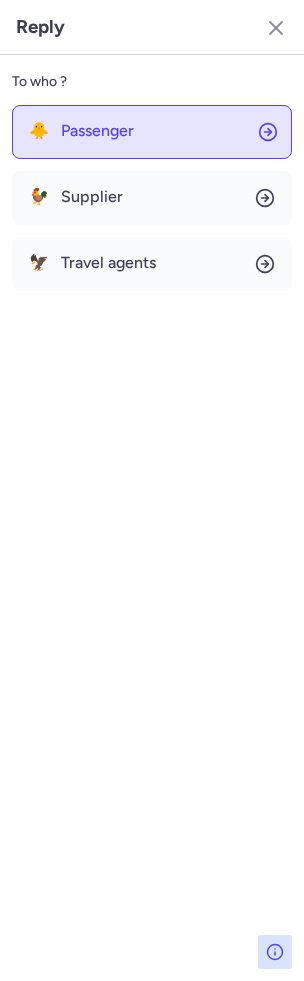 click on "🐥 Passenger" 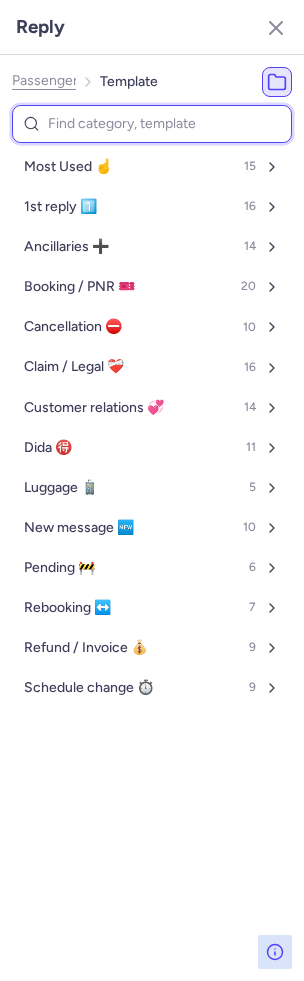 type on "c" 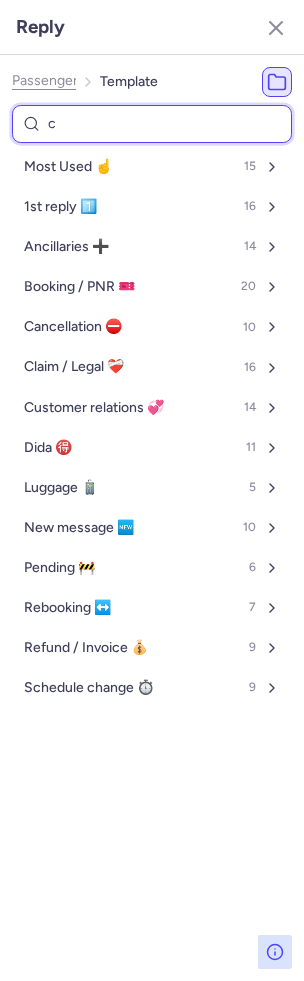 select on "en" 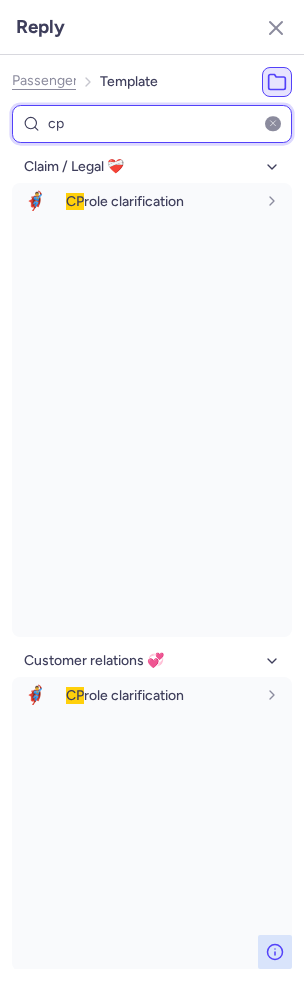type on "c" 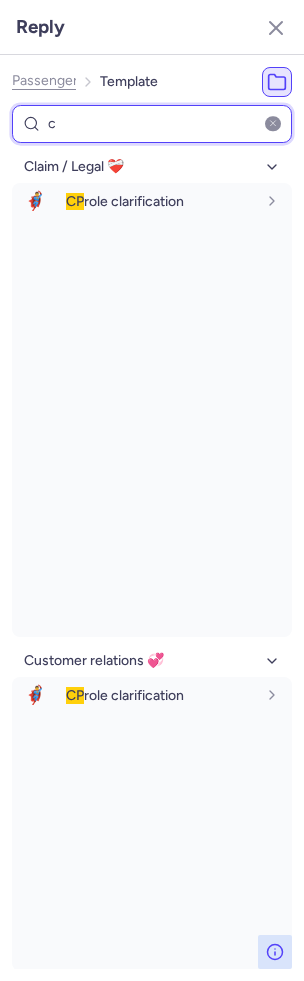 type 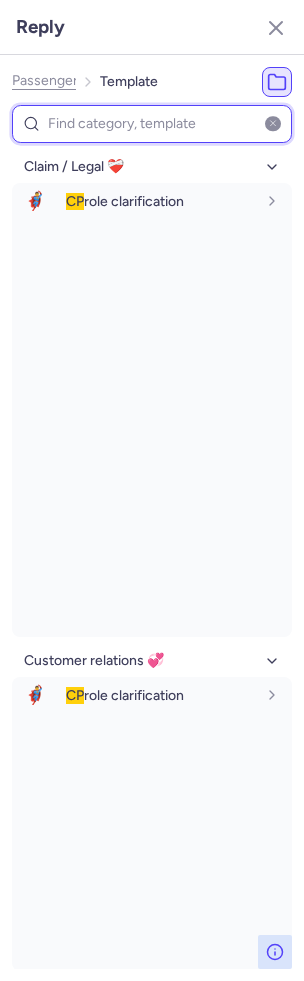 select on "en" 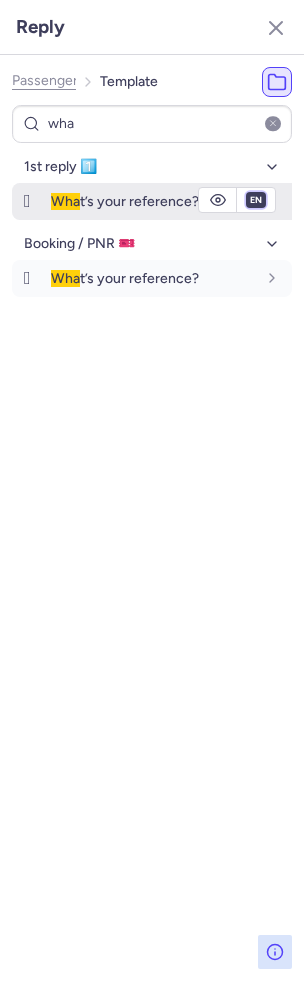 click on "fr en de nl pt es it ru" at bounding box center (256, 200) 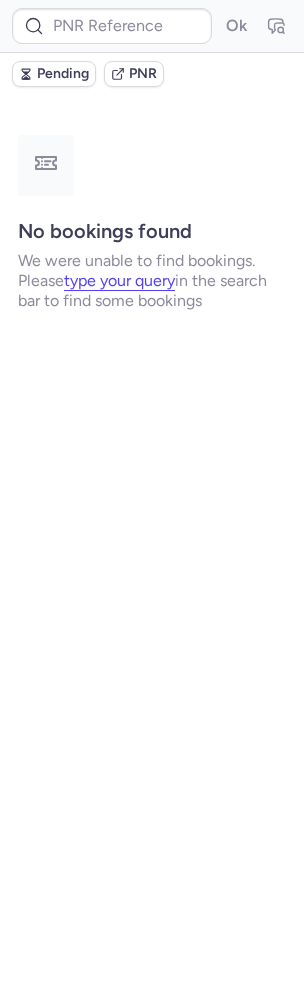 scroll, scrollTop: 0, scrollLeft: 0, axis: both 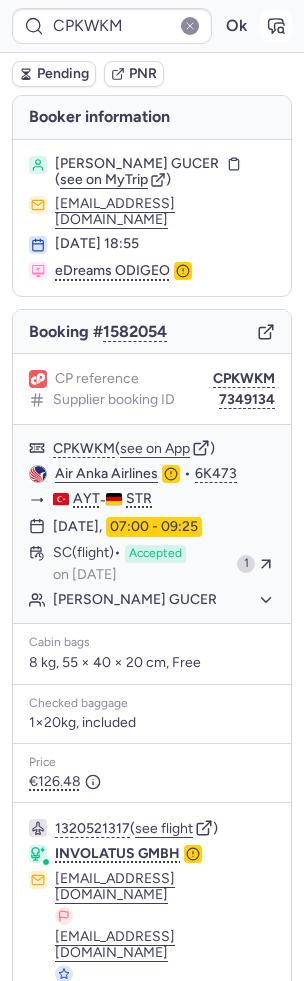 click 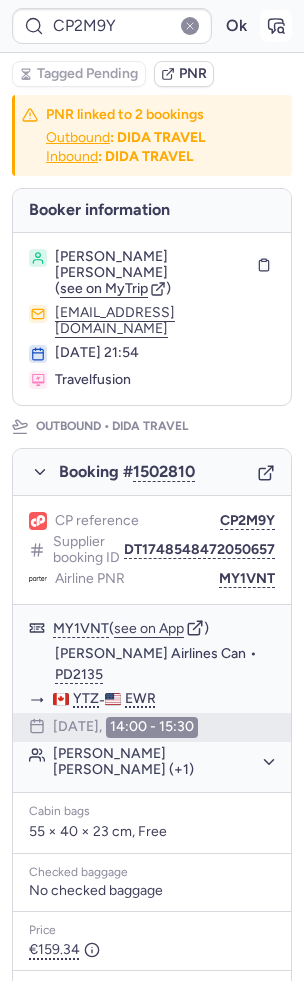 click at bounding box center (276, 26) 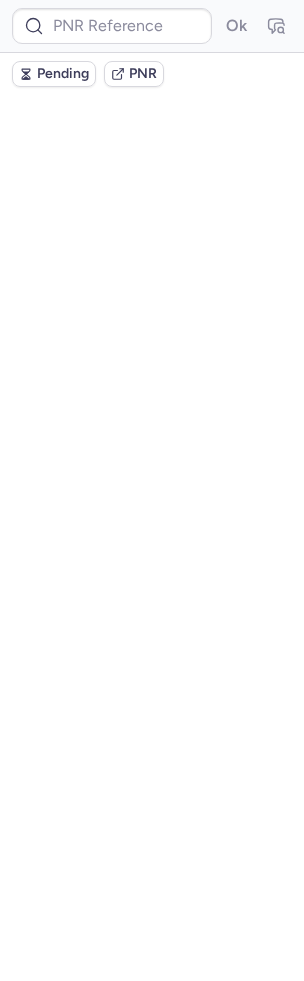 scroll, scrollTop: 0, scrollLeft: 0, axis: both 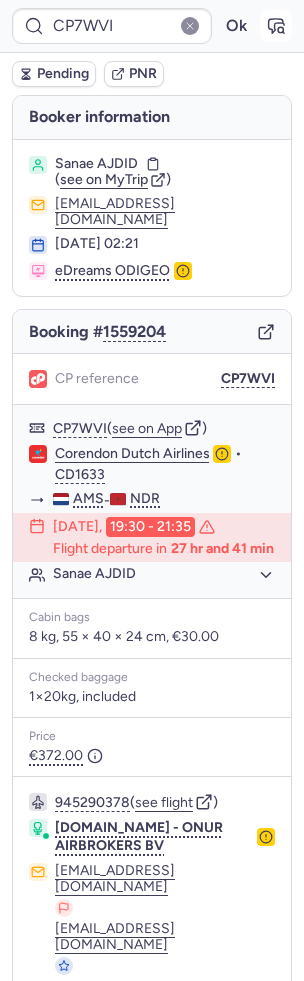 click 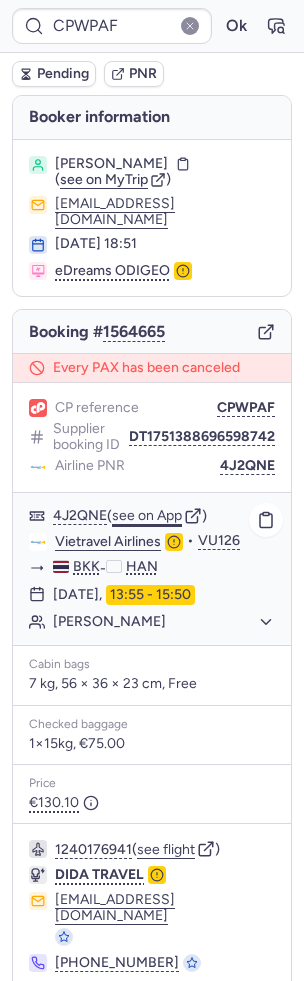 click on "see on App" 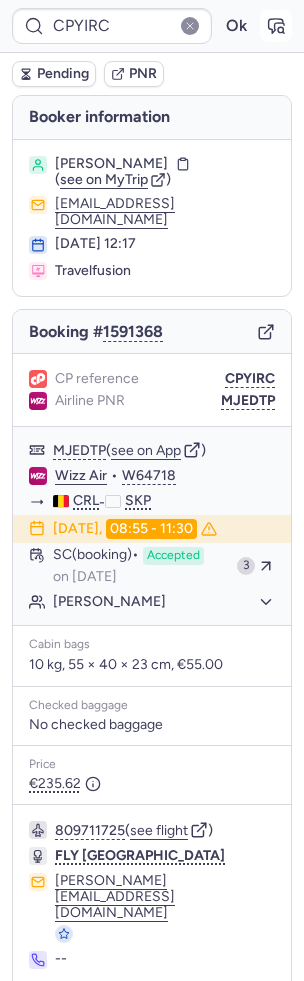 click 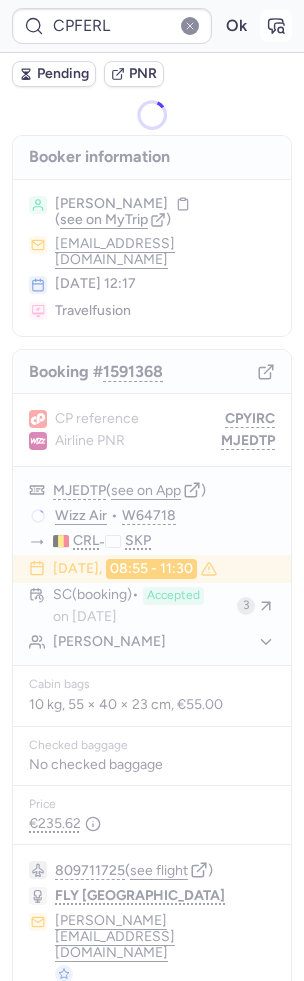 click 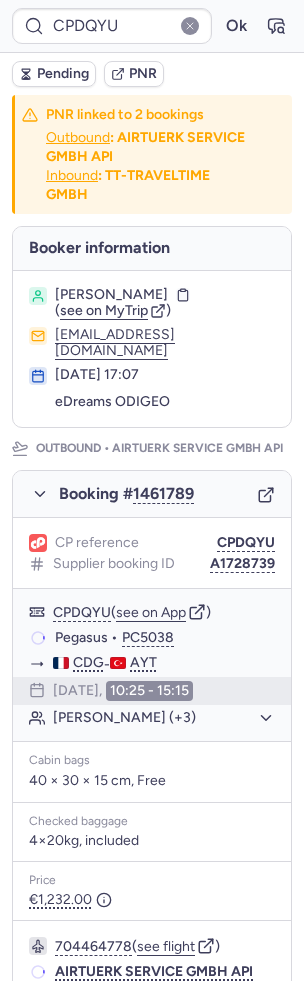 click on "Pending PNR" at bounding box center [152, 74] 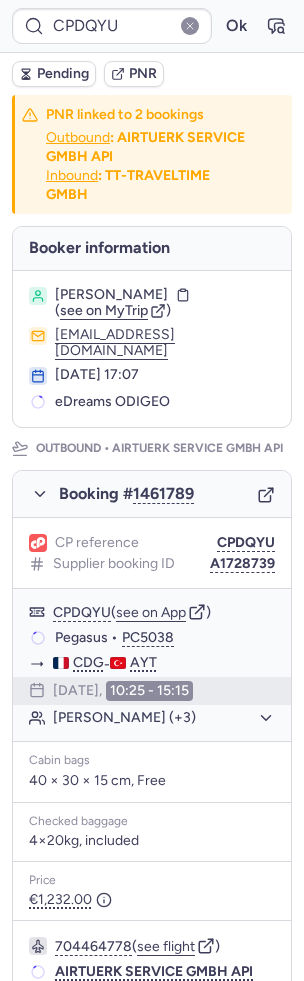 click on "Pending" at bounding box center (63, 74) 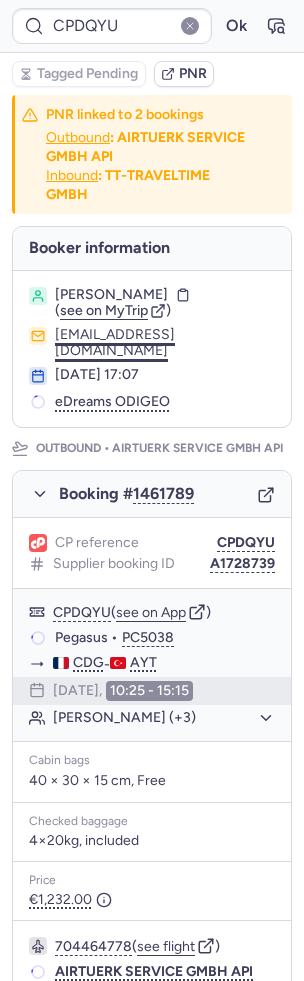 scroll, scrollTop: 961, scrollLeft: 0, axis: vertical 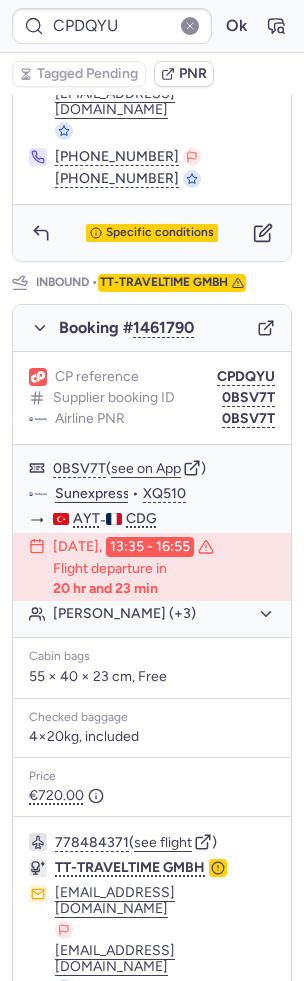 click 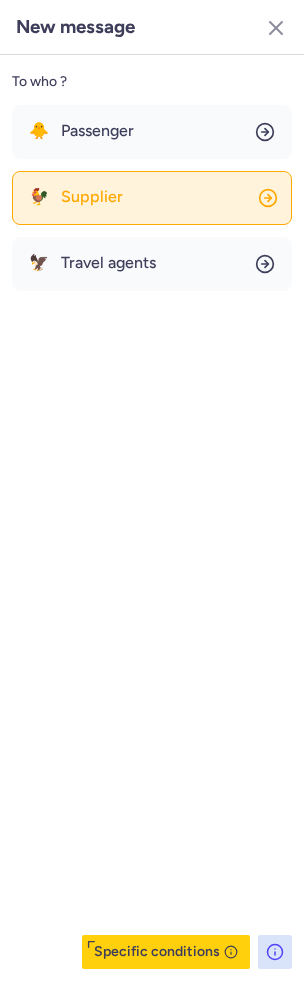 click on "Supplier" at bounding box center (92, 197) 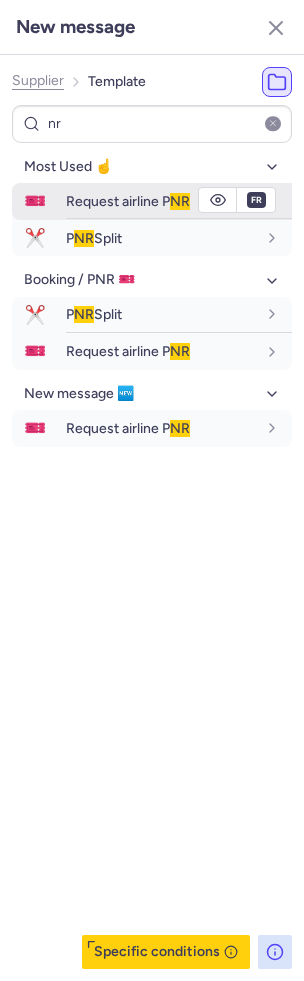 click on "Request airline P NR" at bounding box center [128, 201] 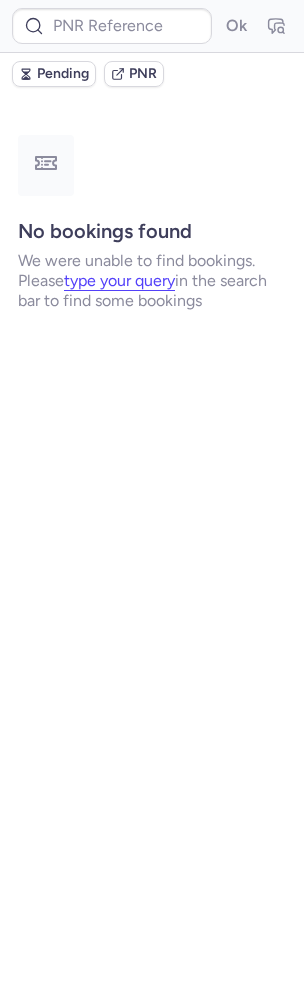scroll, scrollTop: 0, scrollLeft: 0, axis: both 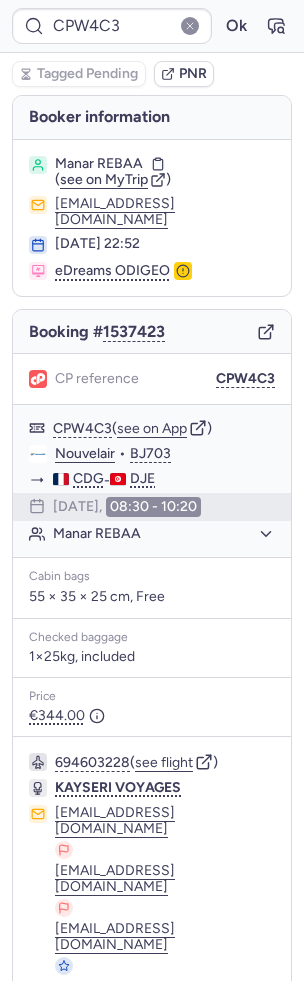 type on "CPWX6E" 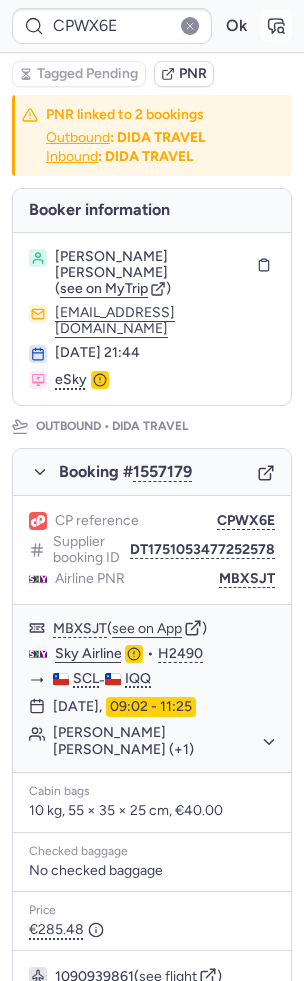 click 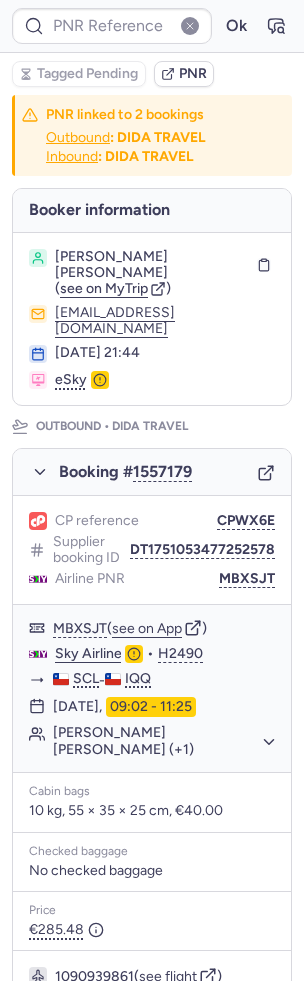 type on "CPWX6E" 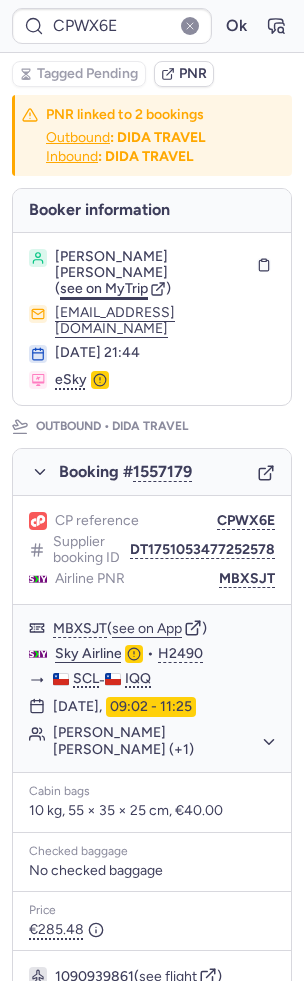 click on "see on MyTrip" at bounding box center [104, 288] 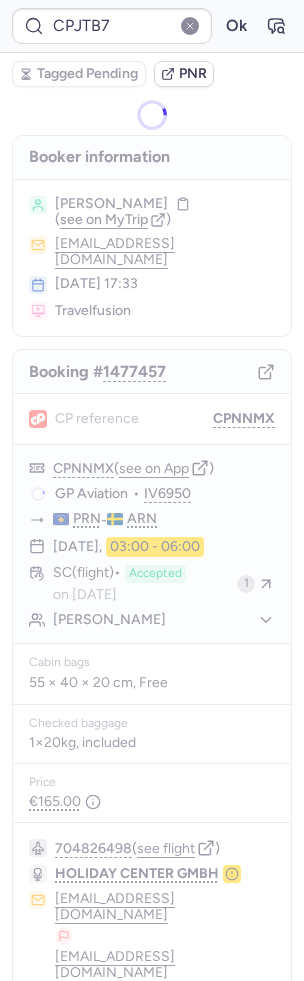 type on "CPECTO" 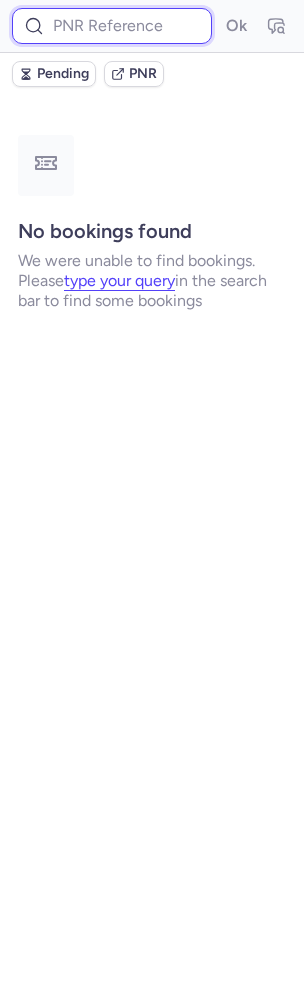 click at bounding box center (112, 26) 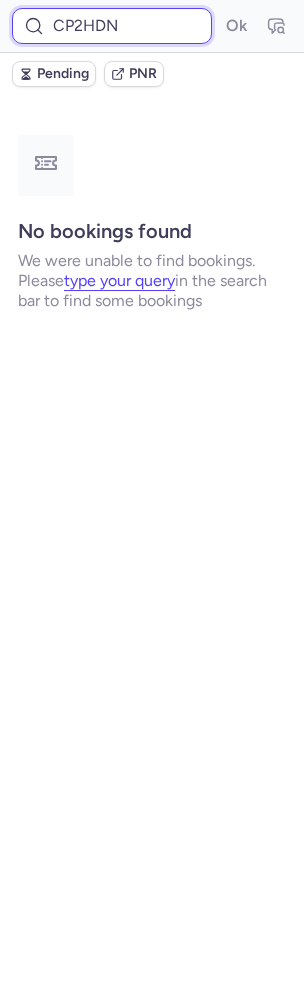 type on "CP2HDN" 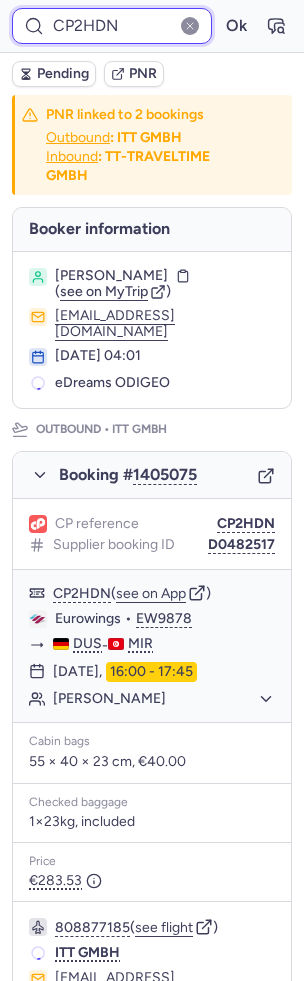 scroll, scrollTop: 6, scrollLeft: 0, axis: vertical 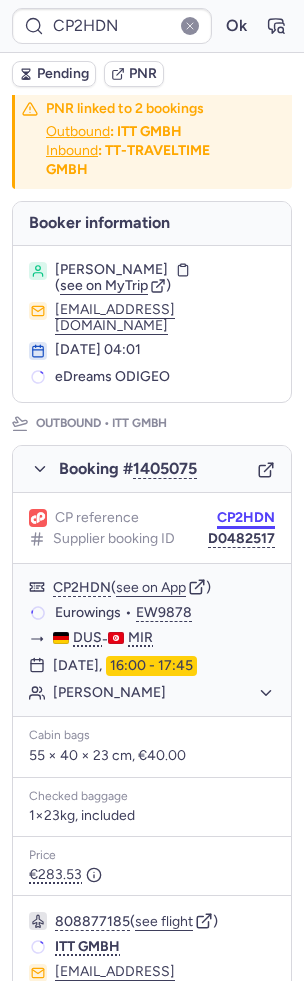 click on "CP2HDN" at bounding box center [246, 518] 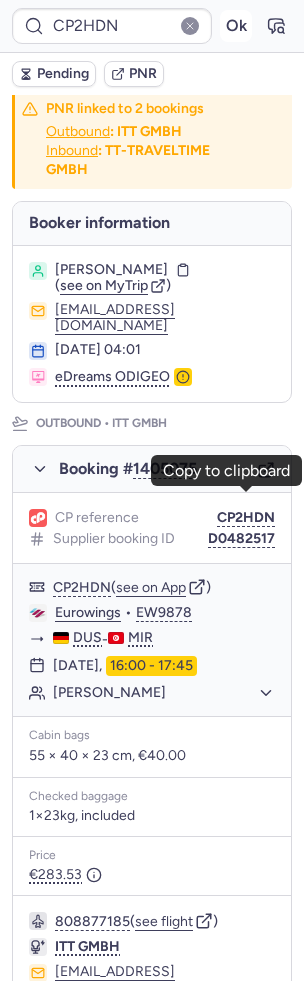 click on "Ok" at bounding box center (236, 26) 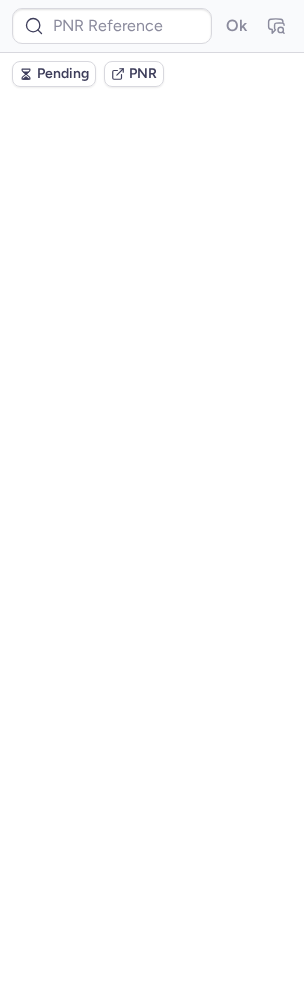 scroll, scrollTop: 0, scrollLeft: 0, axis: both 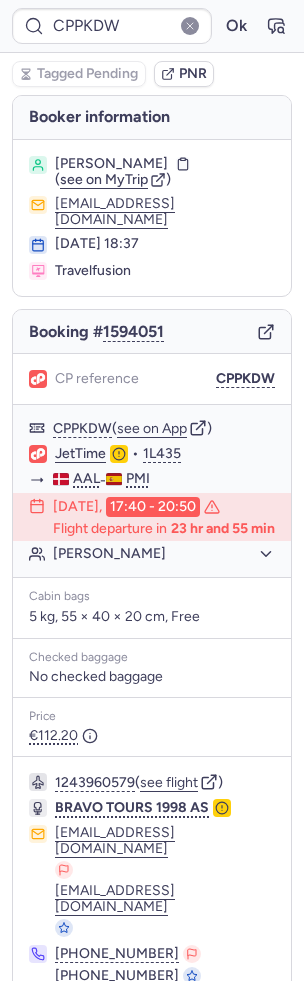 type on "CPPQ4L" 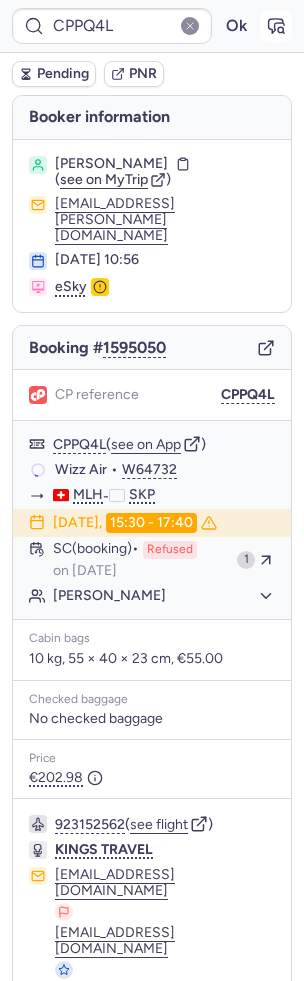 click 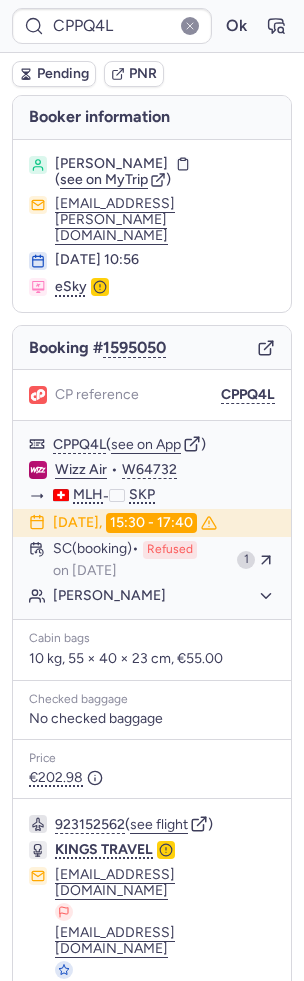 scroll, scrollTop: 2, scrollLeft: 0, axis: vertical 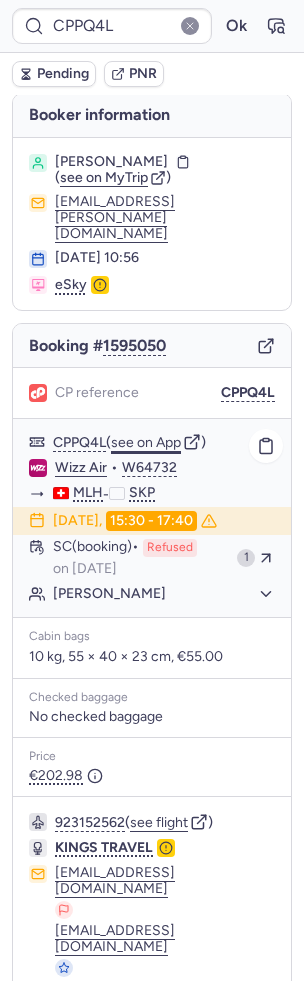 click on "see on App" 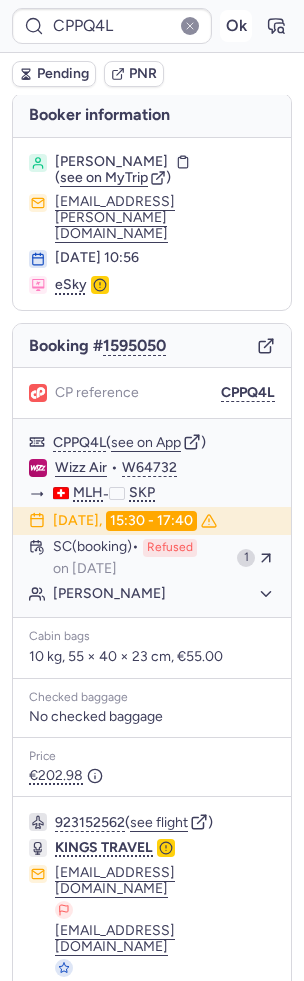 click on "Ok" at bounding box center [236, 26] 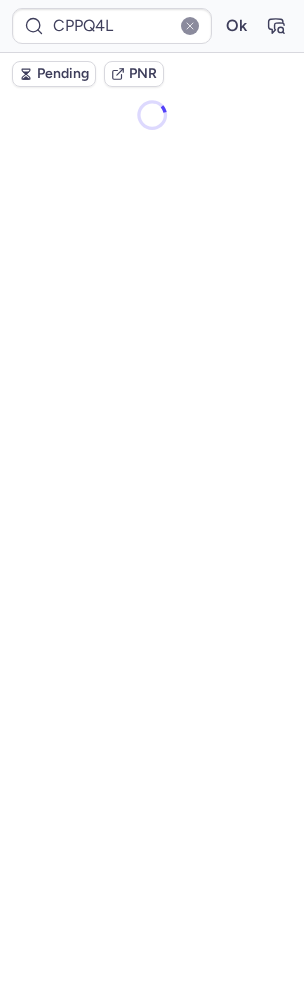 scroll, scrollTop: 0, scrollLeft: 0, axis: both 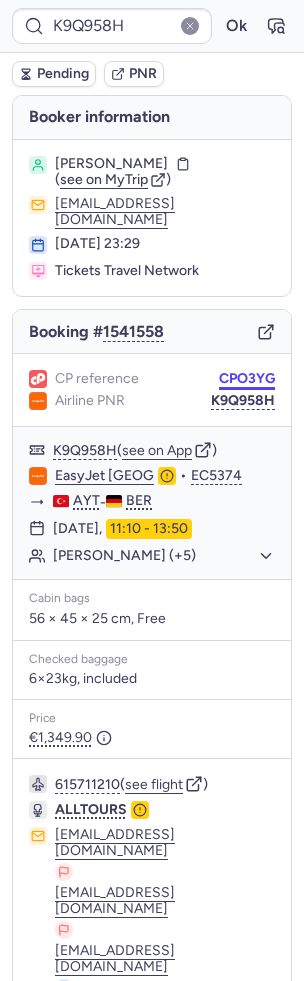 click on "CPO3YG" at bounding box center (247, 379) 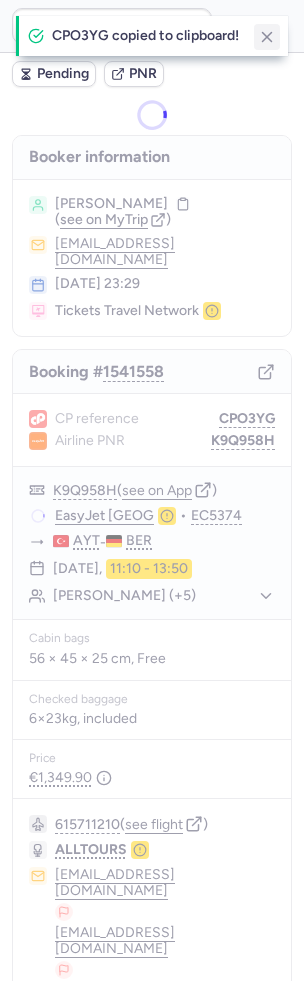 click 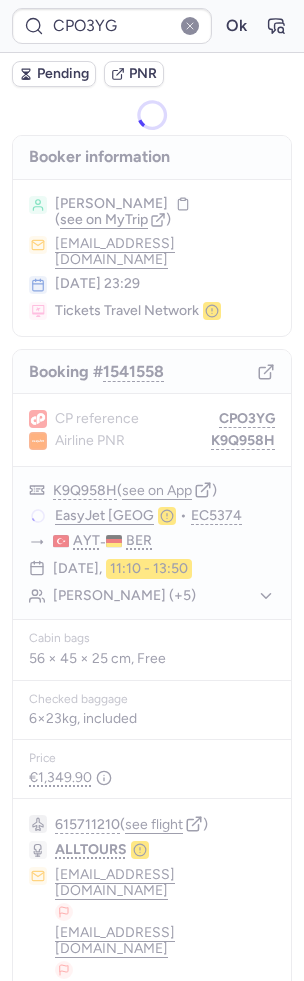 click at bounding box center (276, 26) 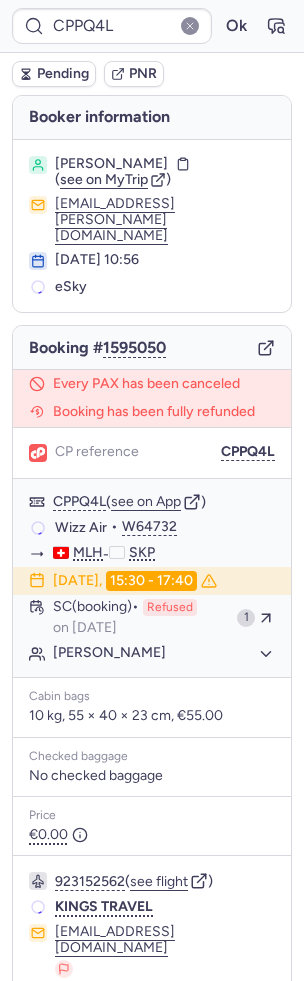 type on "CPI8FY" 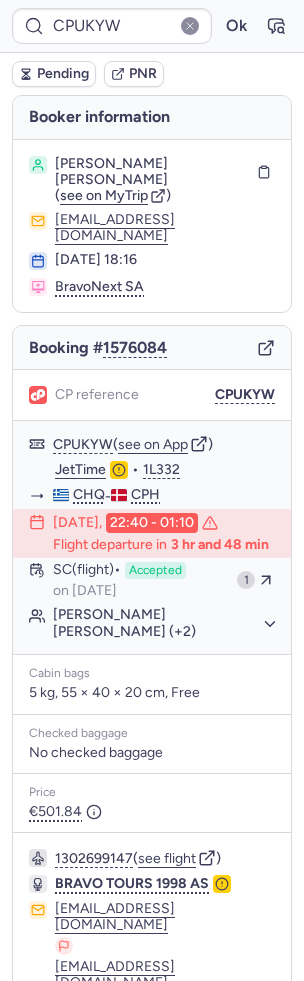 type on "CPI8FY" 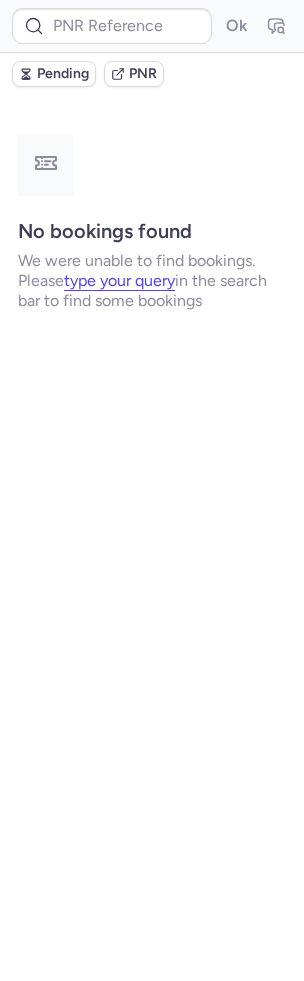type on "CPLQHH" 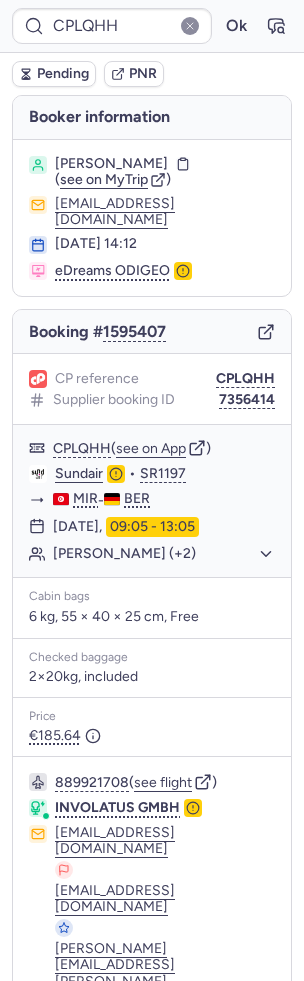 scroll, scrollTop: 60, scrollLeft: 0, axis: vertical 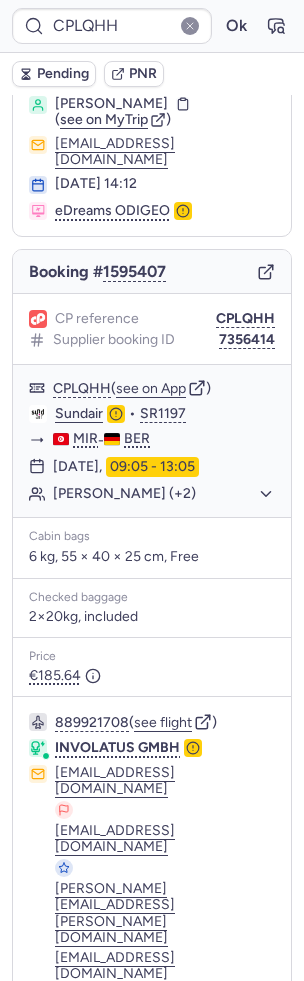click 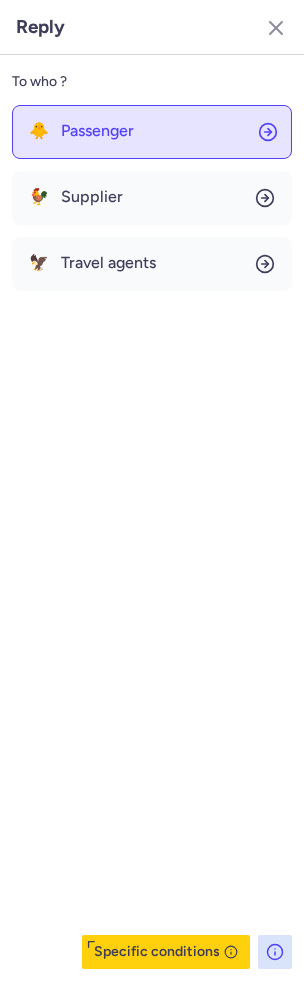click on "Passenger" at bounding box center [97, 131] 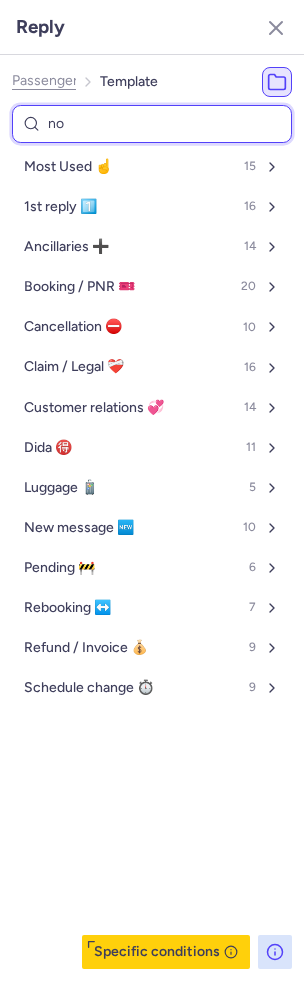 type on "non" 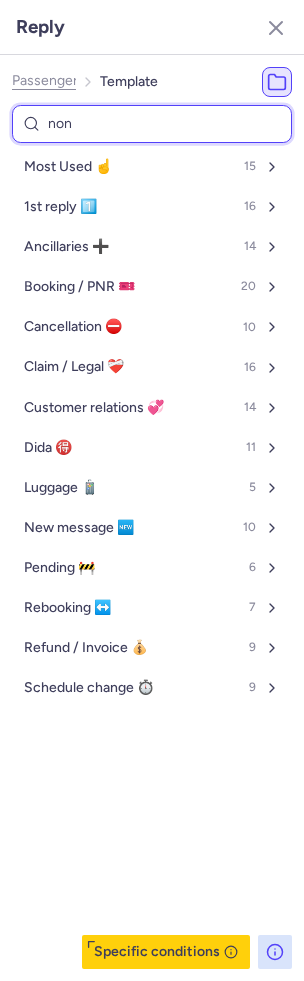 select on "en" 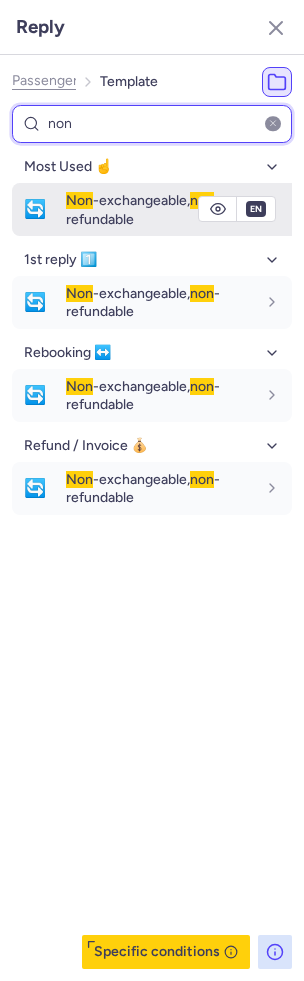 type on "non" 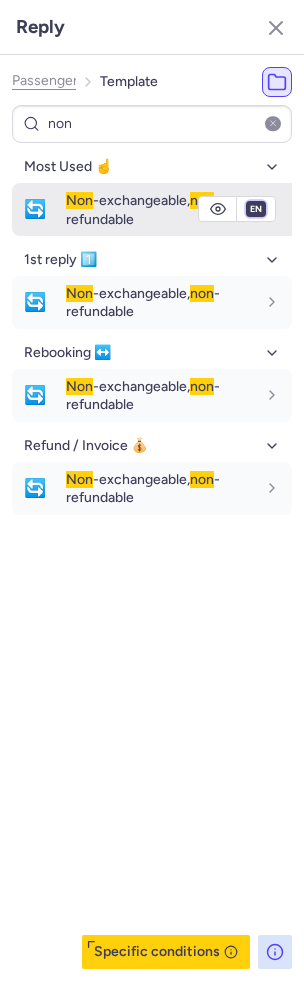 click on "fr en de nl pt es it ru" at bounding box center (256, 209) 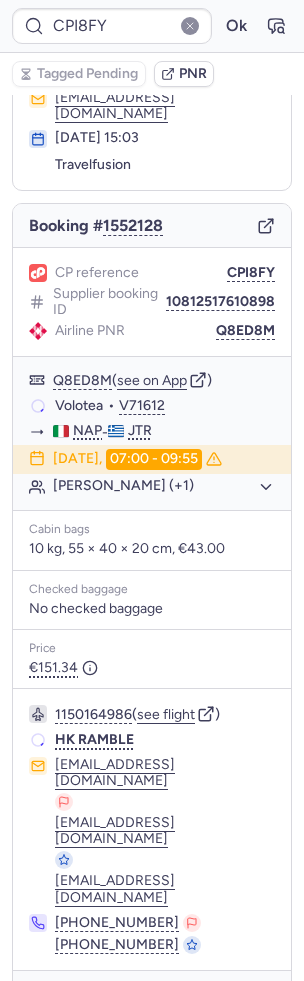 scroll, scrollTop: 96, scrollLeft: 0, axis: vertical 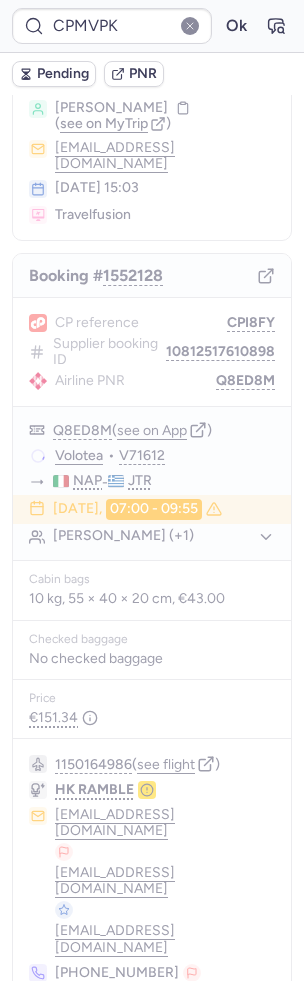 type on "CPI8FY" 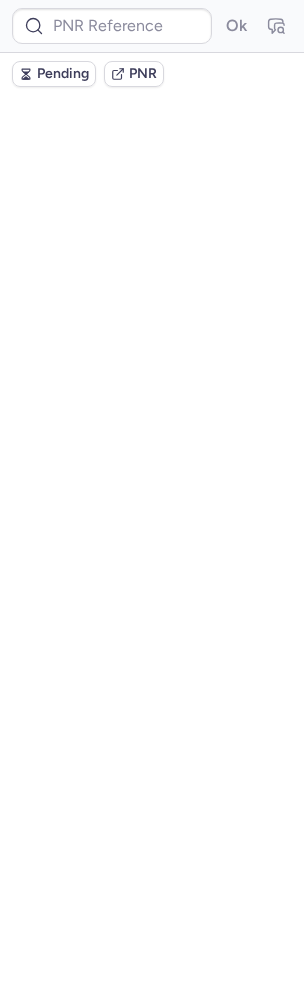 scroll, scrollTop: 0, scrollLeft: 0, axis: both 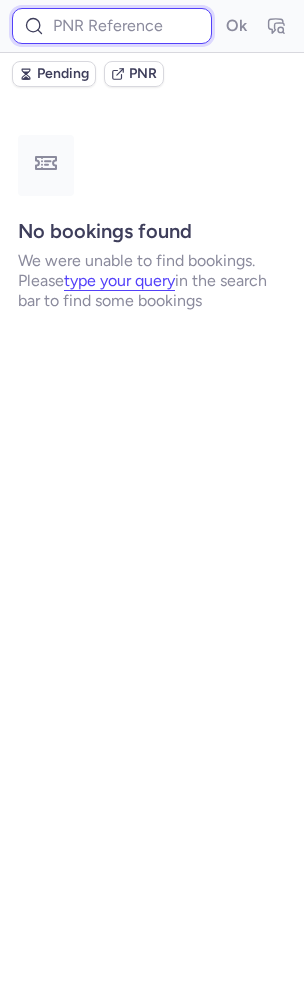 click at bounding box center (112, 26) 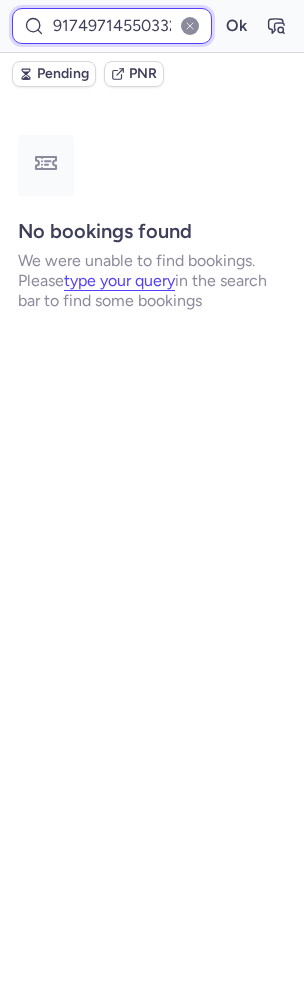 scroll, scrollTop: 0, scrollLeft: 38, axis: horizontal 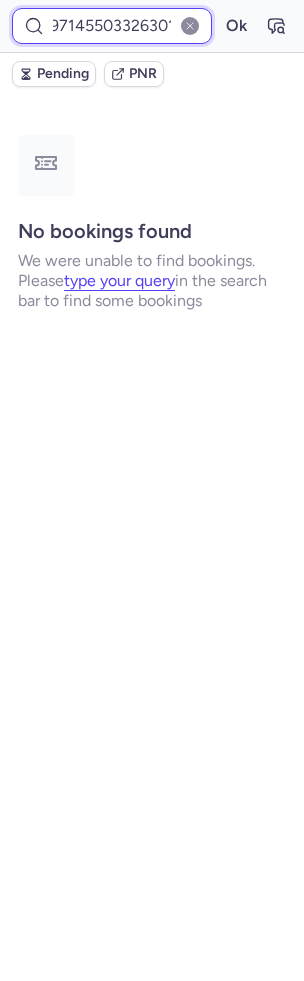 type on "917497145503326301" 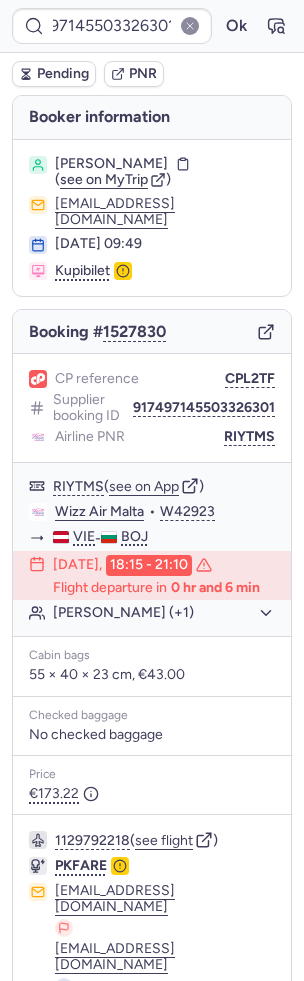 scroll, scrollTop: 0, scrollLeft: 0, axis: both 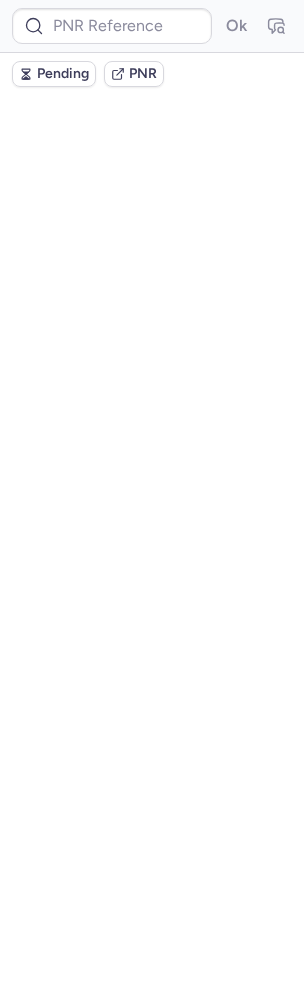 type on "CPI8FY" 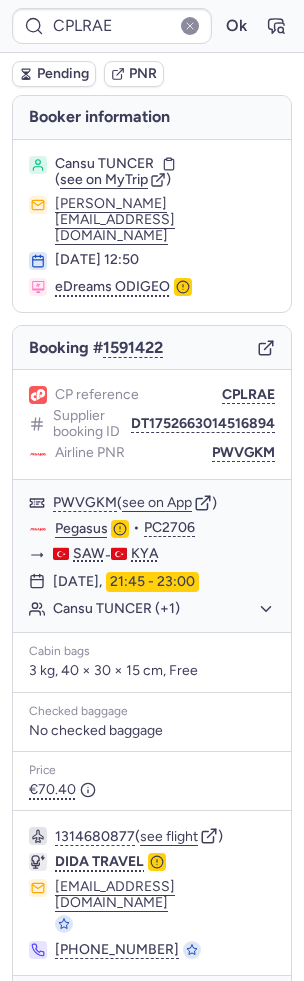 type on "CPWKUF" 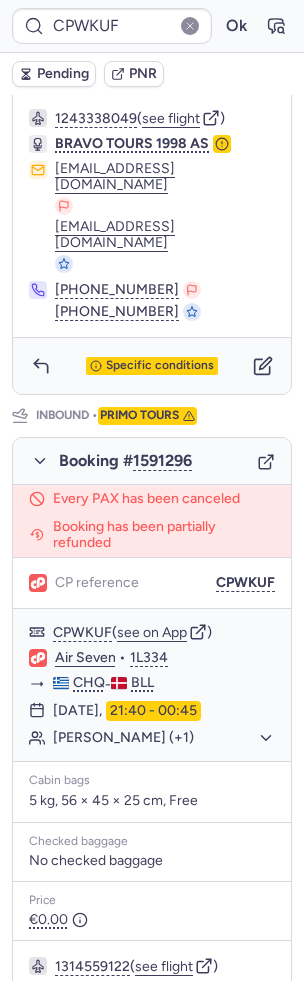 scroll, scrollTop: 911, scrollLeft: 0, axis: vertical 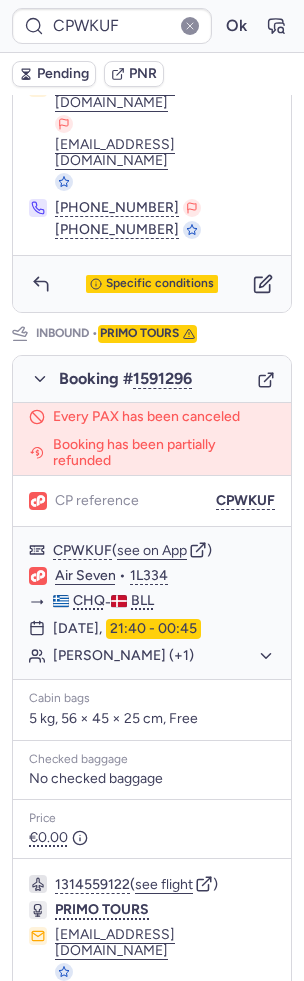 click 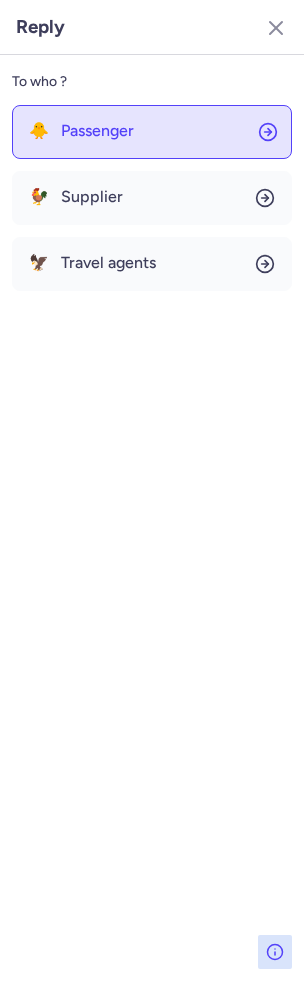 click on "🐥 Passenger" 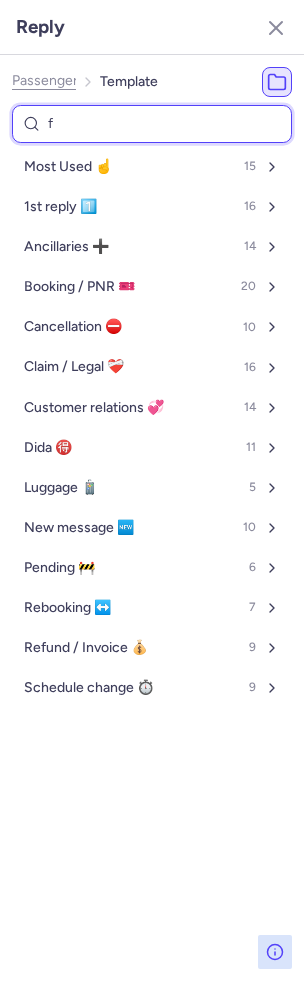 type on "fo" 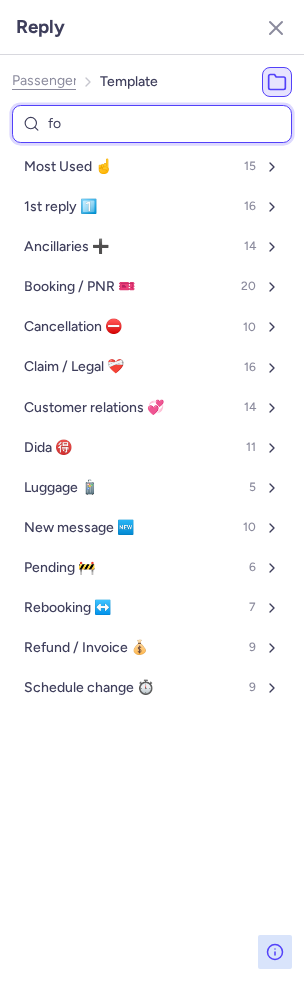 select on "en" 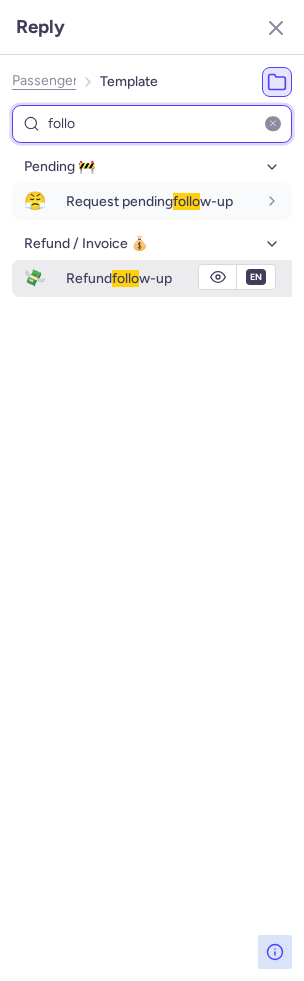 type on "follo" 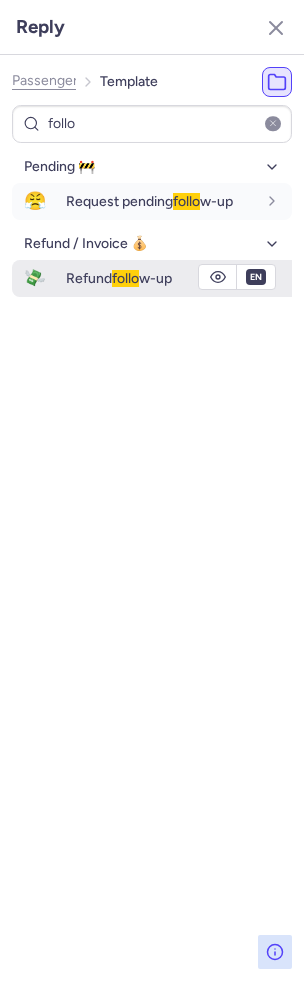 click on "Refund  follo w-up" at bounding box center (179, 278) 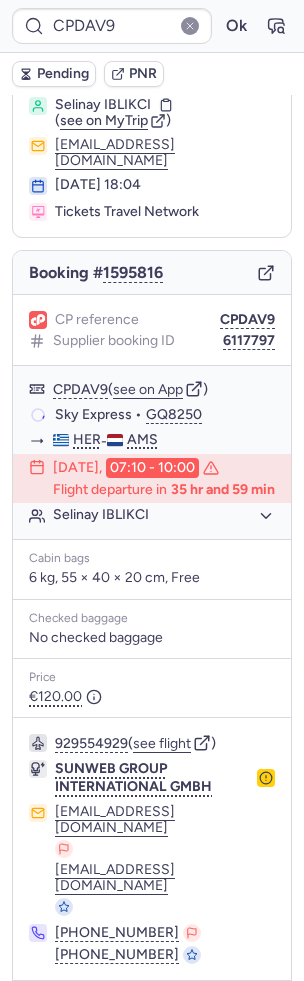 scroll, scrollTop: 80, scrollLeft: 0, axis: vertical 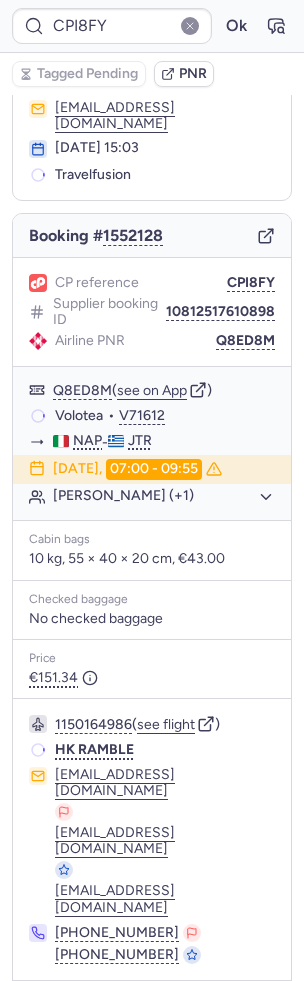 type on "CPNNMX" 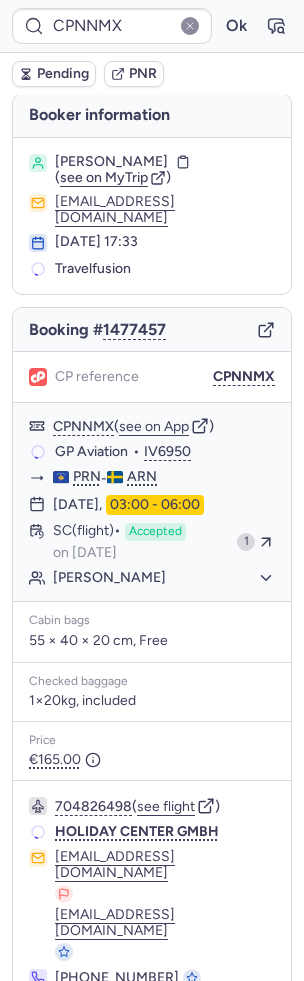 scroll, scrollTop: 2, scrollLeft: 0, axis: vertical 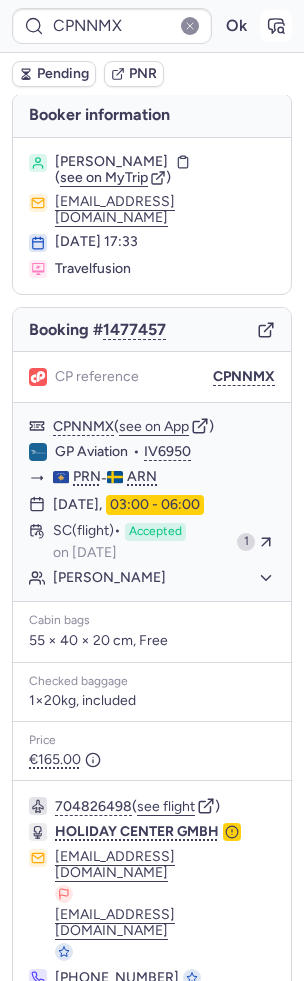 click at bounding box center (276, 26) 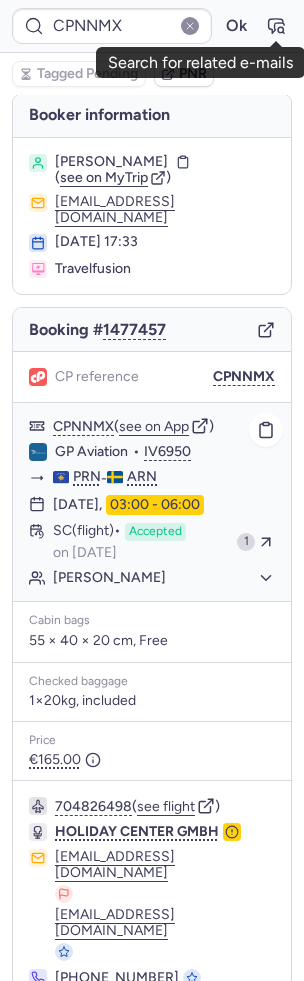scroll, scrollTop: 0, scrollLeft: 0, axis: both 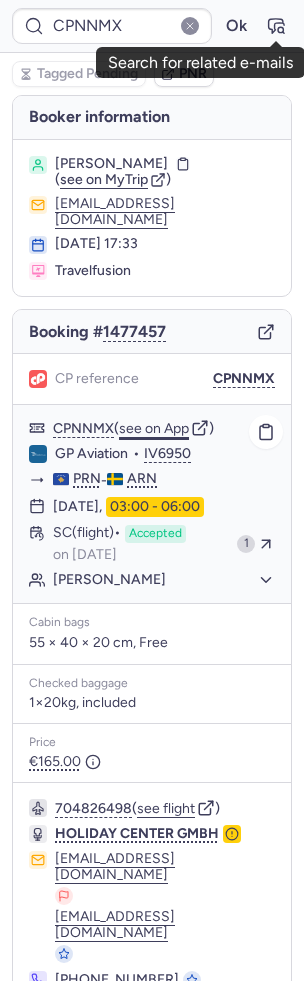 click on "see on App" 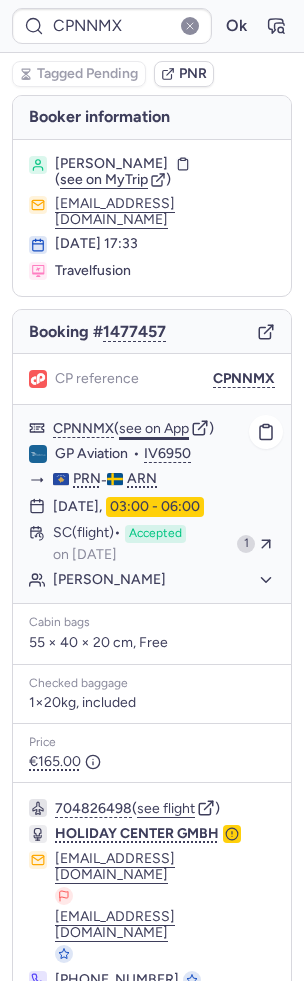 type 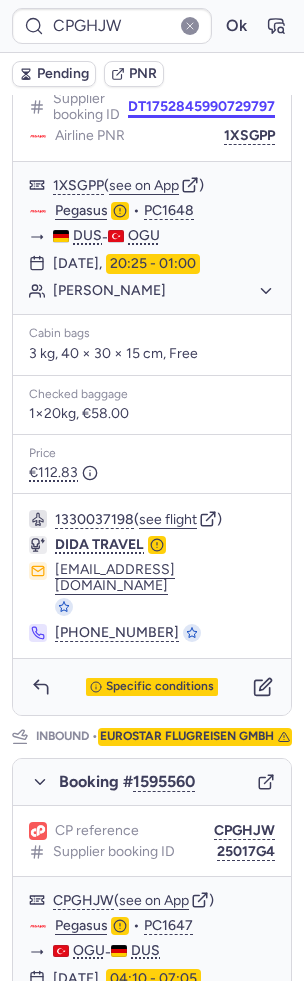 scroll, scrollTop: 624, scrollLeft: 0, axis: vertical 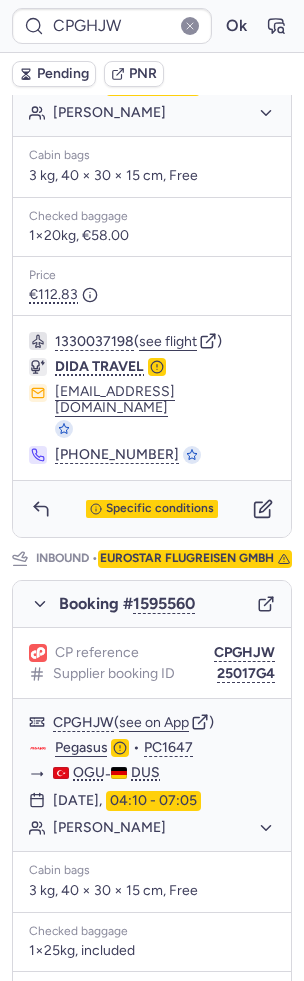 click on "Pending" at bounding box center [63, 74] 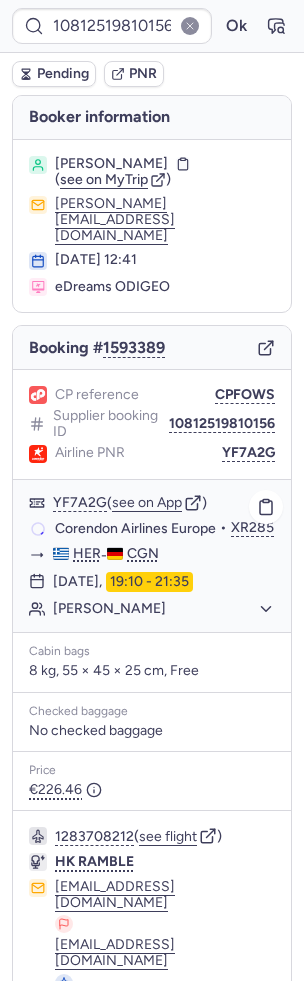 scroll, scrollTop: 96, scrollLeft: 0, axis: vertical 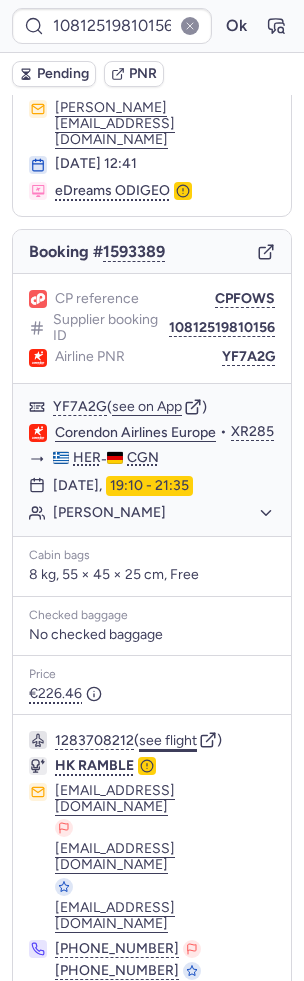 click on "see flight" 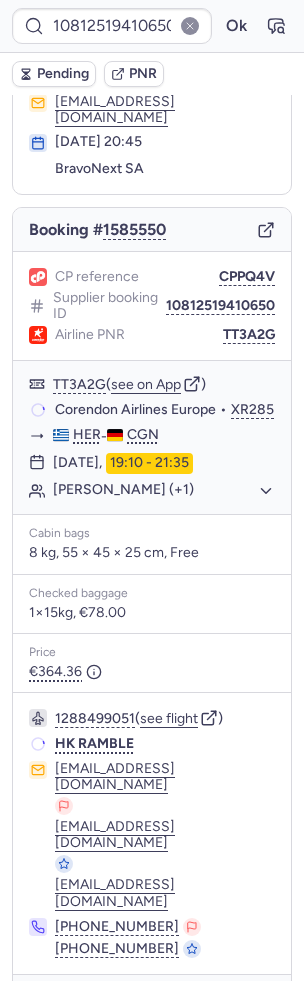 scroll, scrollTop: 96, scrollLeft: 0, axis: vertical 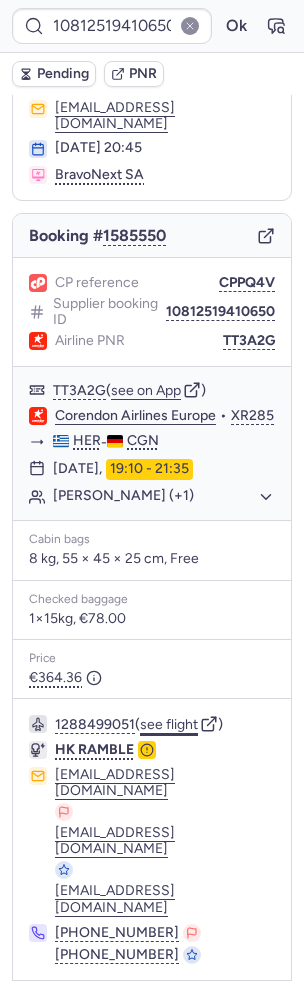 click on "see flight" 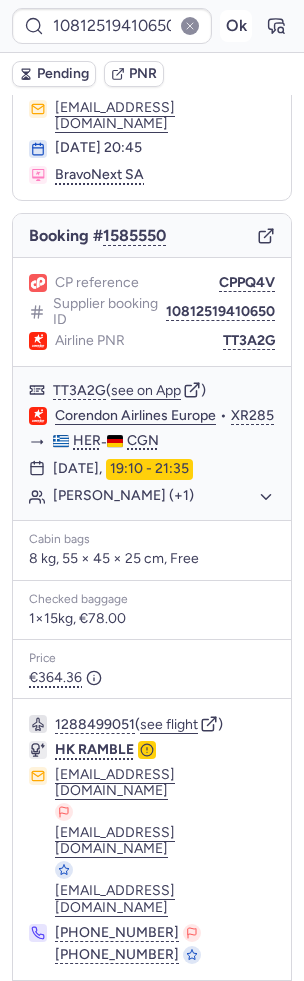 click on "Ok" at bounding box center [236, 26] 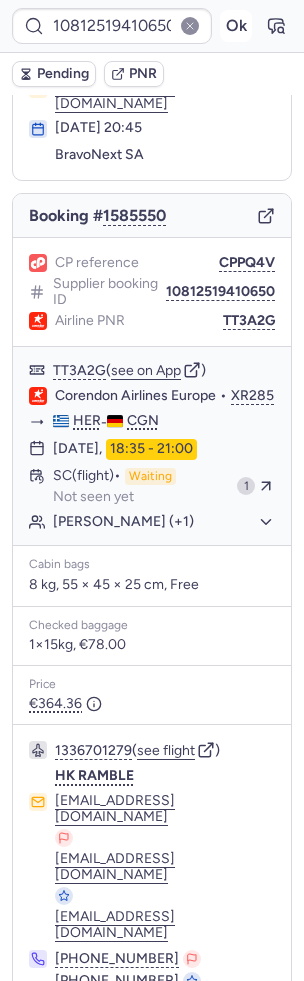 scroll, scrollTop: 96, scrollLeft: 0, axis: vertical 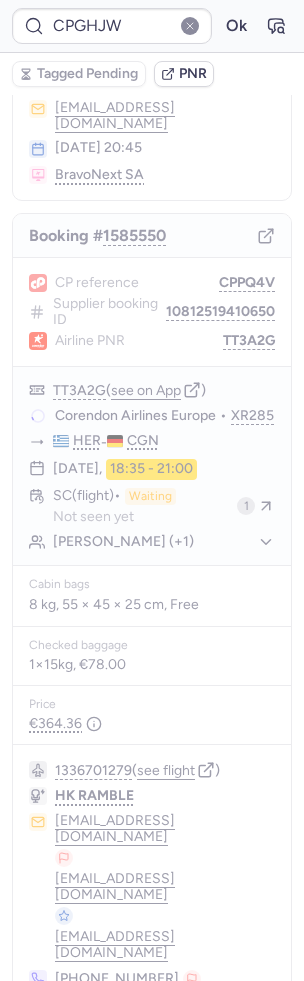 type on "CPRTLB" 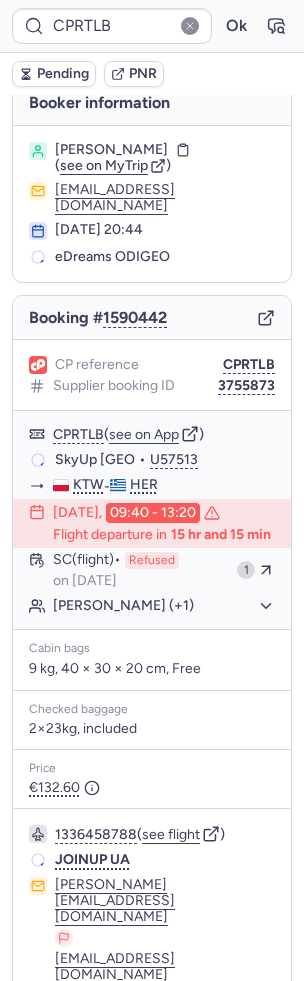 scroll, scrollTop: 0, scrollLeft: 0, axis: both 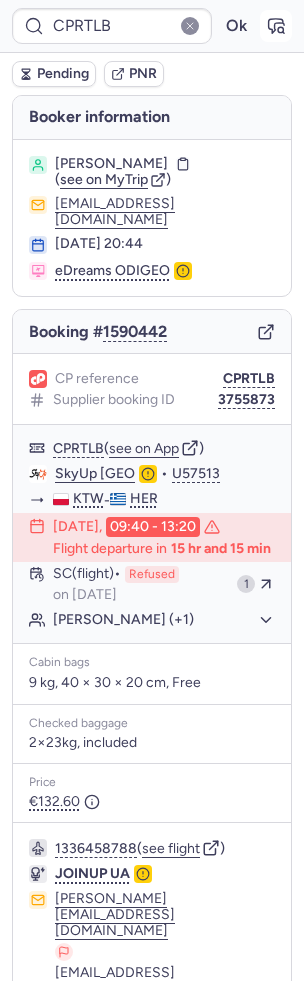 click at bounding box center (276, 26) 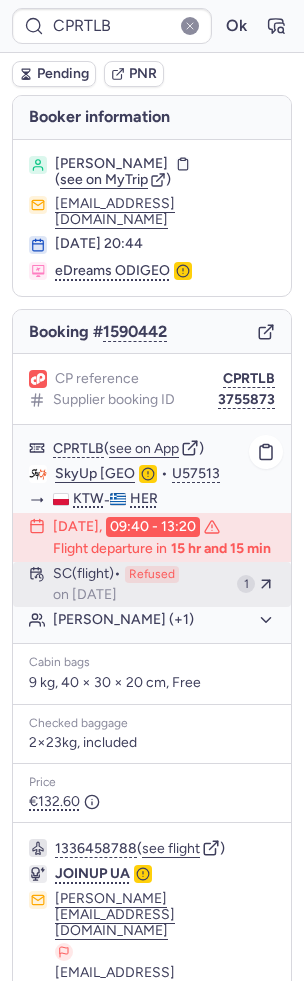 click on "SC   (flight)  Refused  on Jul 18, 2025" at bounding box center (141, 585) 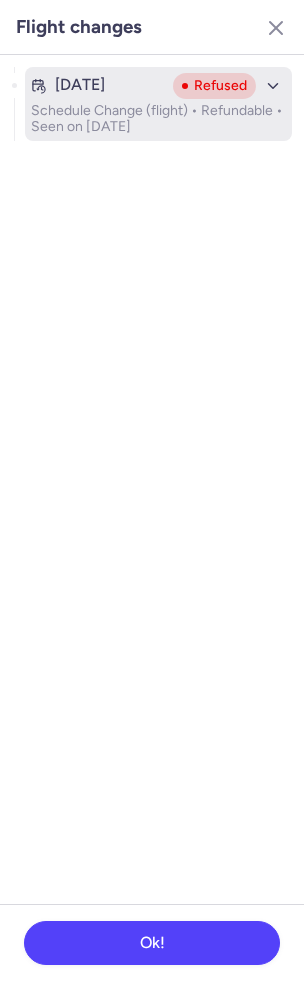 click on "Schedule Change (flight) • Refundable • Seen on [DATE]" at bounding box center [158, 119] 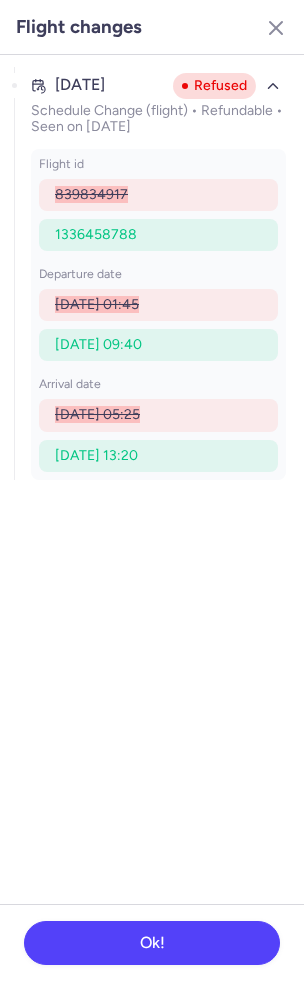 drag, startPoint x: 184, startPoint y: 351, endPoint x: 129, endPoint y: 336, distance: 57.00877 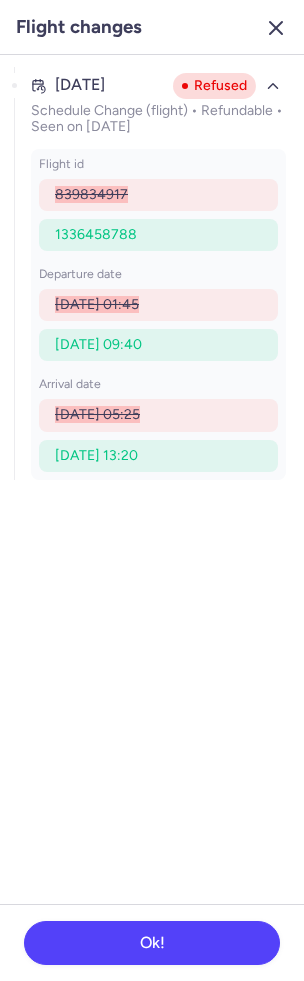 click 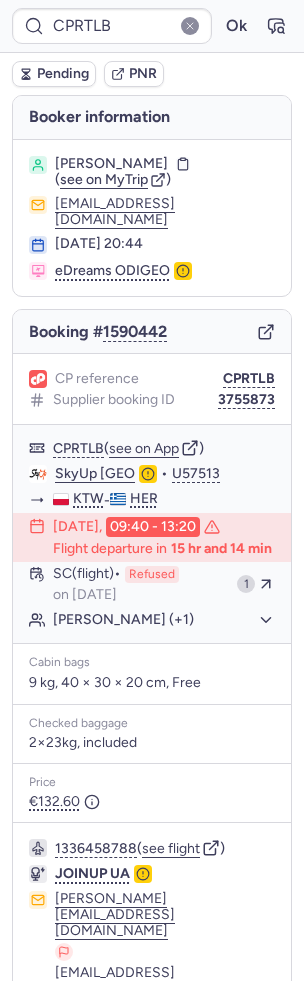 click on "Pending" at bounding box center (63, 74) 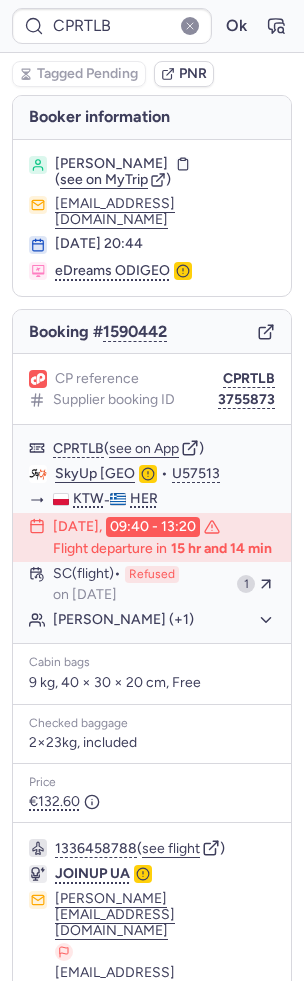 type on "CPA968" 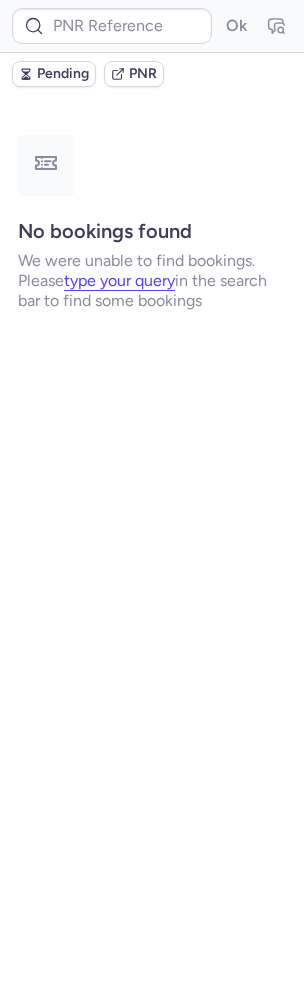 type on "AT1969" 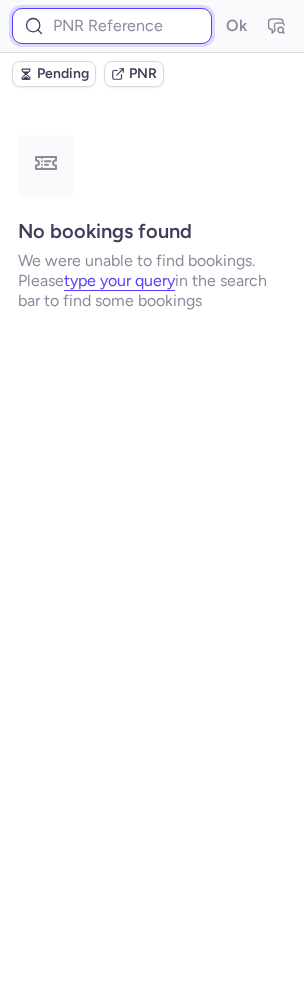 click at bounding box center [112, 26] 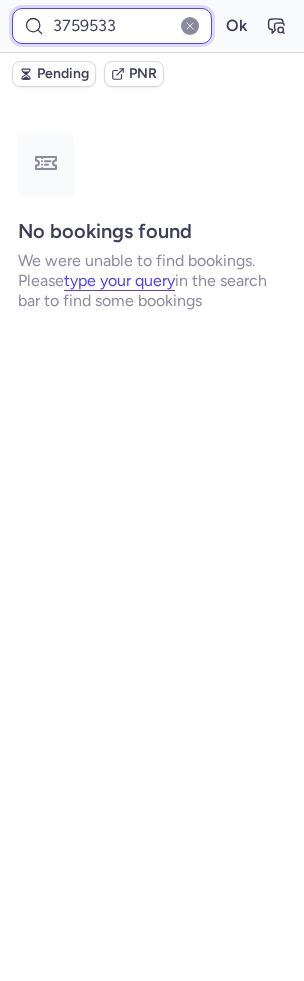 click on "Ok" at bounding box center [236, 26] 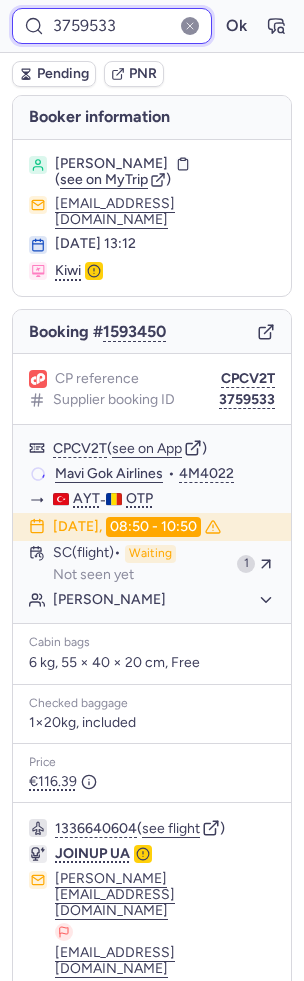 click on "3759533" at bounding box center (112, 26) 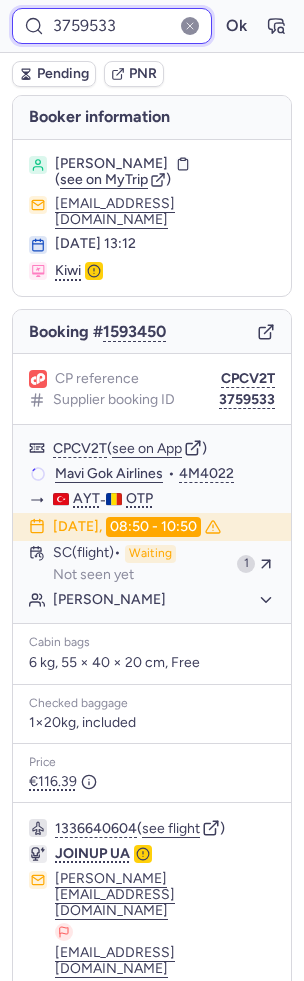 click on "3759533" at bounding box center [112, 26] 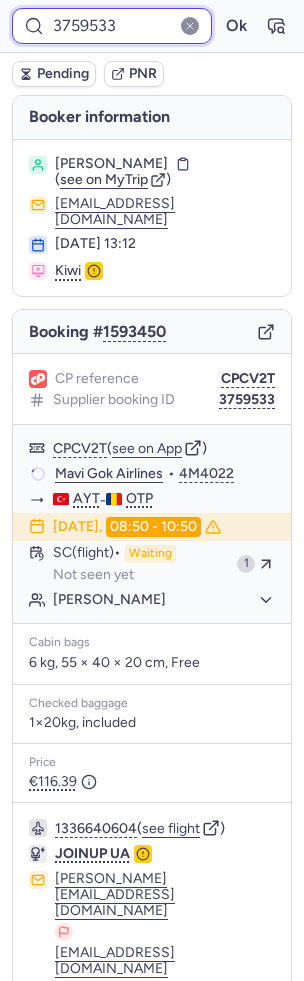 paste on "60288" 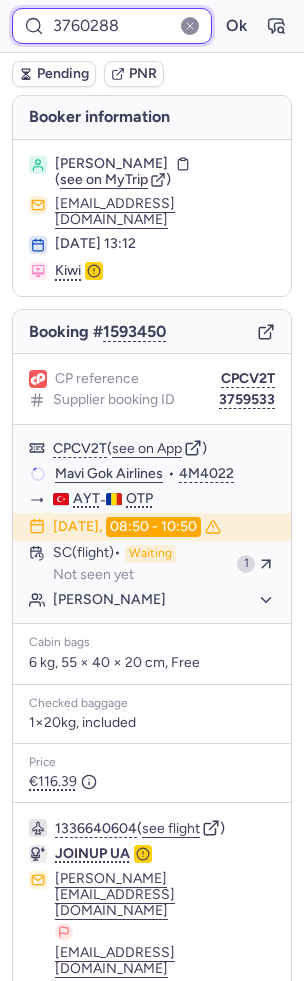 click on "Ok" at bounding box center [236, 26] 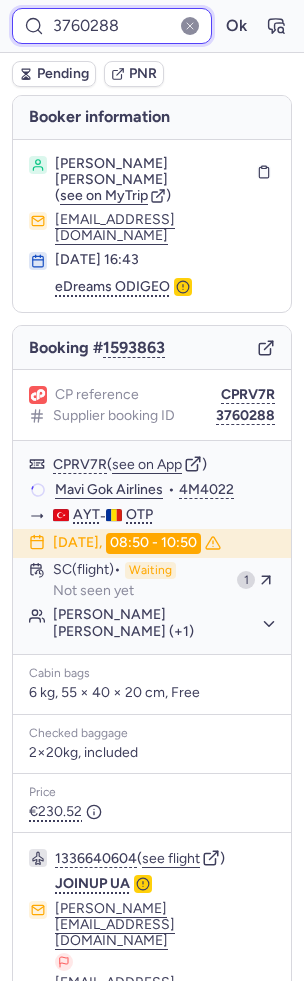 click on "3760288" at bounding box center [112, 26] 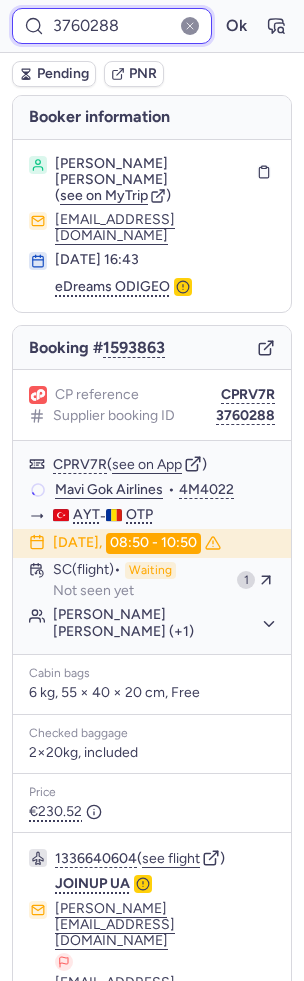 click on "3760288" at bounding box center (112, 26) 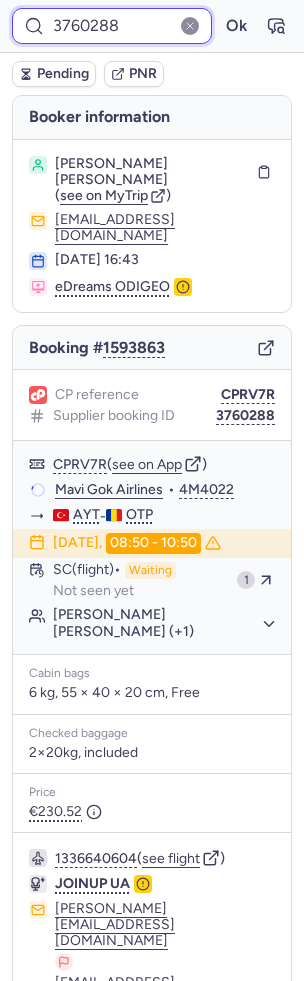 paste on "43277" 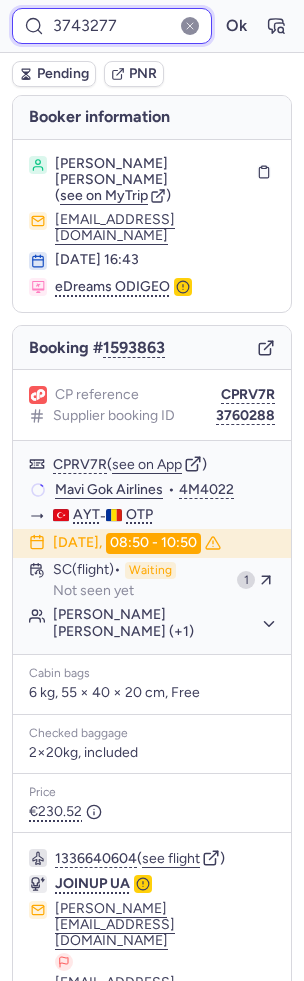 type on "3743277" 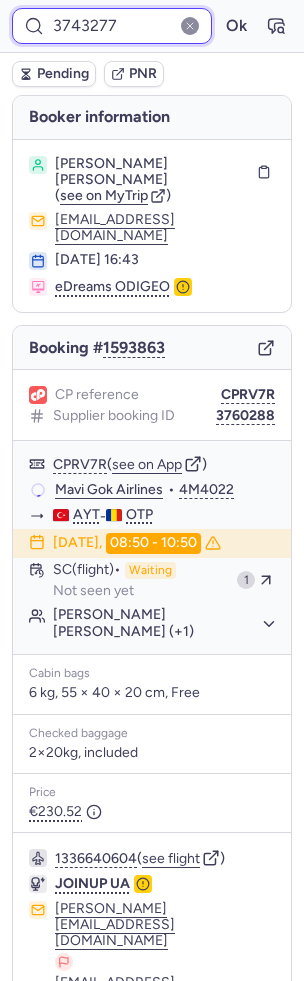 click on "Ok" at bounding box center [236, 26] 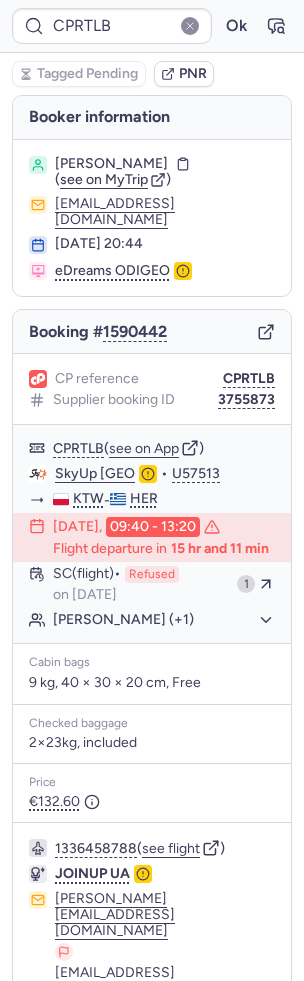 type on "CPGHJW" 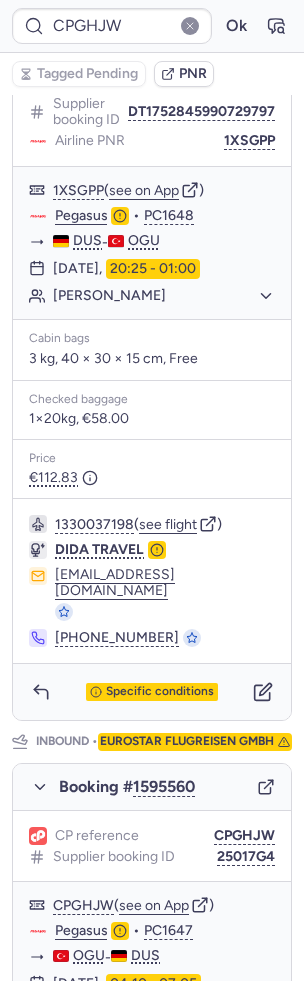 scroll, scrollTop: 1018, scrollLeft: 0, axis: vertical 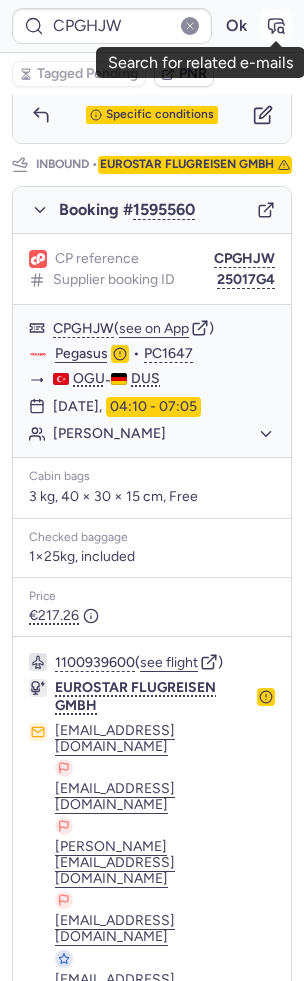 click 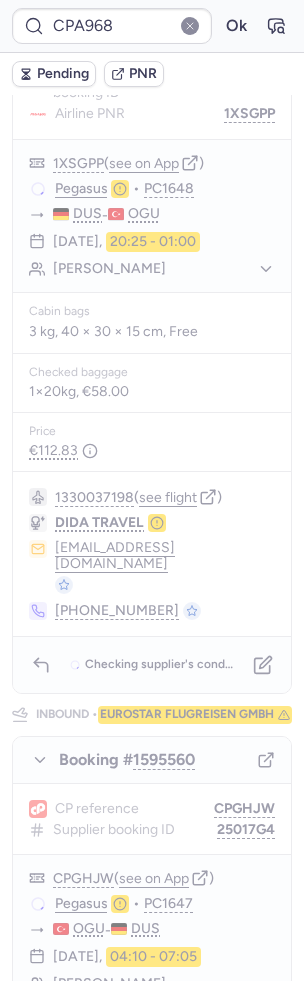 scroll, scrollTop: 0, scrollLeft: 0, axis: both 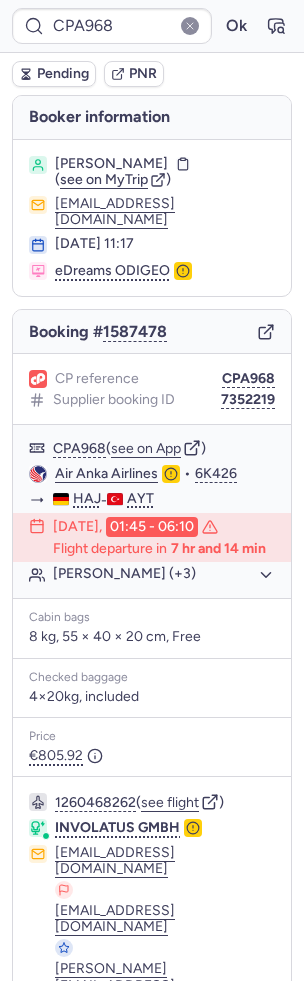 type on "CPI8FY" 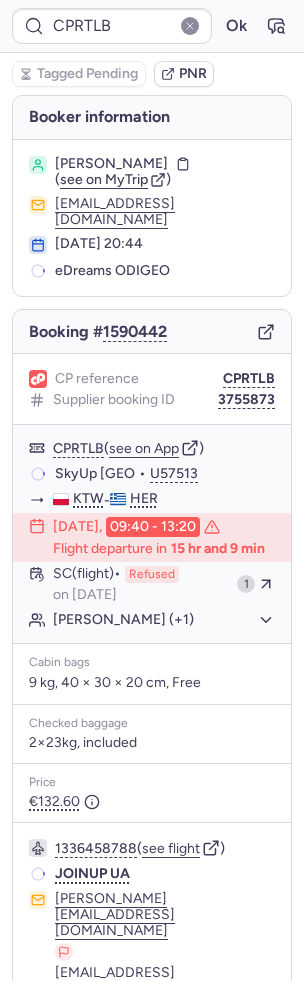 type on "CPI8FY" 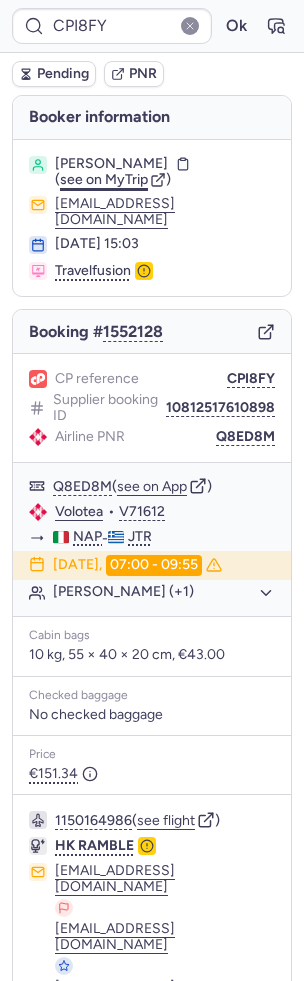 click on "see on MyTrip" at bounding box center (104, 179) 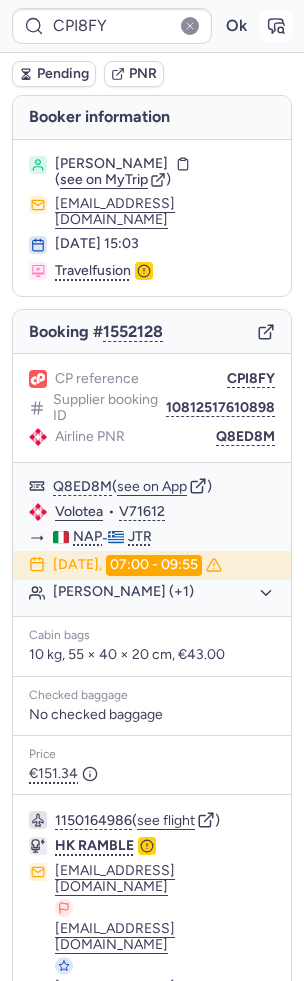 click 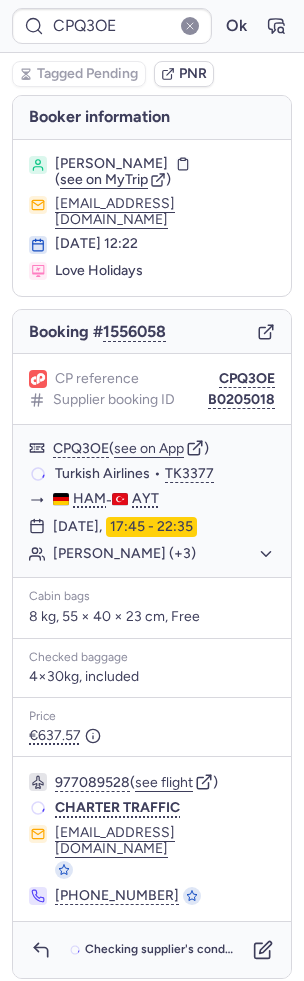 type on "CPT6UN" 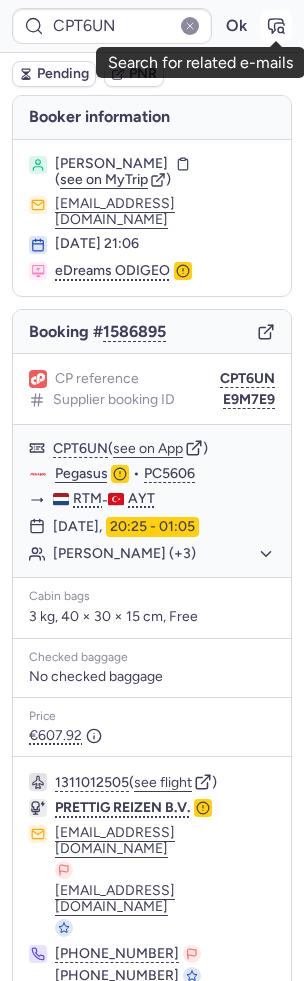 click 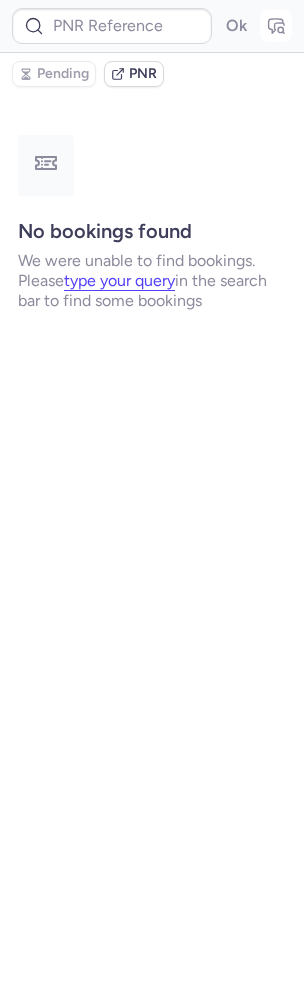 type on "CPT6UN" 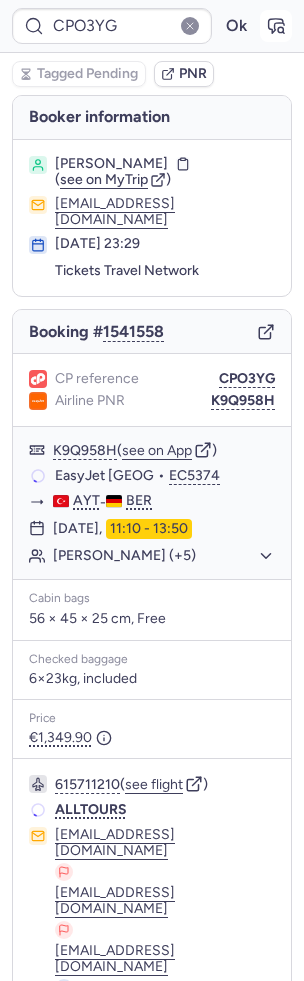 type on "CP4P39" 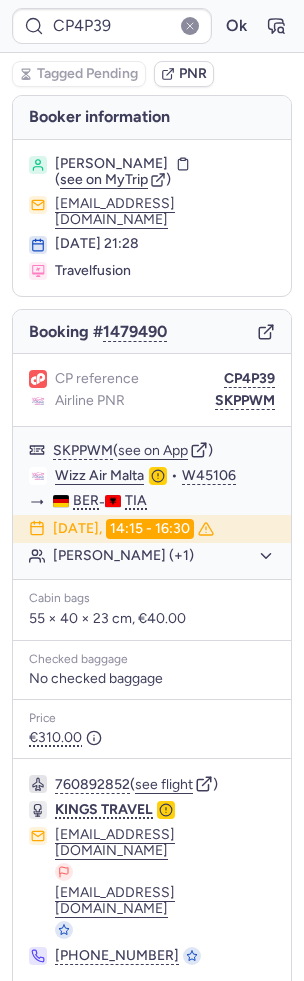 scroll, scrollTop: 2, scrollLeft: 0, axis: vertical 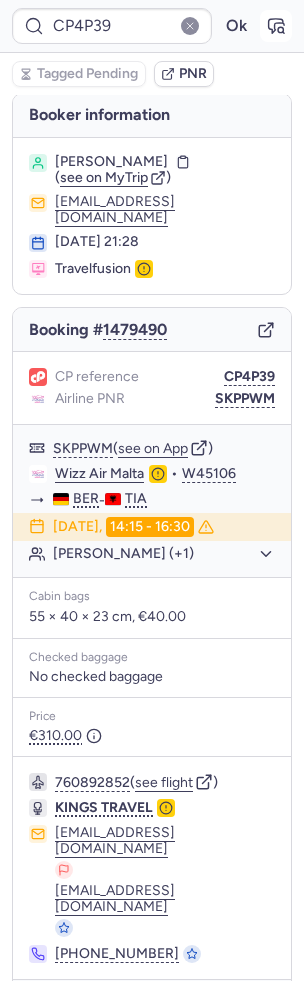 click at bounding box center [276, 26] 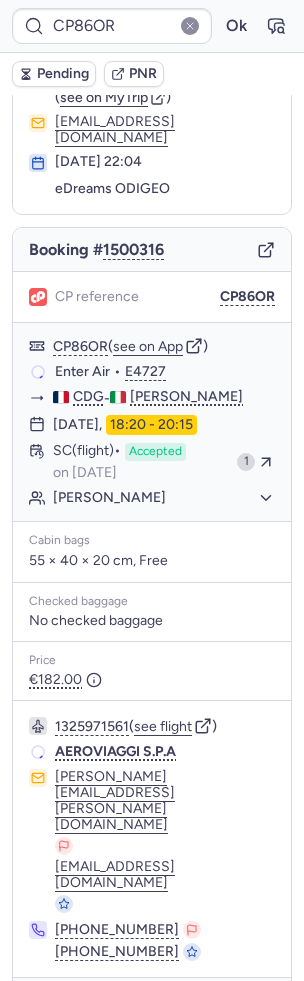 scroll, scrollTop: 44, scrollLeft: 0, axis: vertical 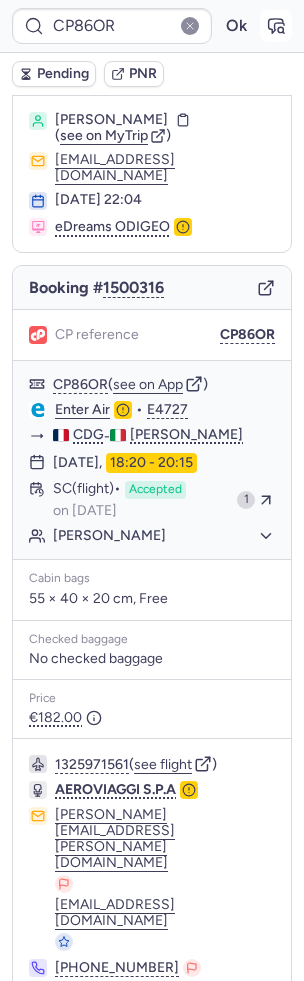 click 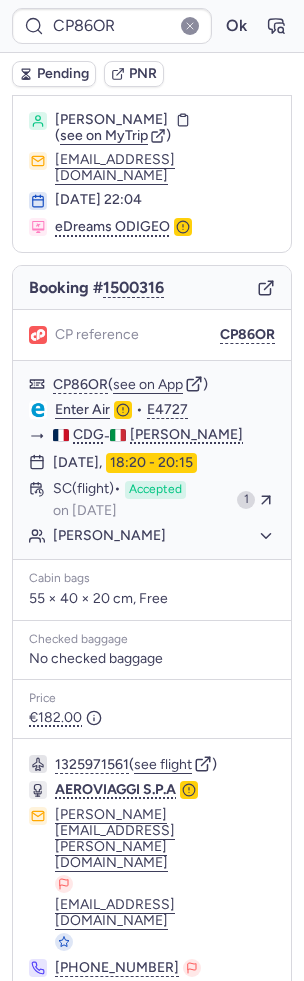 click 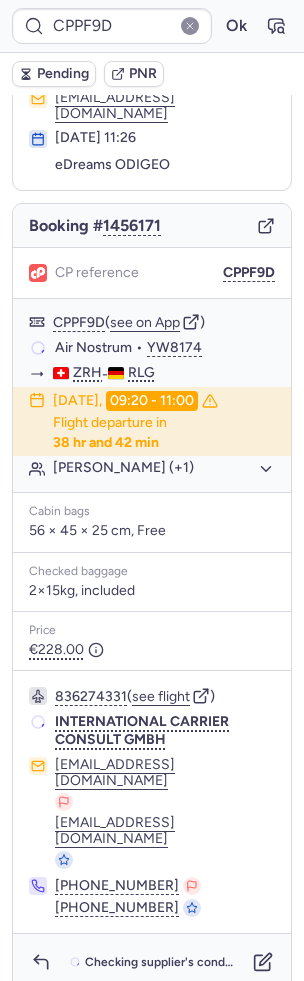 scroll, scrollTop: 36, scrollLeft: 0, axis: vertical 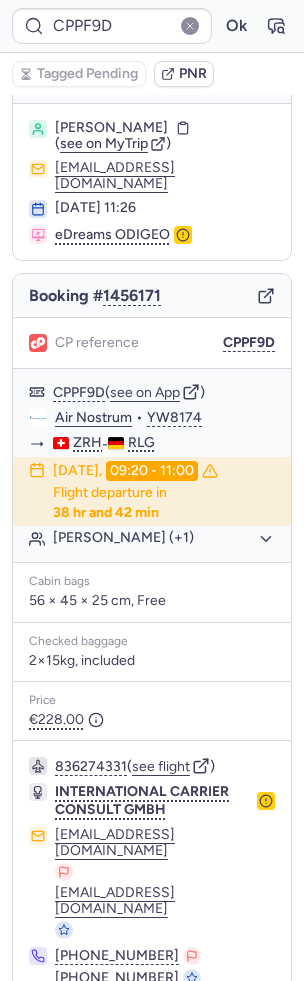 type on "1608416" 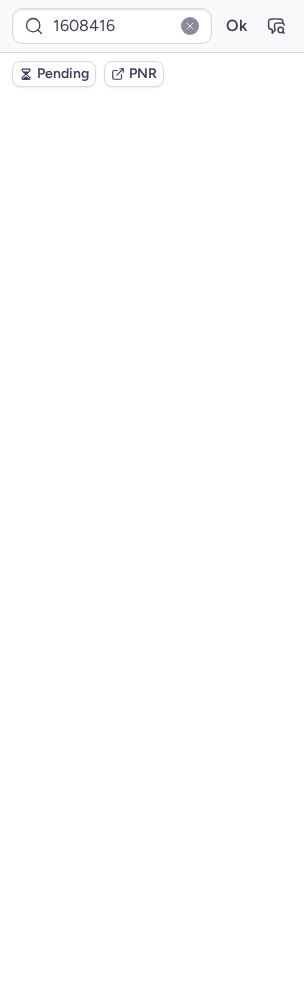 scroll, scrollTop: 0, scrollLeft: 0, axis: both 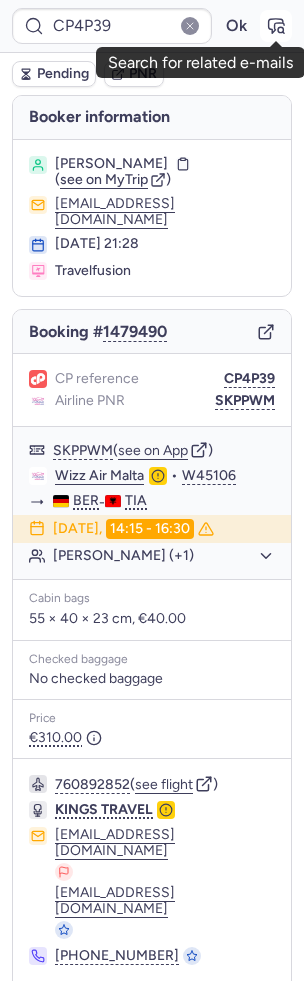 click 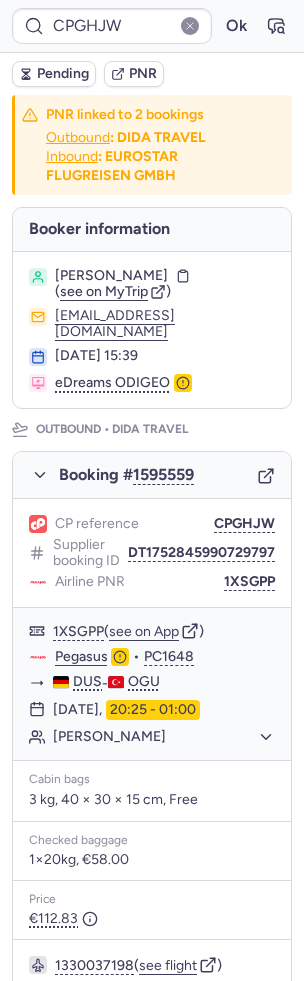 type on "CPRTLB" 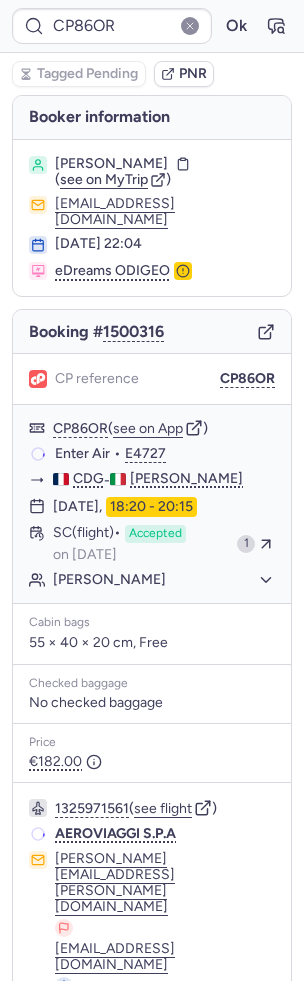 type on "CPL7ON" 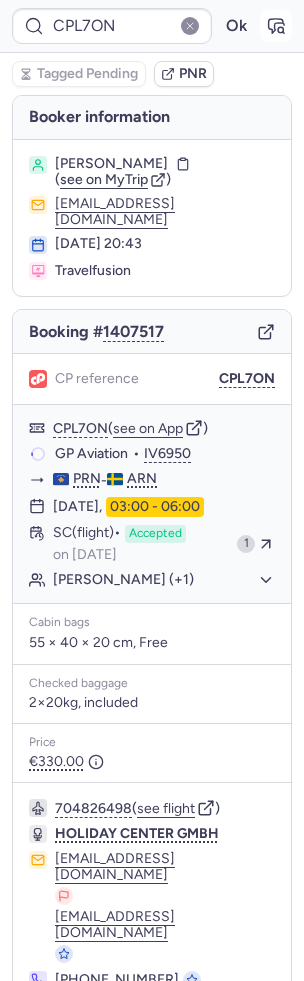 click 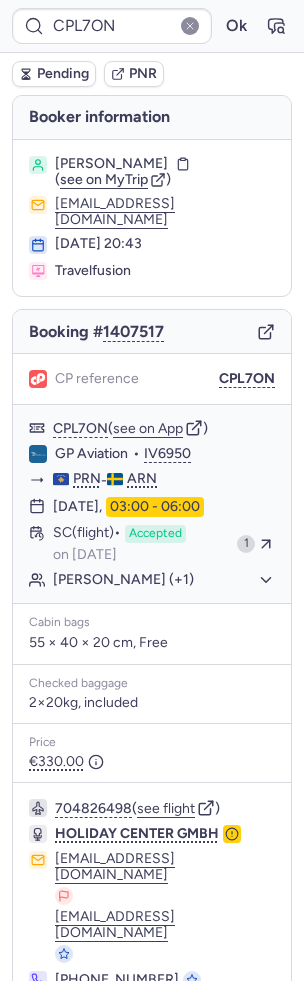 scroll, scrollTop: 2, scrollLeft: 0, axis: vertical 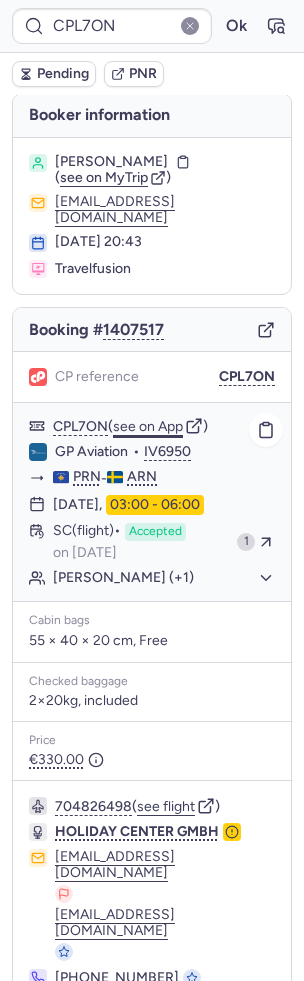 click on "see on App" 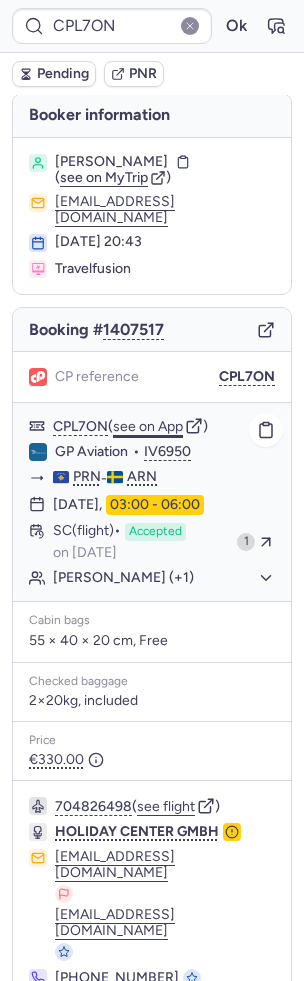 type 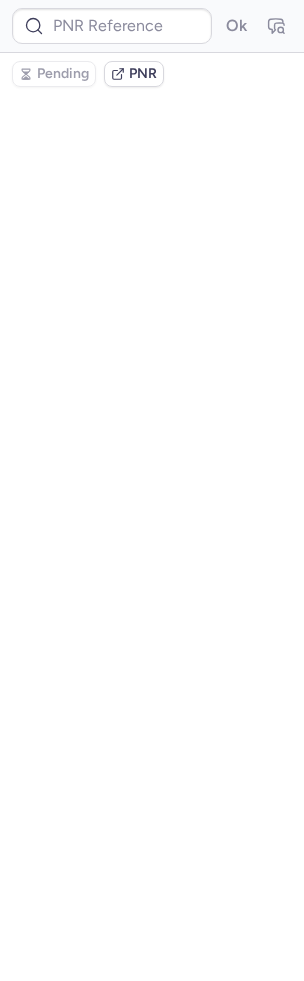 scroll, scrollTop: 0, scrollLeft: 0, axis: both 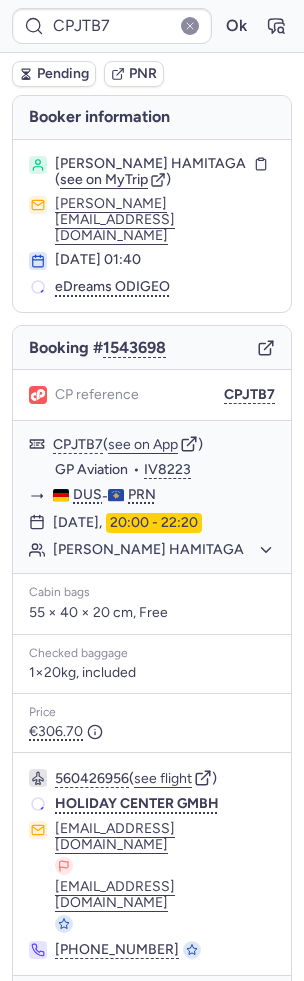 type on "CP4QHS" 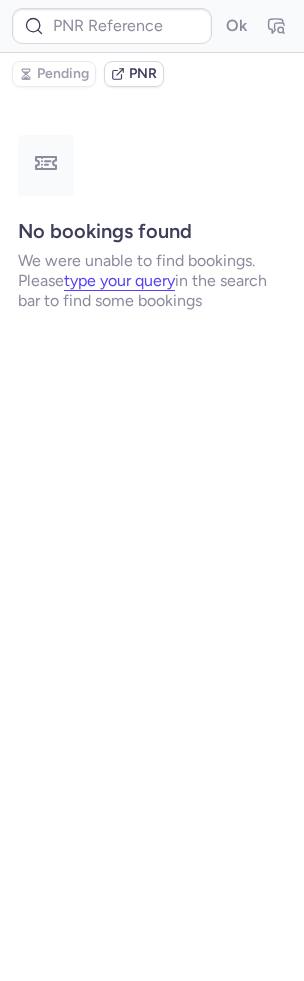 type on "CP86OR" 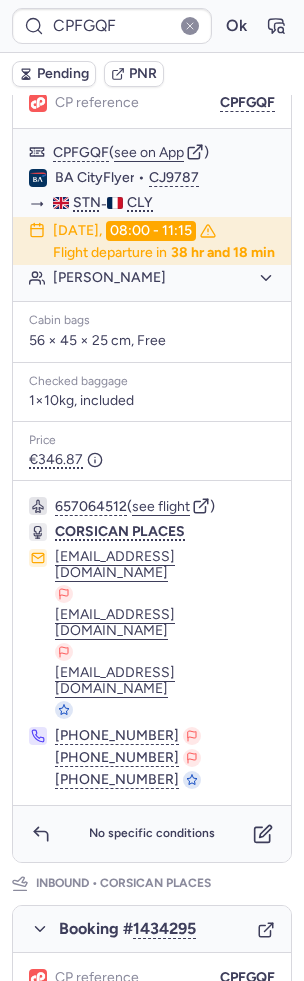 scroll, scrollTop: 1023, scrollLeft: 0, axis: vertical 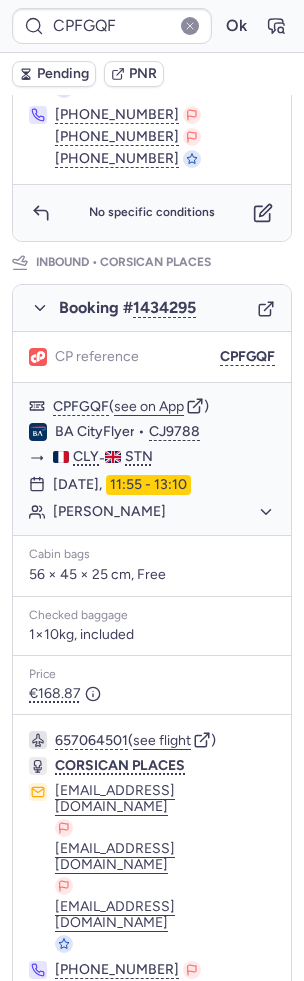type on "CPRTLB" 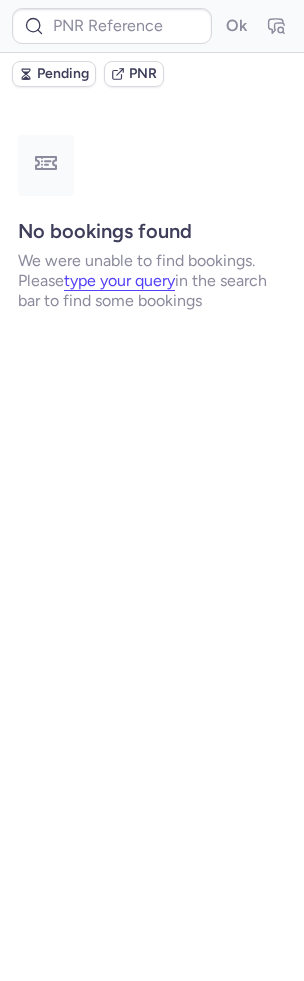 scroll, scrollTop: 0, scrollLeft: 0, axis: both 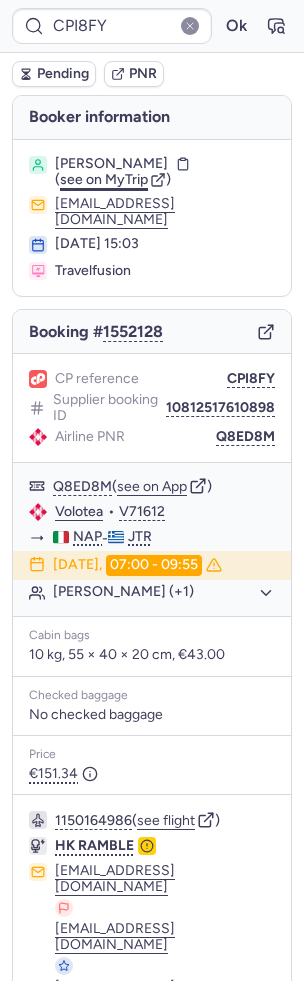click on "see on MyTrip" at bounding box center (104, 179) 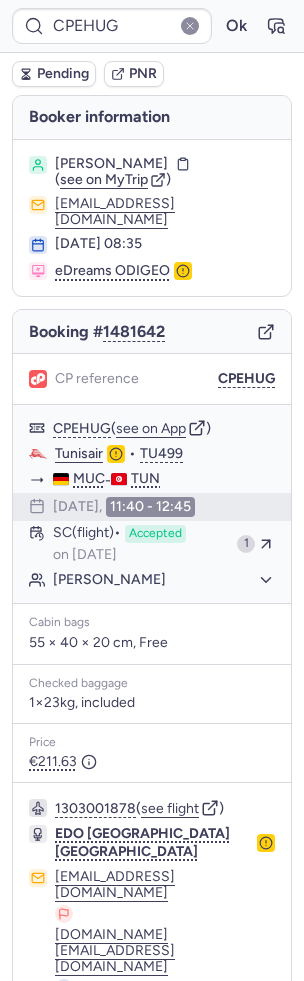 type on "CP86OR" 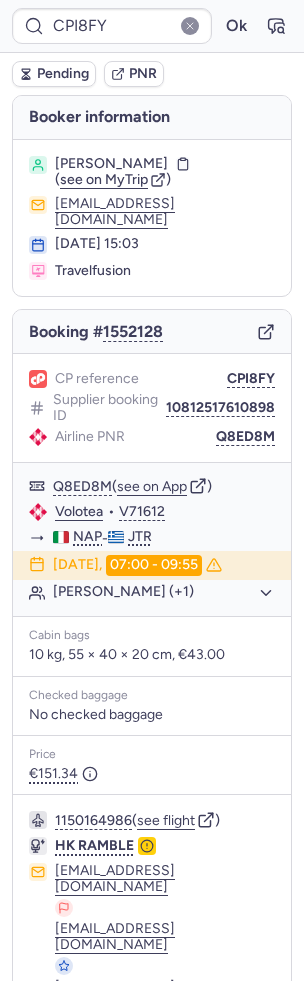 type on "CPUJQE" 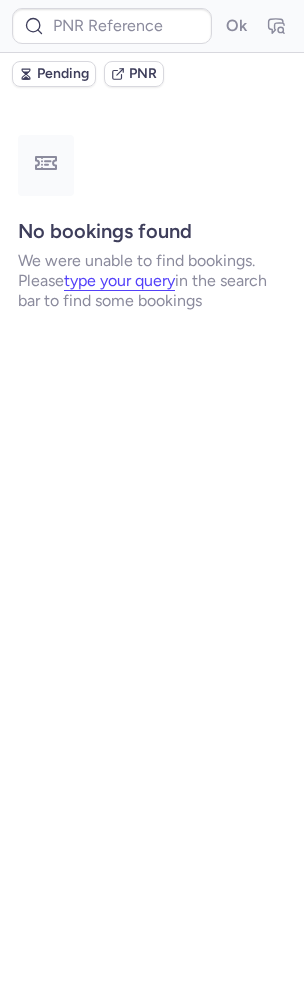 type on "CPUJQE" 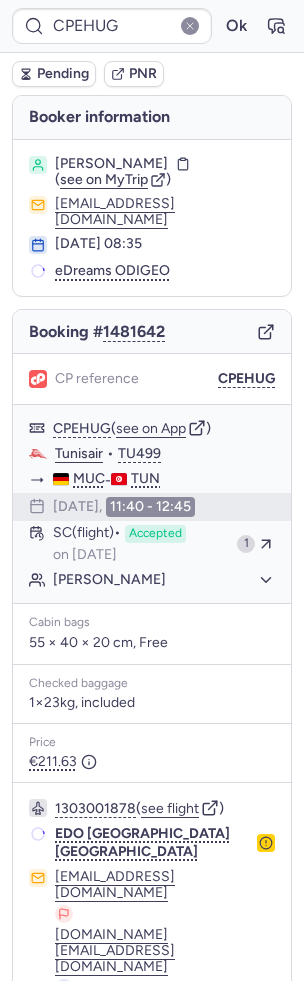 type on "CPI8FY" 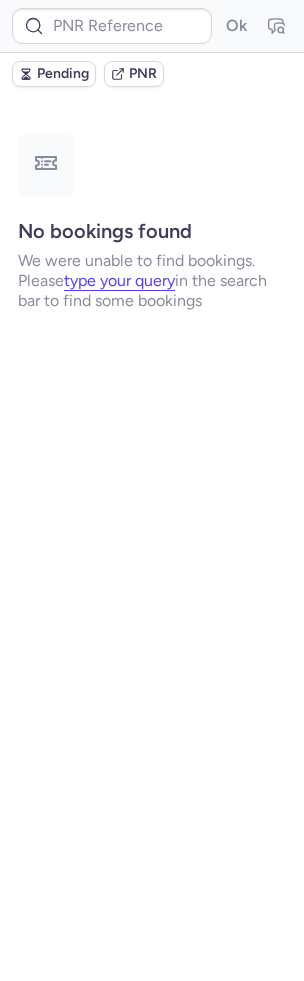 type on "CPRTLB" 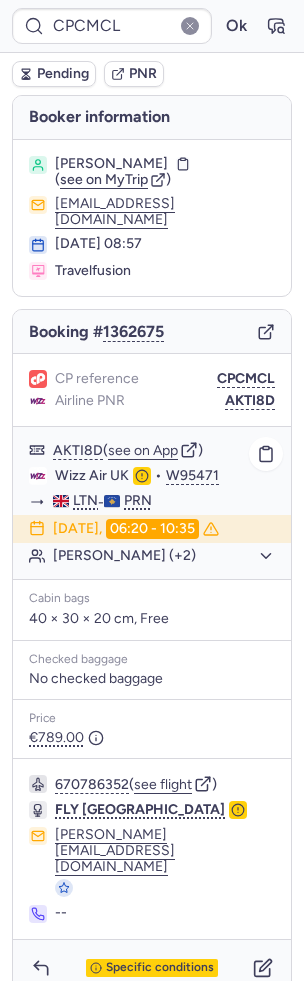 click on "[PERSON_NAME] (+2)" 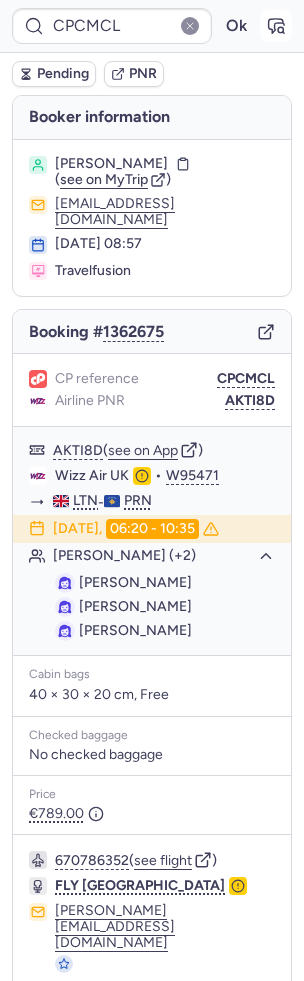 click 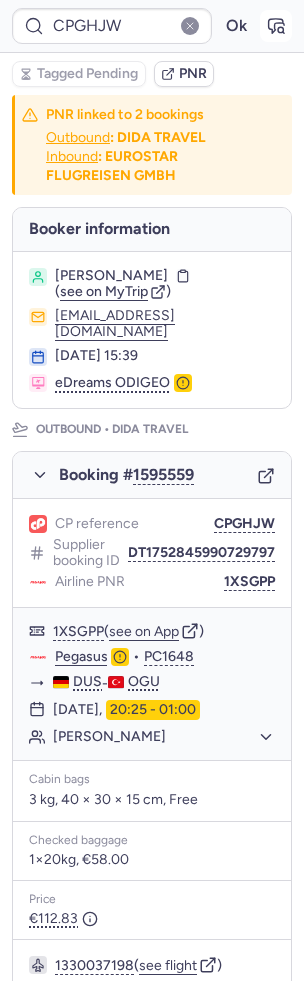 type on "CPUJQE" 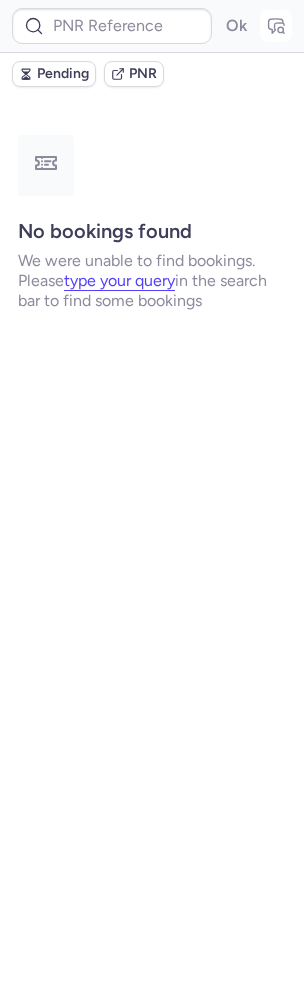 type on "CPEHUG" 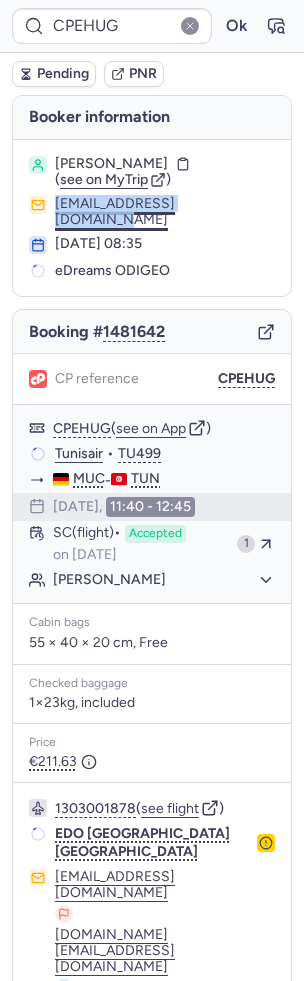drag, startPoint x: 249, startPoint y: 211, endPoint x: 55, endPoint y: 206, distance: 194.06442 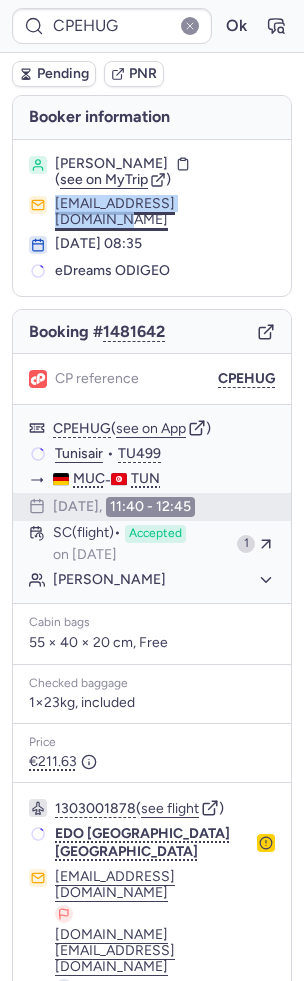 click on "[EMAIL_ADDRESS][DOMAIN_NAME]" at bounding box center [152, 212] 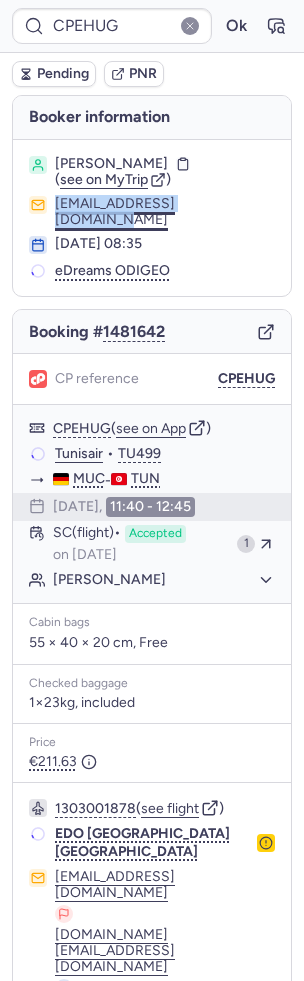copy on "[EMAIL_ADDRESS][DOMAIN_NAME]" 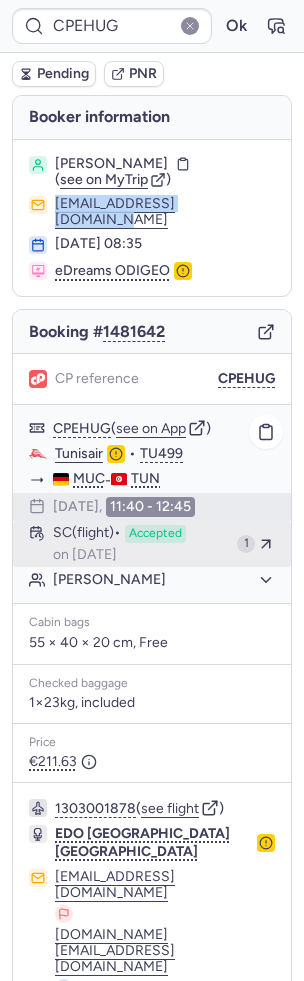 click on "SC   (flight)  Accepted  on [DATE]" at bounding box center (141, 544) 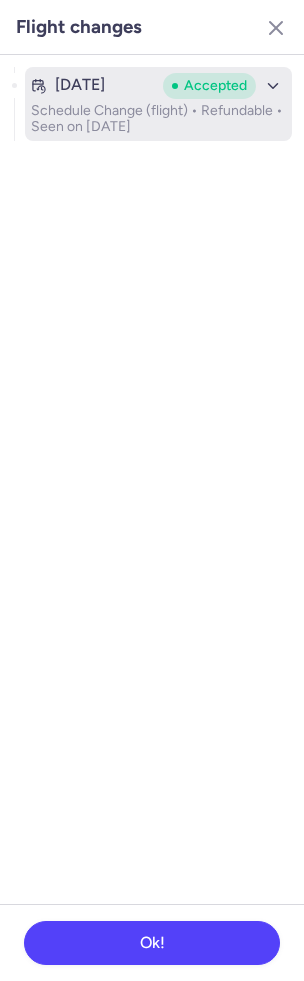 click on "Schedule Change (flight) • Refundable • Seen on [DATE]" at bounding box center (158, 119) 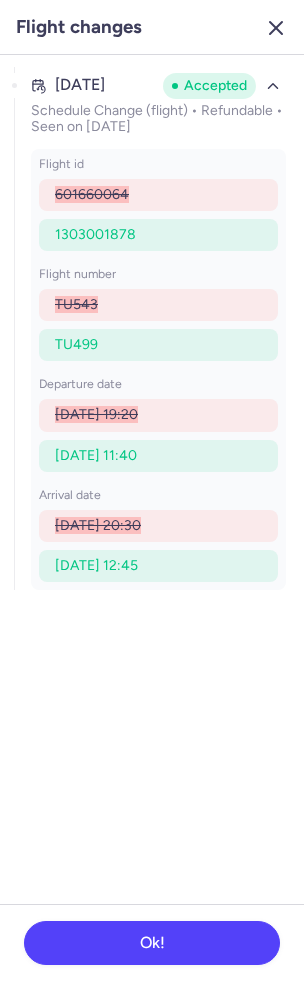 click 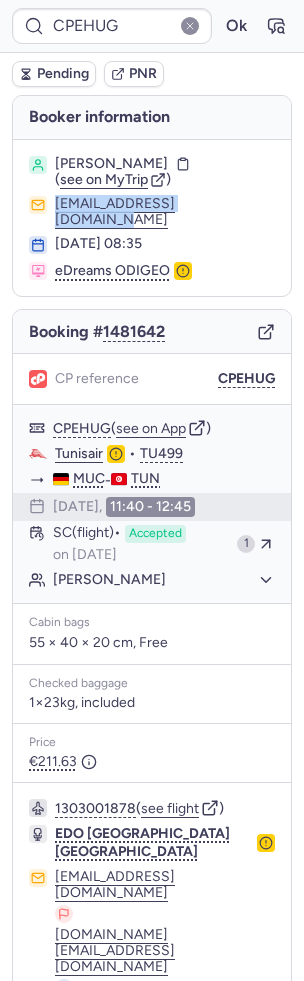 click 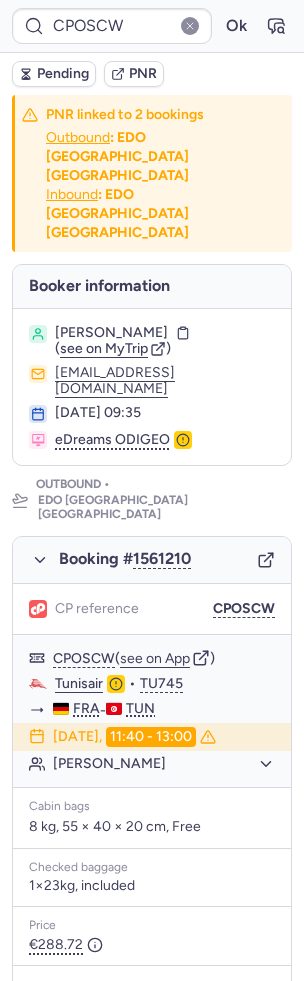 type on "10812519910504" 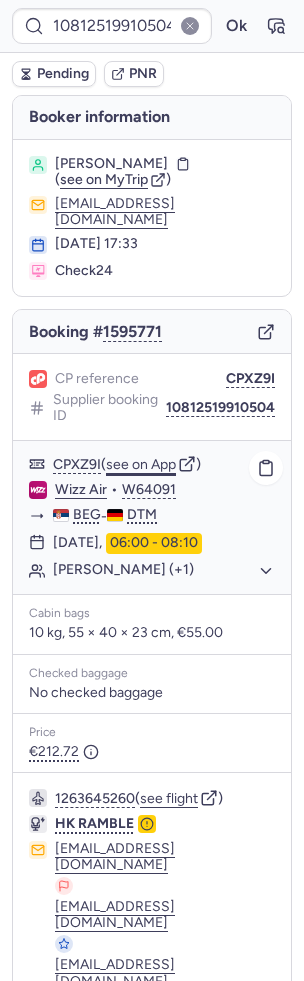 click on "see on App" 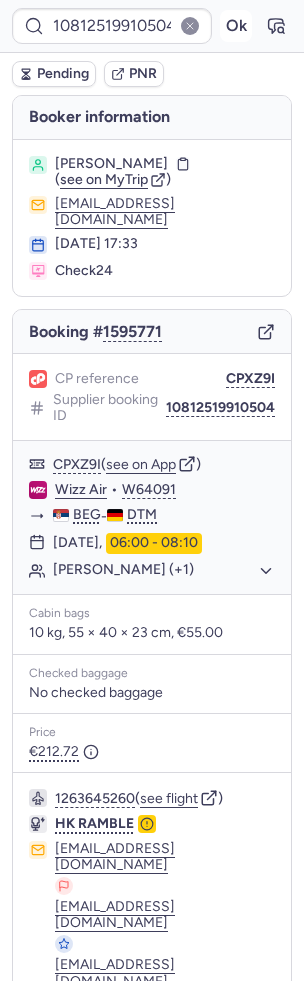 click on "Ok" at bounding box center (236, 26) 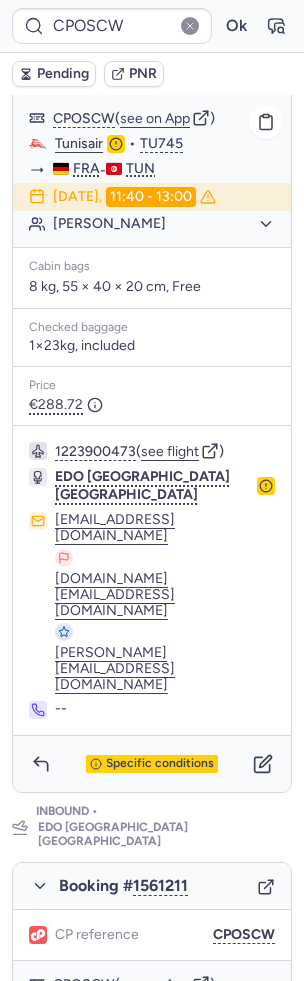 scroll, scrollTop: 676, scrollLeft: 0, axis: vertical 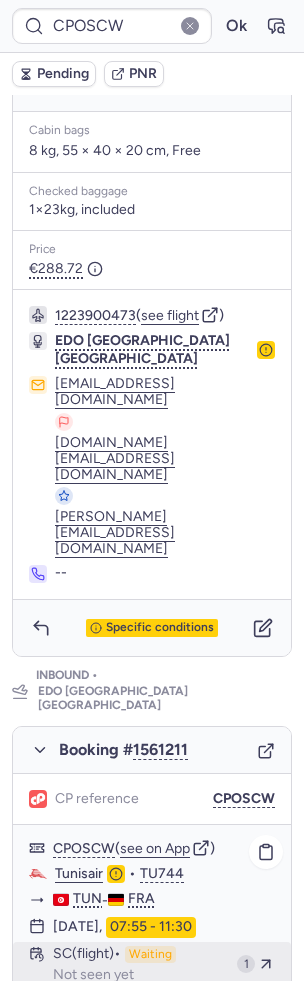 click on "SC   (flight)" at bounding box center (87, 955) 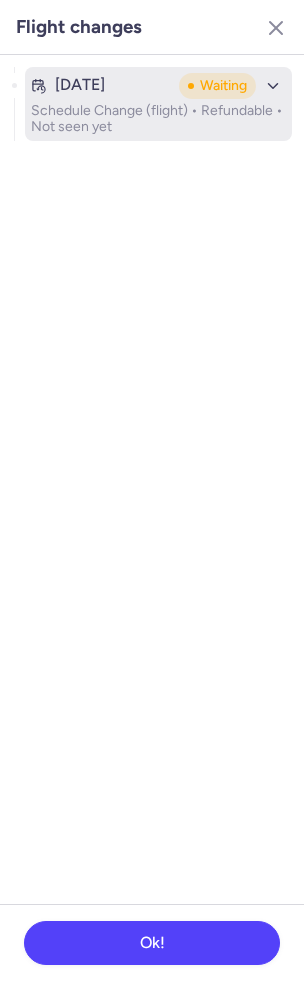 click on "[DATE] Waiting Schedule Change (flight) • Refundable • Not seen yet" at bounding box center (158, 104) 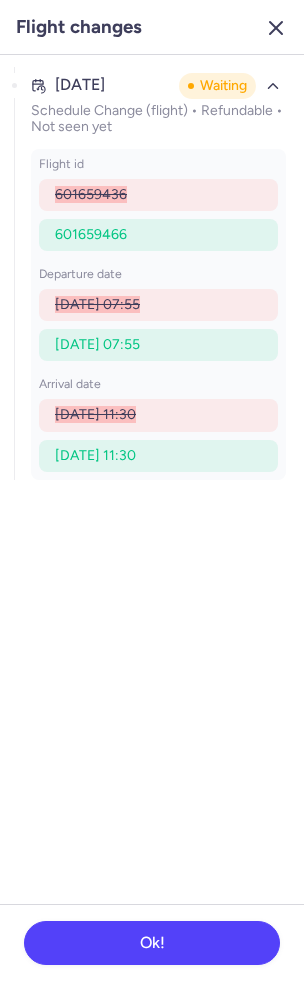 click 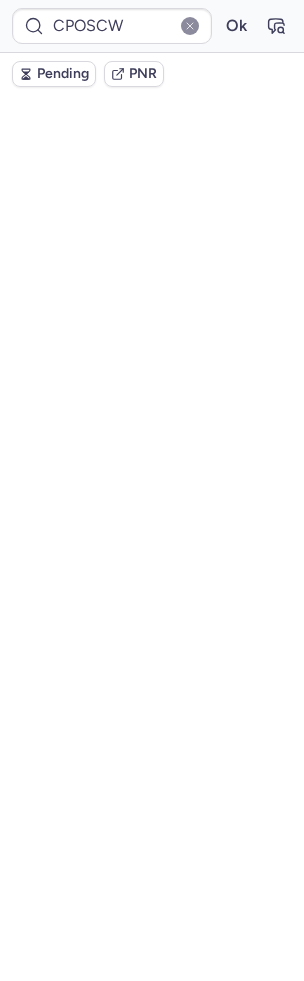 scroll, scrollTop: 44, scrollLeft: 0, axis: vertical 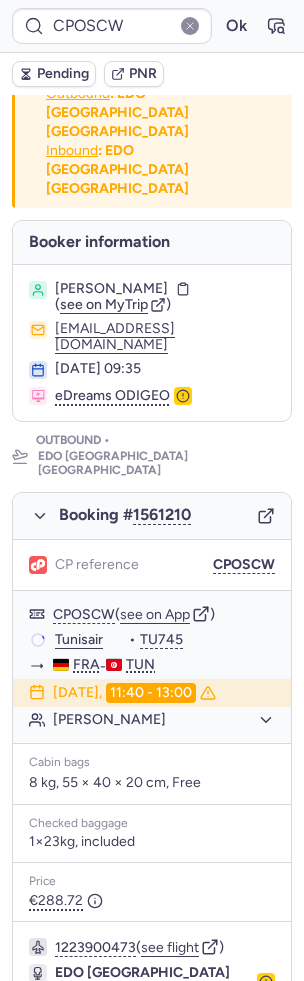 type on "CPRQEV" 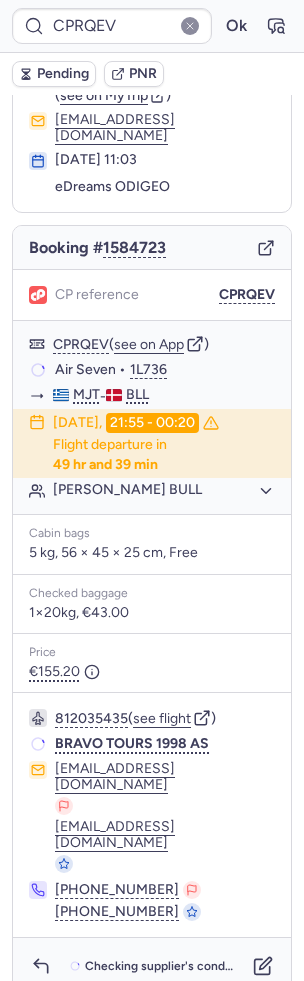 scroll, scrollTop: 18, scrollLeft: 0, axis: vertical 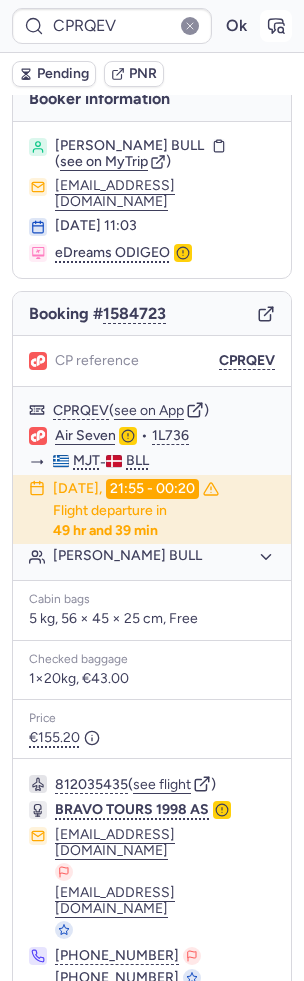 click 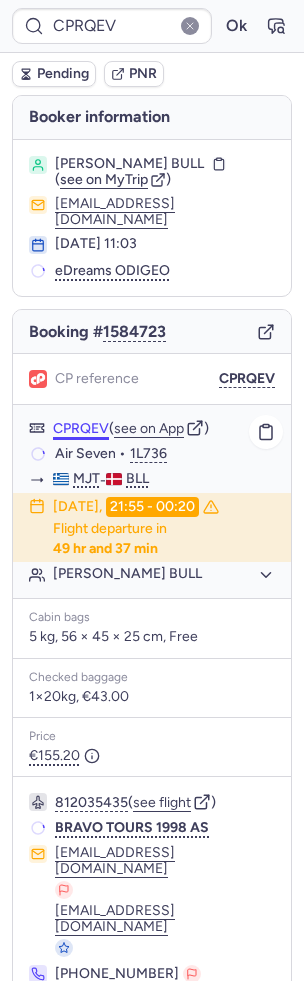 scroll, scrollTop: 18, scrollLeft: 0, axis: vertical 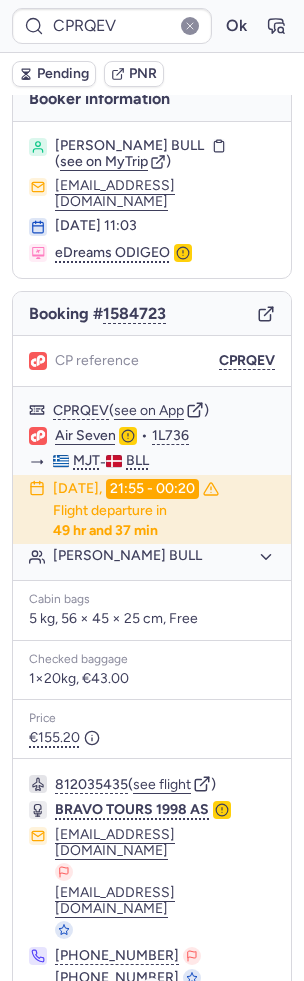 click on "Specific conditions" at bounding box center [160, 1033] 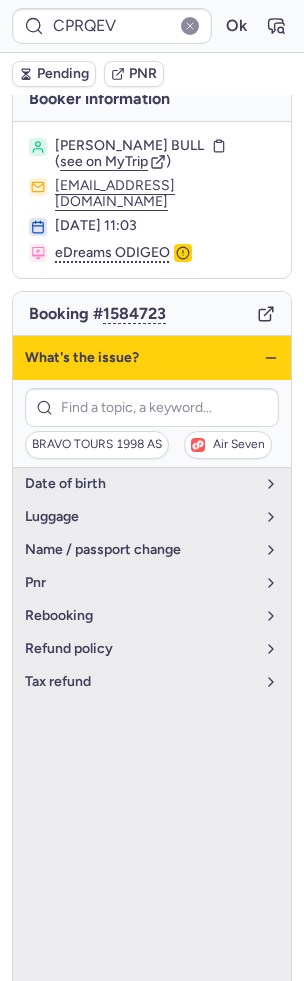 type on "CPEV59" 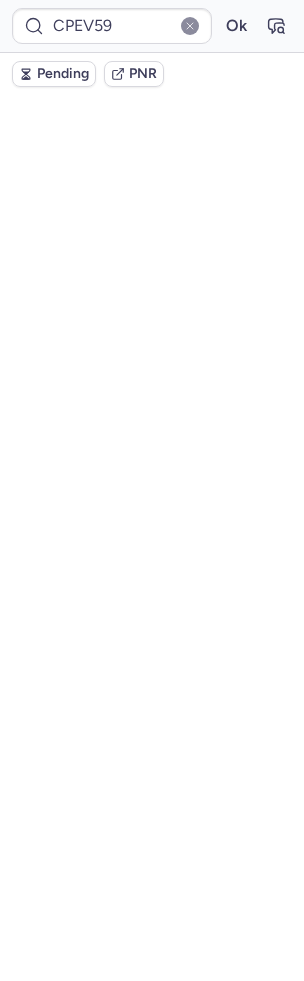 scroll, scrollTop: 58, scrollLeft: 0, axis: vertical 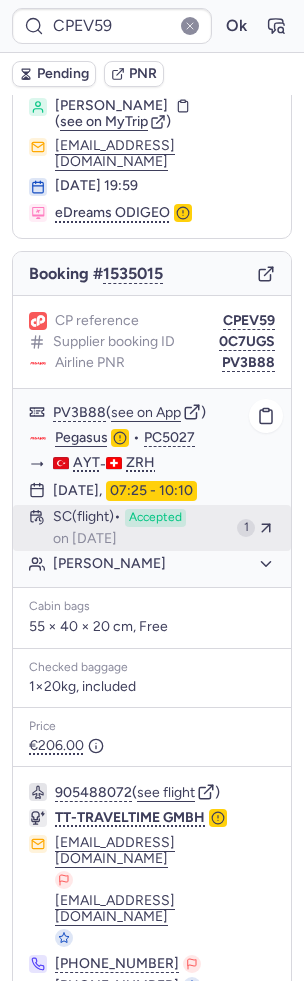 click on "SC   (flight)" at bounding box center [87, 518] 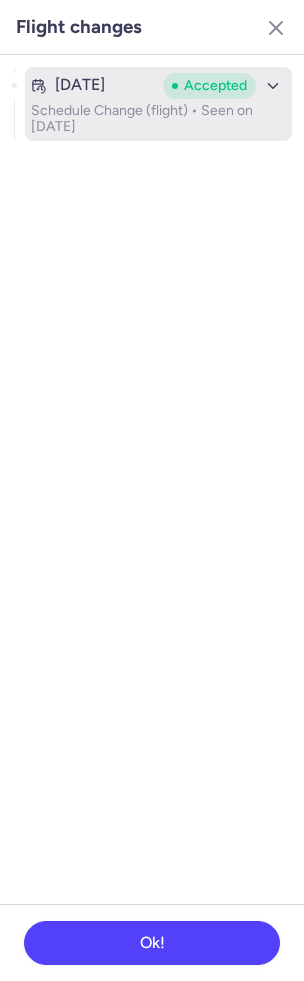 click on "Accepted" at bounding box center [209, 86] 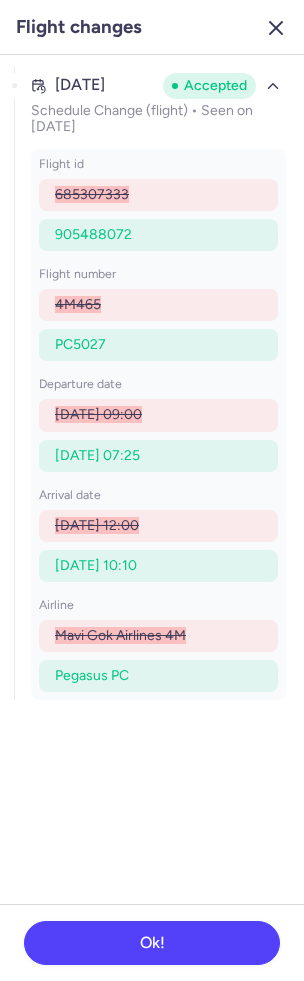 click 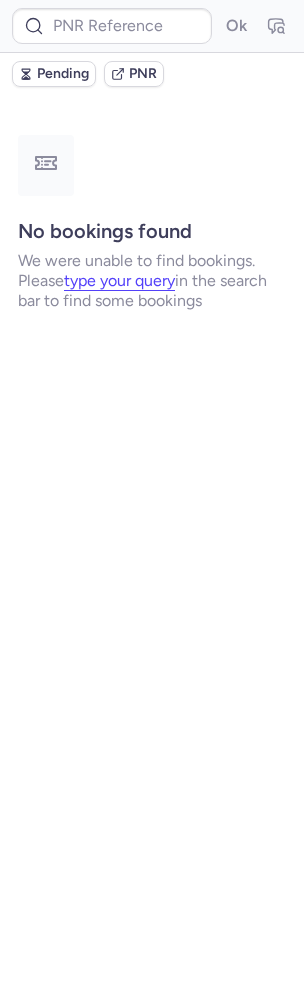 scroll, scrollTop: 0, scrollLeft: 0, axis: both 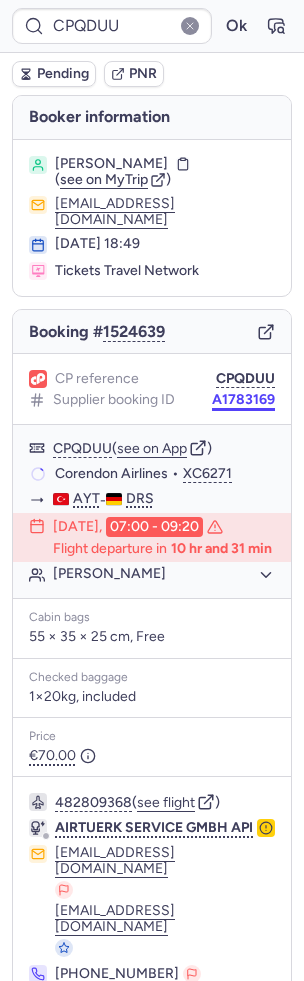 click on "A1783169" at bounding box center [243, 400] 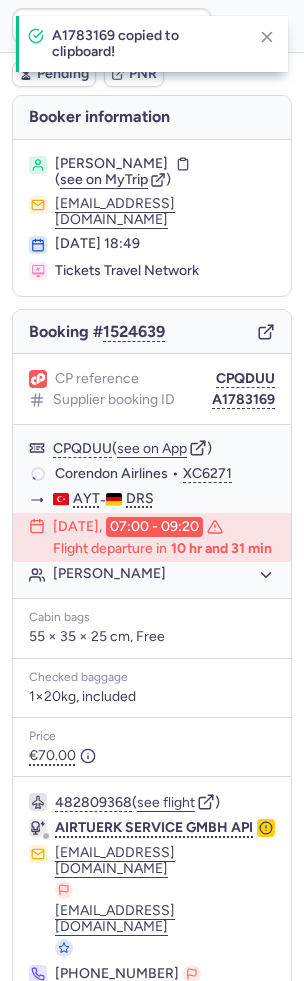 scroll, scrollTop: 80, scrollLeft: 0, axis: vertical 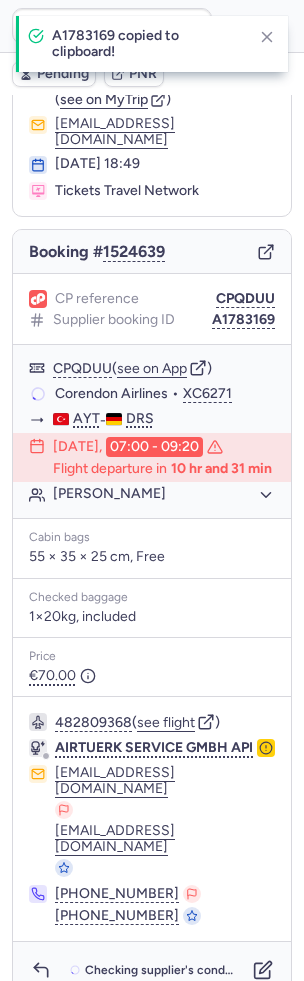 click on "Checking supplier's conditions..." at bounding box center (152, 970) 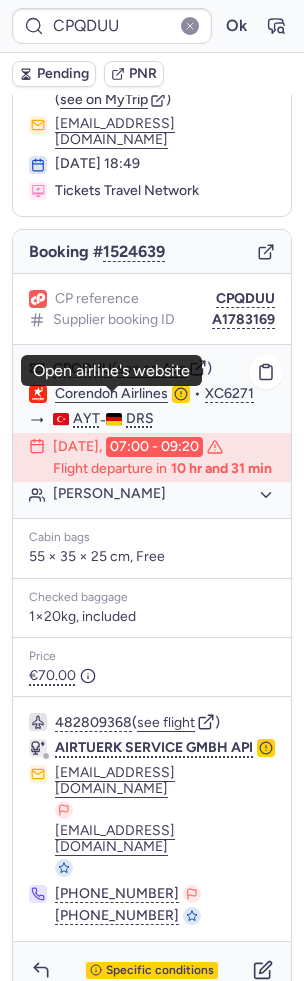 click on "Corendon Airlines" 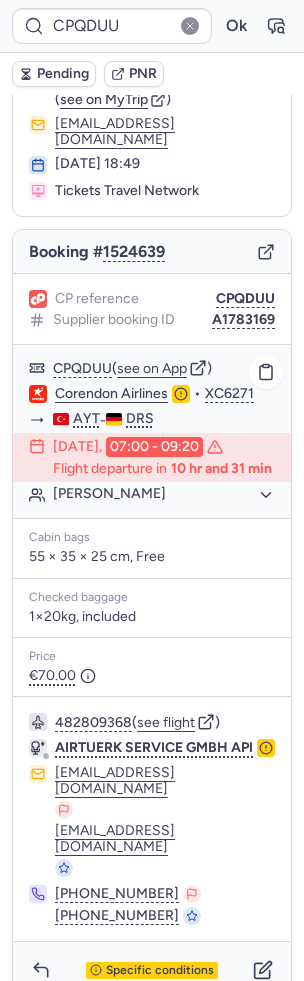 click on "[PERSON_NAME]" 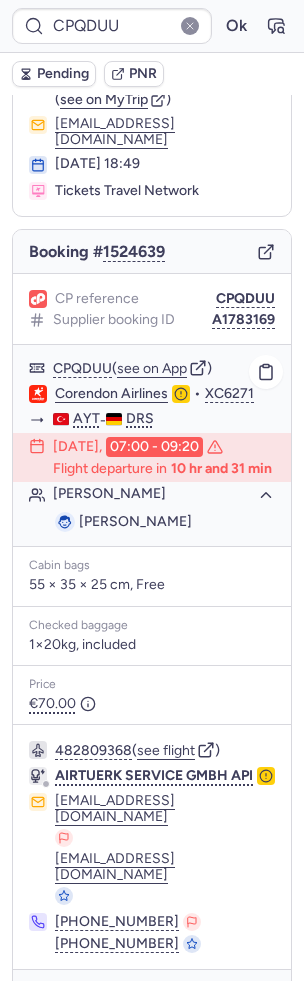 click on "[PERSON_NAME]" 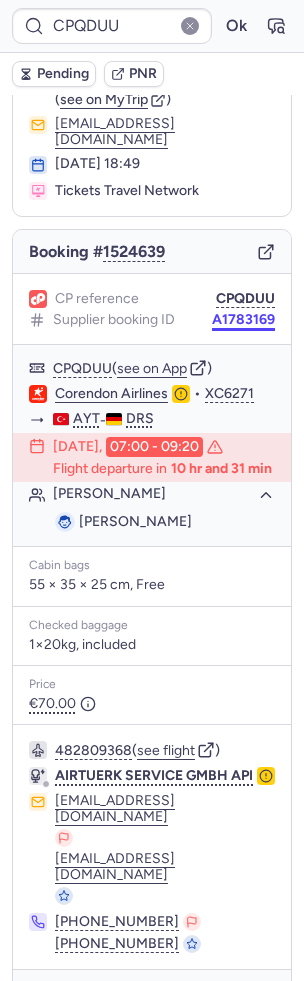 click on "A1783169" at bounding box center (243, 320) 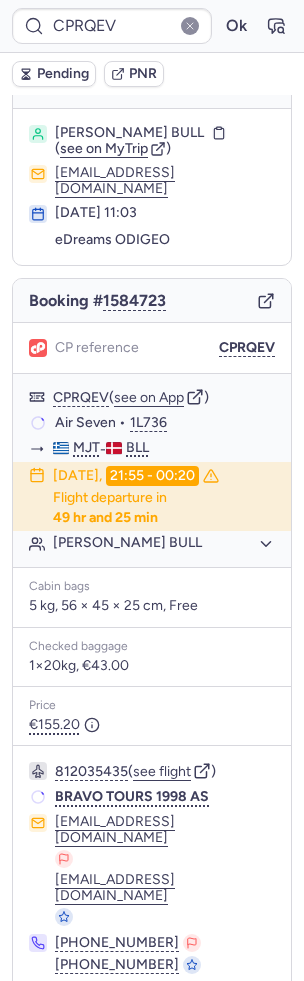 scroll, scrollTop: 18, scrollLeft: 0, axis: vertical 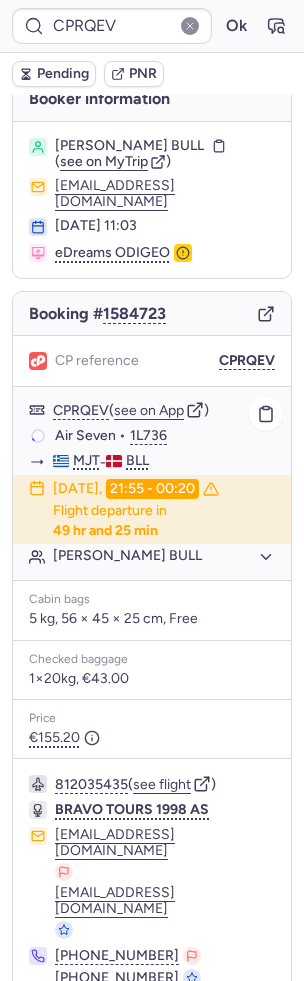 type on "CP86OR" 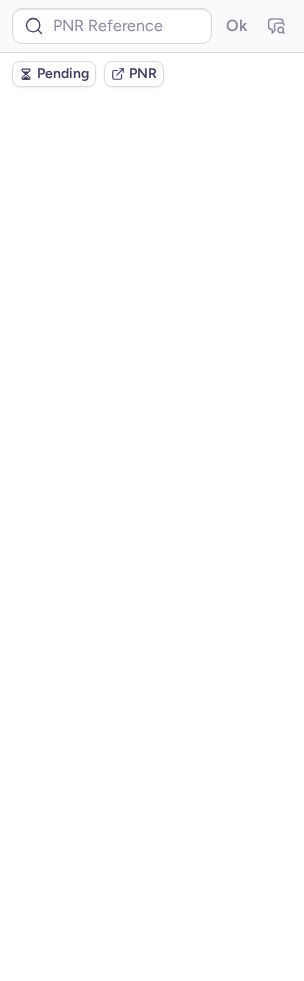 scroll, scrollTop: 0, scrollLeft: 0, axis: both 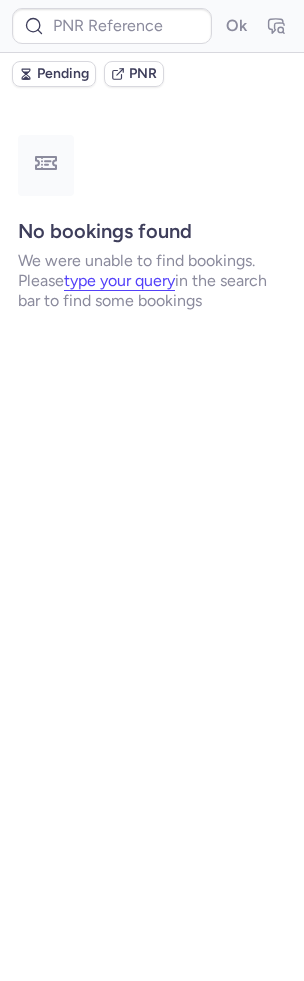 type on "CPJNJV" 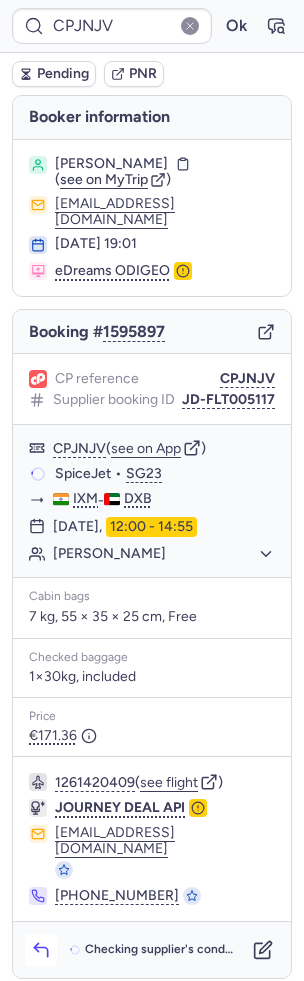click 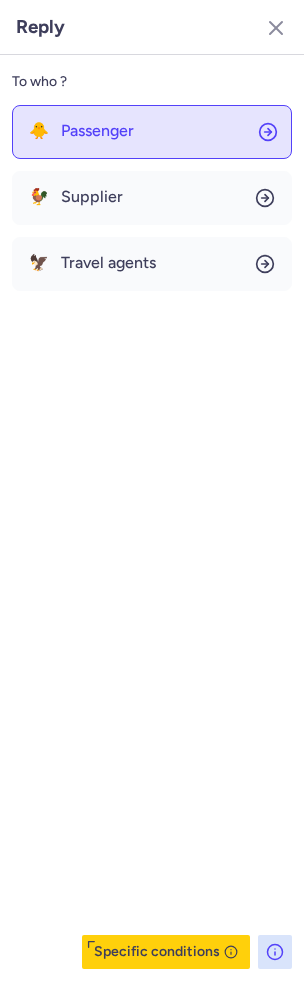 click on "Passenger" at bounding box center [97, 131] 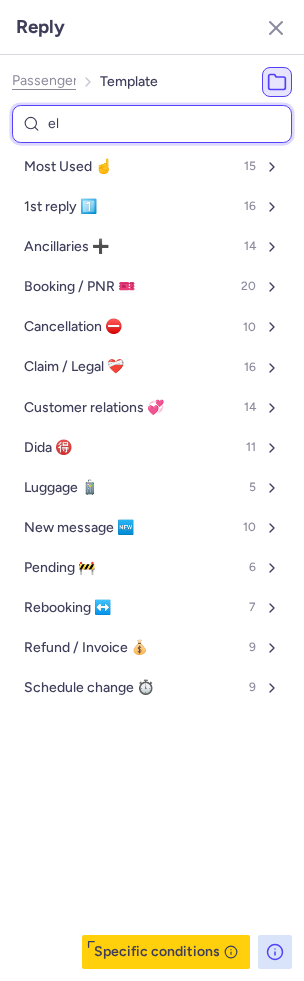 type on "ela" 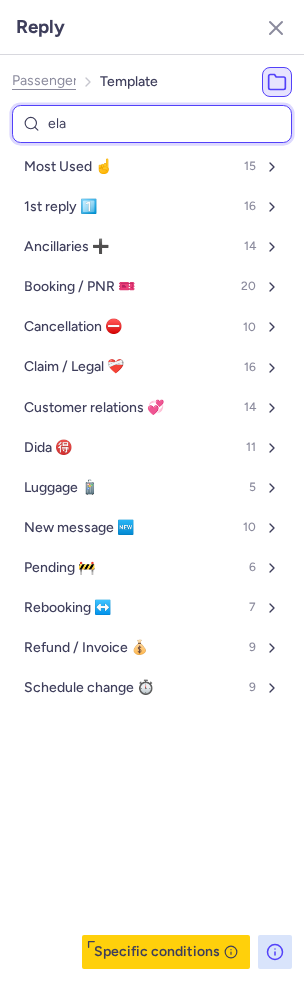 select on "en" 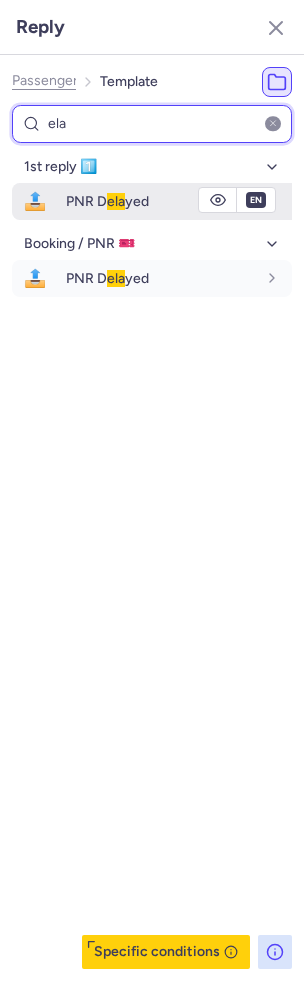 type on "ela" 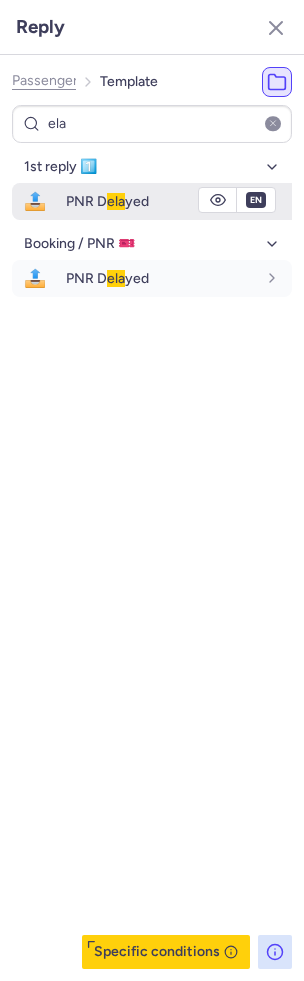 click on "PNR D ela yed" at bounding box center (179, 201) 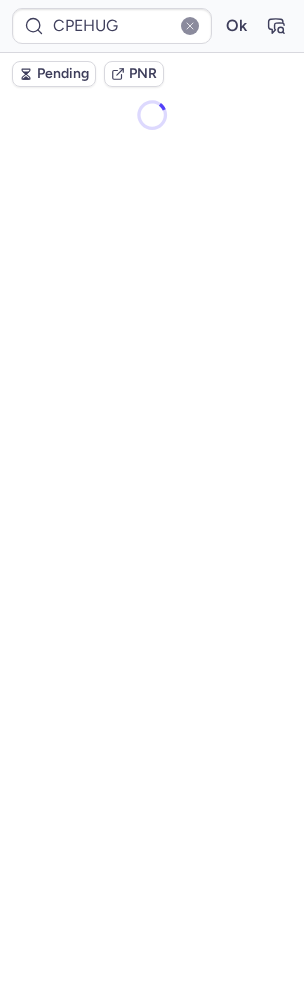 type on "CPRQEV" 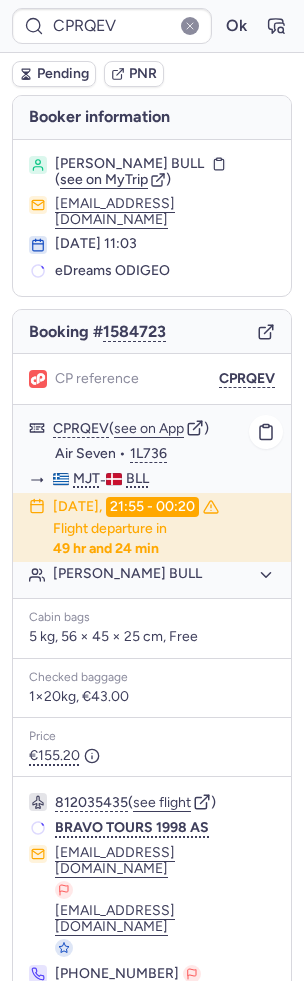scroll, scrollTop: 18, scrollLeft: 0, axis: vertical 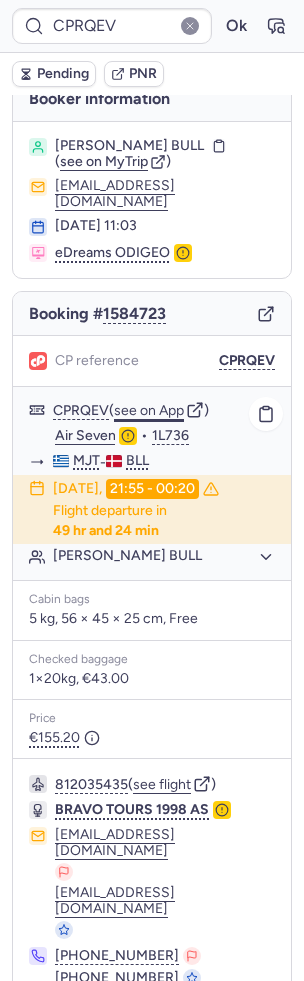 click on "see on App" 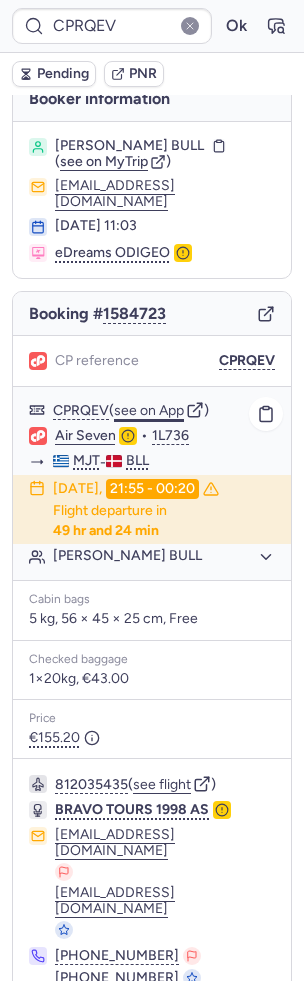 type 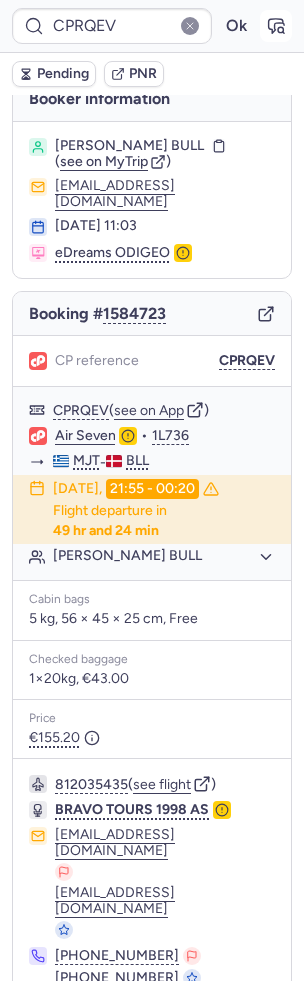 click at bounding box center (276, 26) 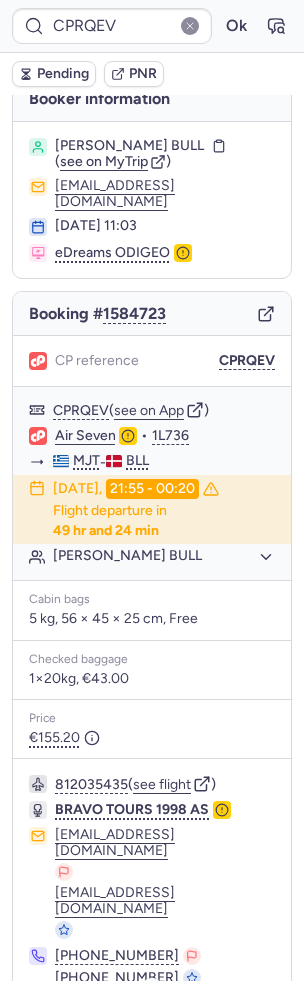 click on "Specific conditions" at bounding box center (160, 1033) 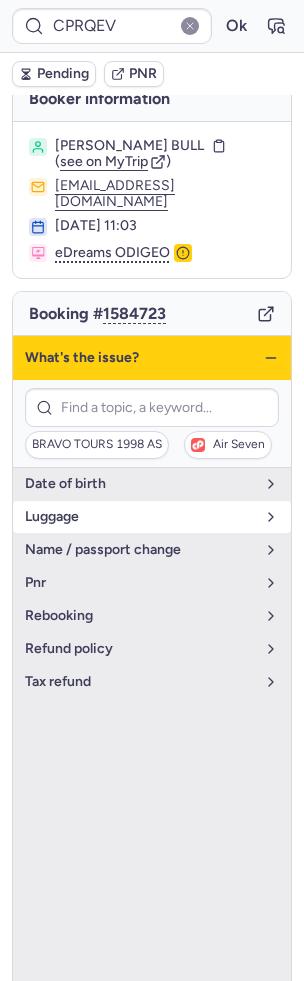 click on "luggage" at bounding box center [152, 517] 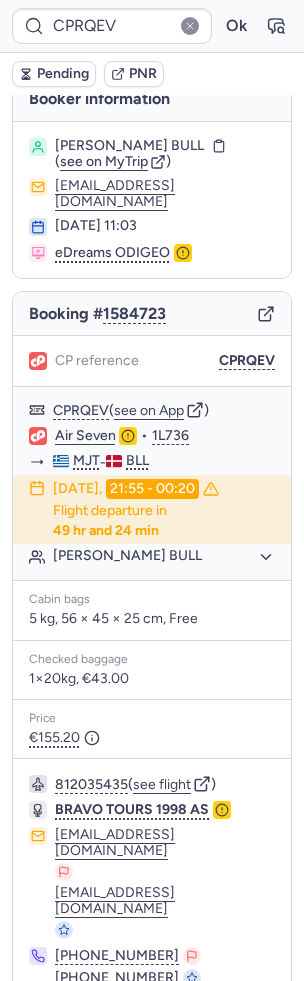 click 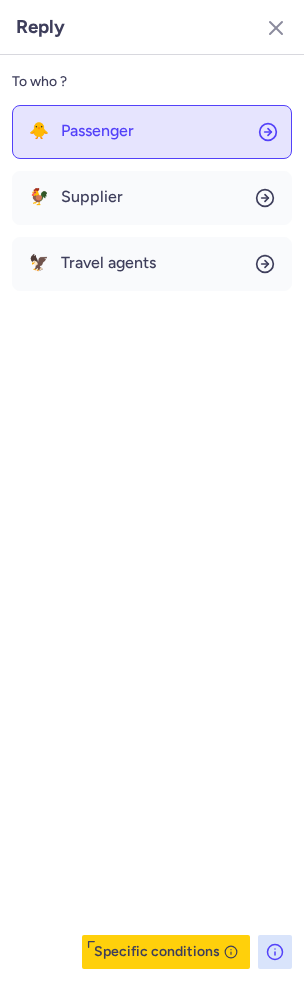 click on "🐥 Passenger" 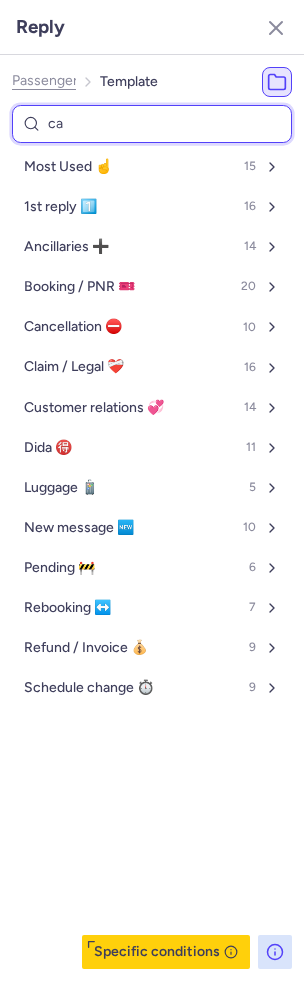 type on "can" 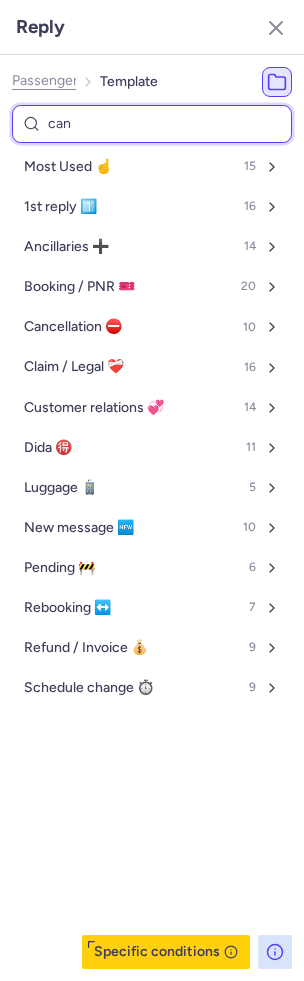 select on "en" 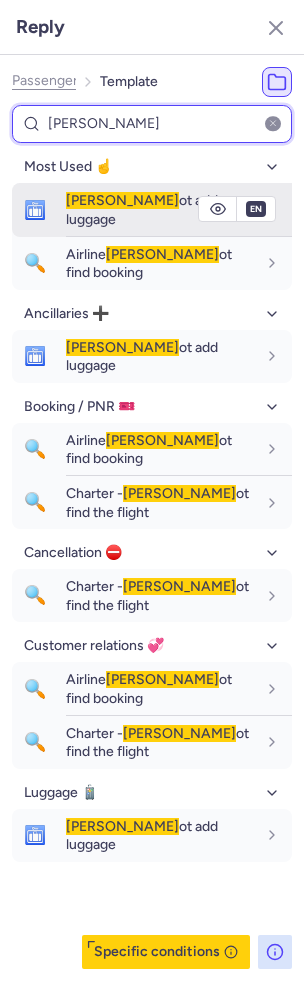 type on "[PERSON_NAME]" 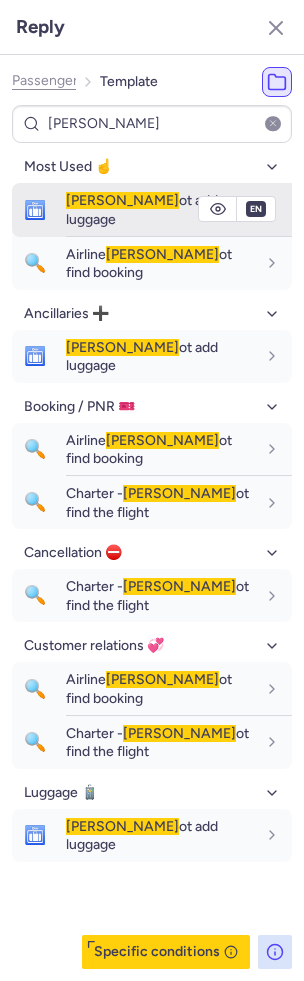 click on "[PERSON_NAME] ot add luggage" at bounding box center (142, 209) 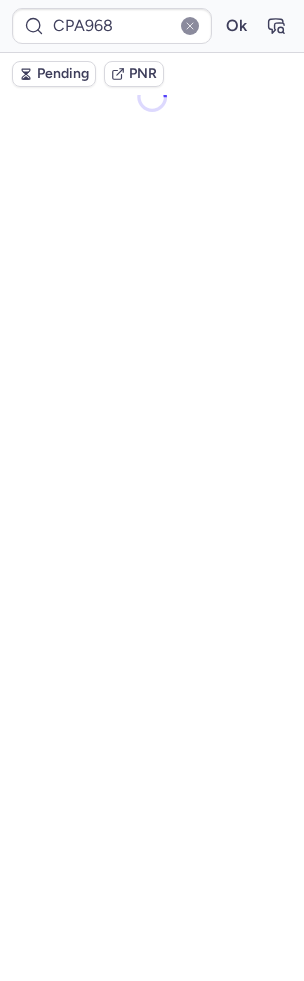 scroll, scrollTop: 58, scrollLeft: 0, axis: vertical 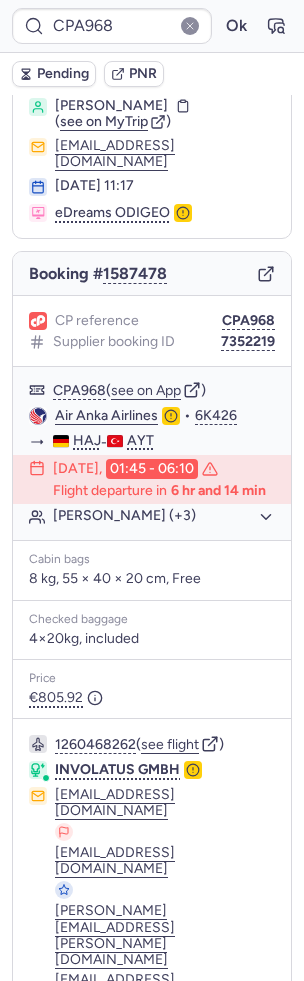 type on "CP86OR" 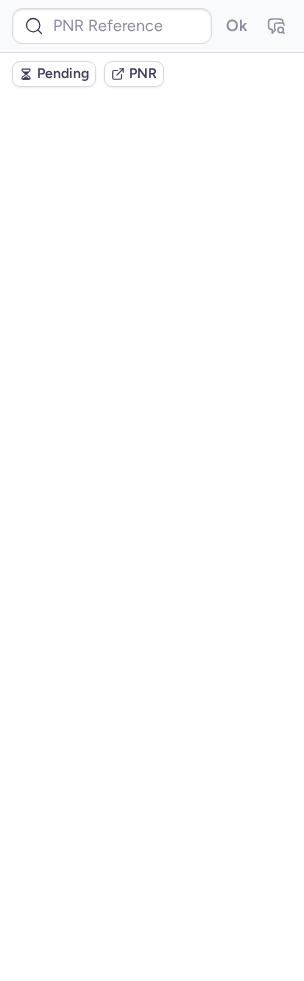 scroll, scrollTop: 0, scrollLeft: 0, axis: both 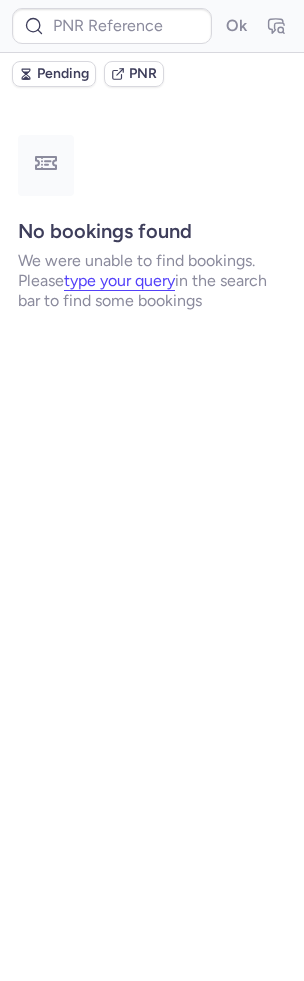 type on "CPEHUG" 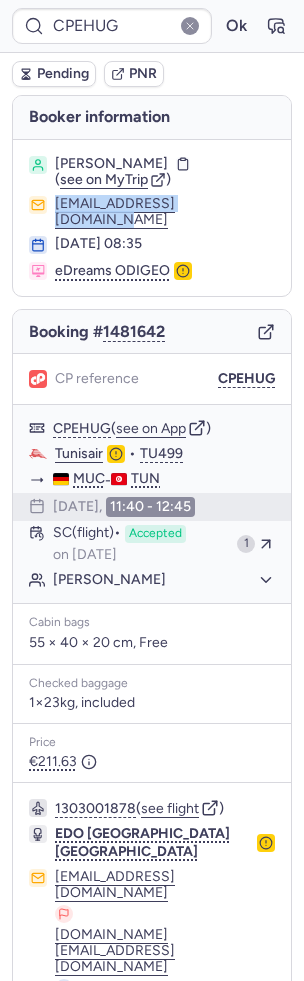 drag, startPoint x: 268, startPoint y: 208, endPoint x: 44, endPoint y: 207, distance: 224.00223 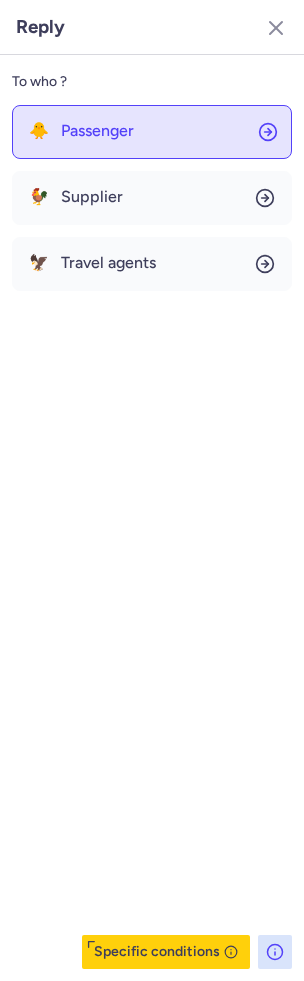 click on "🐥 Passenger" 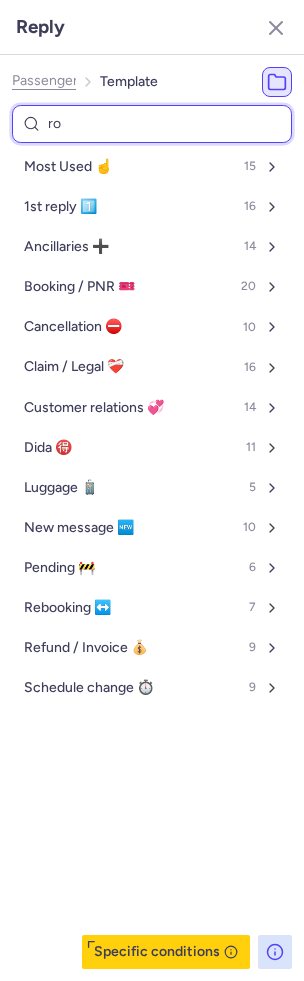 type on "rol" 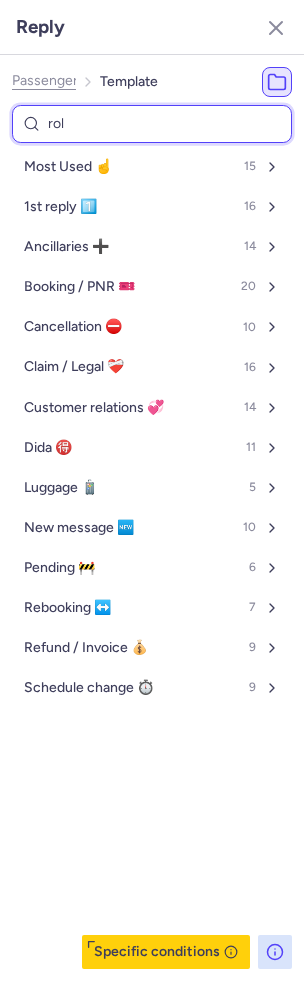 select on "de" 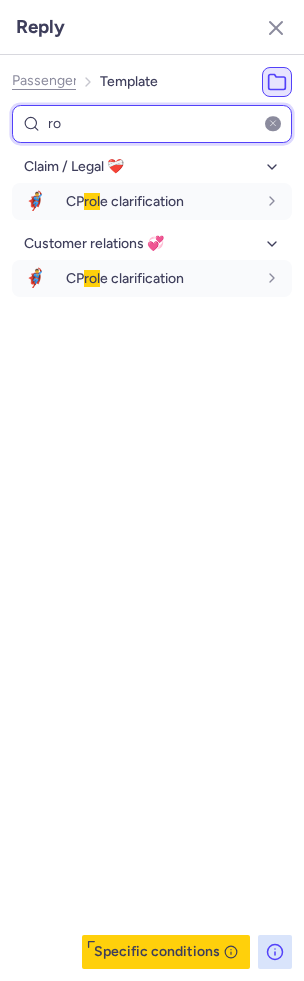 type on "r" 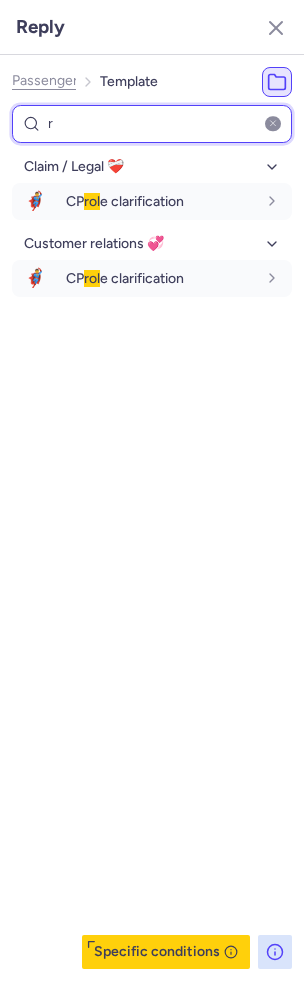 type 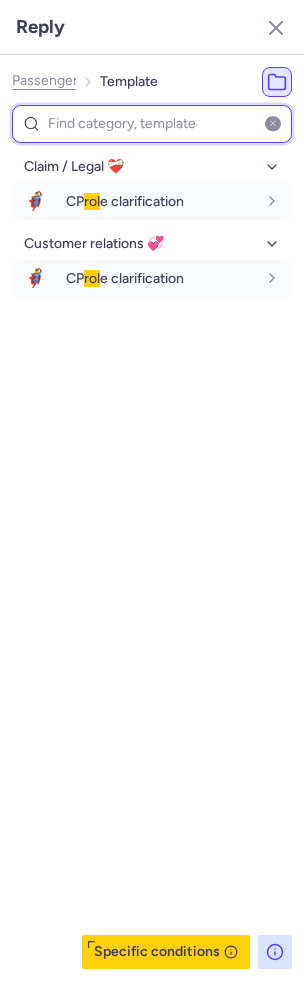 select on "de" 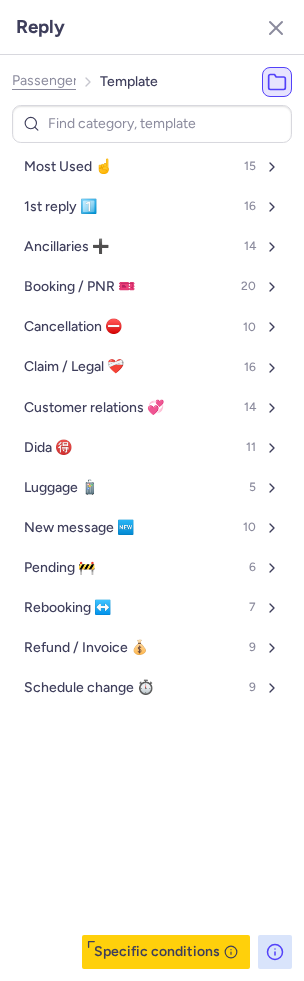 click on "Most Used ☝️ 15 1st reply 1️⃣ 16 Ancillaries ➕ 14 Booking / PNR 🎫 20 Cancellation ⛔️ 10 Claim / Legal ❤️‍🩹 16 Customer relations 💞 14 Dida 🉐 11 Luggage 🧳 5 New message 🆕 10 Pending 🚧 6 Rebooking ↔️ 7 Refund / Invoice 💰 9 Schedule change ⏱️ 9" at bounding box center [152, 560] 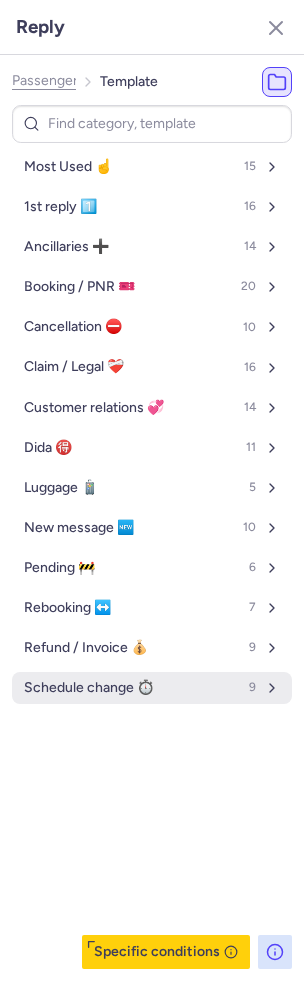click on "Schedule change ⏱️" at bounding box center (89, 688) 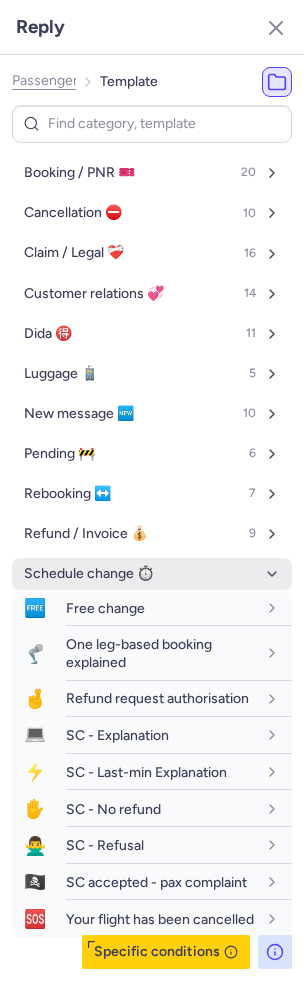 scroll, scrollTop: 124, scrollLeft: 0, axis: vertical 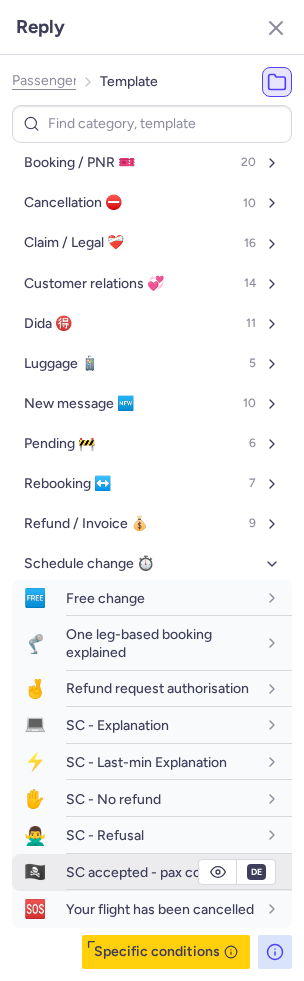 click on "SC accepted - pax complaint" at bounding box center [156, 872] 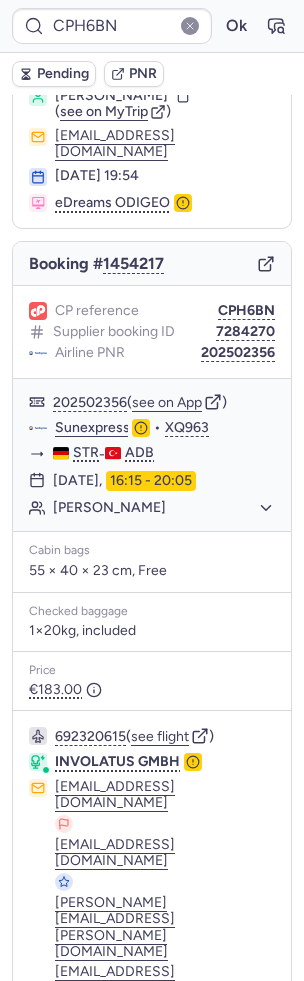 scroll, scrollTop: 82, scrollLeft: 0, axis: vertical 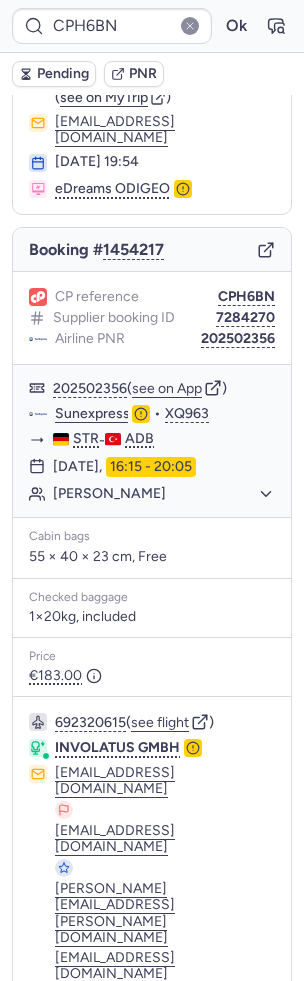 click on "Pending" at bounding box center [63, 74] 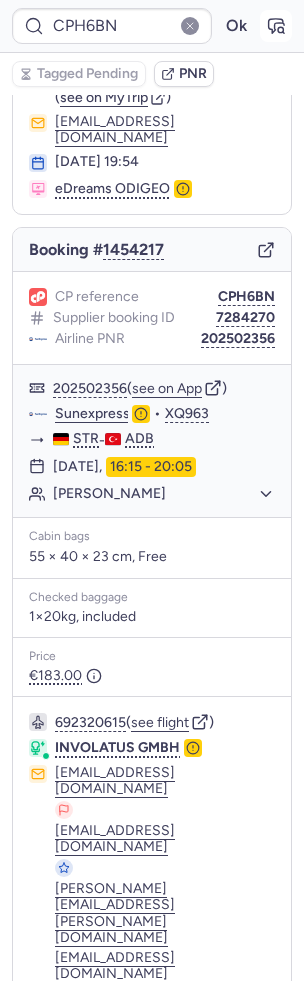 click 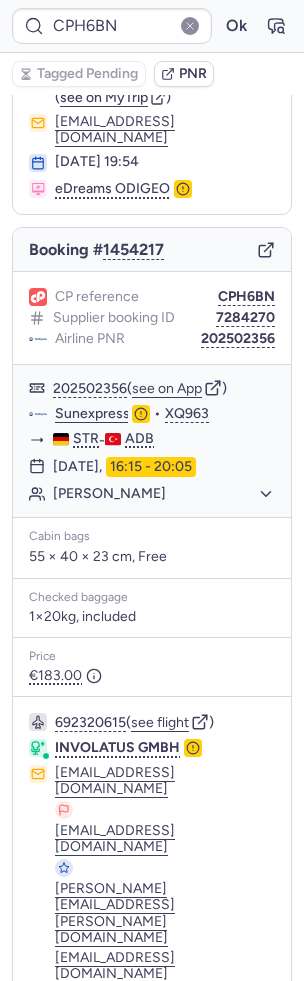 click on "Specific conditions" at bounding box center (160, 1097) 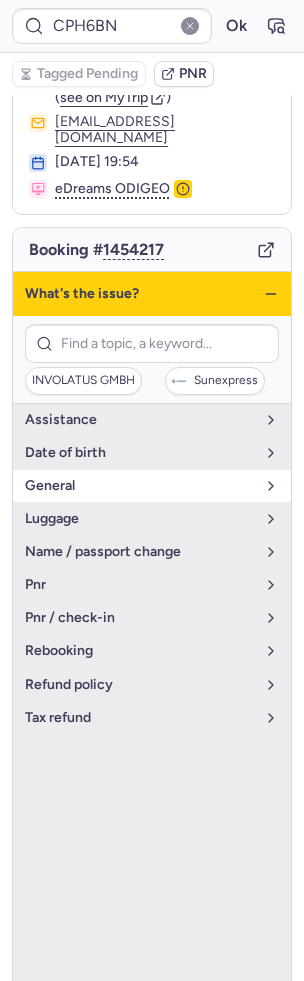 click on "general" at bounding box center [152, 486] 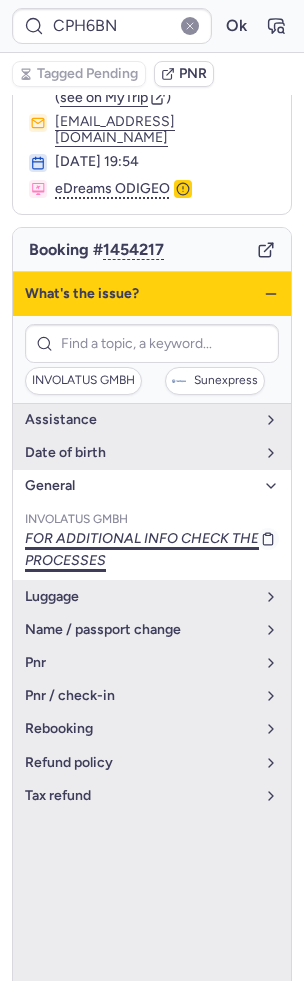 click on "FOR ADDITIONAL INFO CHECK THE PROCESSES" at bounding box center [152, 550] 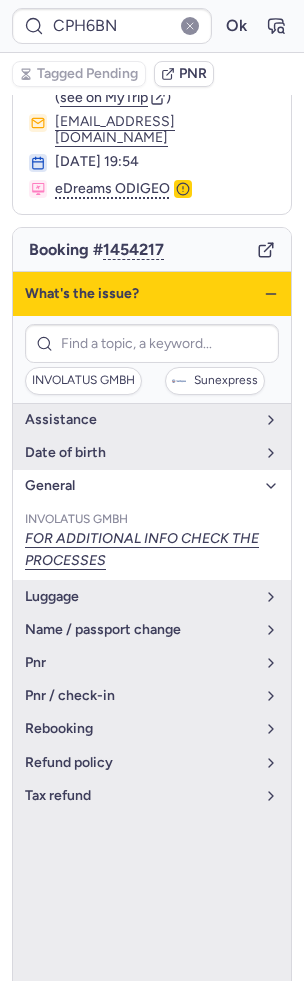 click 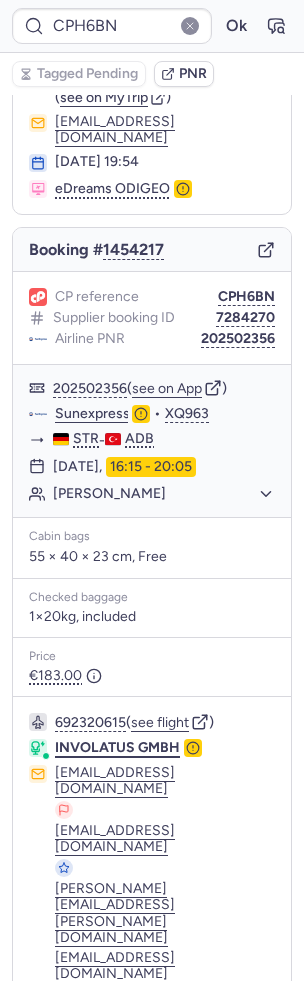 type on "CPA968" 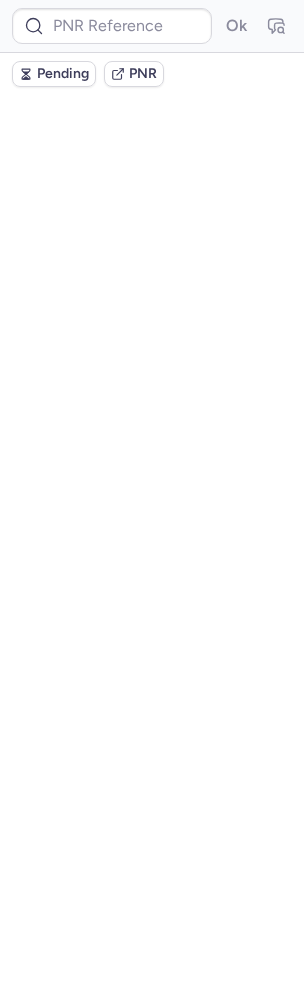 scroll, scrollTop: 0, scrollLeft: 0, axis: both 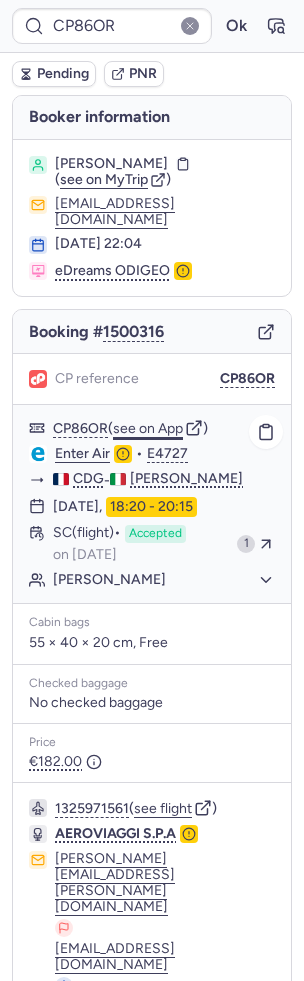 click on "see on App" 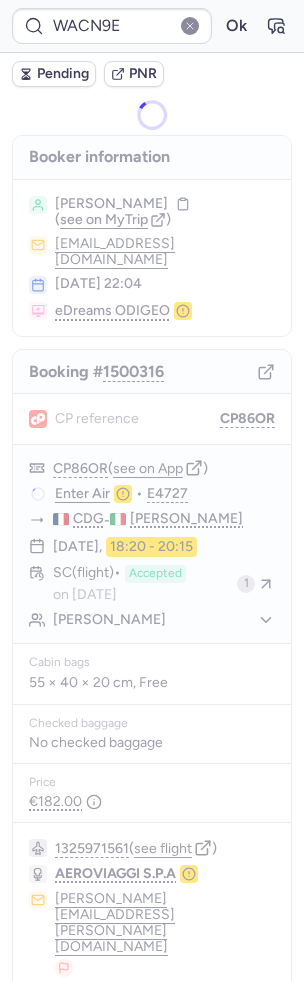 type on "CPH6BN" 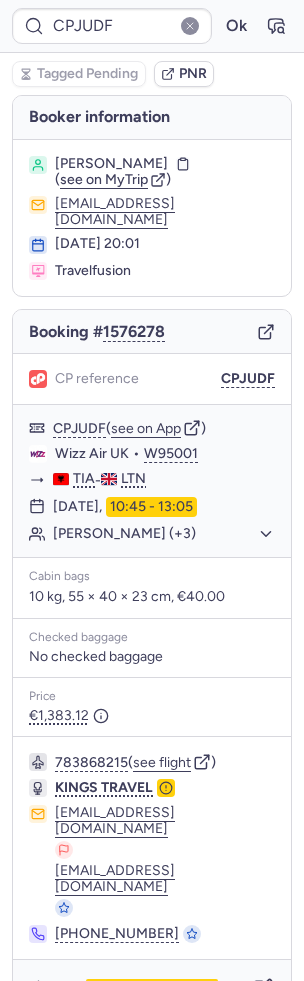 type on "CPT6UN" 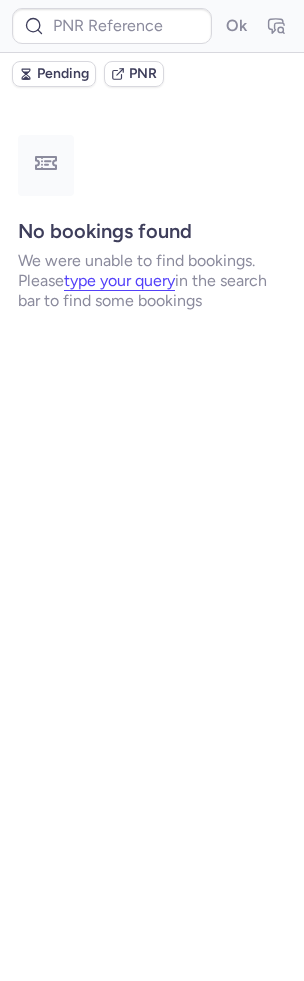 type on "CPERVG" 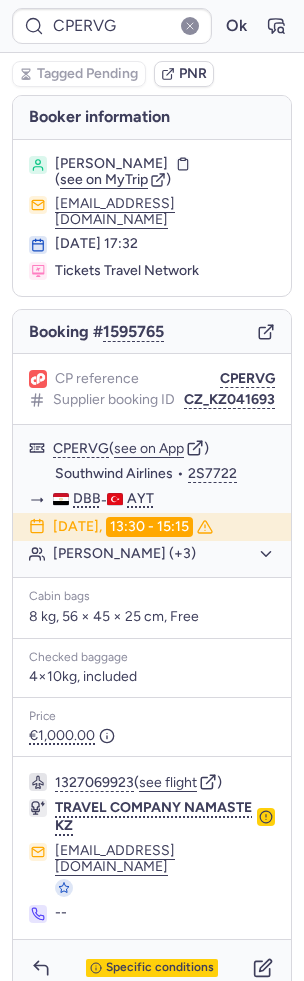 scroll, scrollTop: 16, scrollLeft: 0, axis: vertical 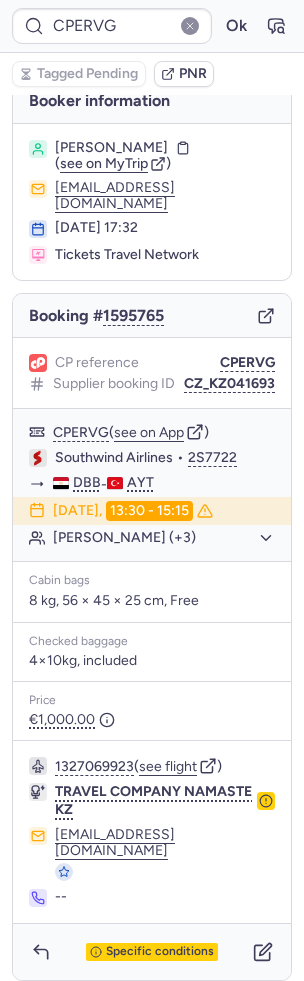 type on "CPFERL" 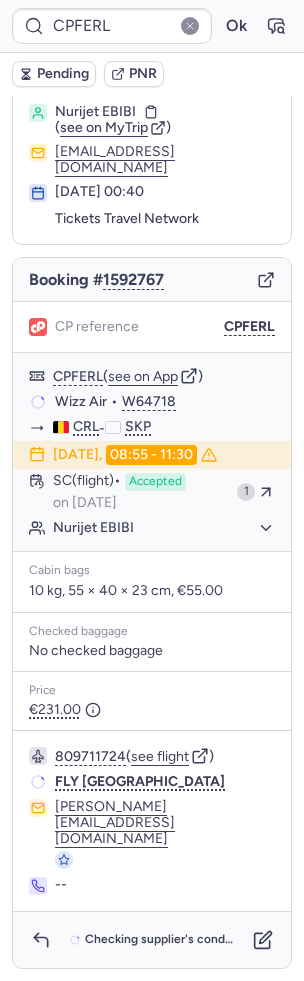 scroll, scrollTop: 4, scrollLeft: 0, axis: vertical 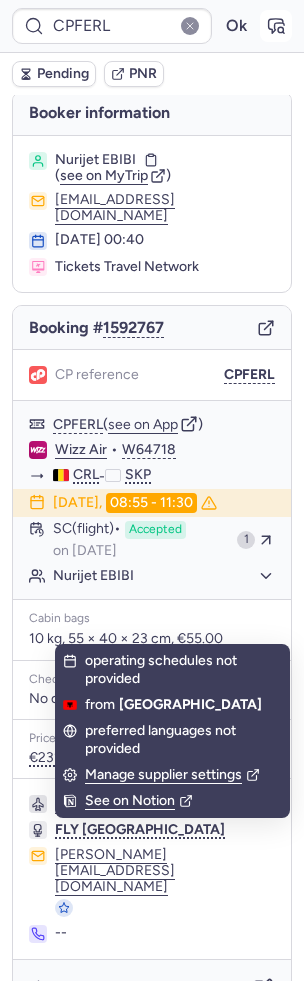 click at bounding box center [276, 26] 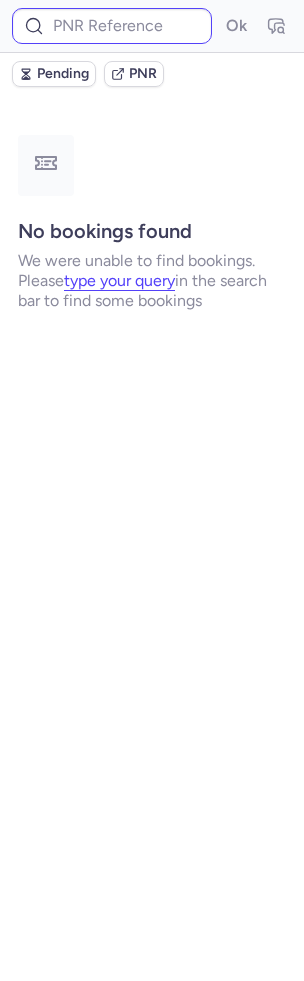 scroll, scrollTop: 0, scrollLeft: 0, axis: both 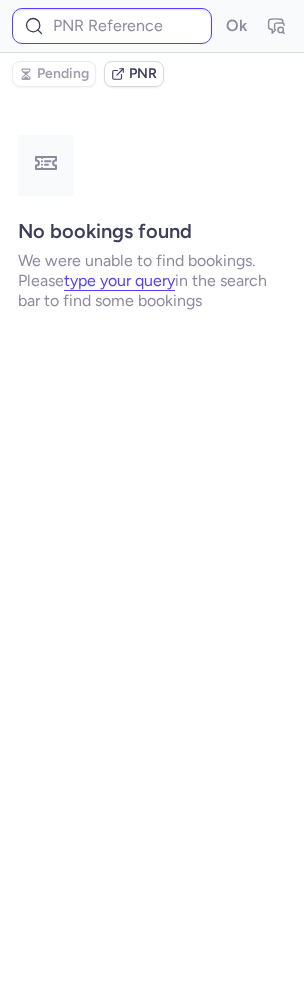 type on "CPFERL" 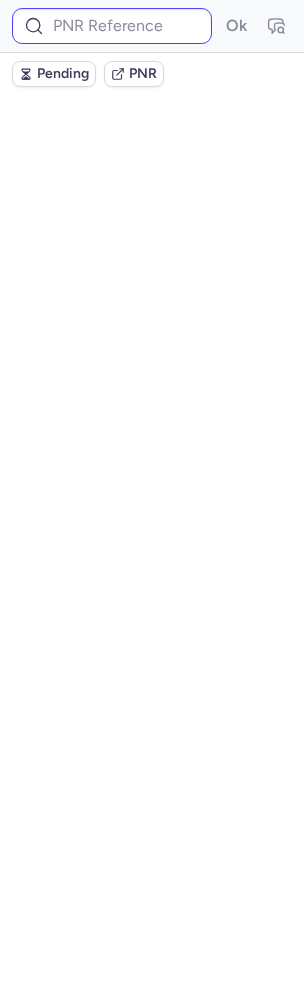type on "CPFERL" 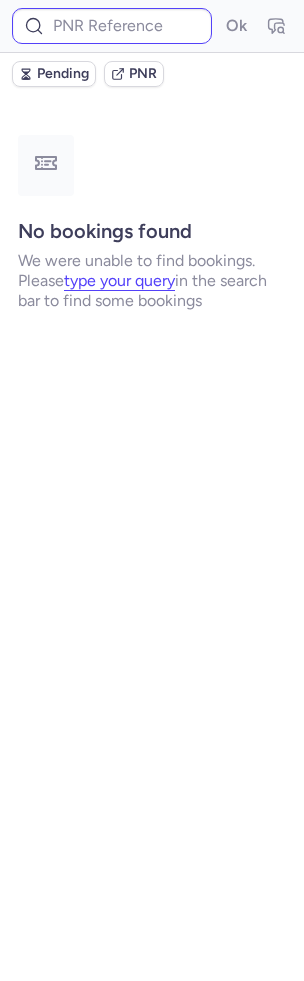 type on "CP86OR" 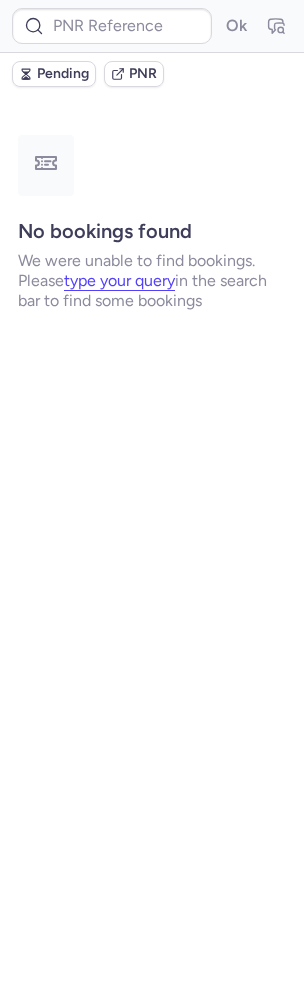 type on "CP86OR" 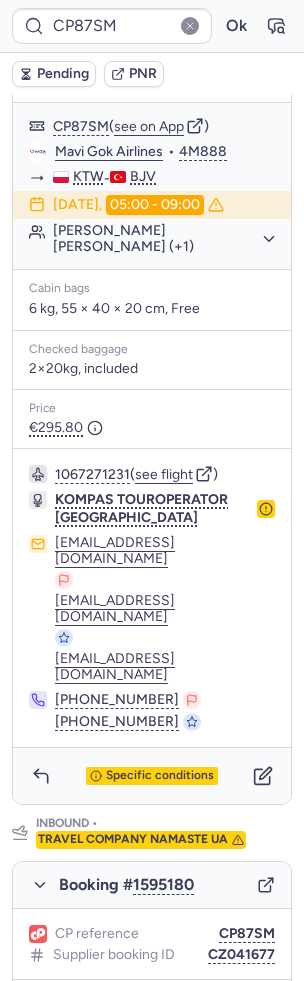 scroll, scrollTop: 648, scrollLeft: 0, axis: vertical 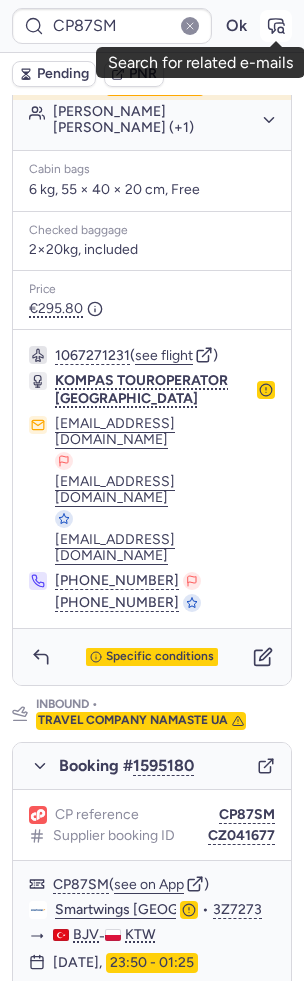 click 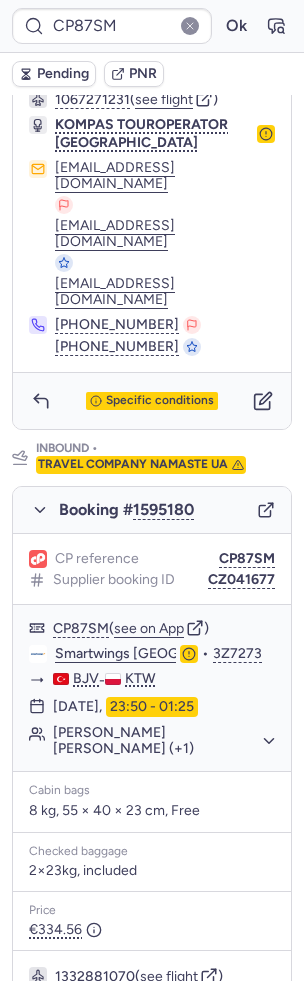 scroll, scrollTop: 989, scrollLeft: 0, axis: vertical 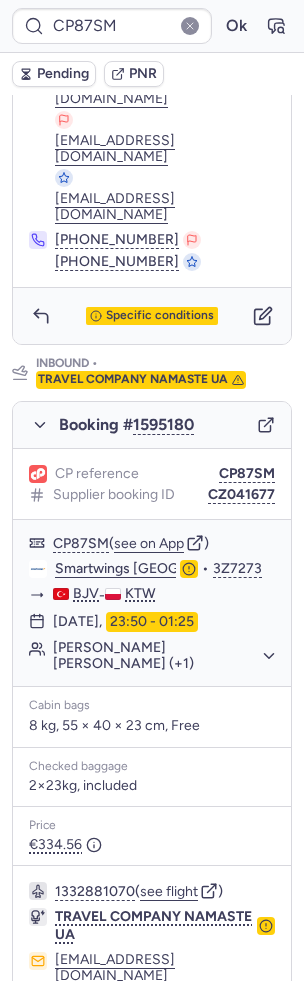 click 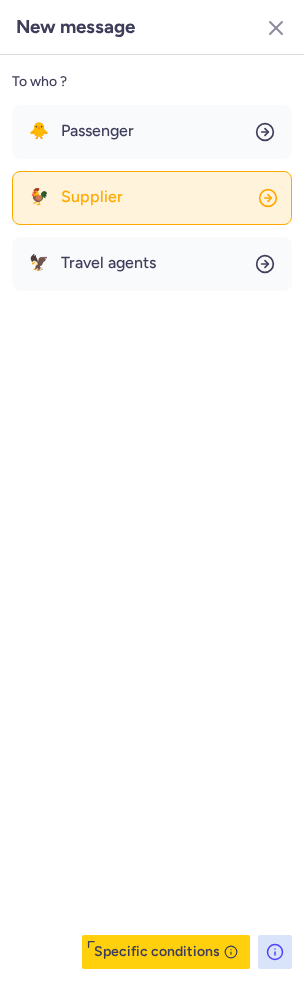 click on "🐓 Supplier" 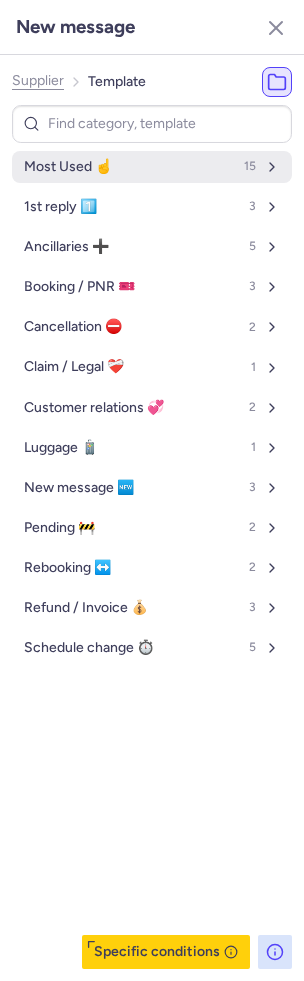 click on "Most Used ☝️ 15" at bounding box center [152, 167] 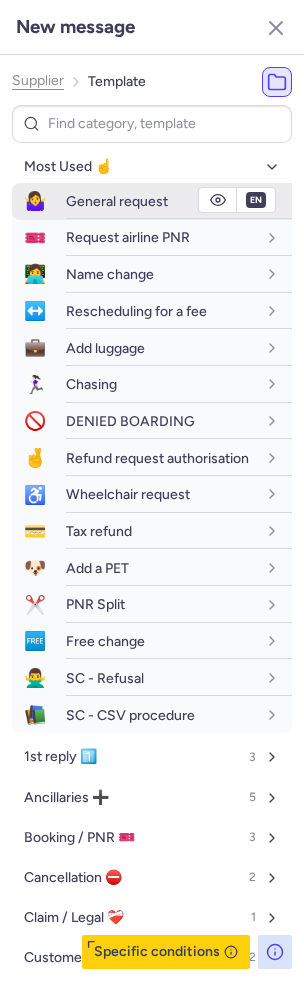 click on "General request" at bounding box center [117, 201] 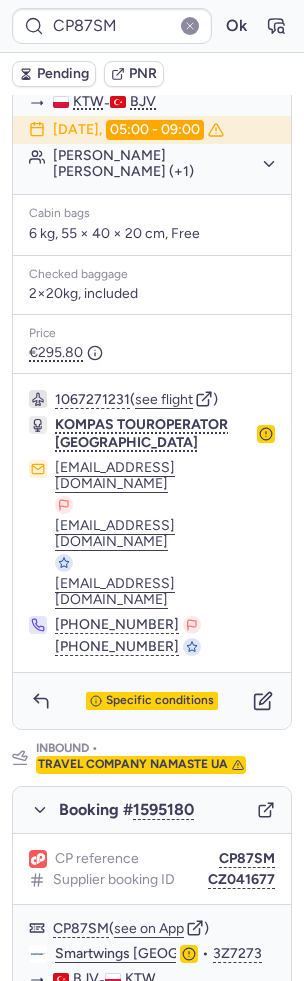 scroll, scrollTop: 989, scrollLeft: 0, axis: vertical 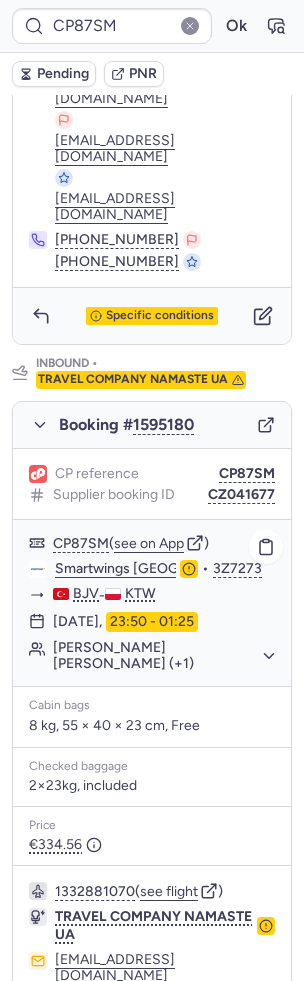 type on "CPFERL" 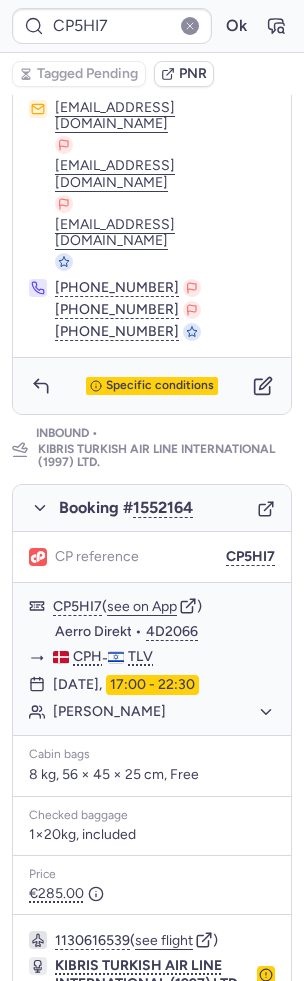scroll, scrollTop: 1124, scrollLeft: 0, axis: vertical 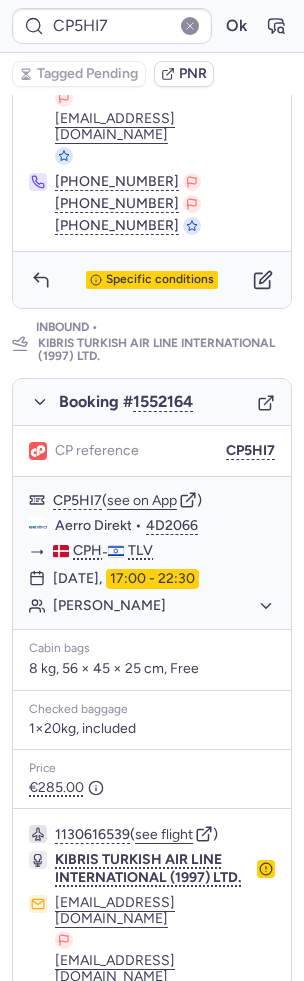 type on "CP9CAQ" 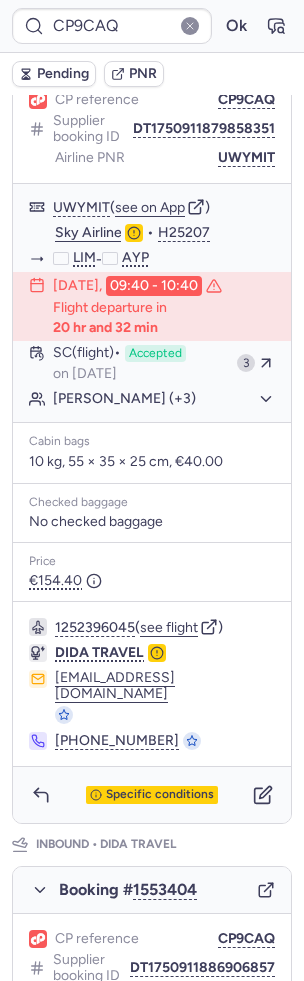 scroll, scrollTop: 365, scrollLeft: 0, axis: vertical 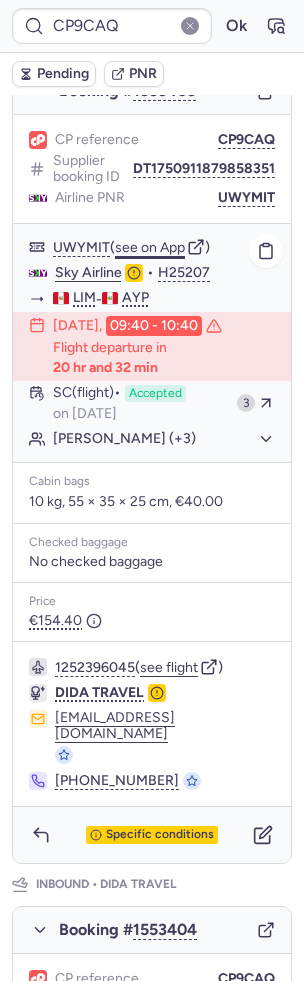 click on "see on App" 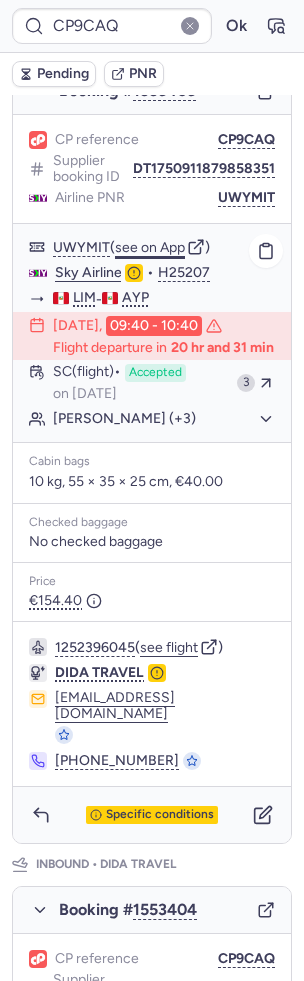 type 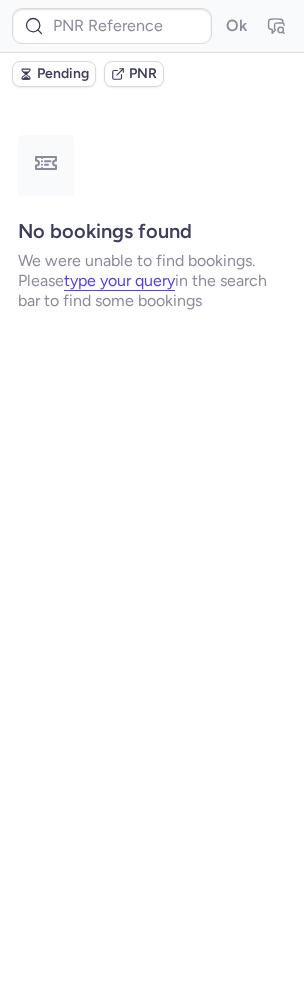scroll, scrollTop: 0, scrollLeft: 0, axis: both 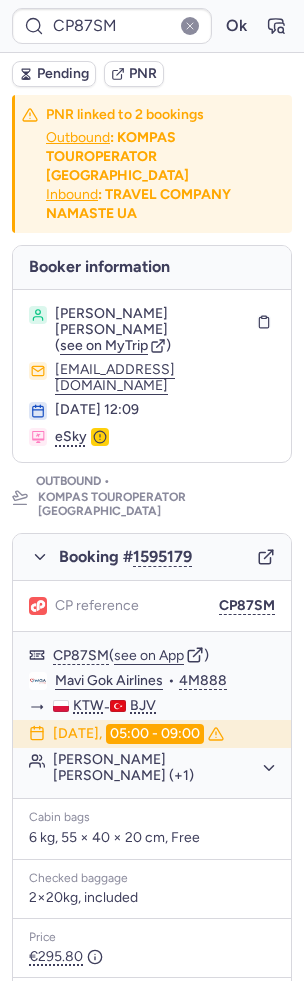 click on "Pending" at bounding box center [63, 74] 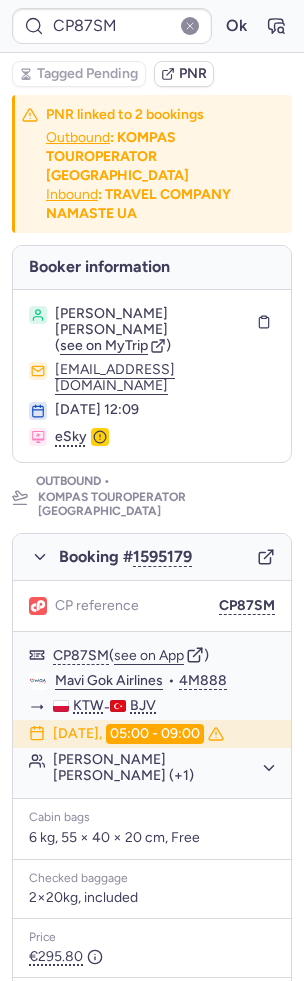 type on "CP2X5V" 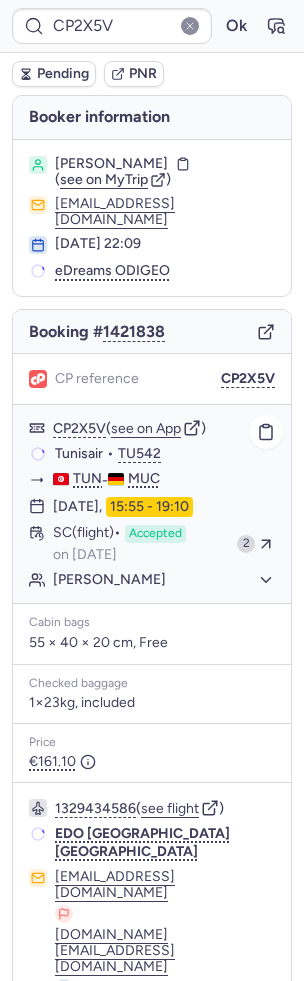 scroll, scrollTop: 46, scrollLeft: 0, axis: vertical 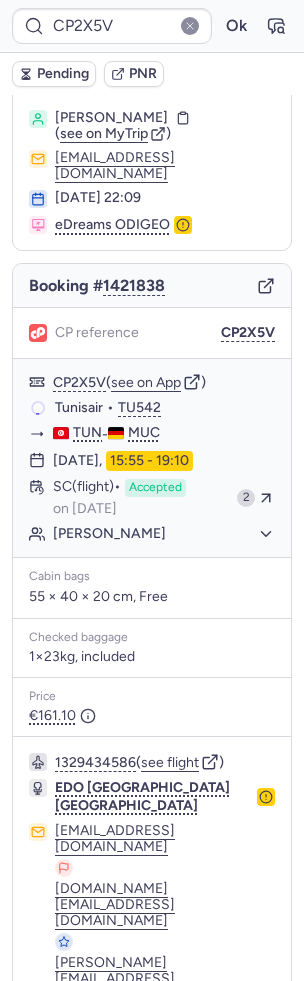 click at bounding box center [41, 1075] 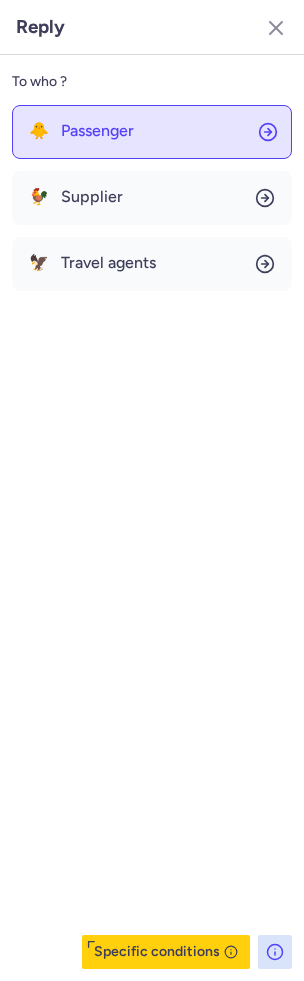 click on "Passenger" at bounding box center [97, 131] 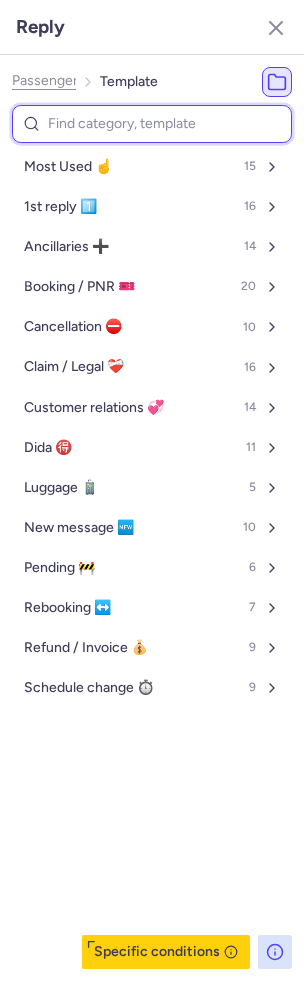 type on "l" 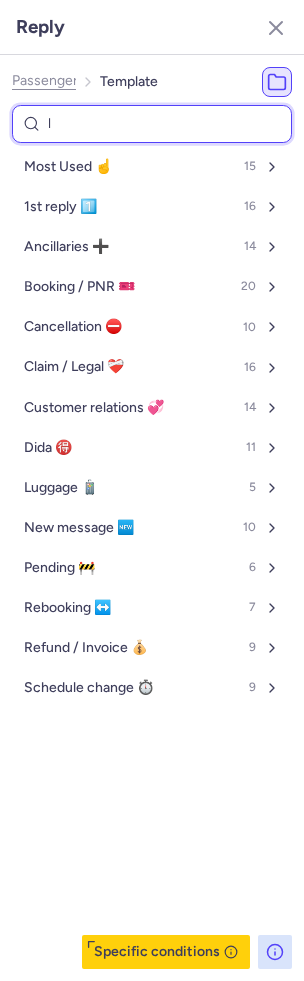 select on "en" 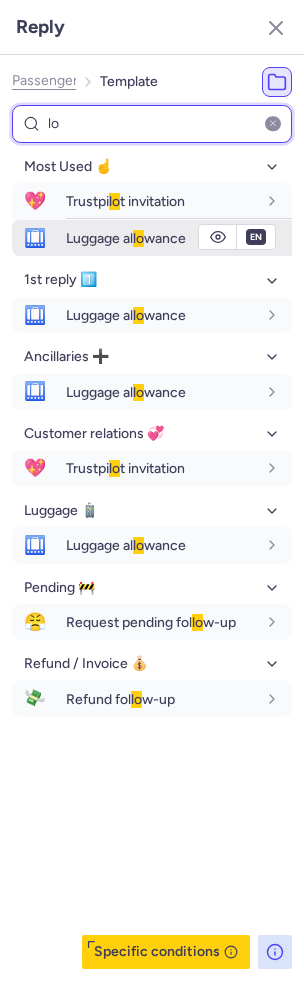 type on "lo" 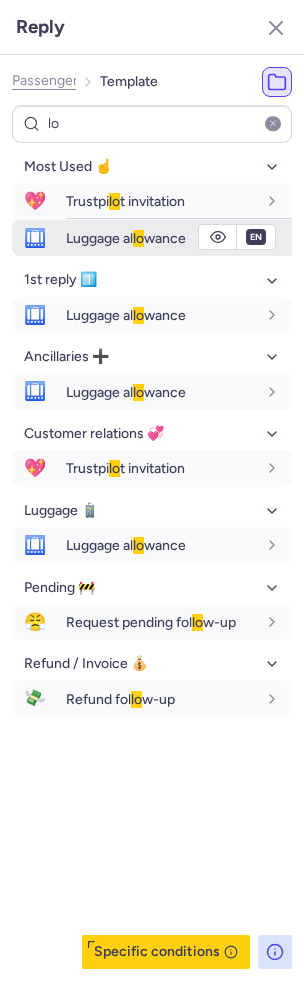 click on "Luggage al lo wance" at bounding box center (126, 238) 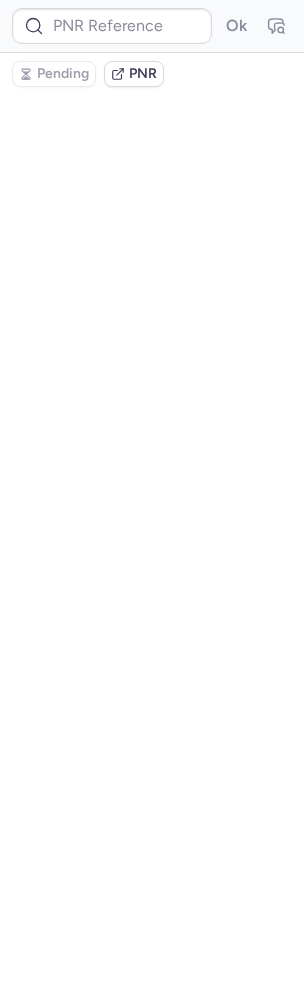 scroll, scrollTop: 0, scrollLeft: 0, axis: both 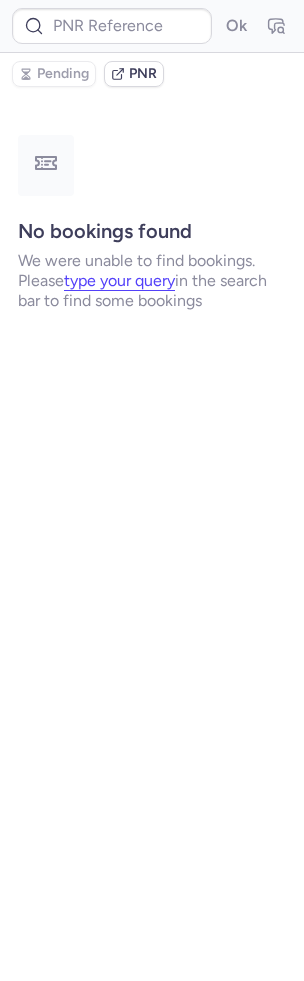 type on "CP2X5V" 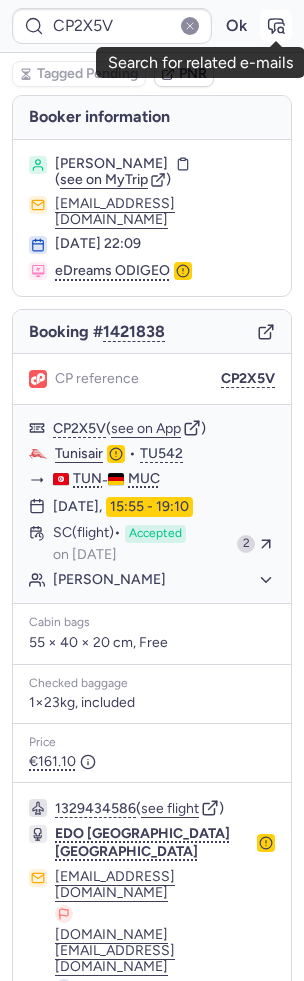 click 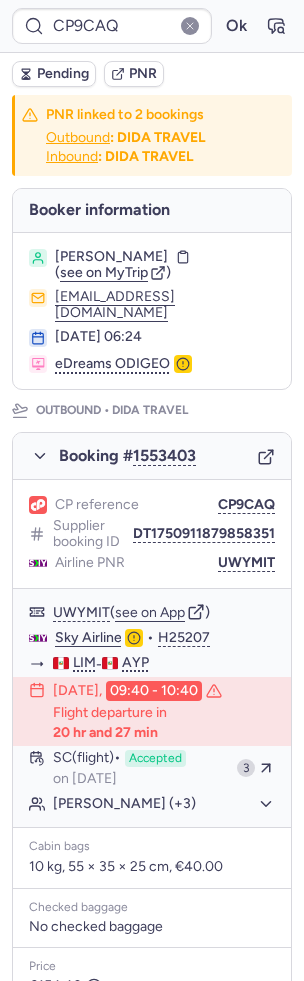 type on "CP2X5V" 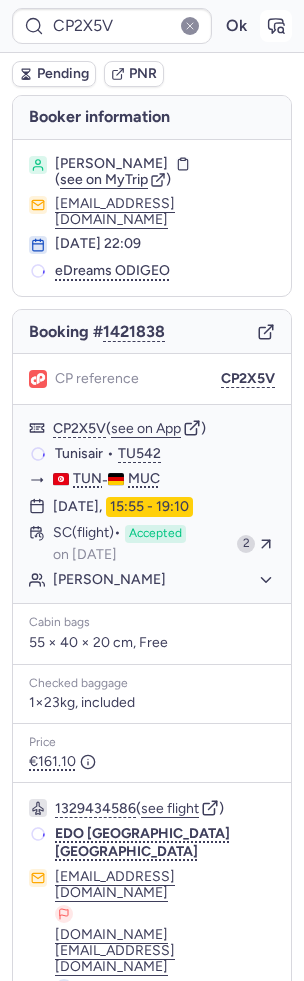 click 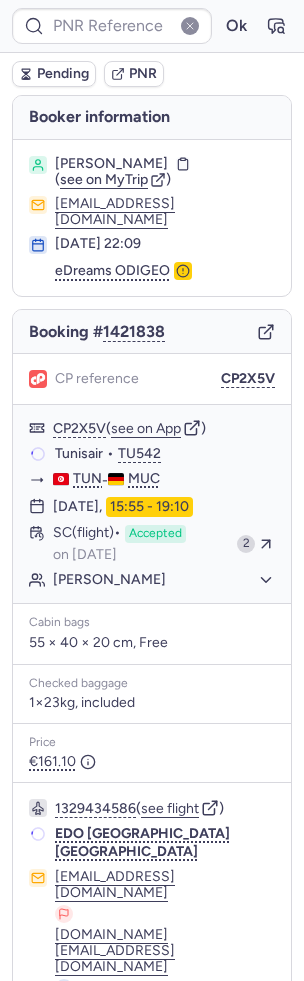 type 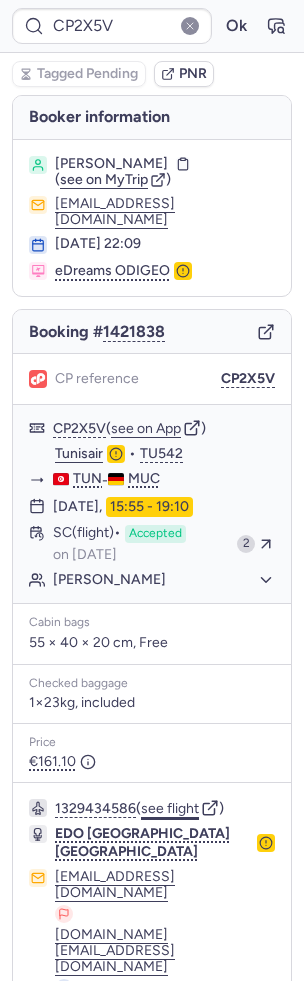 click on "see flight" 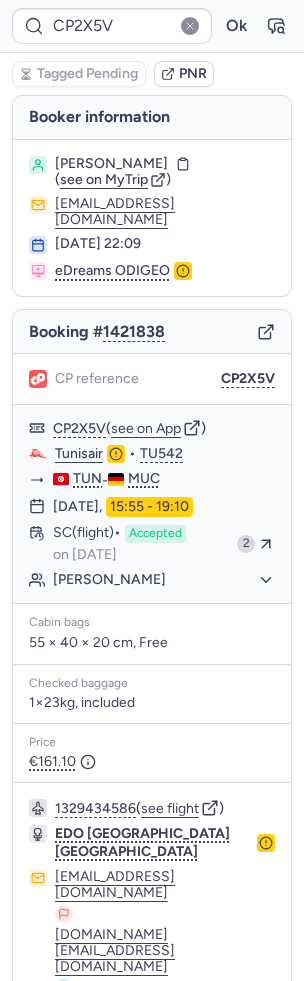 scroll, scrollTop: 46, scrollLeft: 0, axis: vertical 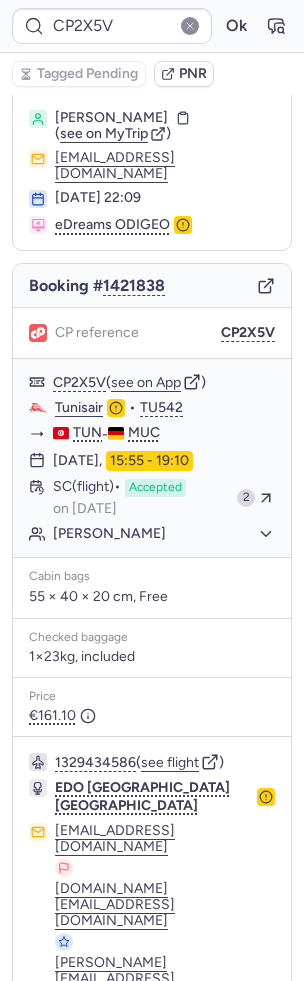 click 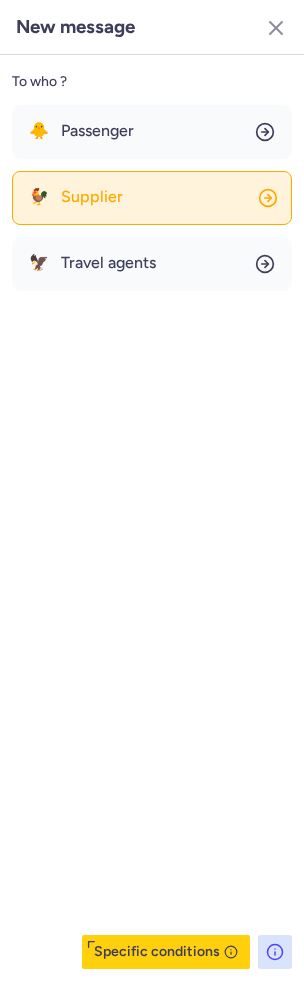 click on "🐓 Supplier" 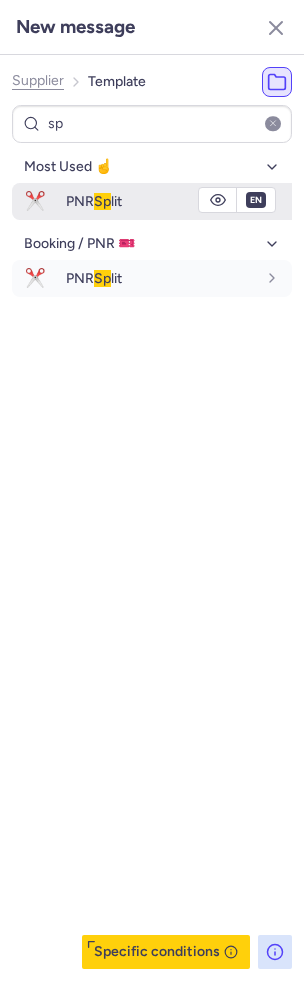 click on "en" at bounding box center [256, 200] 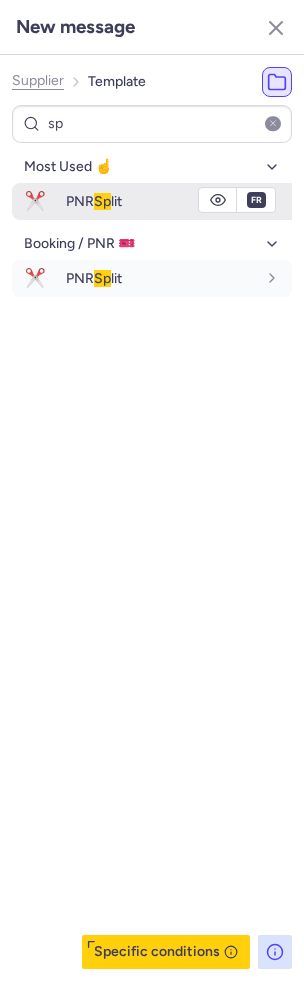click on "PNR  Sp lit" at bounding box center [161, 201] 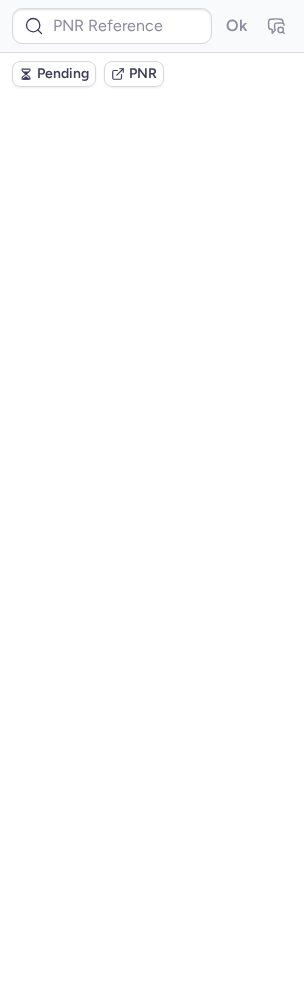 scroll, scrollTop: 0, scrollLeft: 0, axis: both 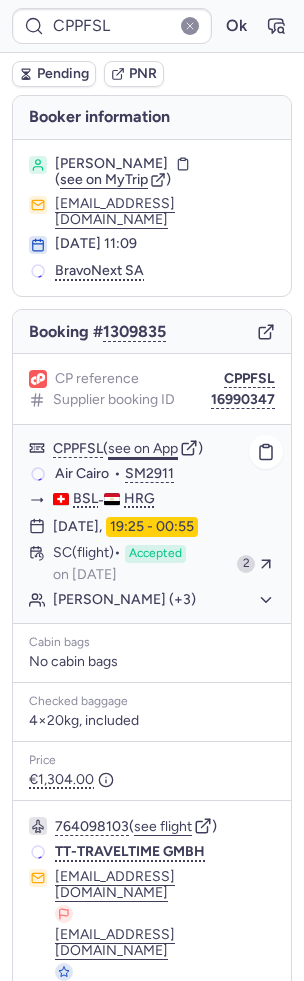 click on "see on App" 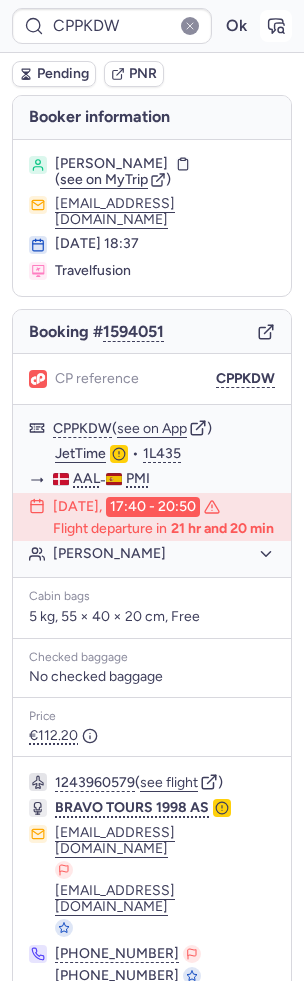 click 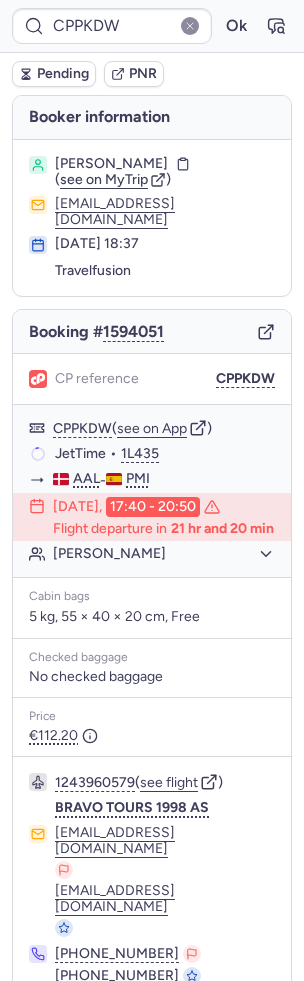 click on "Pending" at bounding box center [63, 74] 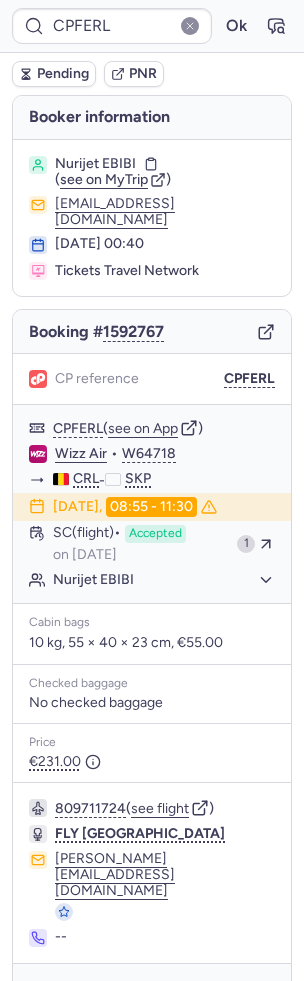 click on "CP reference CPFERL" 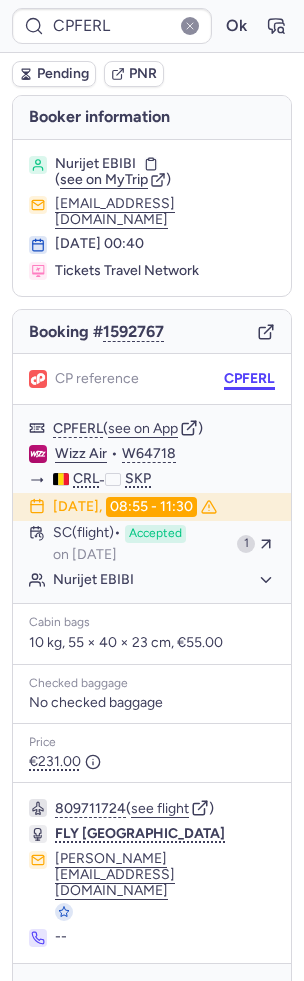 click on "CPFERL" at bounding box center [249, 379] 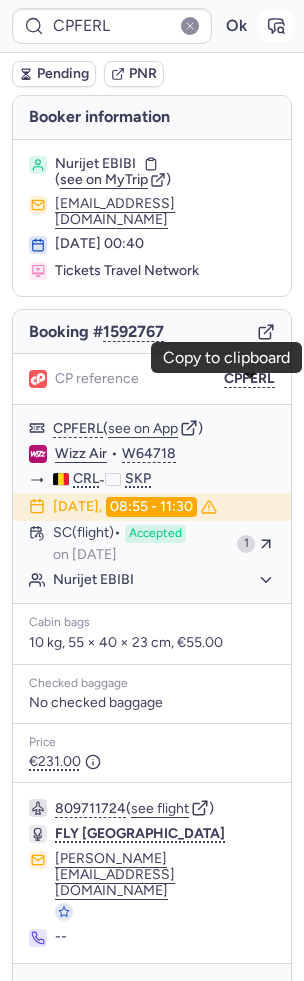 click at bounding box center [276, 26] 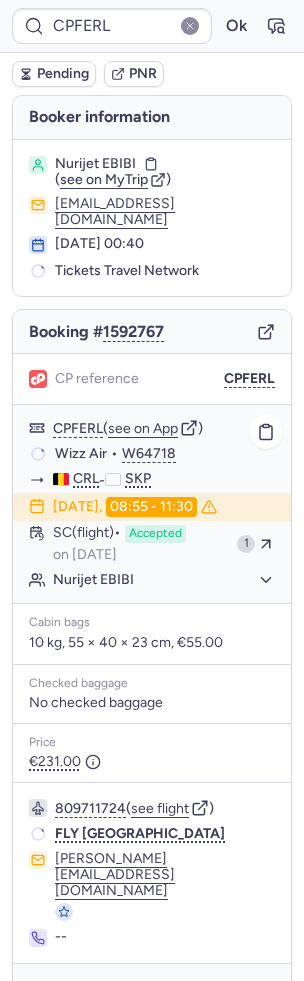 scroll, scrollTop: 4, scrollLeft: 0, axis: vertical 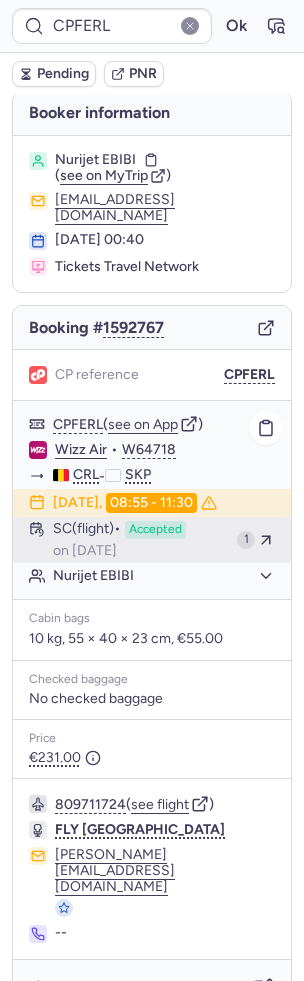 click on "SC   (flight)  Accepted  on Jul 18, 2025 1" 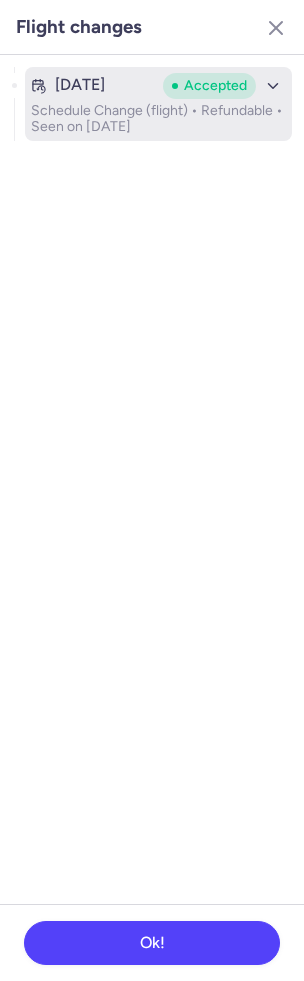 click on "Schedule Change (flight) • Refundable • Seen on Jul 18, 2025" at bounding box center [158, 119] 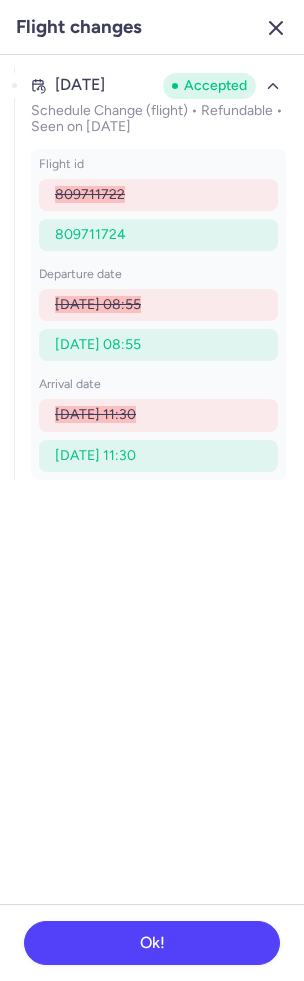 click 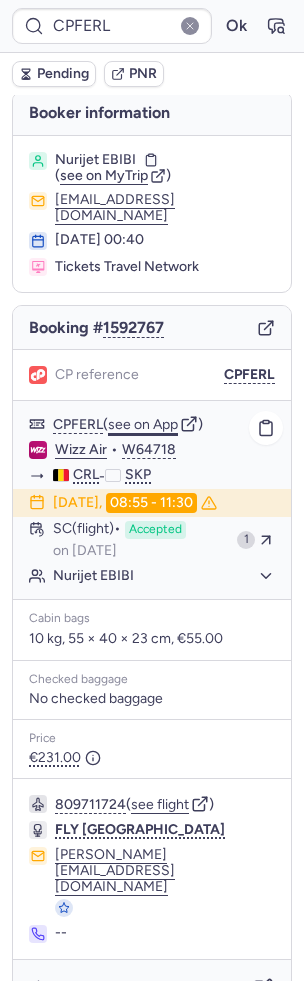 click on "see on App" 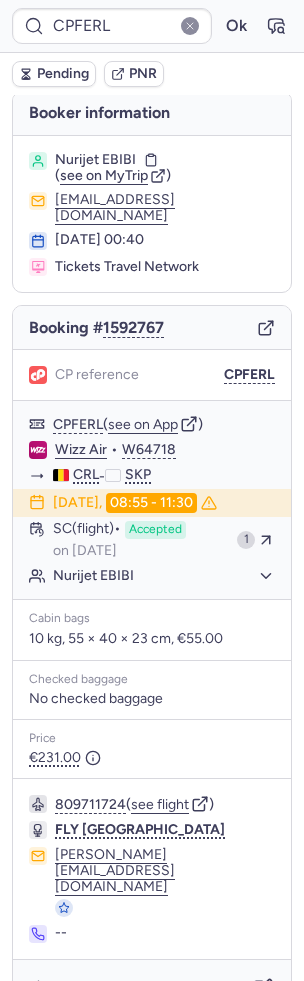 click on "Pending" at bounding box center (63, 74) 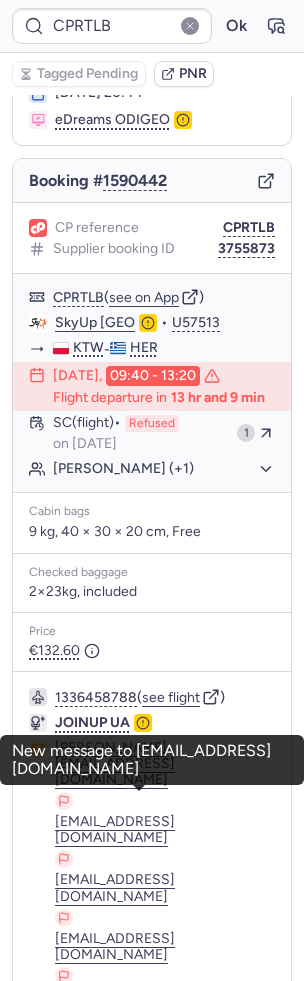 scroll, scrollTop: 252, scrollLeft: 0, axis: vertical 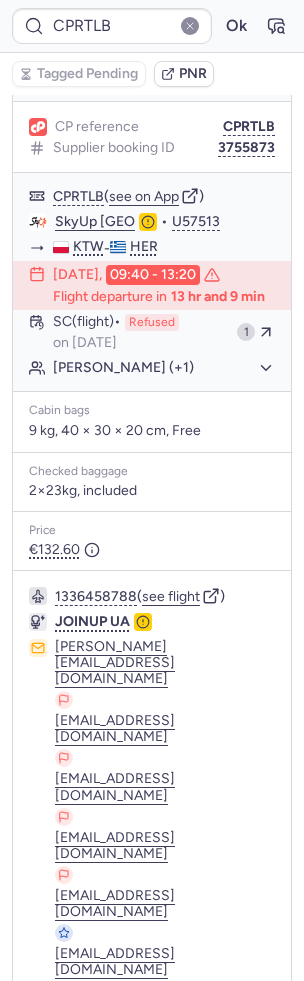 click 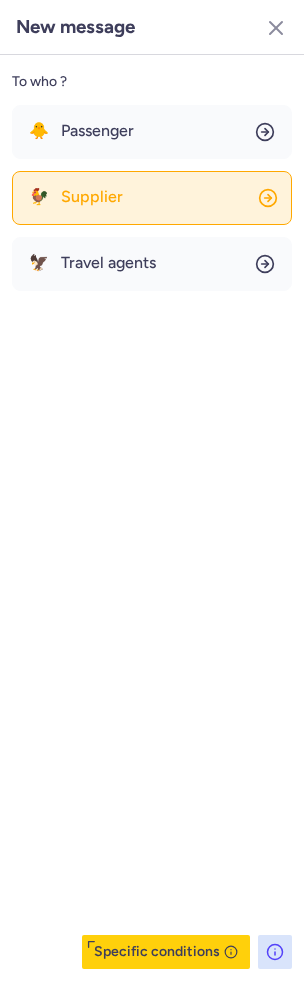 click on "Supplier" at bounding box center [92, 197] 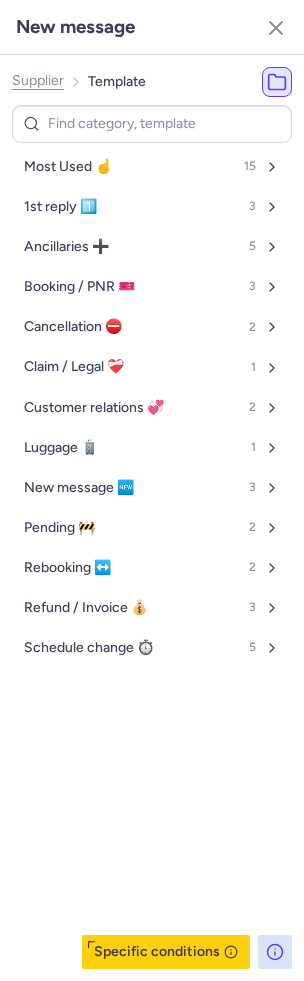 click on "Most Used ☝️ 15 1st reply 1️⃣ 3 Ancillaries ➕ 5 Booking / PNR 🎫 3 Cancellation ⛔️ 2 Claim / Legal ❤️‍🩹 1 Customer relations 💞 2 Luggage 🧳 1 New message 🆕 3 Pending 🚧 2 Rebooking ↔️ 2 Refund / Invoice 💰 3 Schedule change ⏱️ 5" at bounding box center (152, 407) 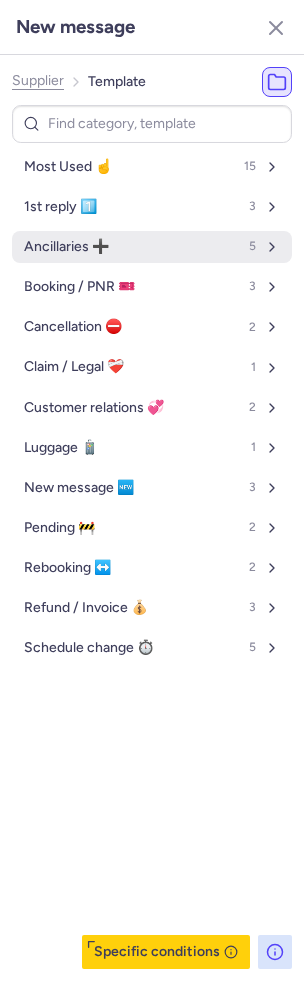 click on "Ancillaries ➕" at bounding box center (66, 247) 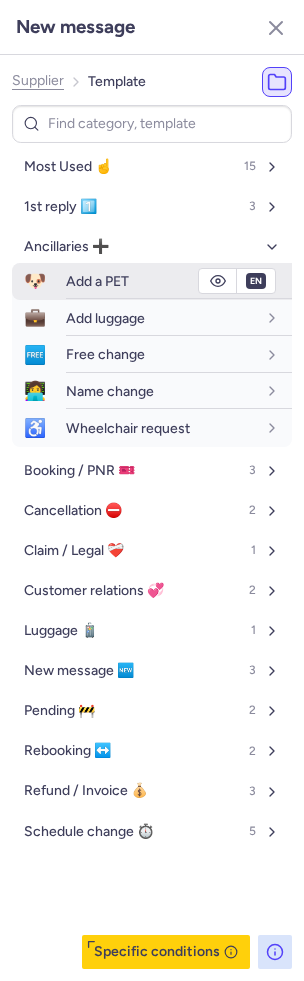 click on "Add a PET" at bounding box center [97, 281] 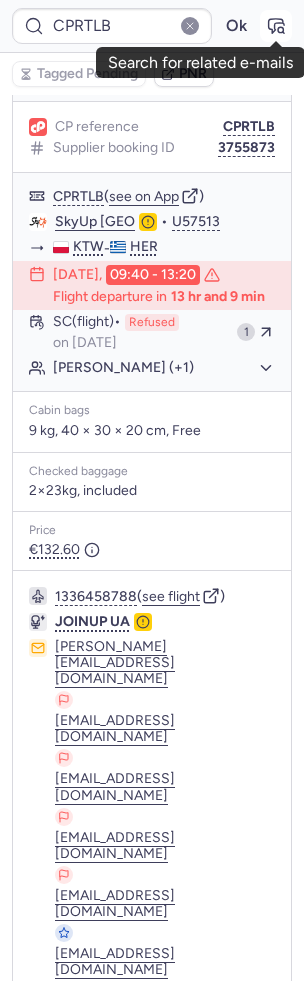 click 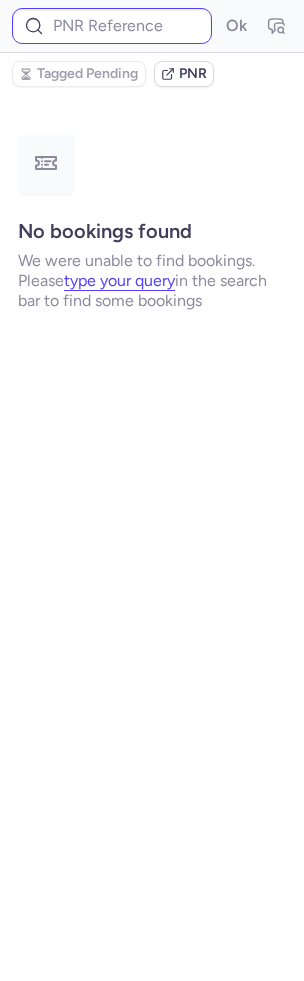 scroll, scrollTop: 0, scrollLeft: 0, axis: both 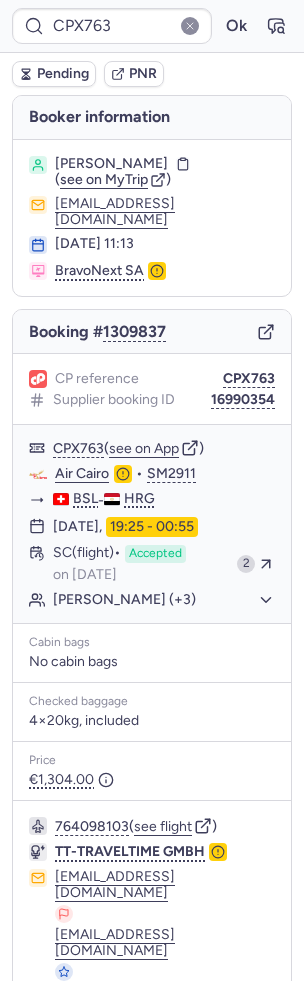 click on "CPX763  Ok" at bounding box center (152, 26) 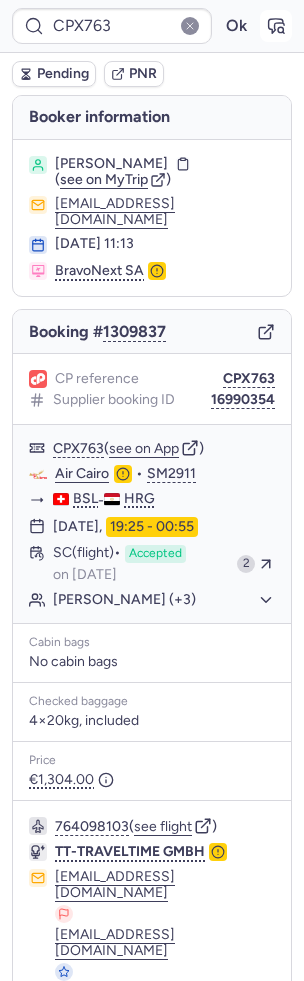 click 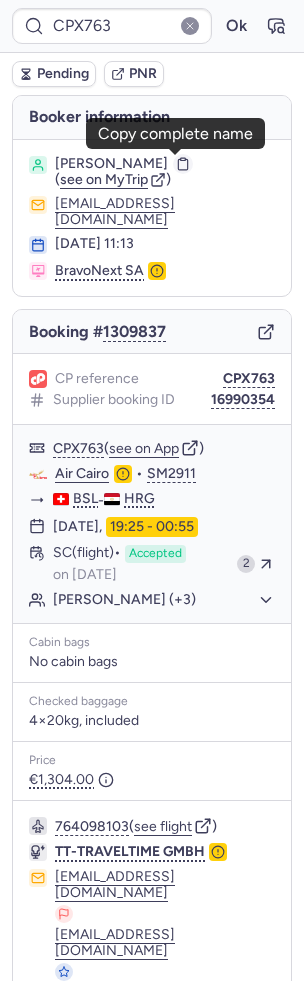 click 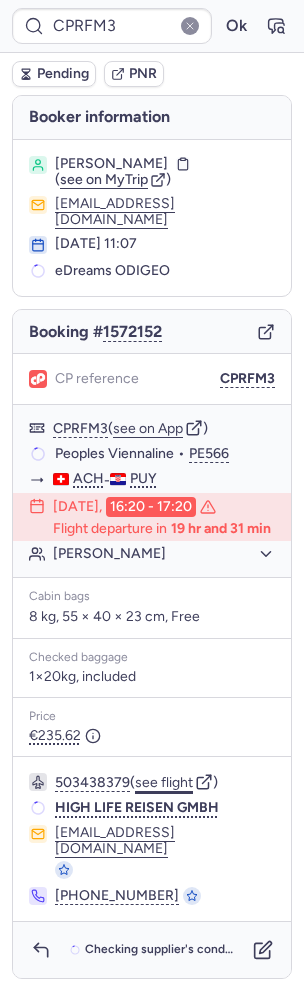 click on "see flight" 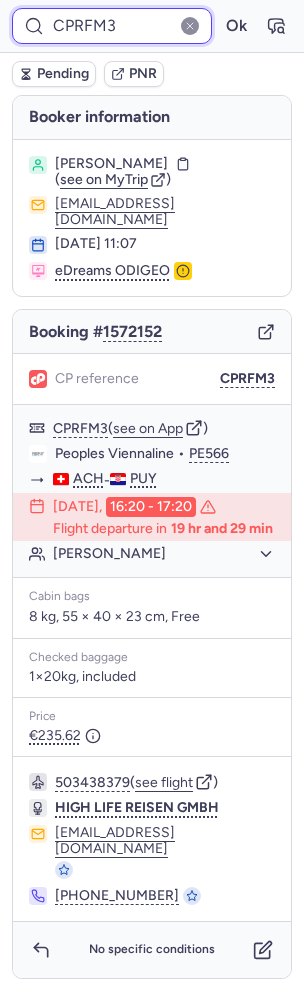 click on "CPRFM3" at bounding box center [112, 26] 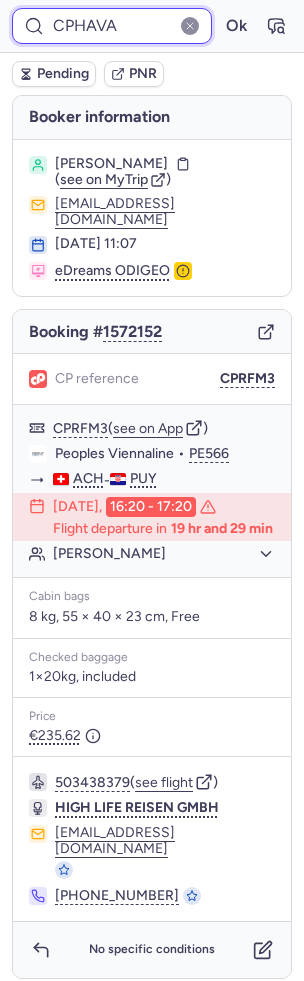 click on "Ok" at bounding box center [236, 26] 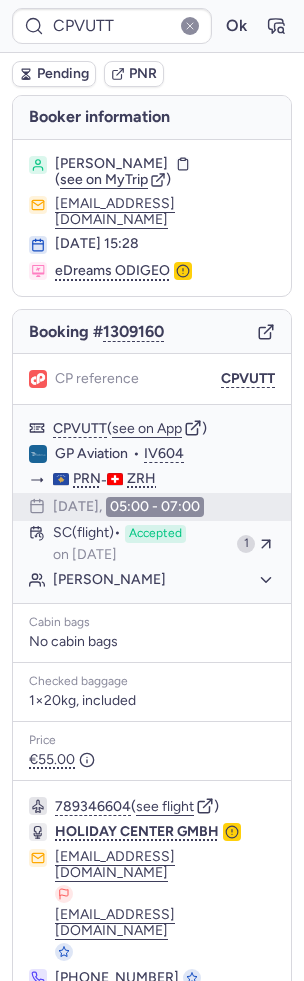 click on "Pending" at bounding box center [63, 74] 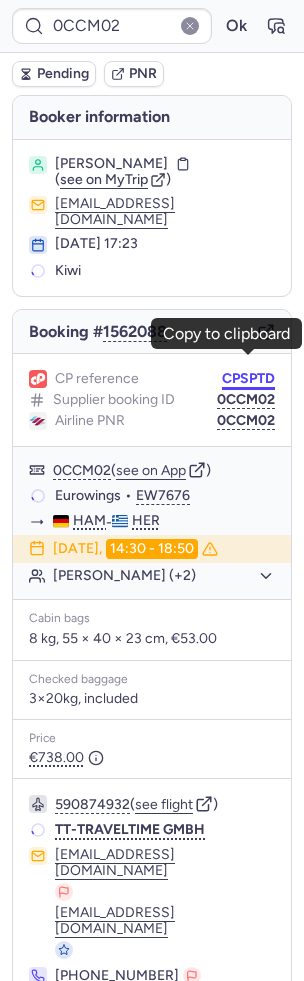 click on "CPSPTD" at bounding box center (248, 379) 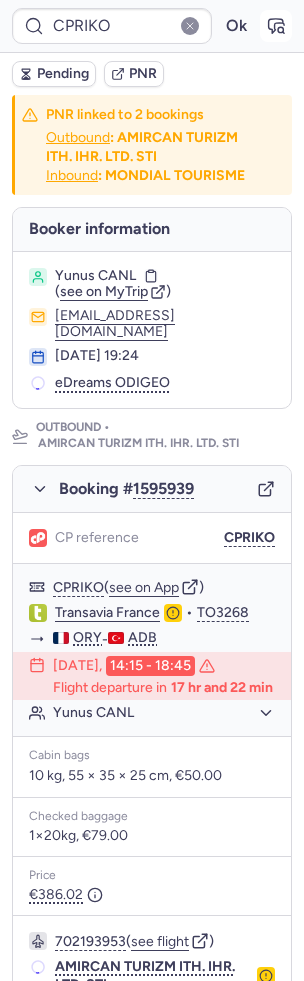 click 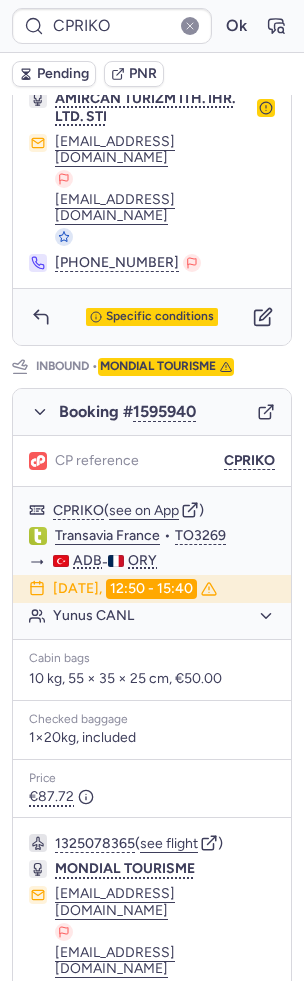 scroll, scrollTop: 872, scrollLeft: 0, axis: vertical 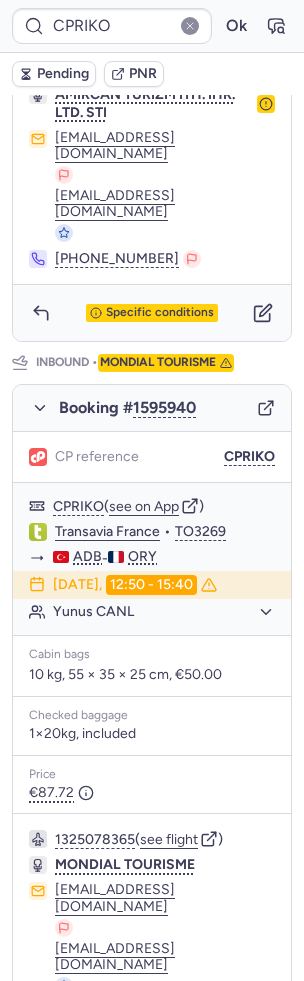click 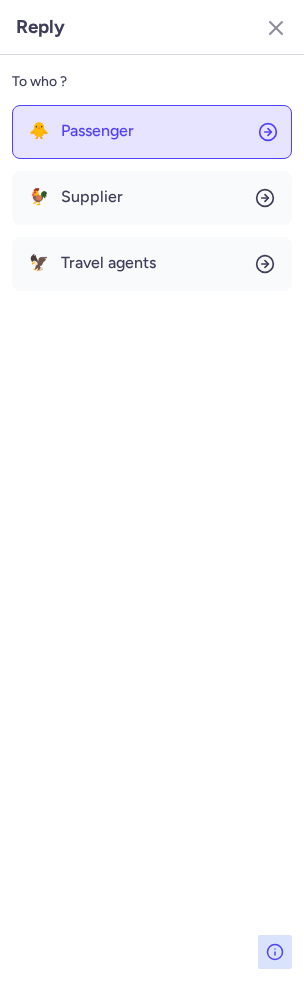 click on "🐥 Passenger" 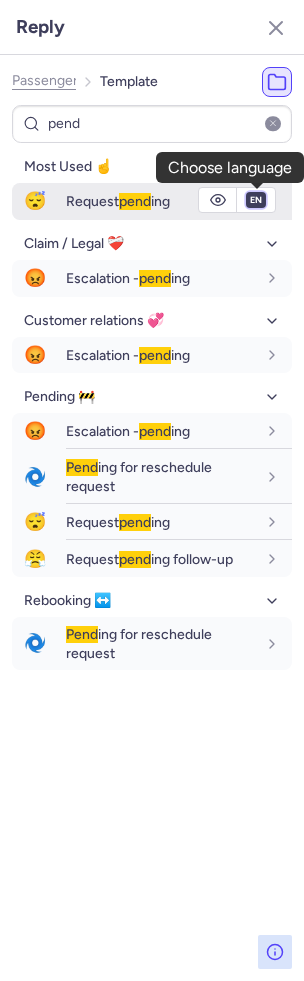 click on "fr en de nl pt es it ru" at bounding box center [256, 200] 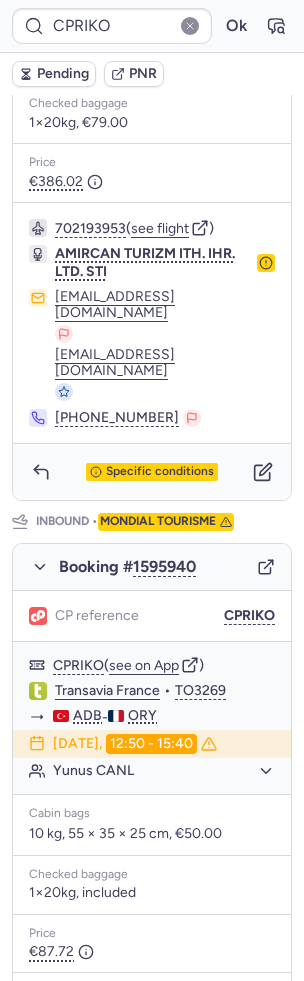 scroll, scrollTop: 702, scrollLeft: 0, axis: vertical 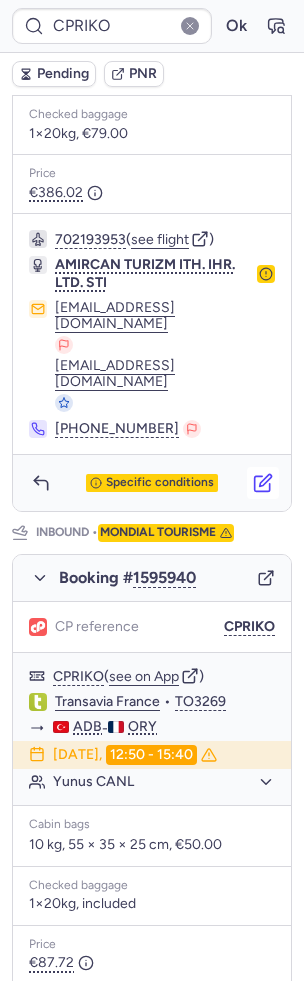 click 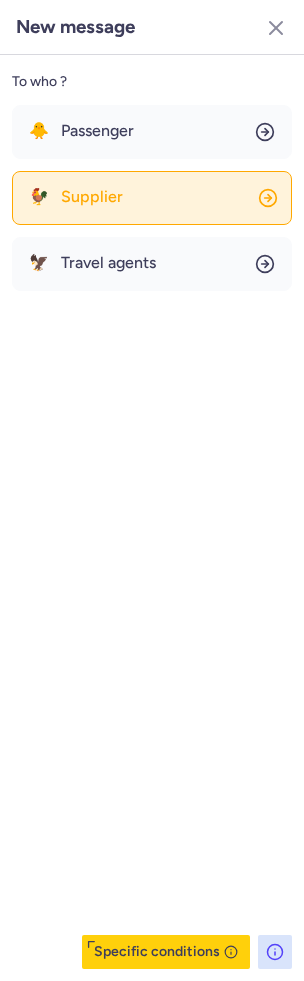 click on "🐓 Supplier" 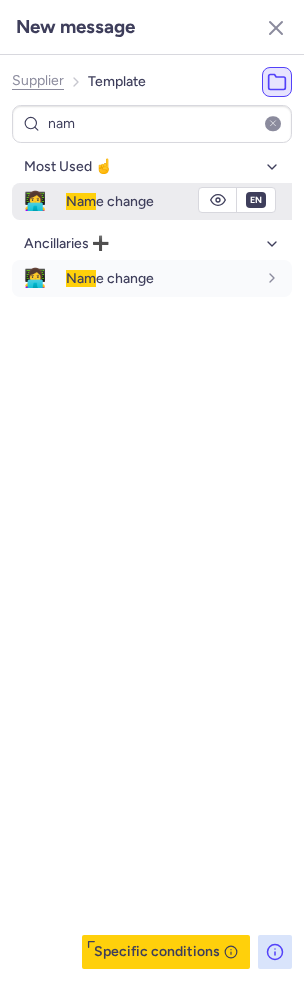 click on "Nam e change" at bounding box center (179, 201) 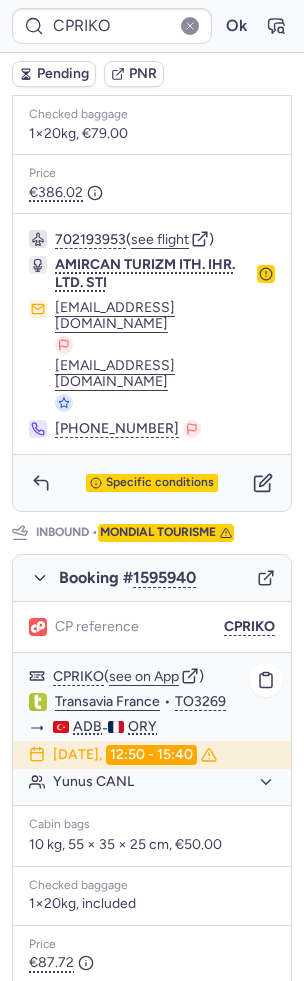 scroll, scrollTop: 872, scrollLeft: 0, axis: vertical 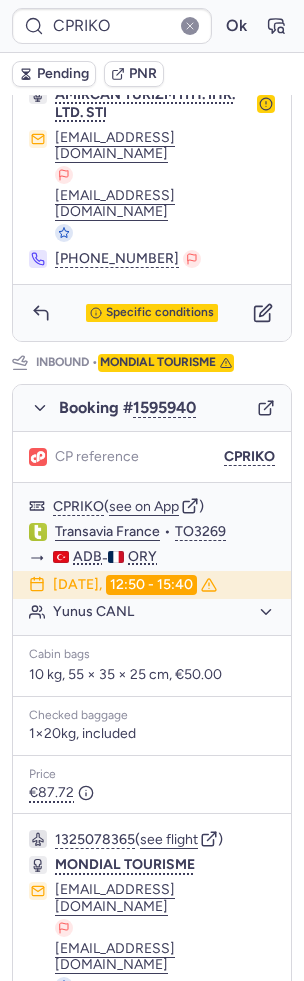 click at bounding box center (263, 1088) 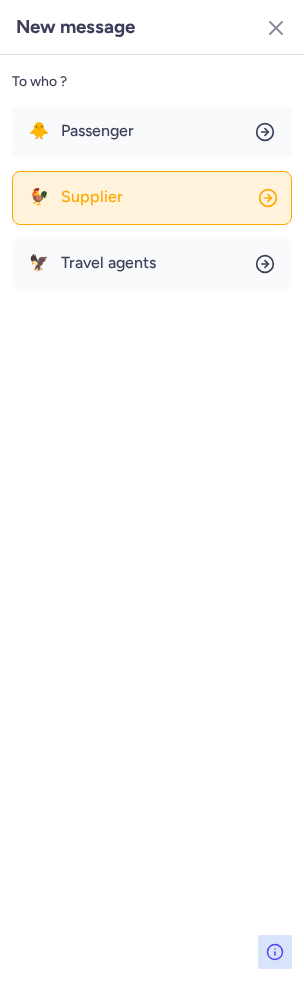 click on "🐓 Supplier" 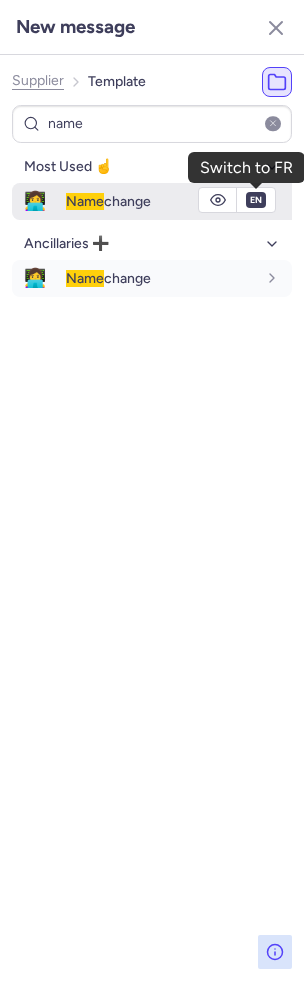 click on "en" at bounding box center (256, 200) 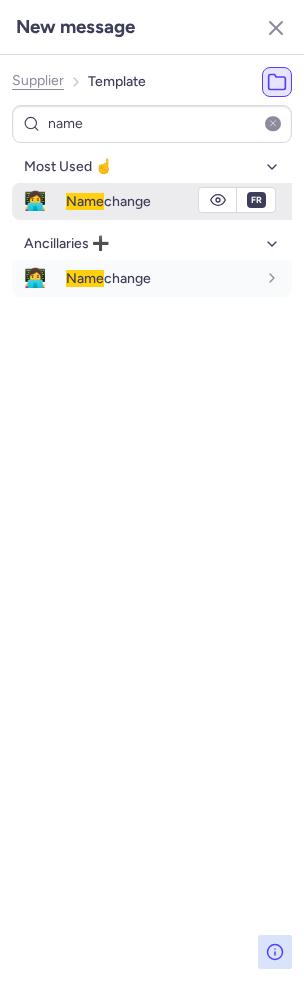 click on "Name  change" at bounding box center [108, 201] 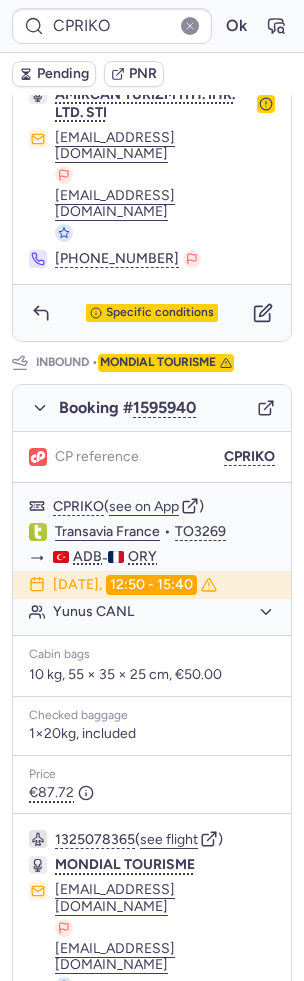 scroll, scrollTop: 852, scrollLeft: 0, axis: vertical 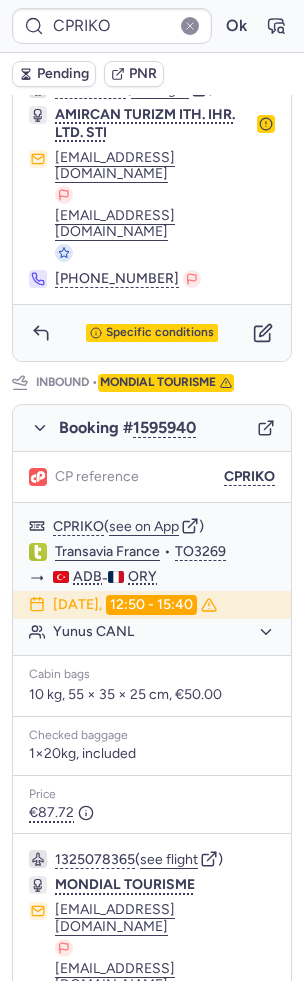 click on "Pending" at bounding box center [63, 74] 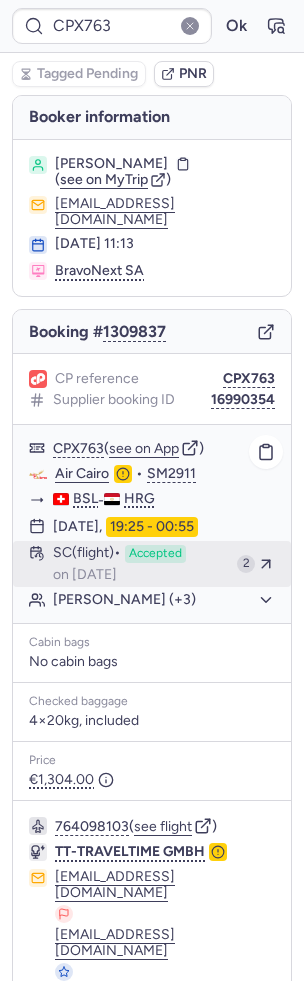 scroll, scrollTop: 42, scrollLeft: 0, axis: vertical 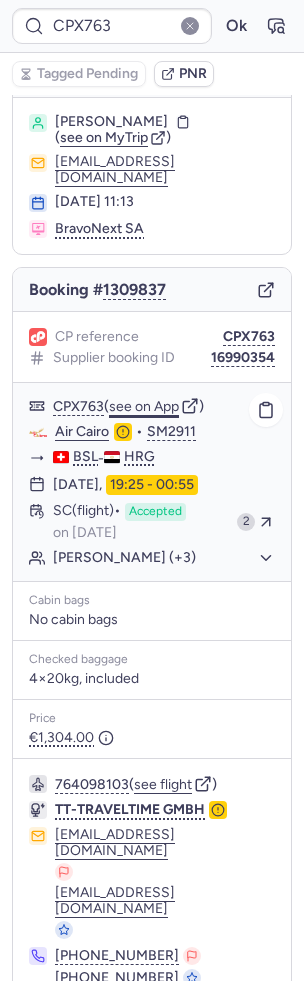 click on "see on App" 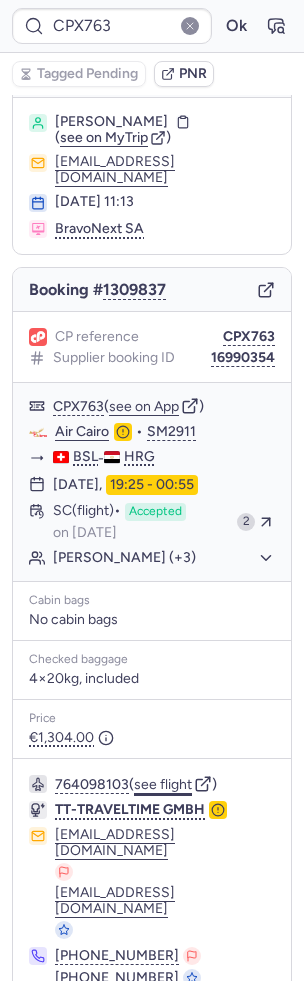 click on "see flight" 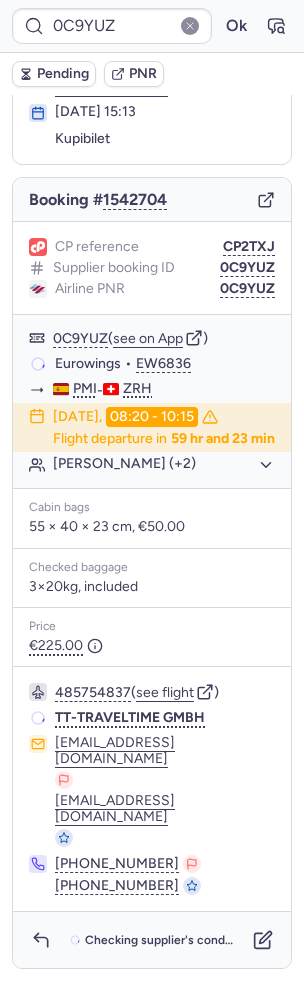 scroll, scrollTop: 60, scrollLeft: 0, axis: vertical 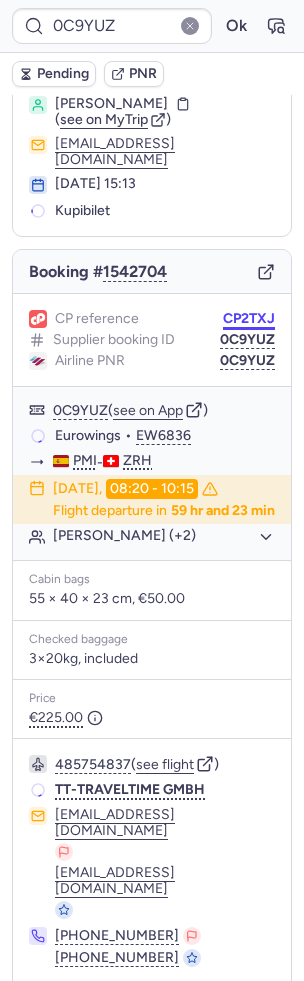 click on "CP2TXJ" at bounding box center [249, 319] 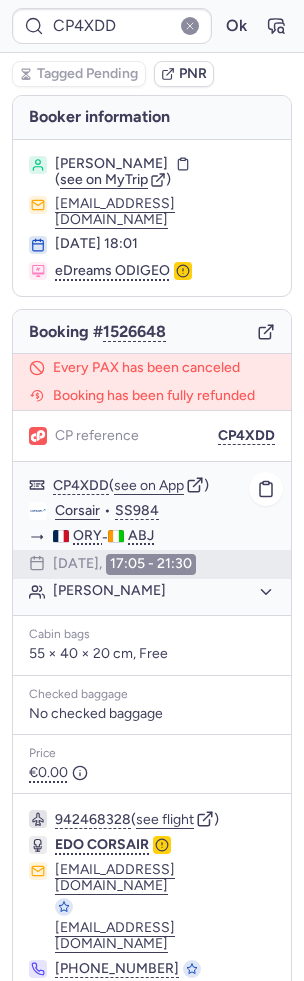 scroll, scrollTop: 11, scrollLeft: 0, axis: vertical 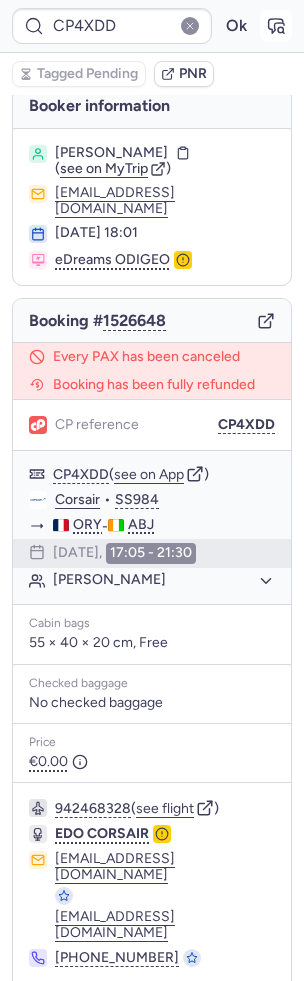 click 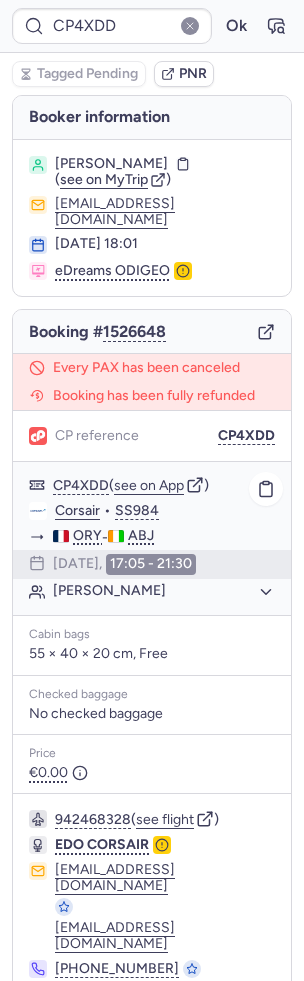 scroll, scrollTop: 11, scrollLeft: 0, axis: vertical 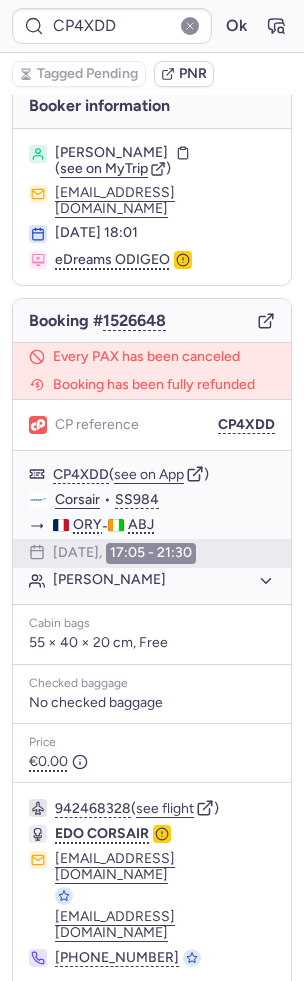 click at bounding box center (41, 1012) 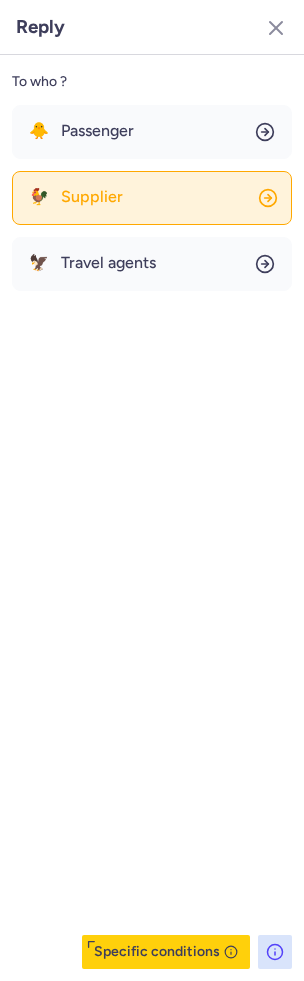 click on "Supplier" at bounding box center [92, 197] 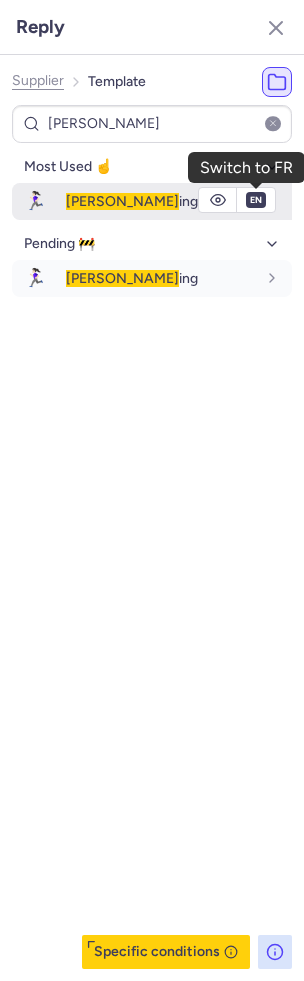 click on "en" at bounding box center (256, 200) 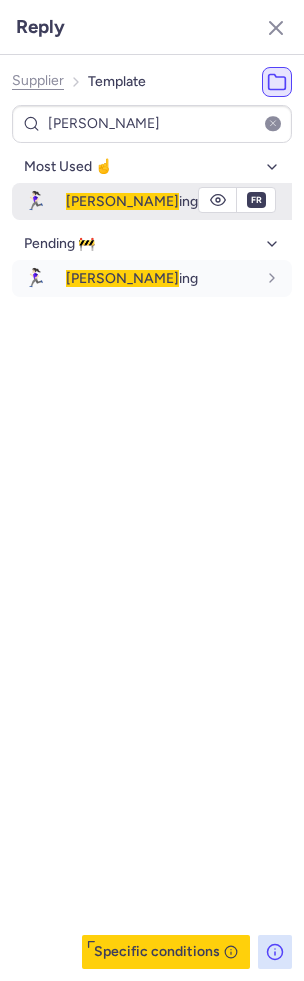 click on "Chas ing" at bounding box center [161, 201] 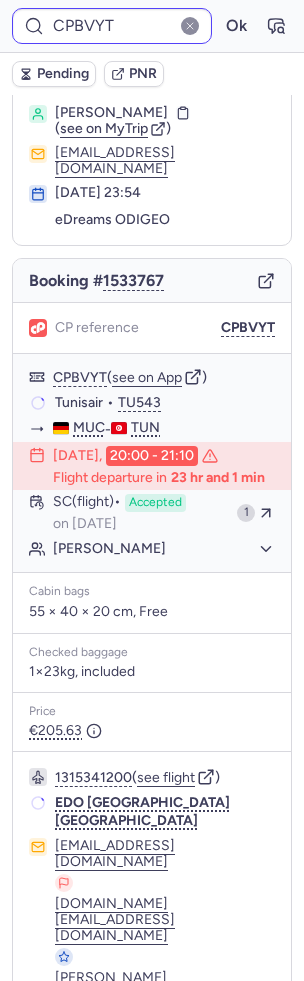 scroll, scrollTop: 28, scrollLeft: 0, axis: vertical 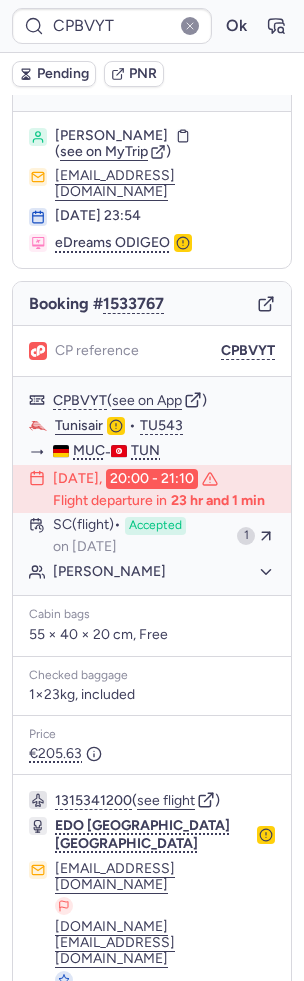 click on "Specific conditions" at bounding box center [152, 1113] 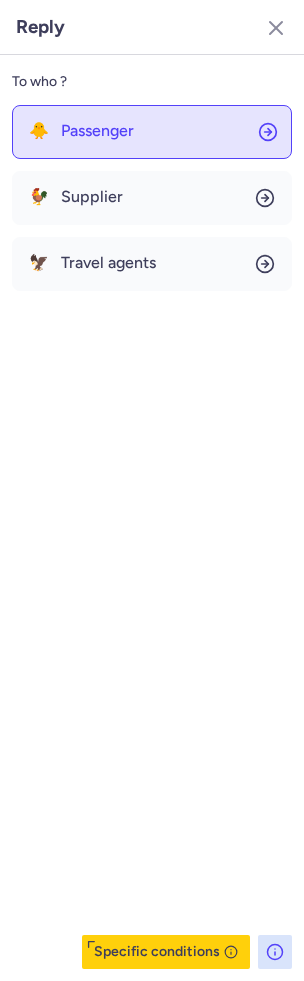 click on "🐥 Passenger" 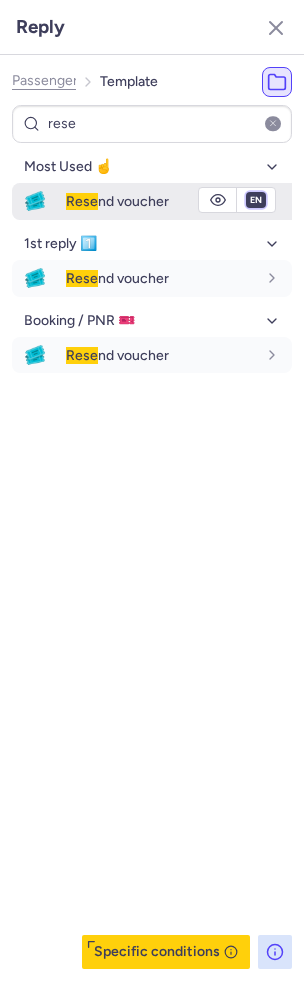 click on "fr en de nl pt es it ru" at bounding box center [256, 200] 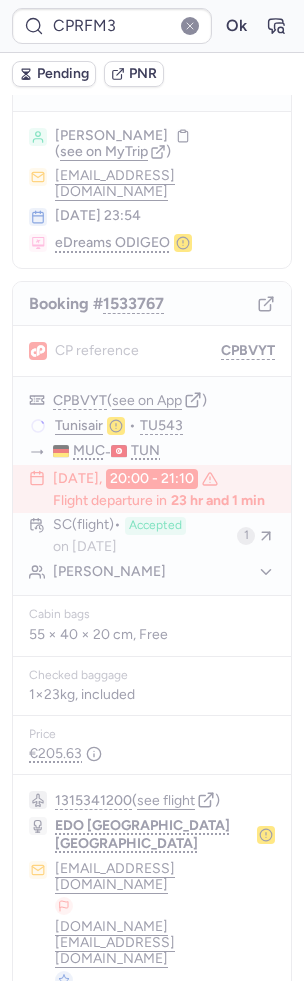 scroll, scrollTop: 0, scrollLeft: 0, axis: both 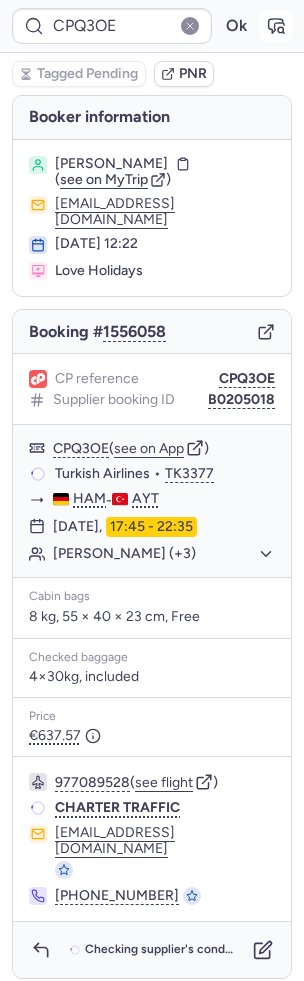 click 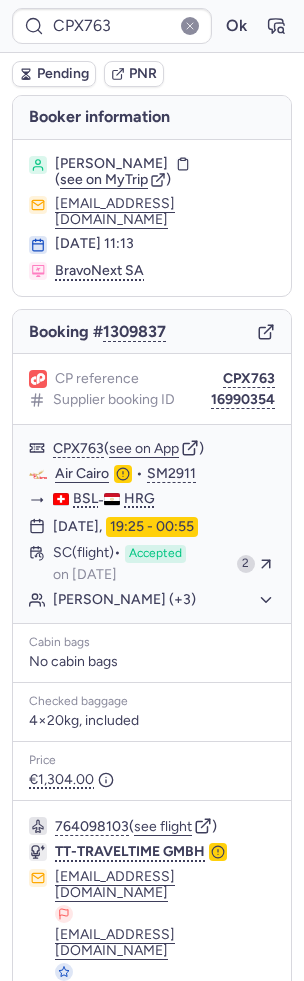 scroll, scrollTop: 0, scrollLeft: 0, axis: both 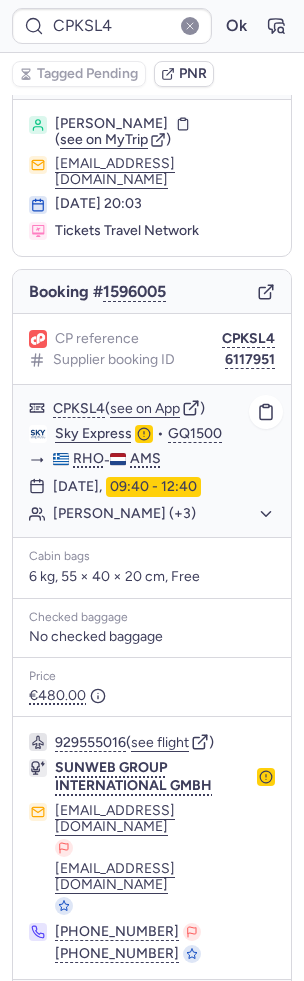 type on "CP3U8B" 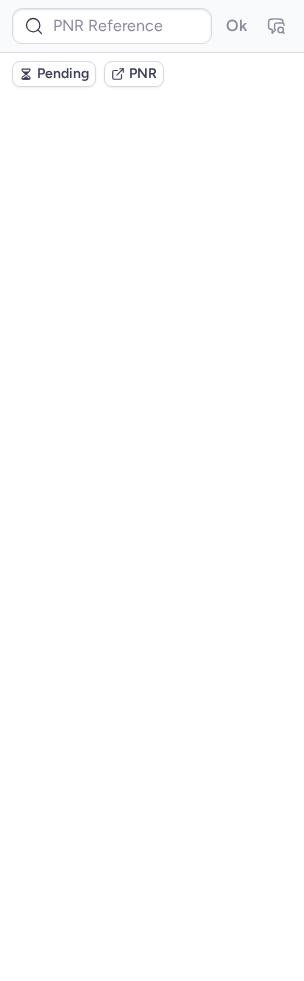 scroll, scrollTop: 0, scrollLeft: 0, axis: both 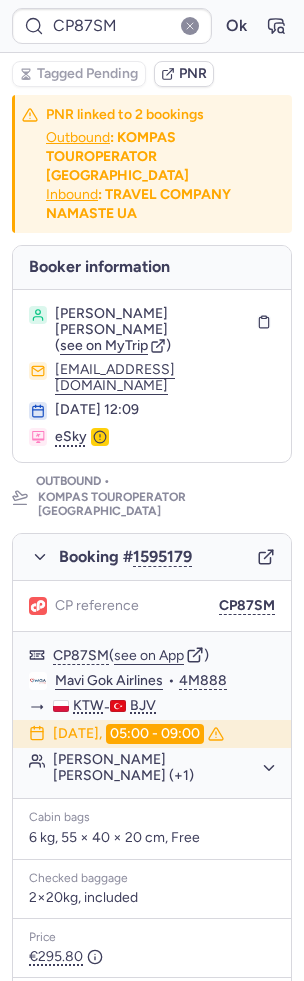 type on "CPVUTT" 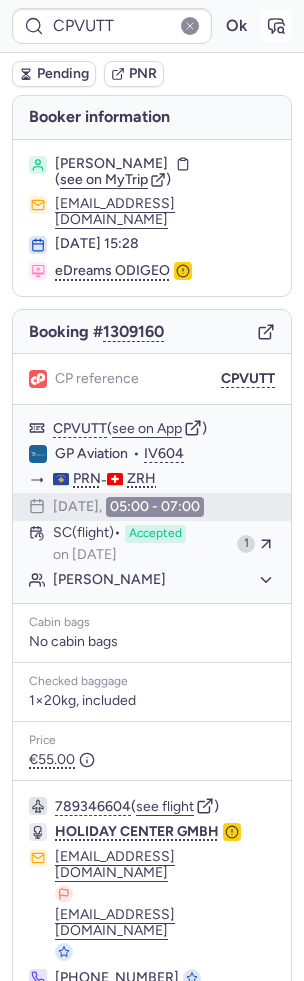 click 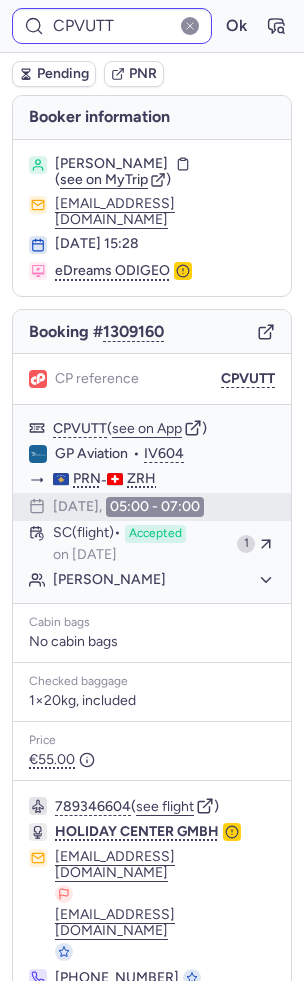 type 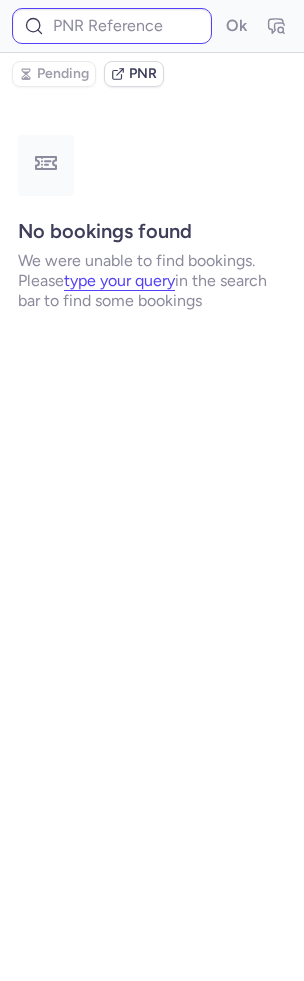type on "CPVUTT" 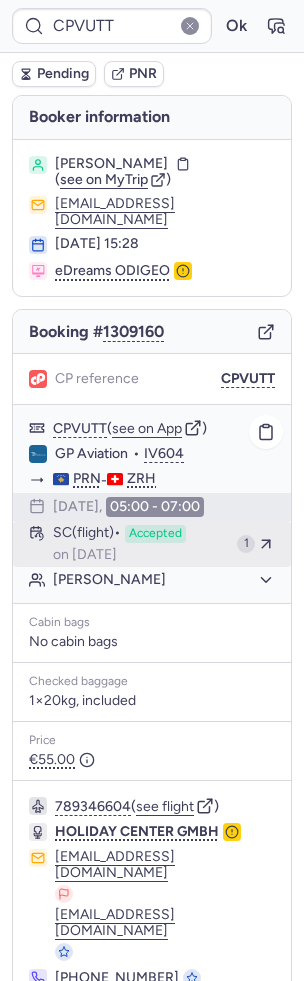 click on "on [DATE]" at bounding box center (85, 555) 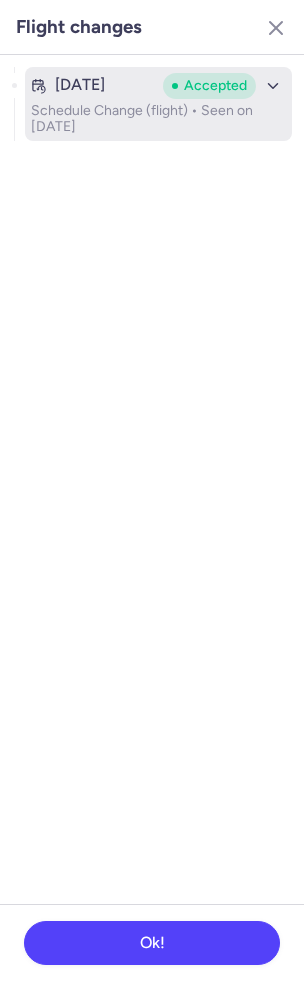 click on "Accepted" at bounding box center [215, 86] 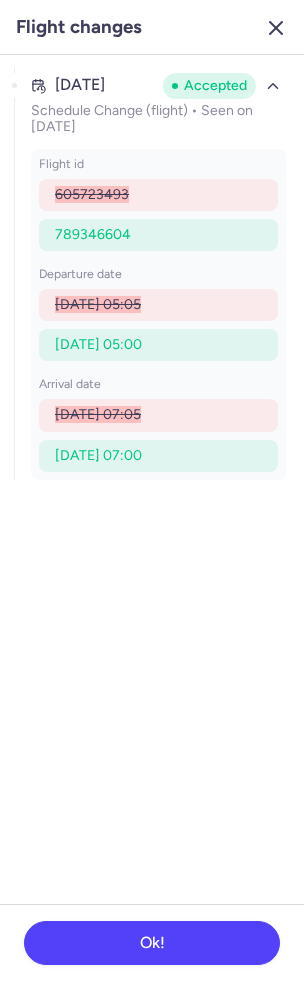 click 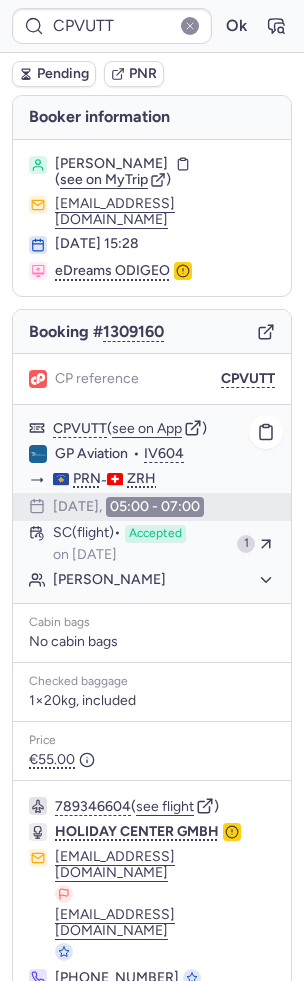 scroll, scrollTop: 0, scrollLeft: 0, axis: both 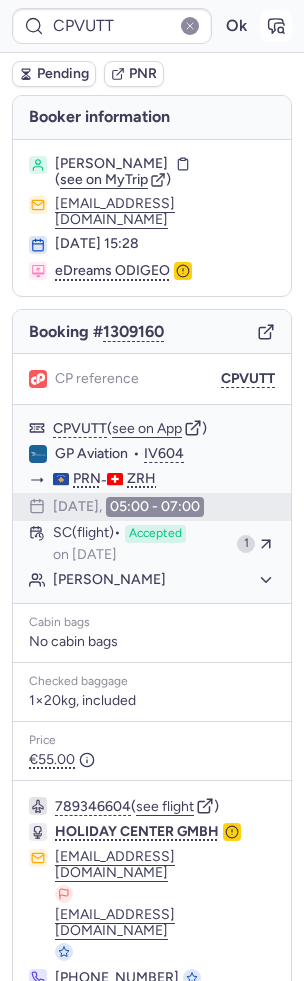 click 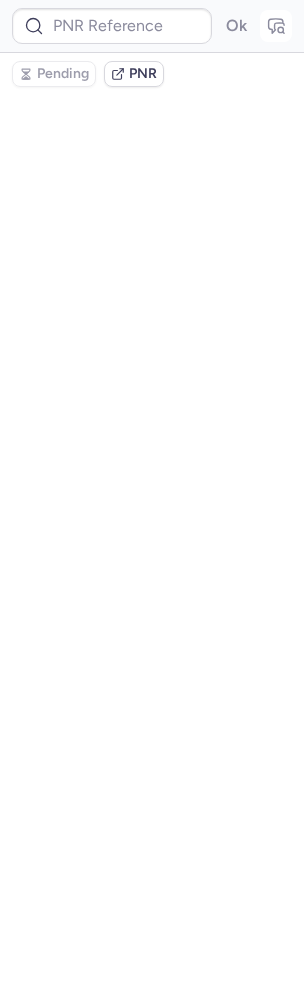 type on "CPVUTT" 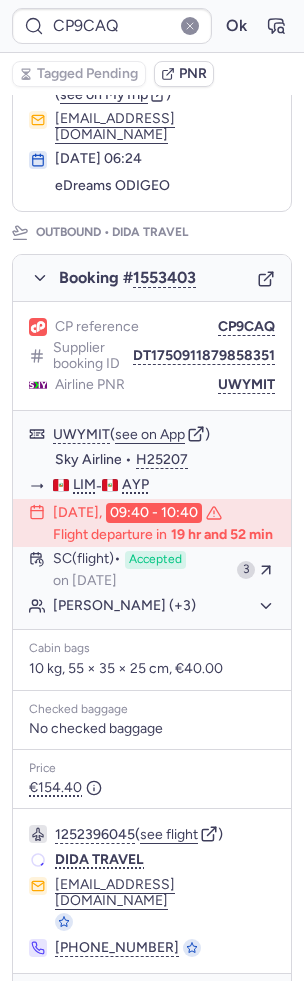 scroll, scrollTop: 177, scrollLeft: 0, axis: vertical 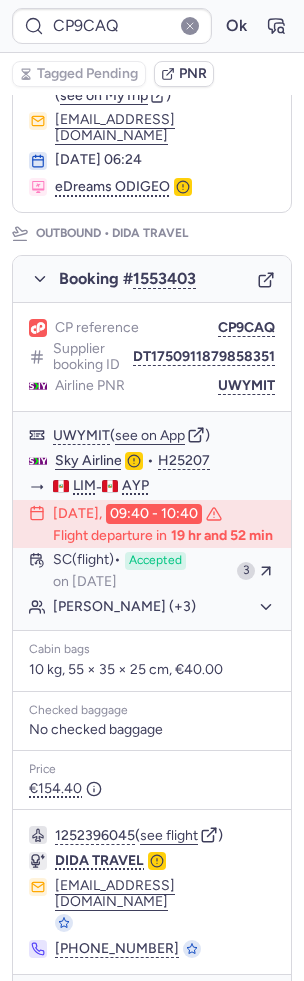 type on "0CDZK6" 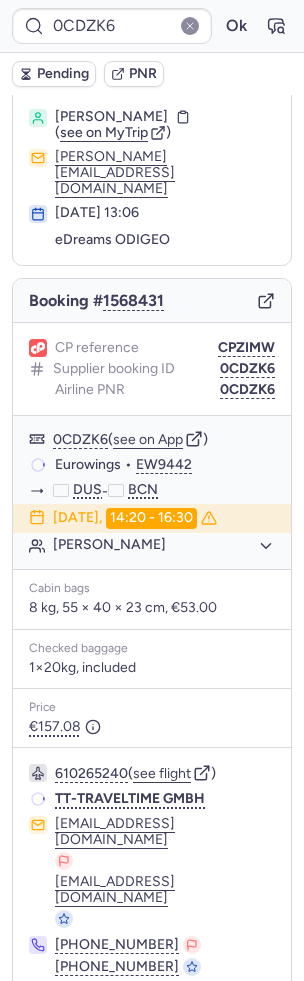 scroll, scrollTop: 34, scrollLeft: 0, axis: vertical 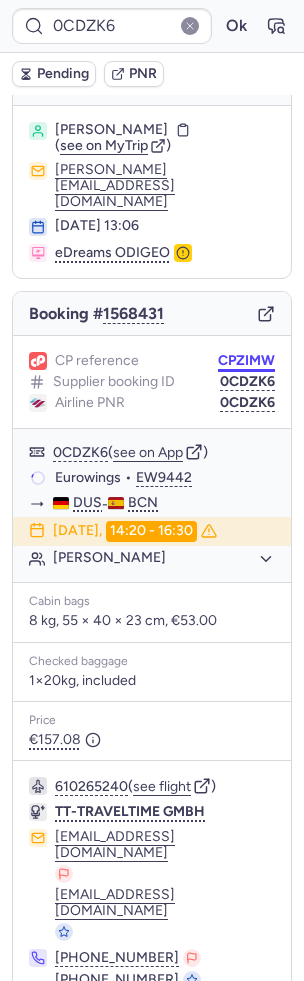click on "CPZIMW" at bounding box center [246, 361] 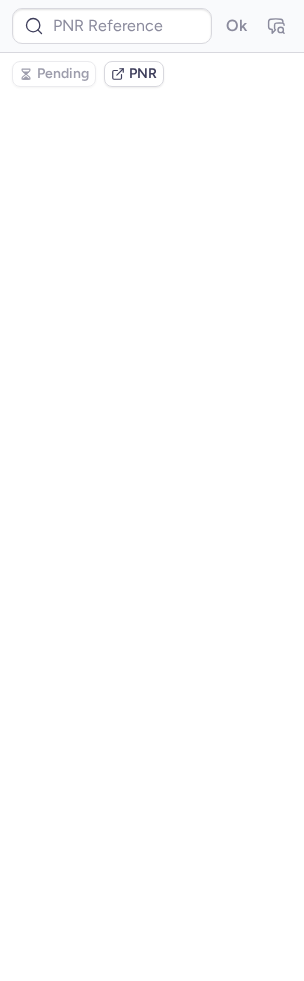 scroll, scrollTop: 0, scrollLeft: 0, axis: both 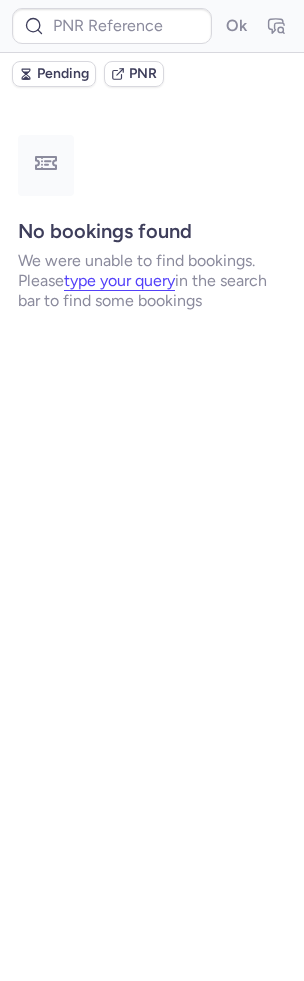 type on "CPRIKO" 